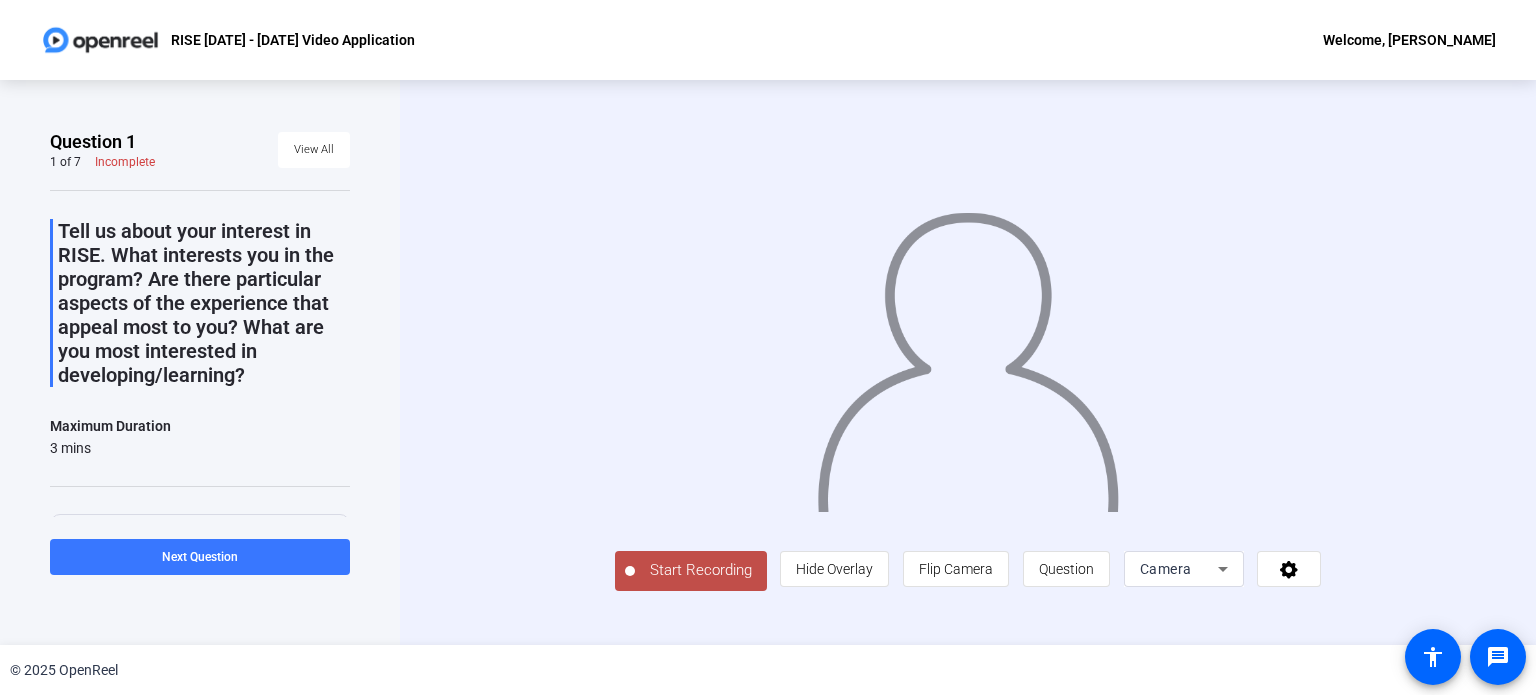 scroll, scrollTop: 0, scrollLeft: 0, axis: both 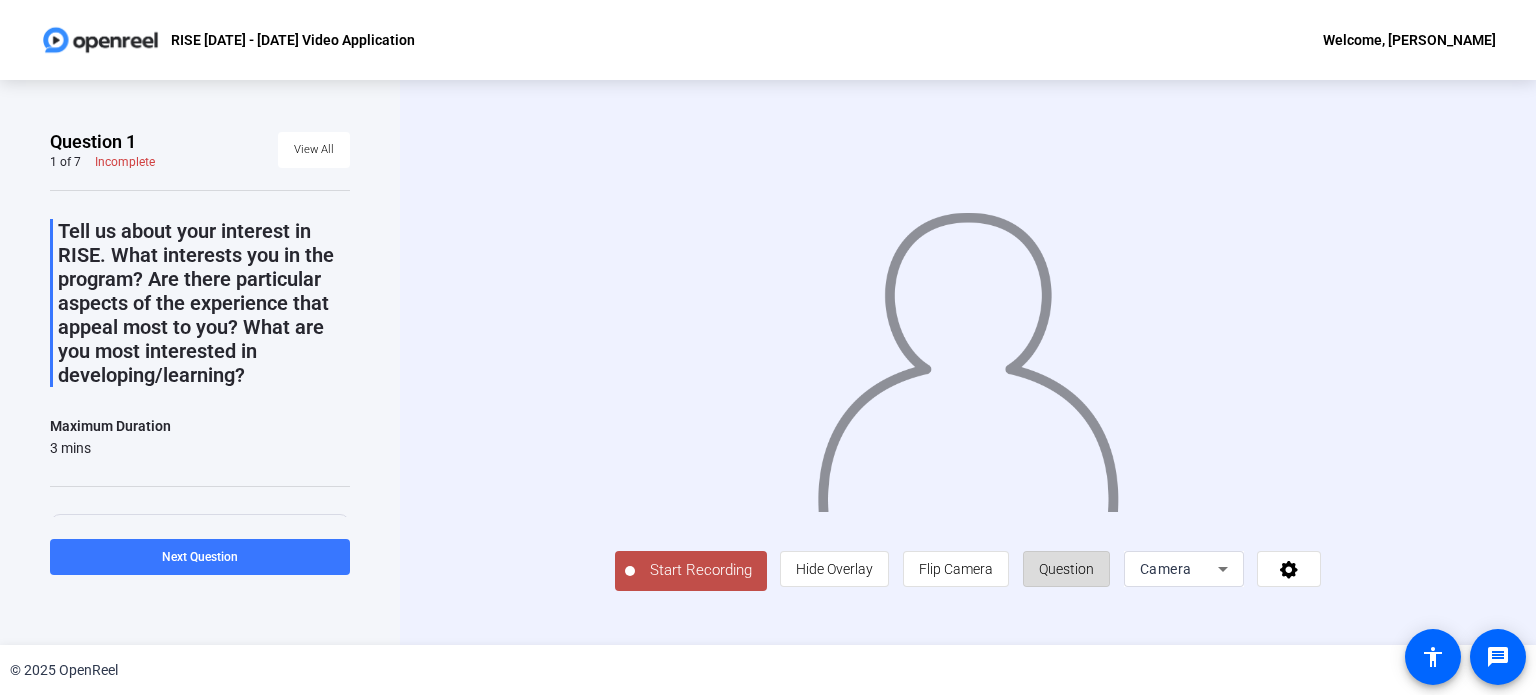 click on "Question" 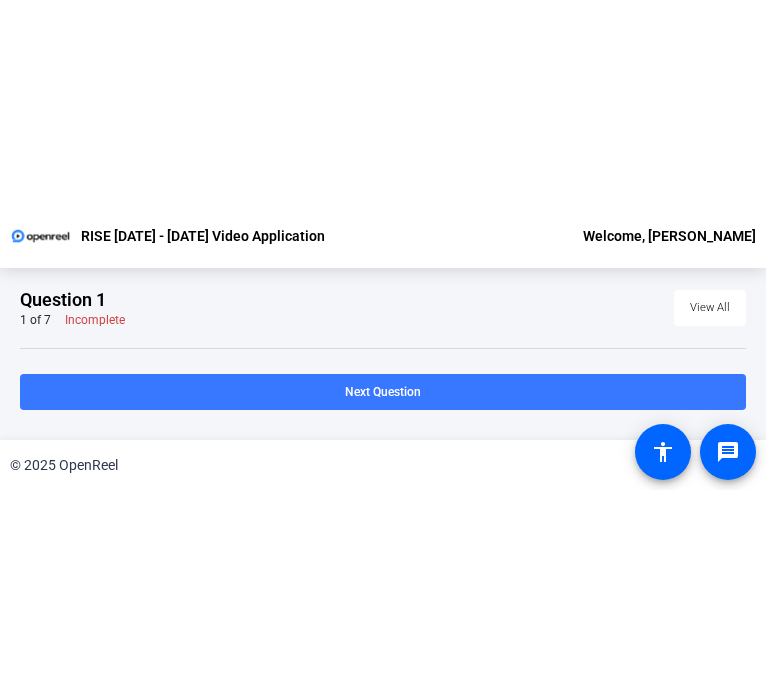 scroll, scrollTop: 0, scrollLeft: 0, axis: both 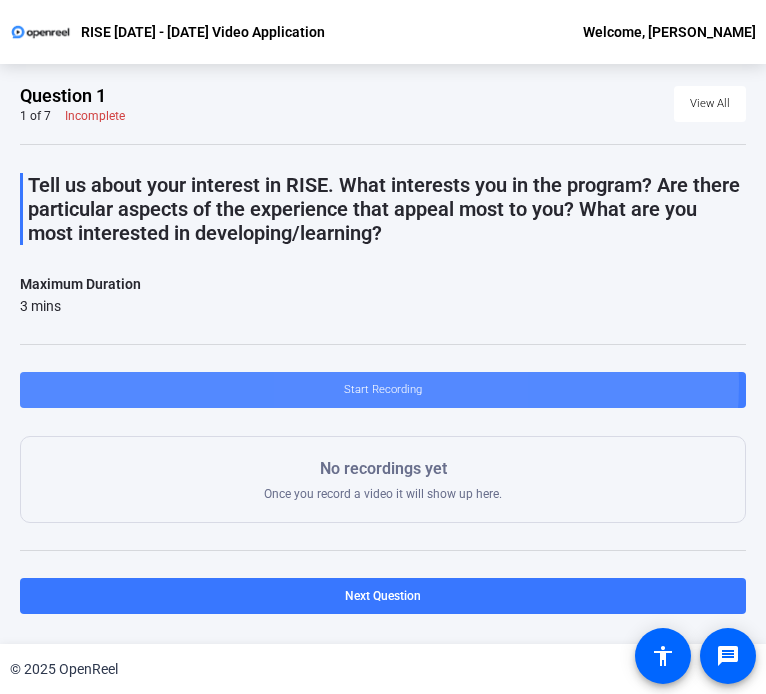 click on "Start Recording" 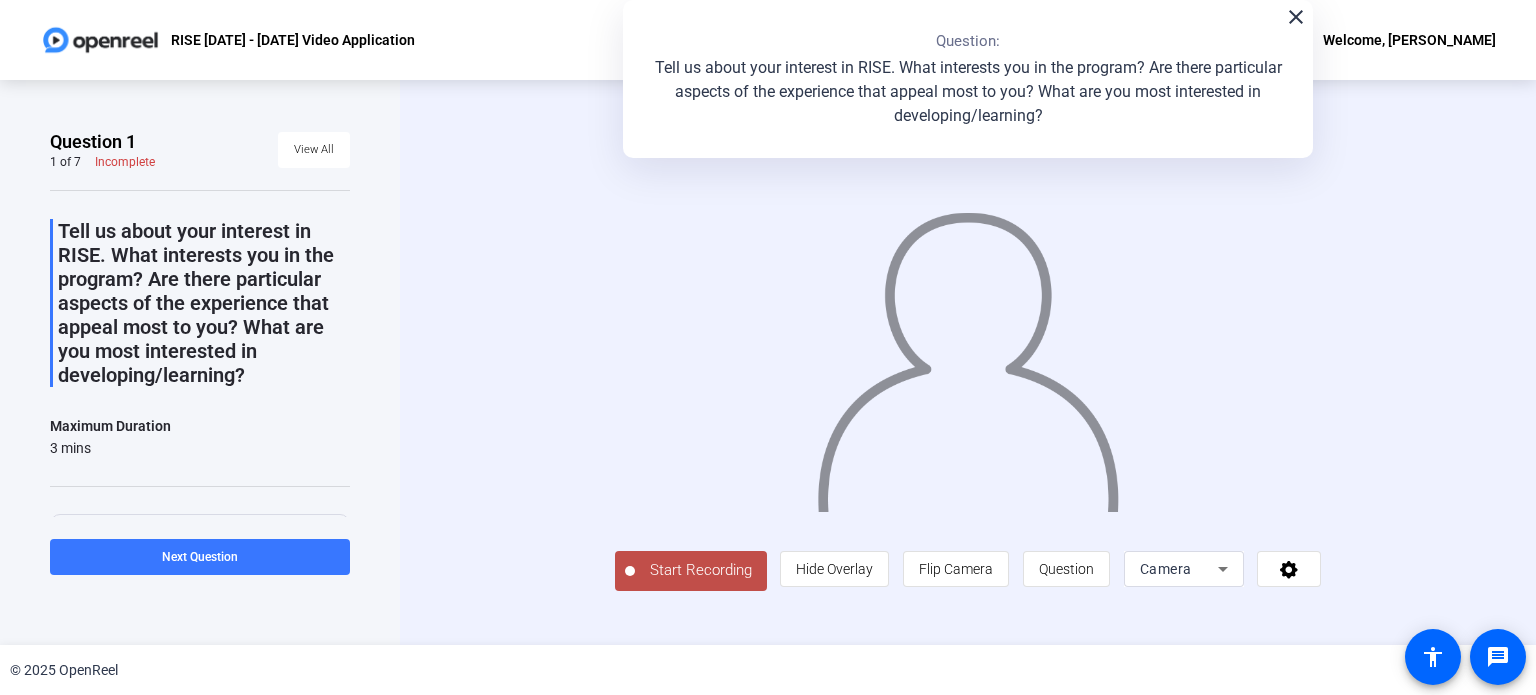 scroll, scrollTop: 5, scrollLeft: 0, axis: vertical 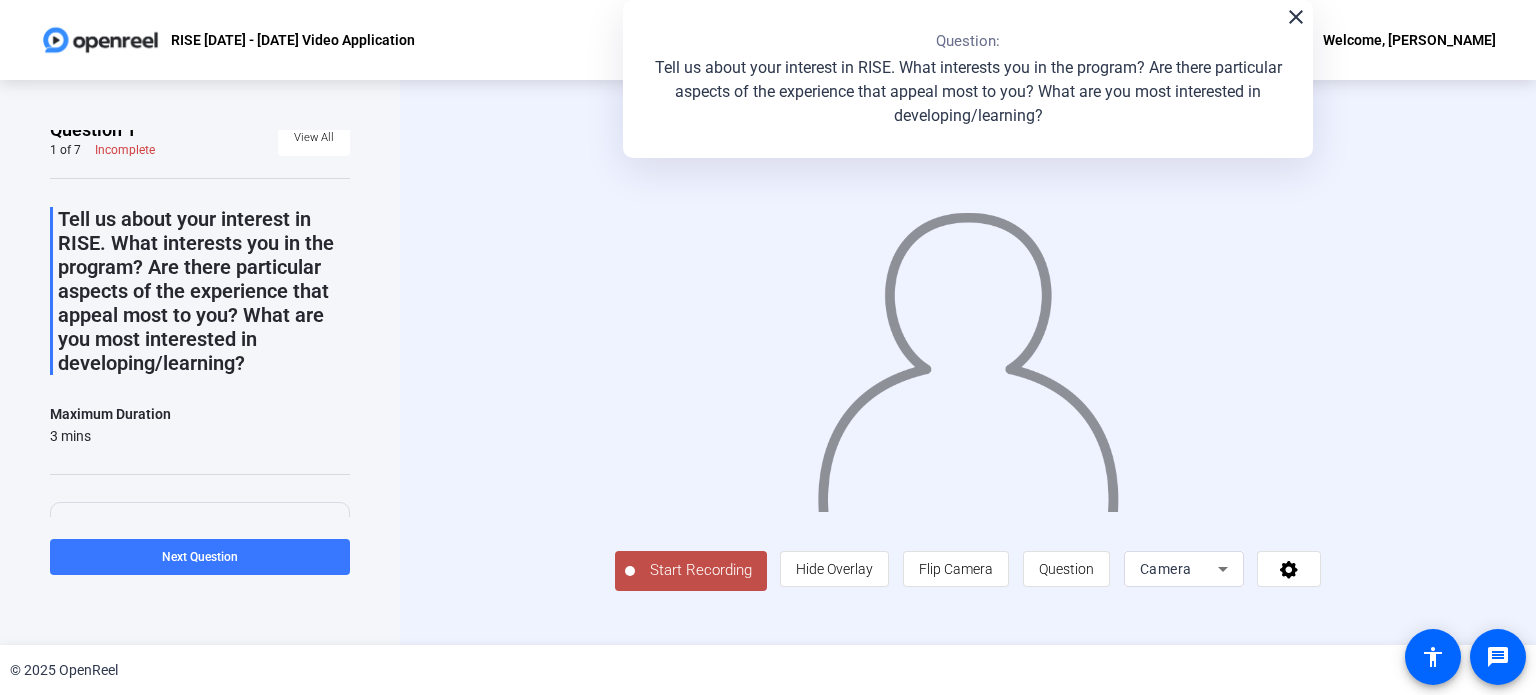 click on "Start Recording" 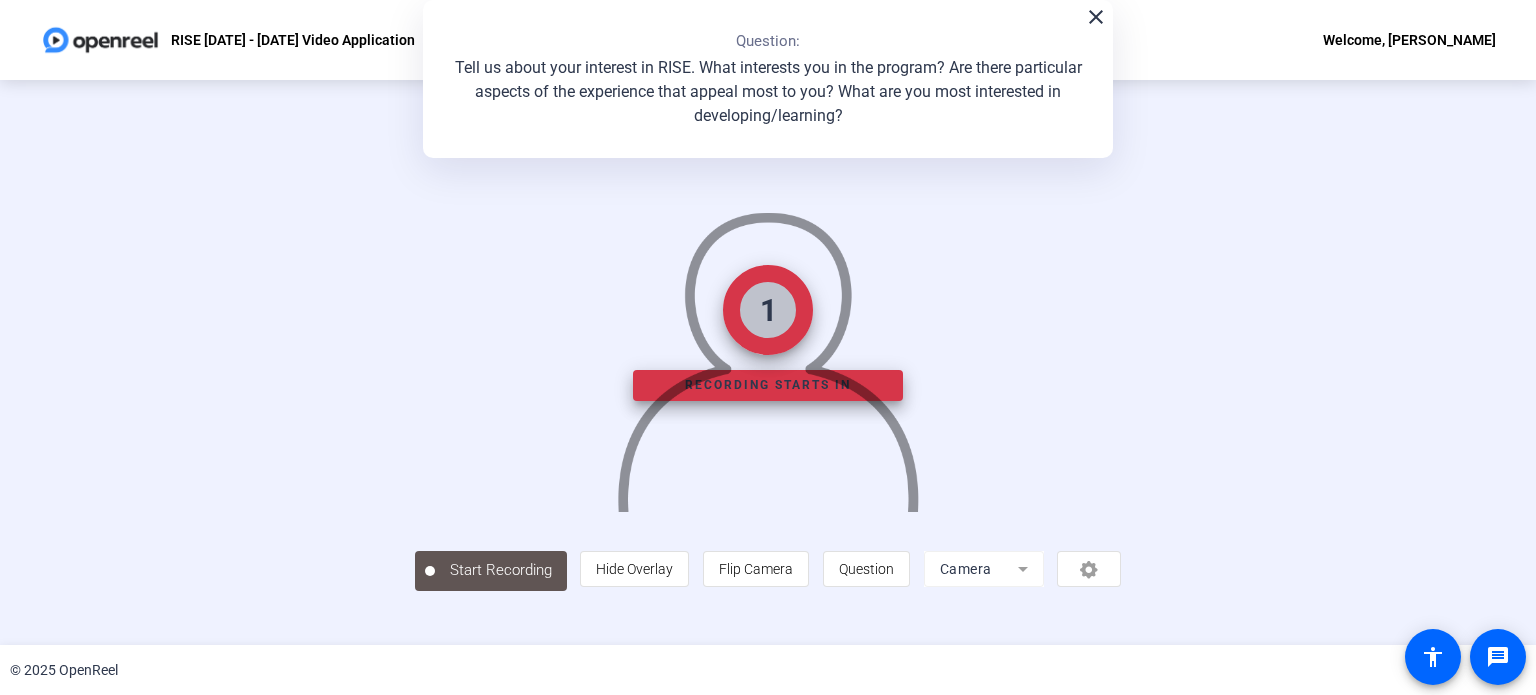 scroll, scrollTop: 0, scrollLeft: 0, axis: both 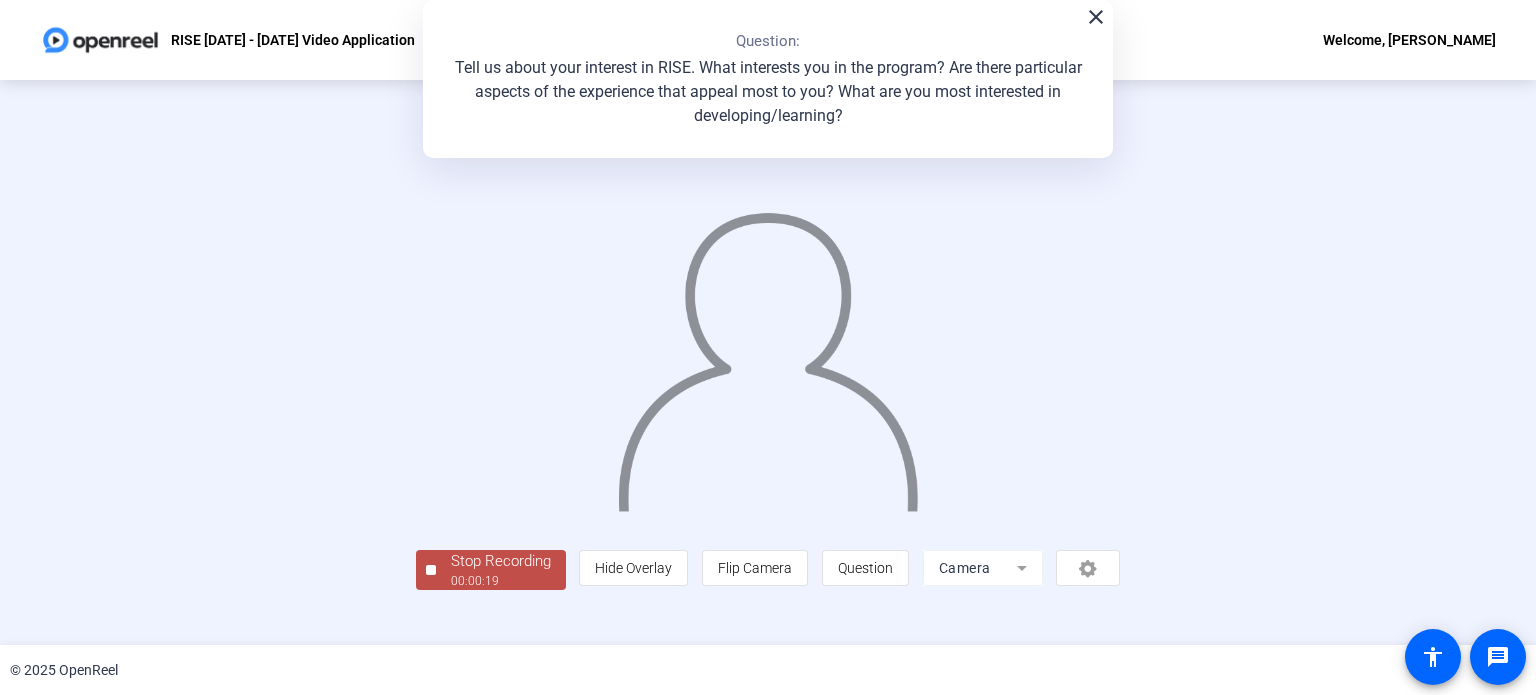 click on "close" 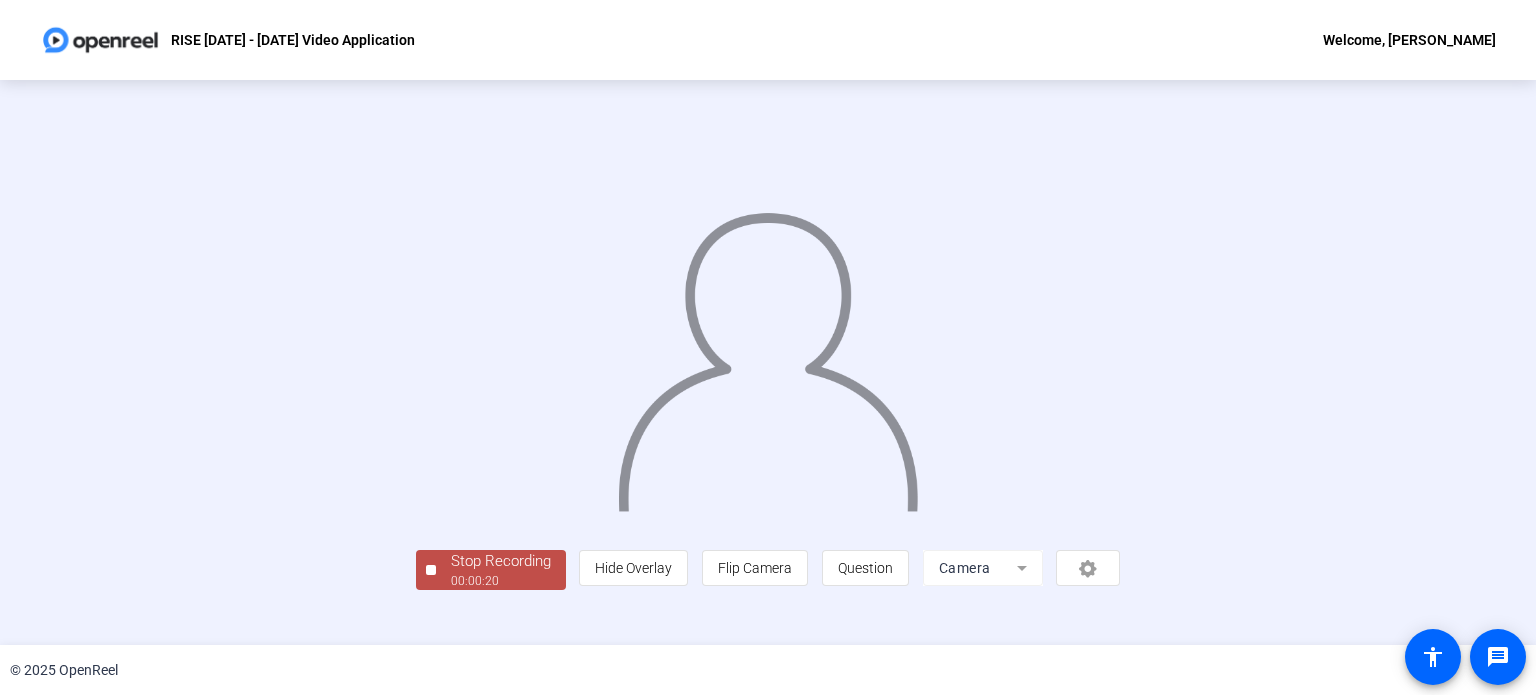 scroll, scrollTop: 77, scrollLeft: 0, axis: vertical 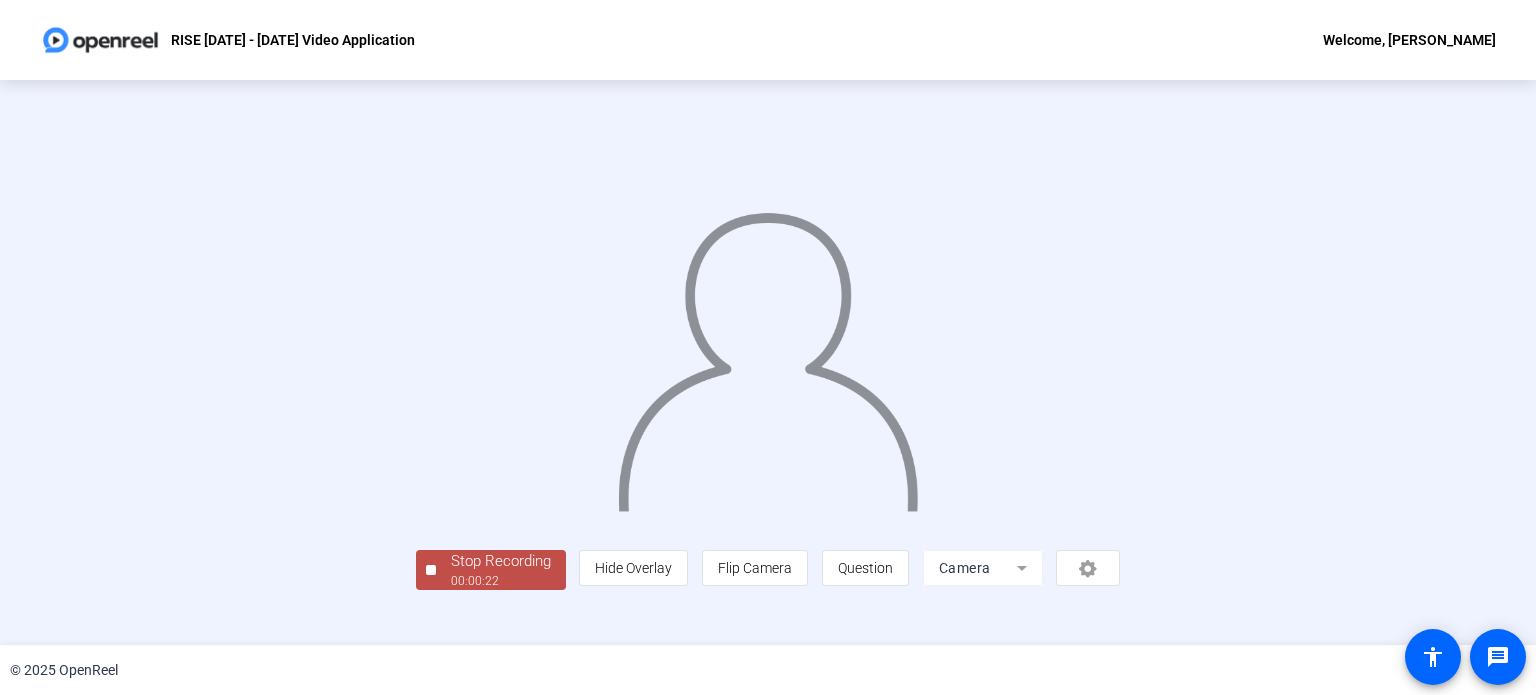 click on "00:00:22" 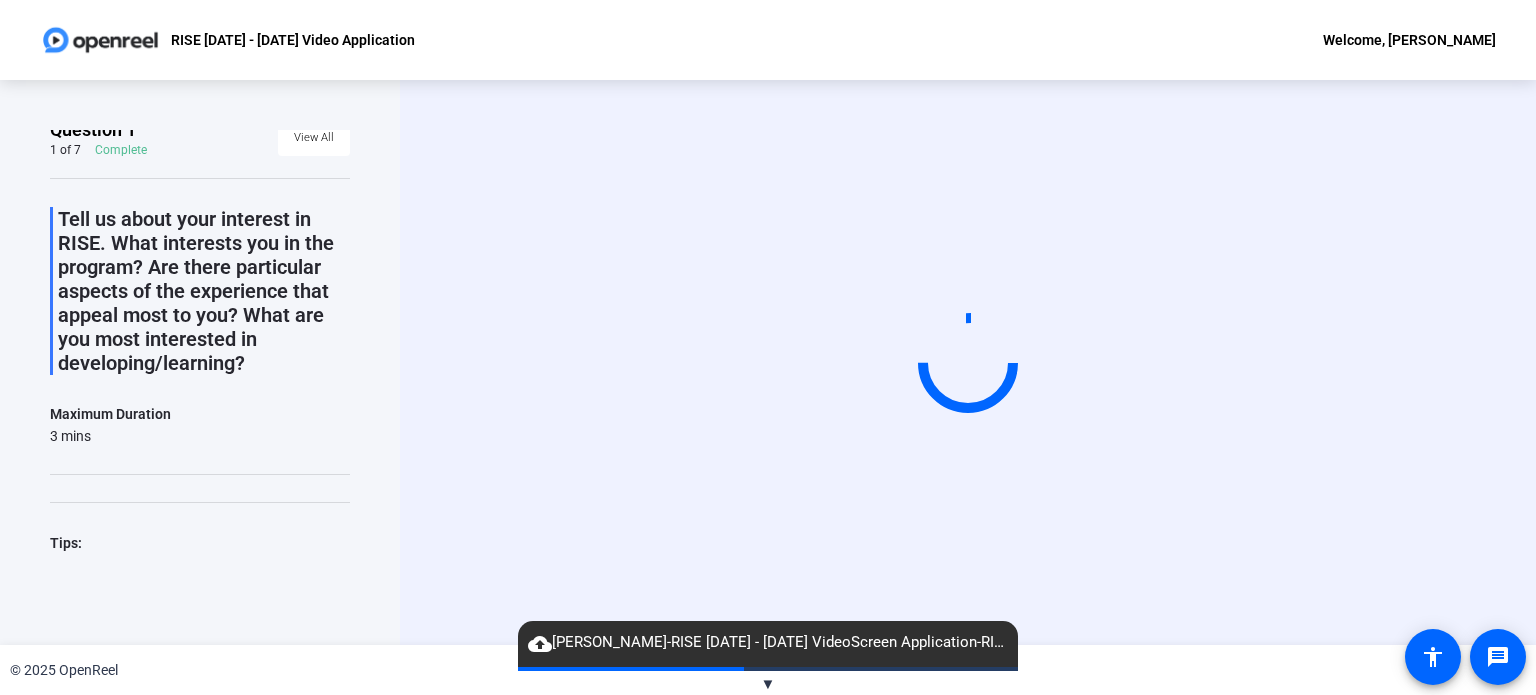 click on "▼" 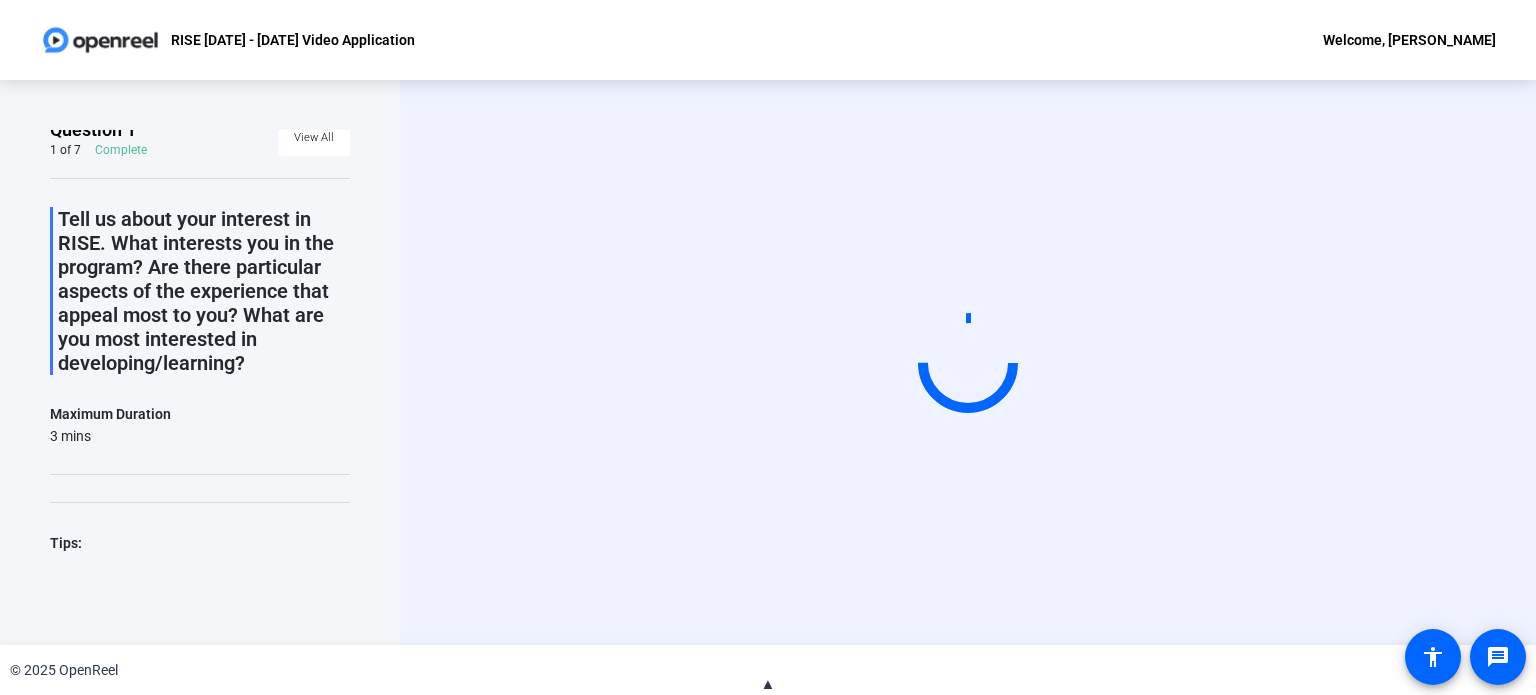 drag, startPoint x: 766, startPoint y: 681, endPoint x: 703, endPoint y: 411, distance: 277.2526 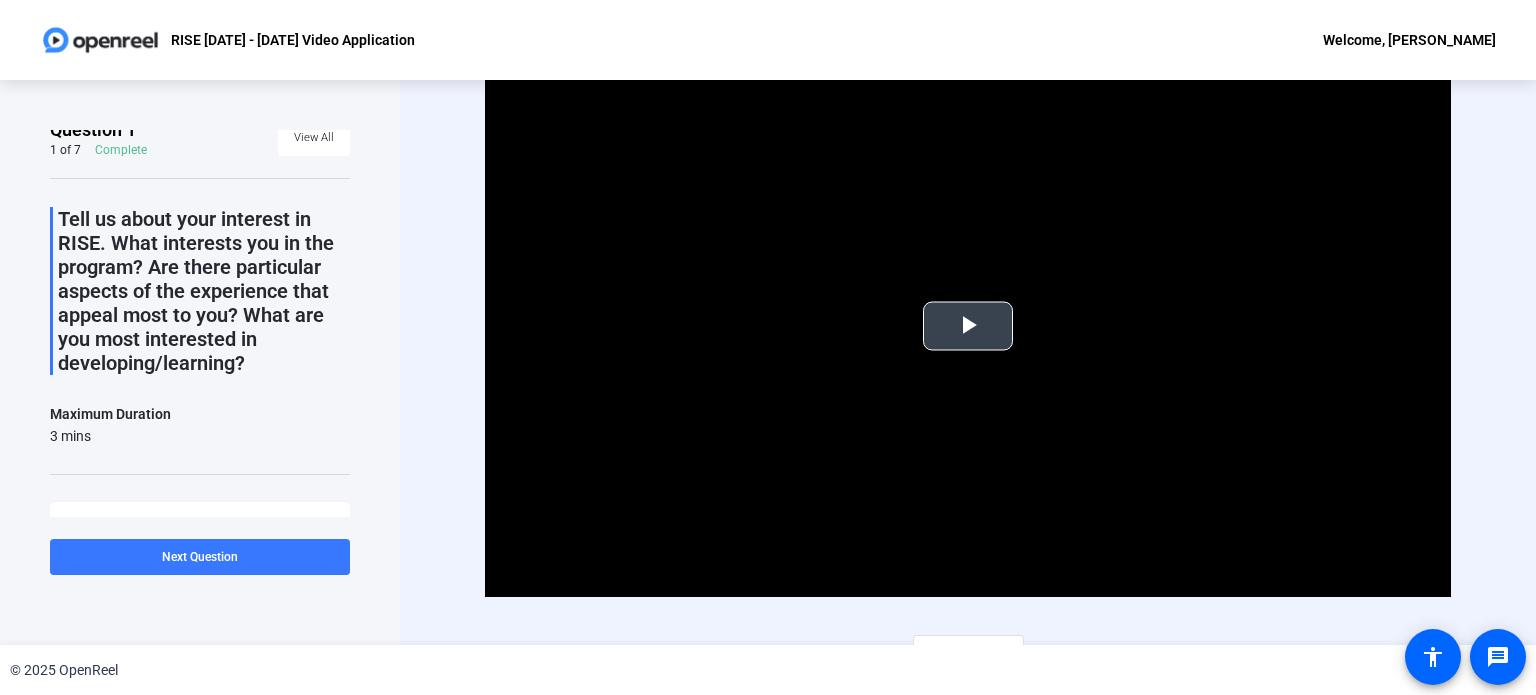 click at bounding box center [968, 326] 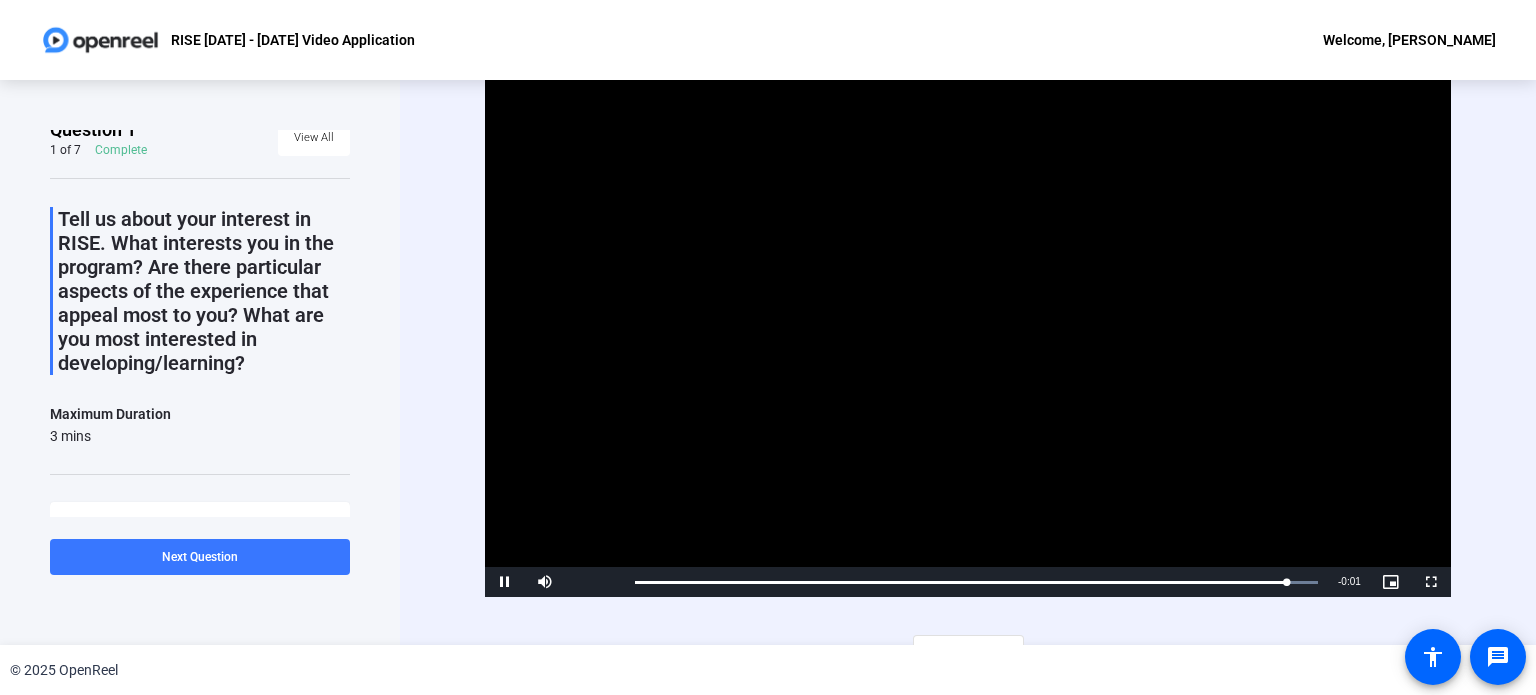 scroll, scrollTop: 29, scrollLeft: 0, axis: vertical 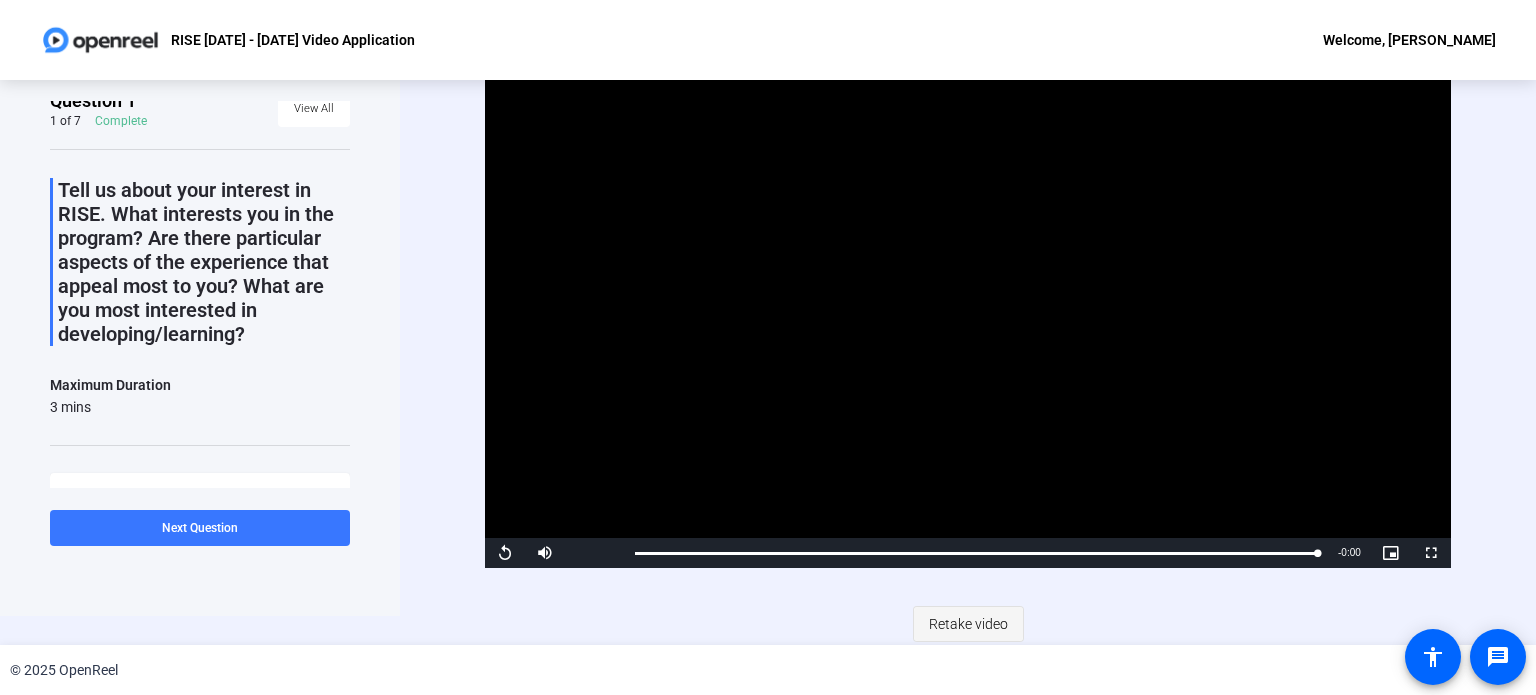 click on "Retake video" 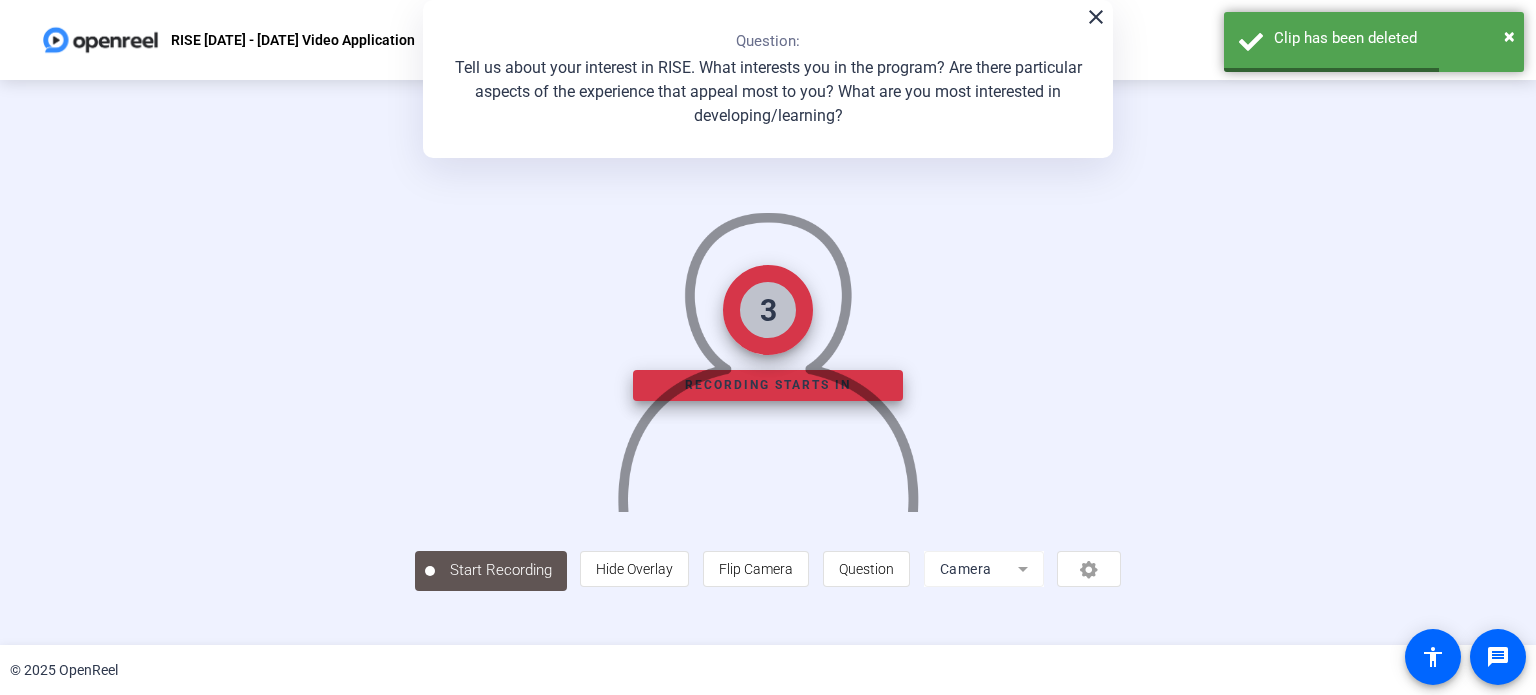 scroll, scrollTop: 21, scrollLeft: 0, axis: vertical 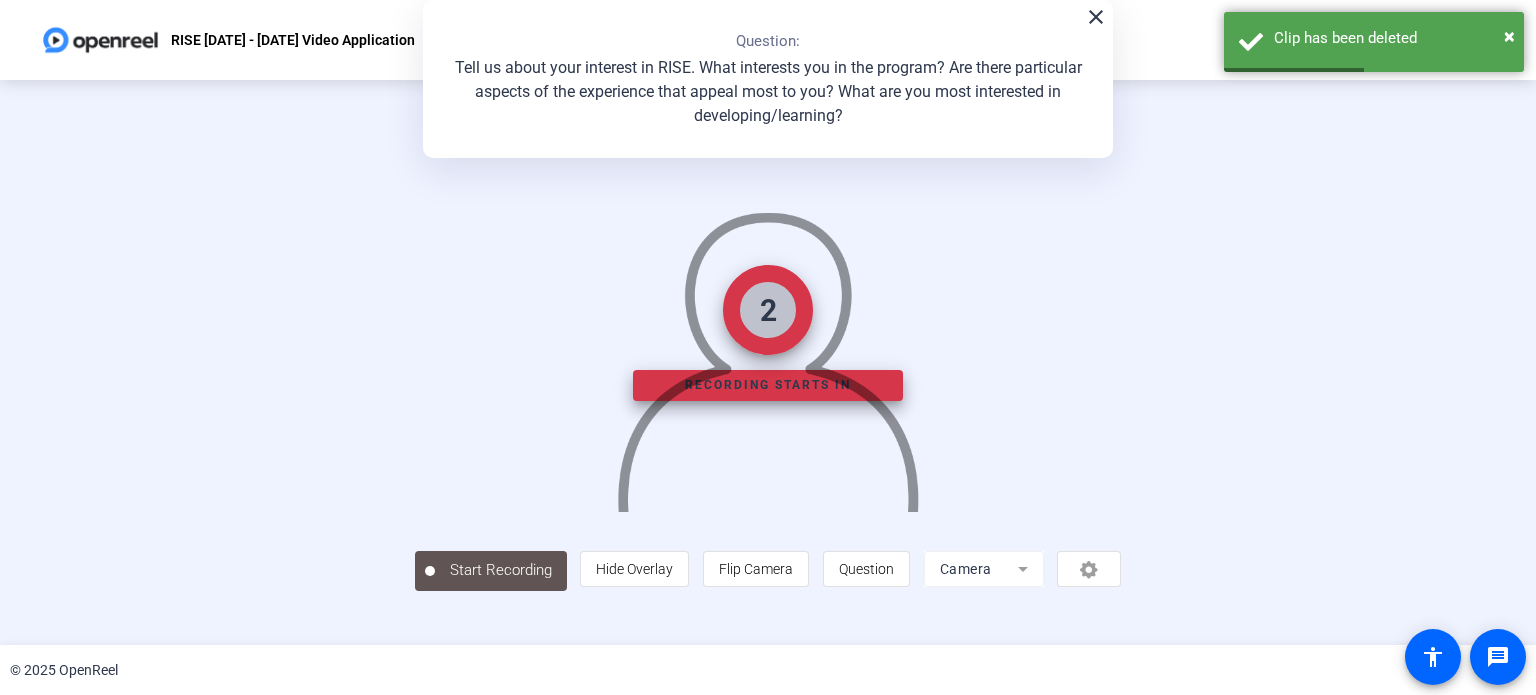 click on "close" 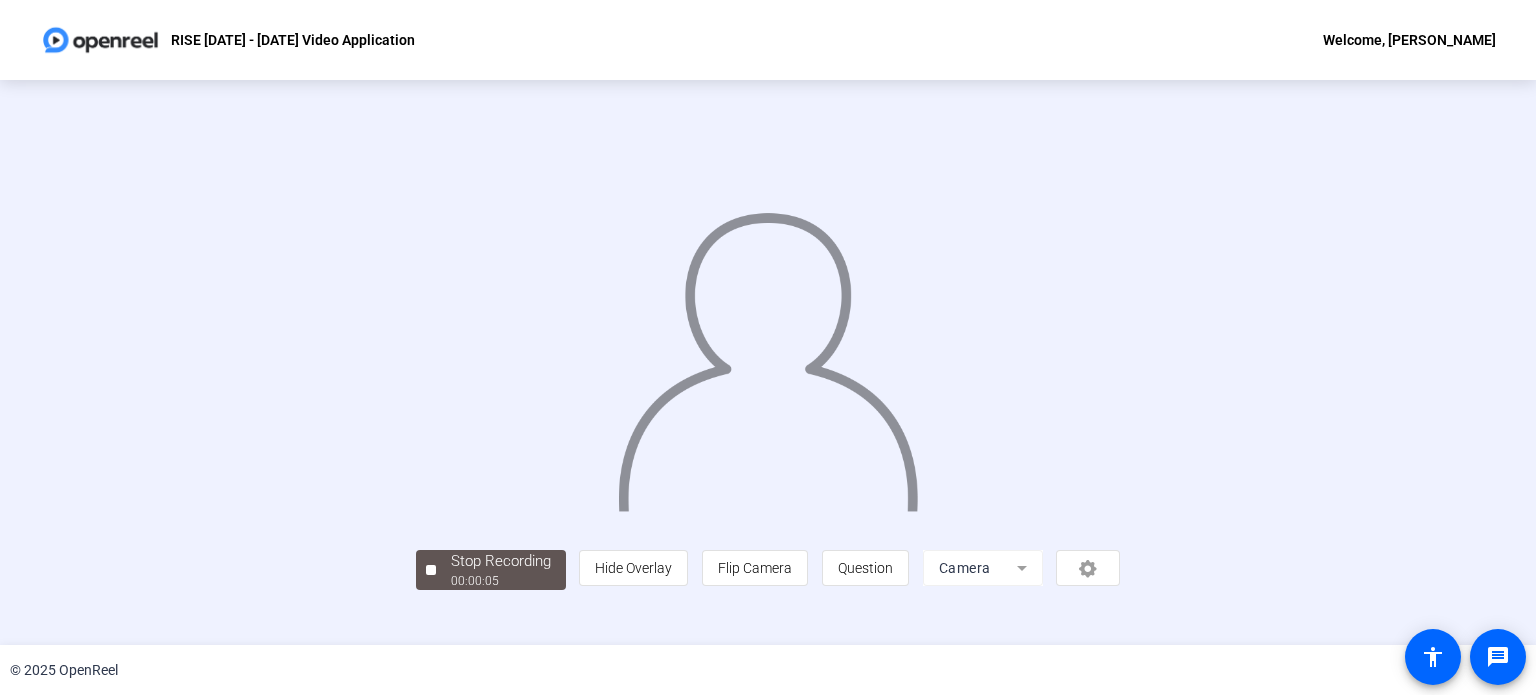scroll, scrollTop: 77, scrollLeft: 0, axis: vertical 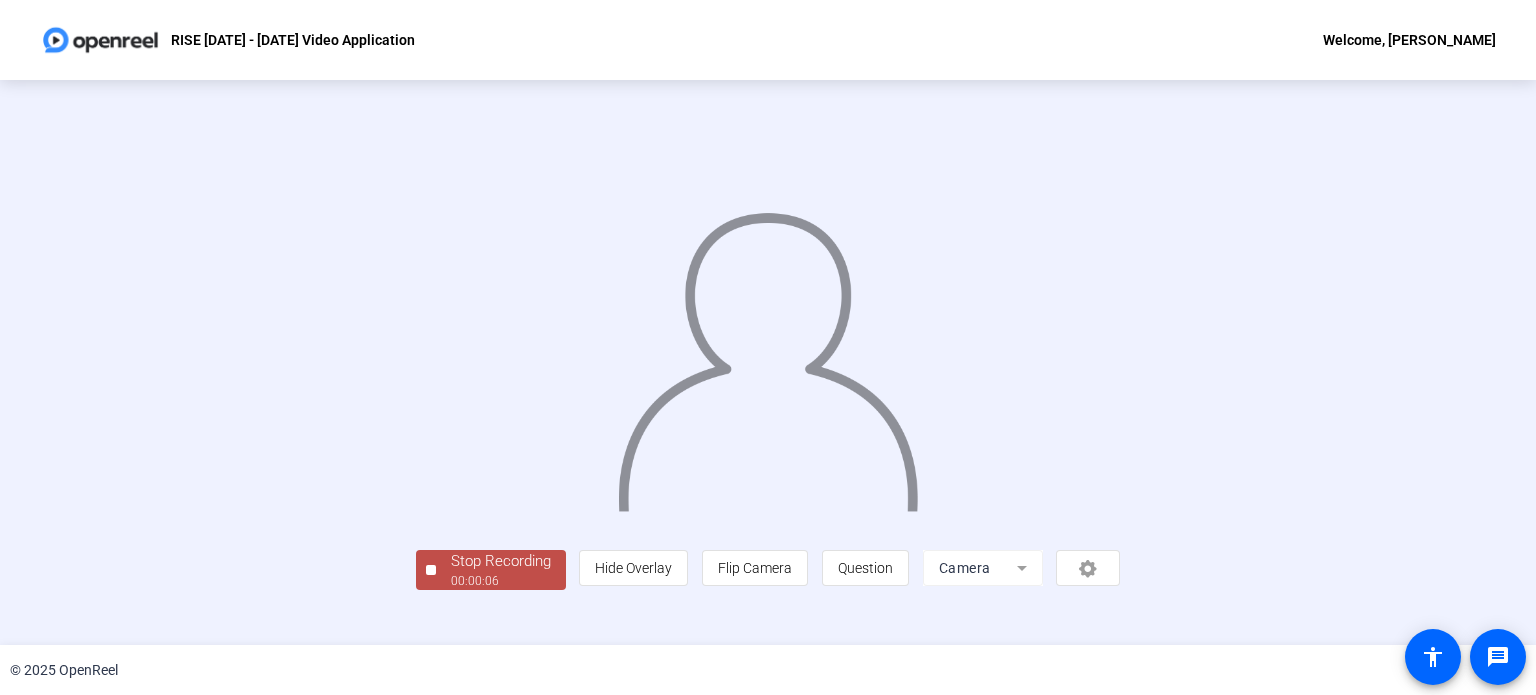 click on "Stop Recording  00:00:06" 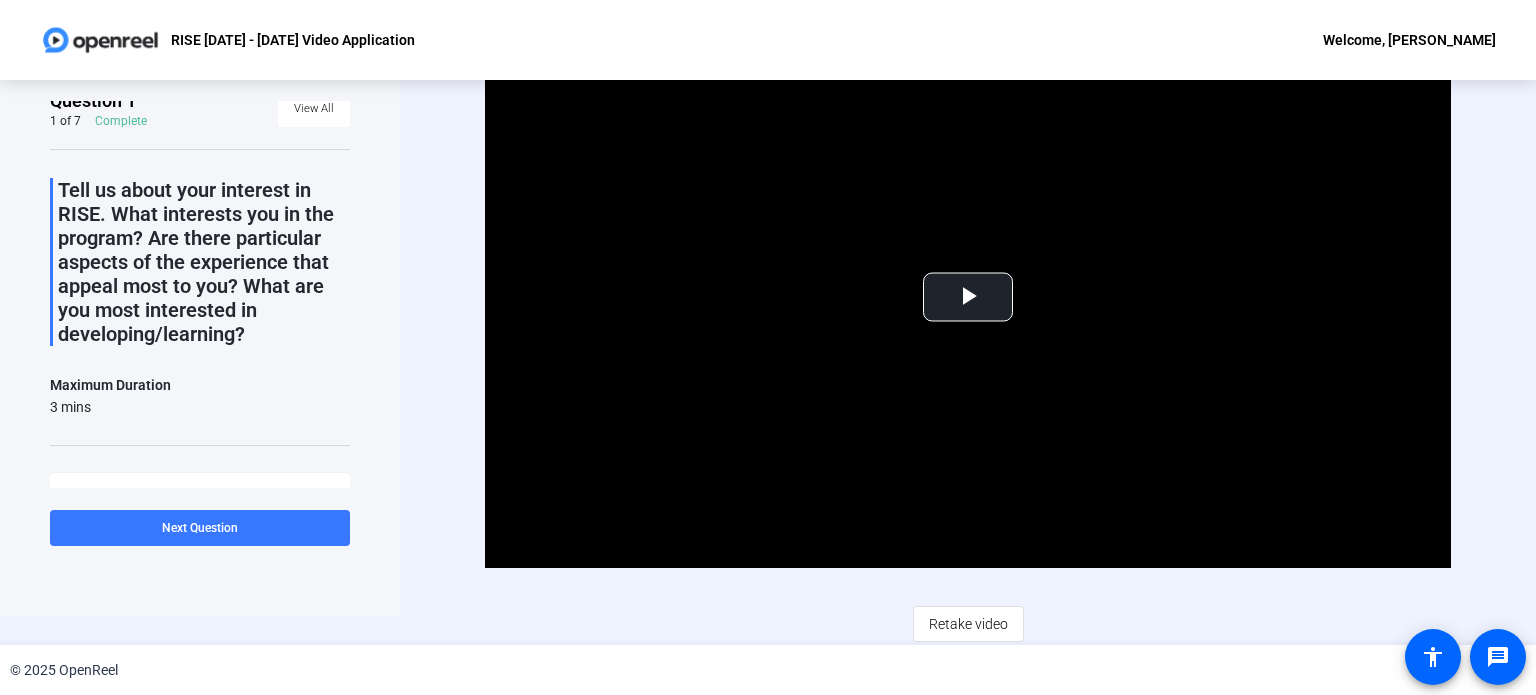 scroll, scrollTop: 0, scrollLeft: 0, axis: both 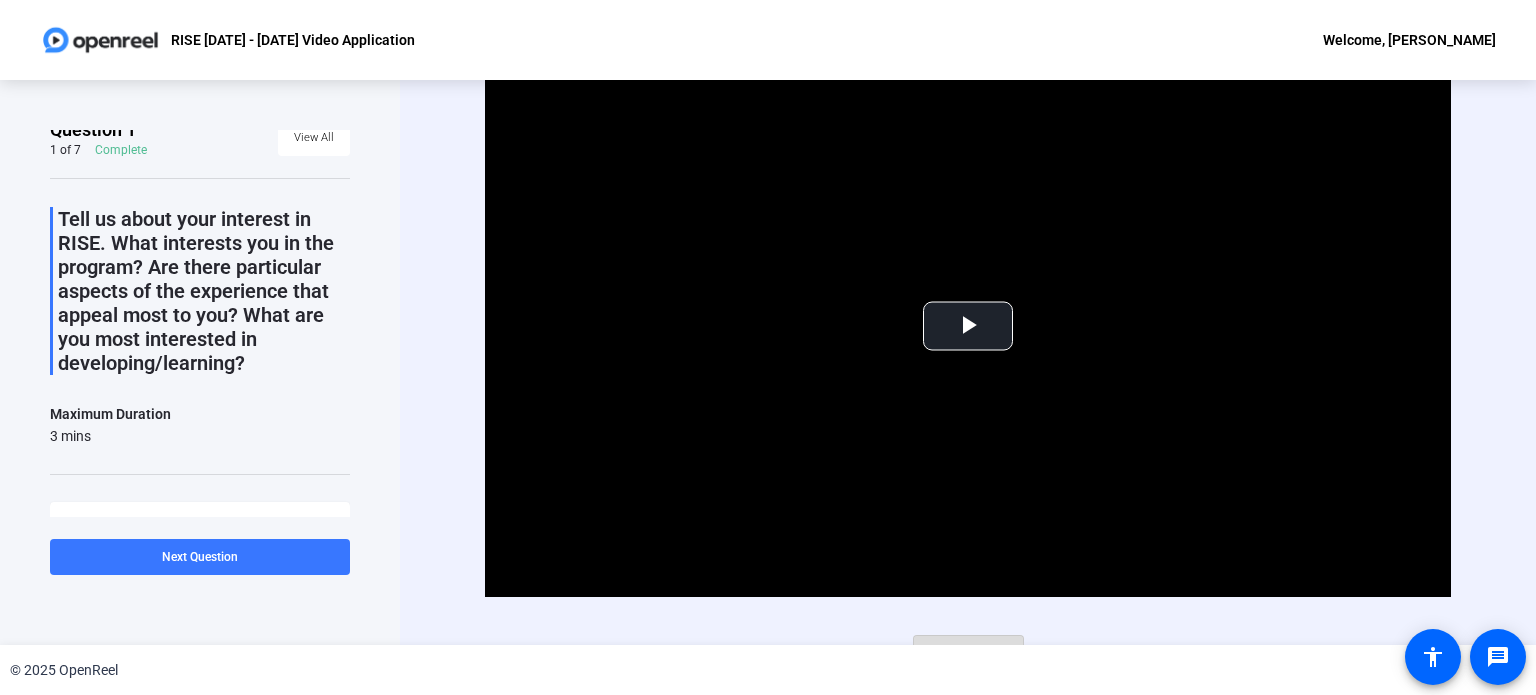 click on "Retake video" 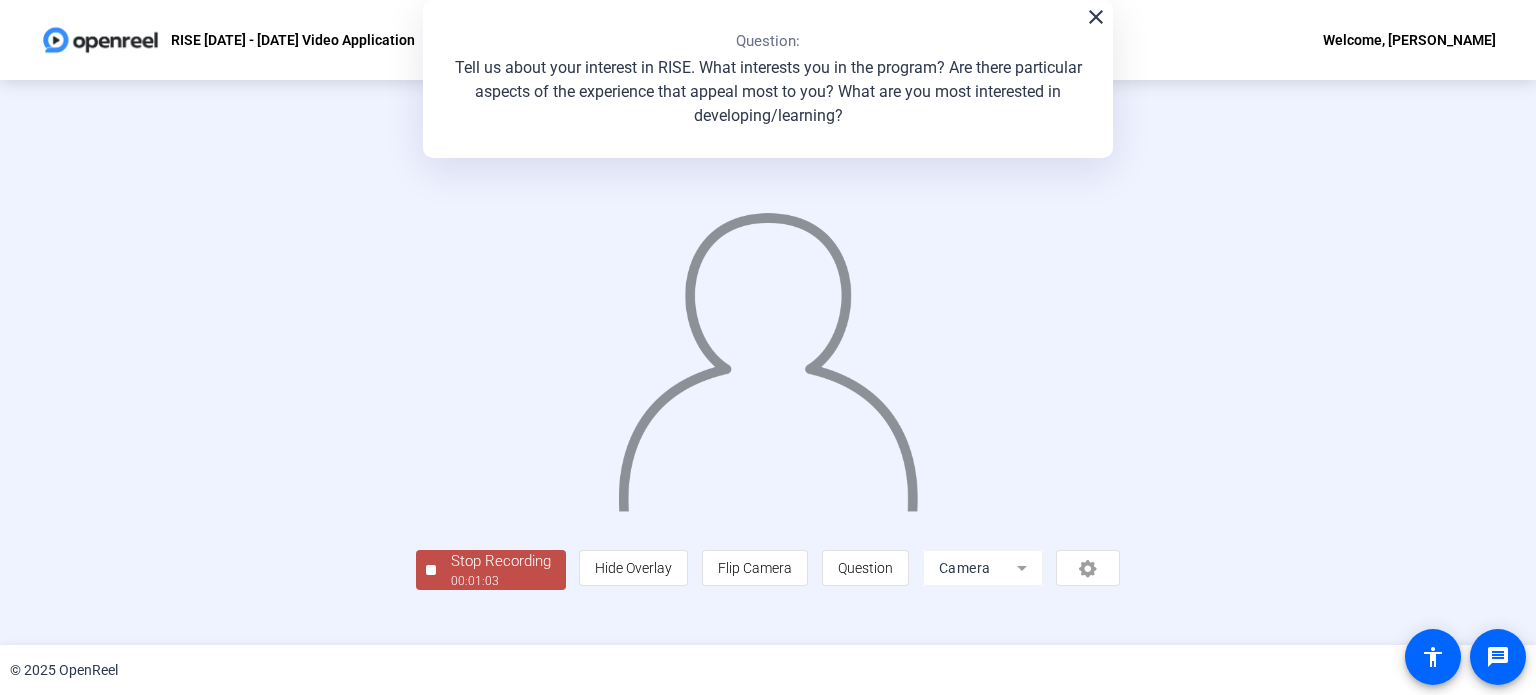 scroll, scrollTop: 77, scrollLeft: 0, axis: vertical 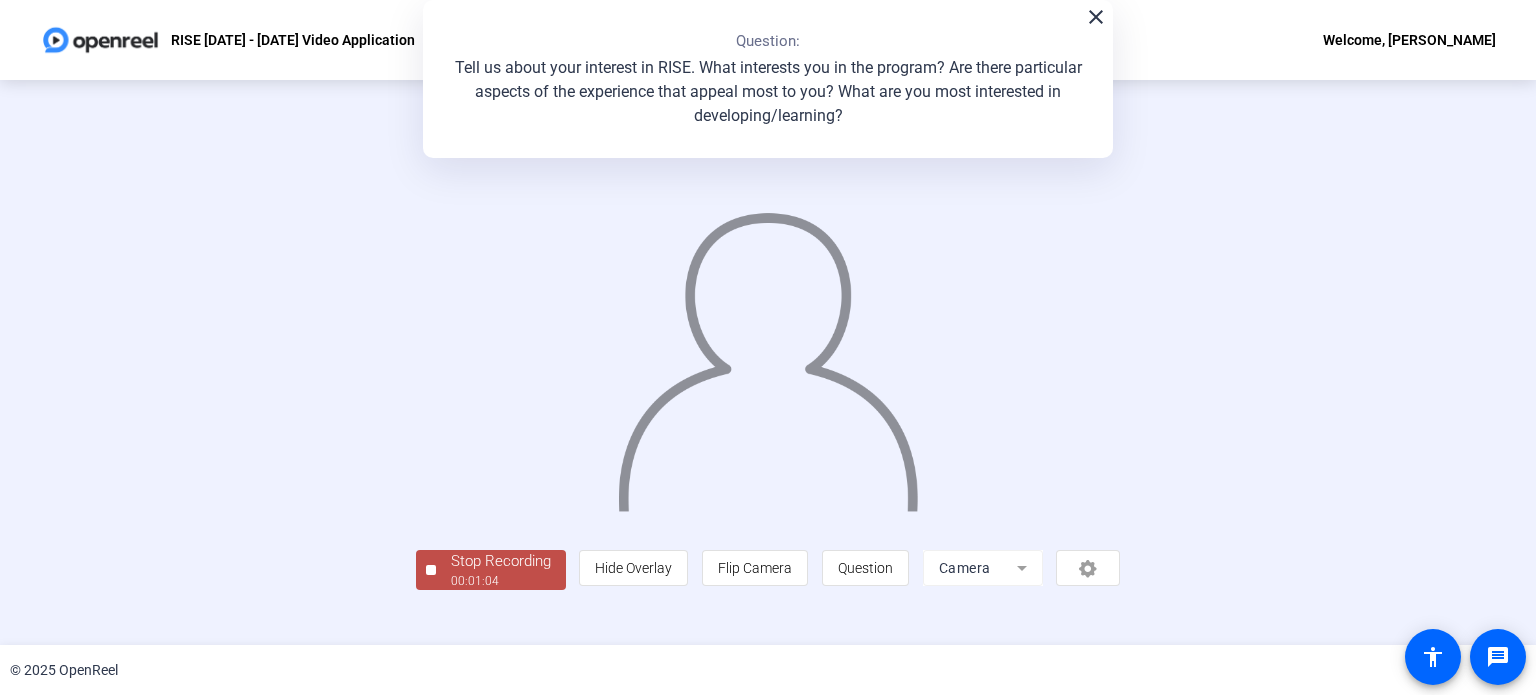 click on "Stop Recording" 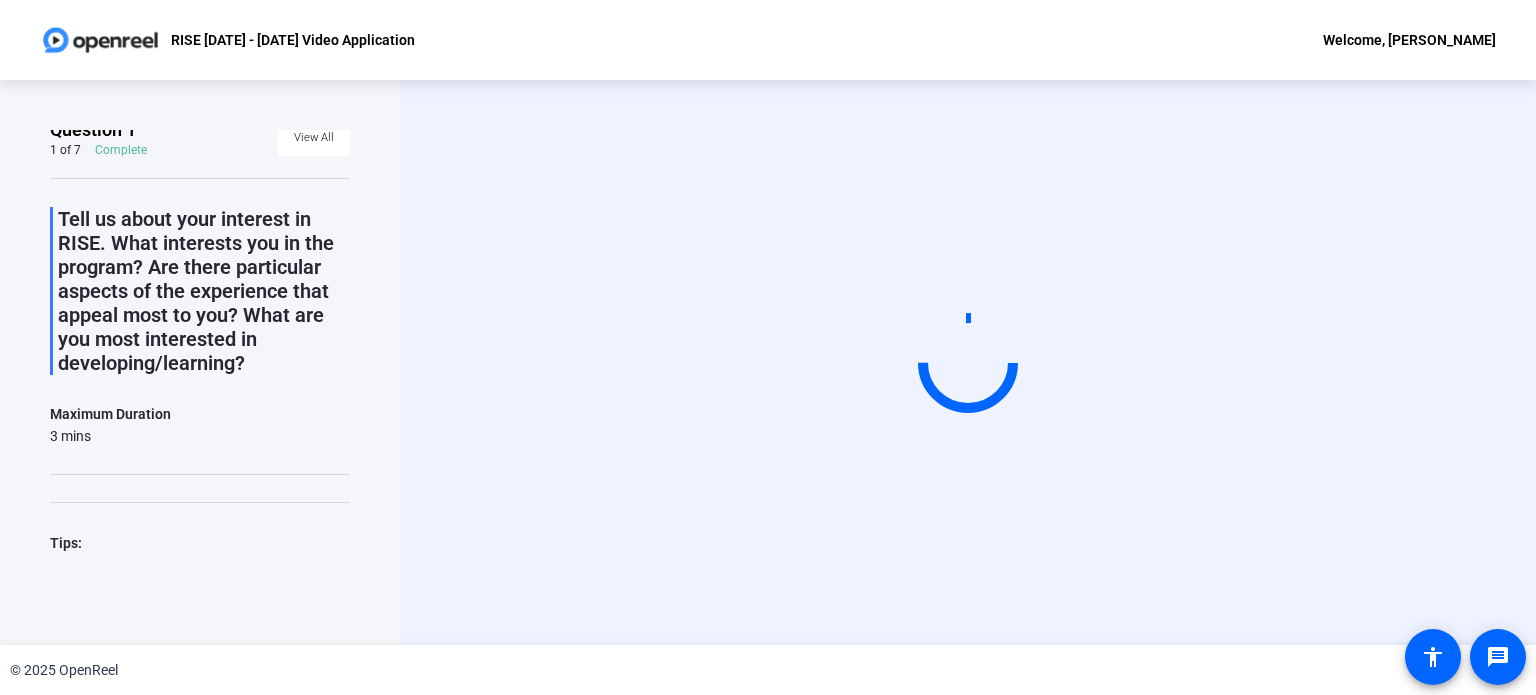scroll, scrollTop: 0, scrollLeft: 0, axis: both 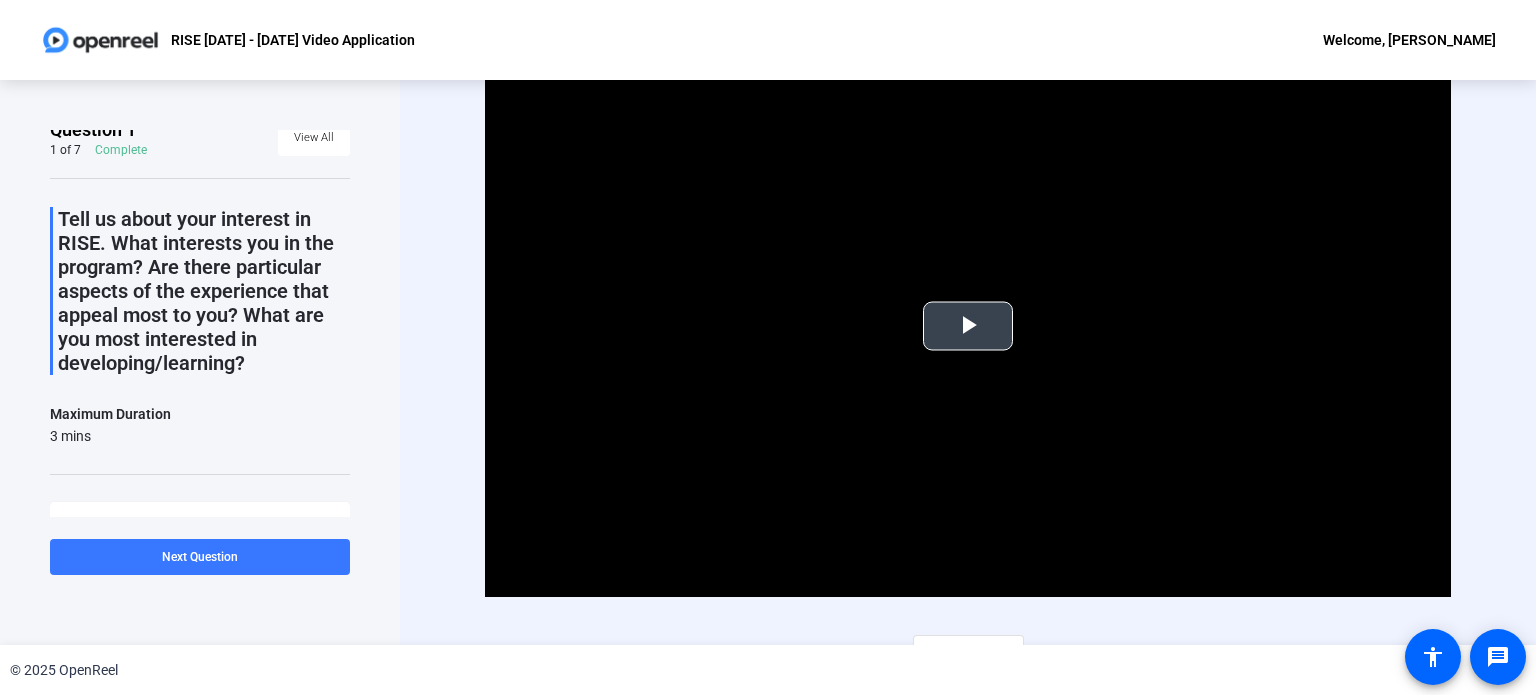 click at bounding box center [968, 326] 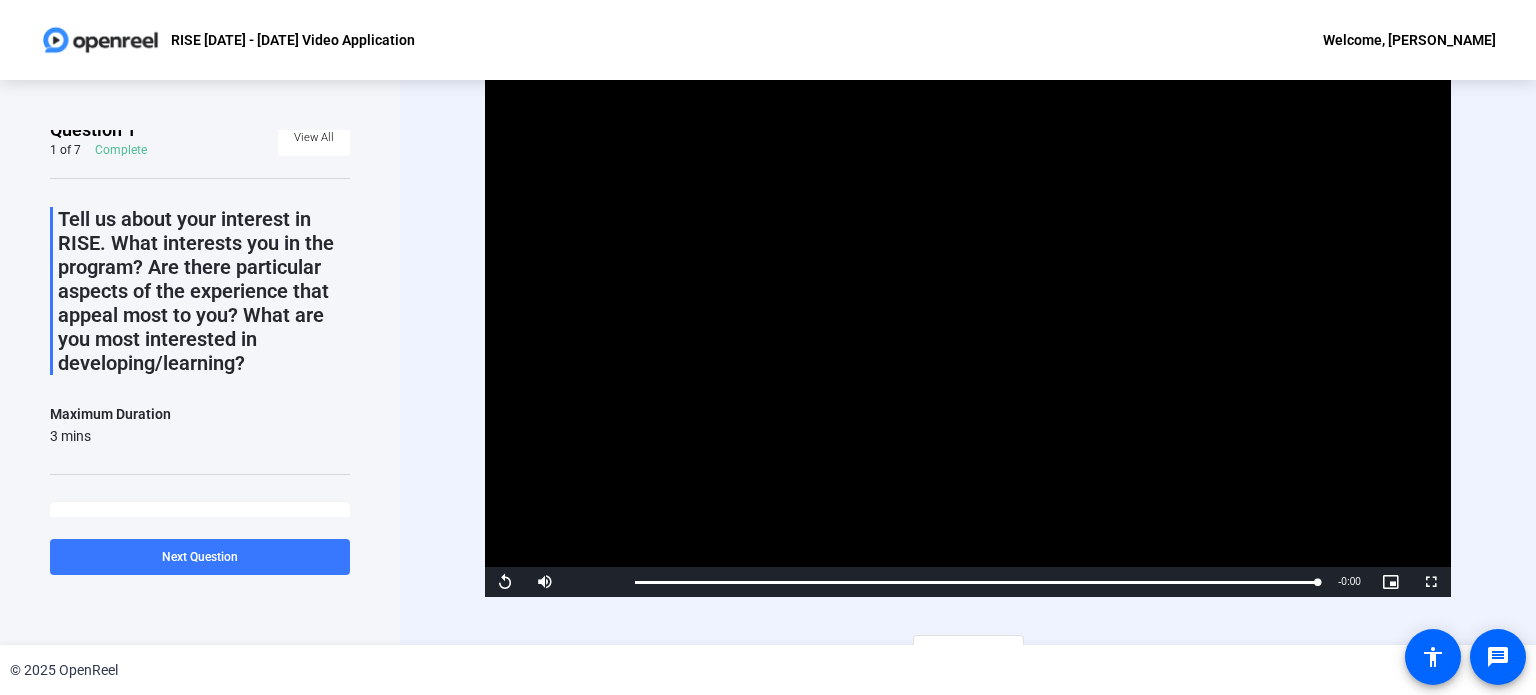 scroll, scrollTop: 29, scrollLeft: 0, axis: vertical 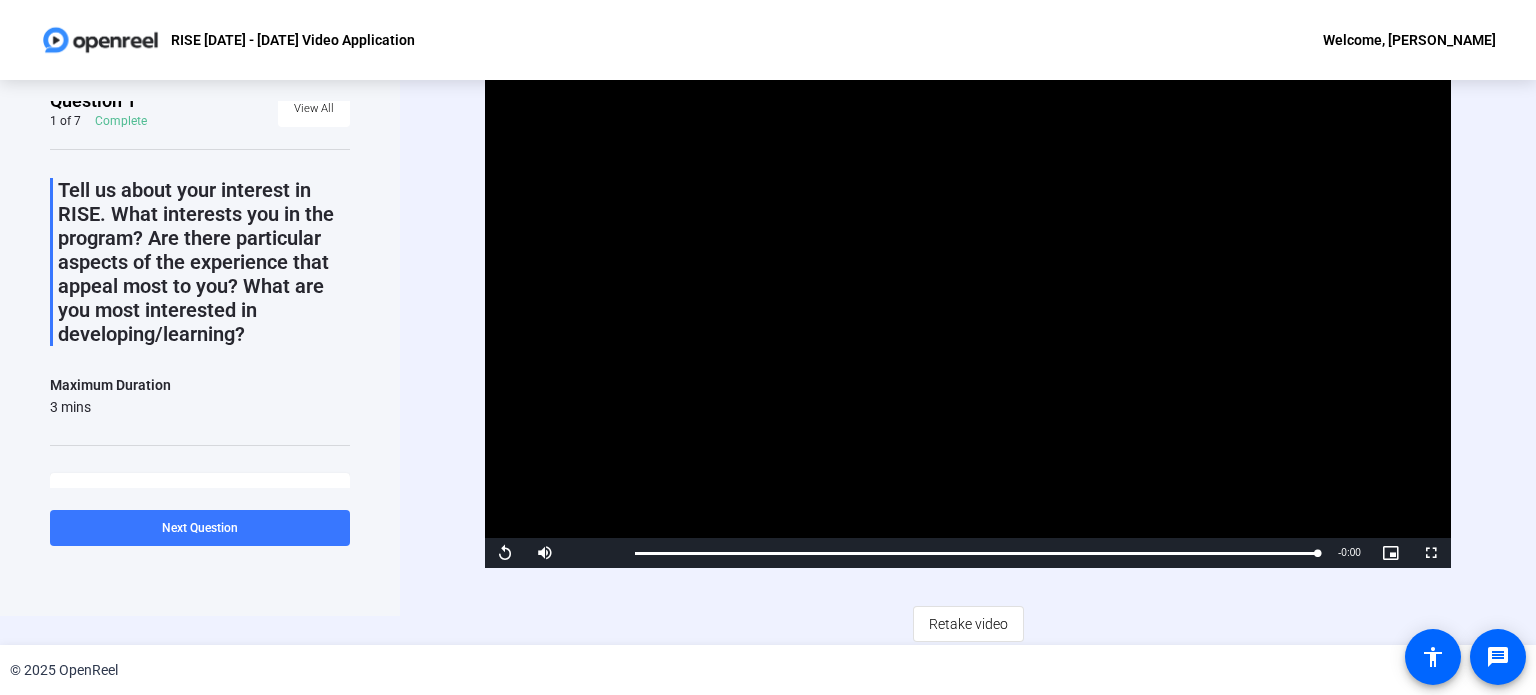 click at bounding box center [968, 296] 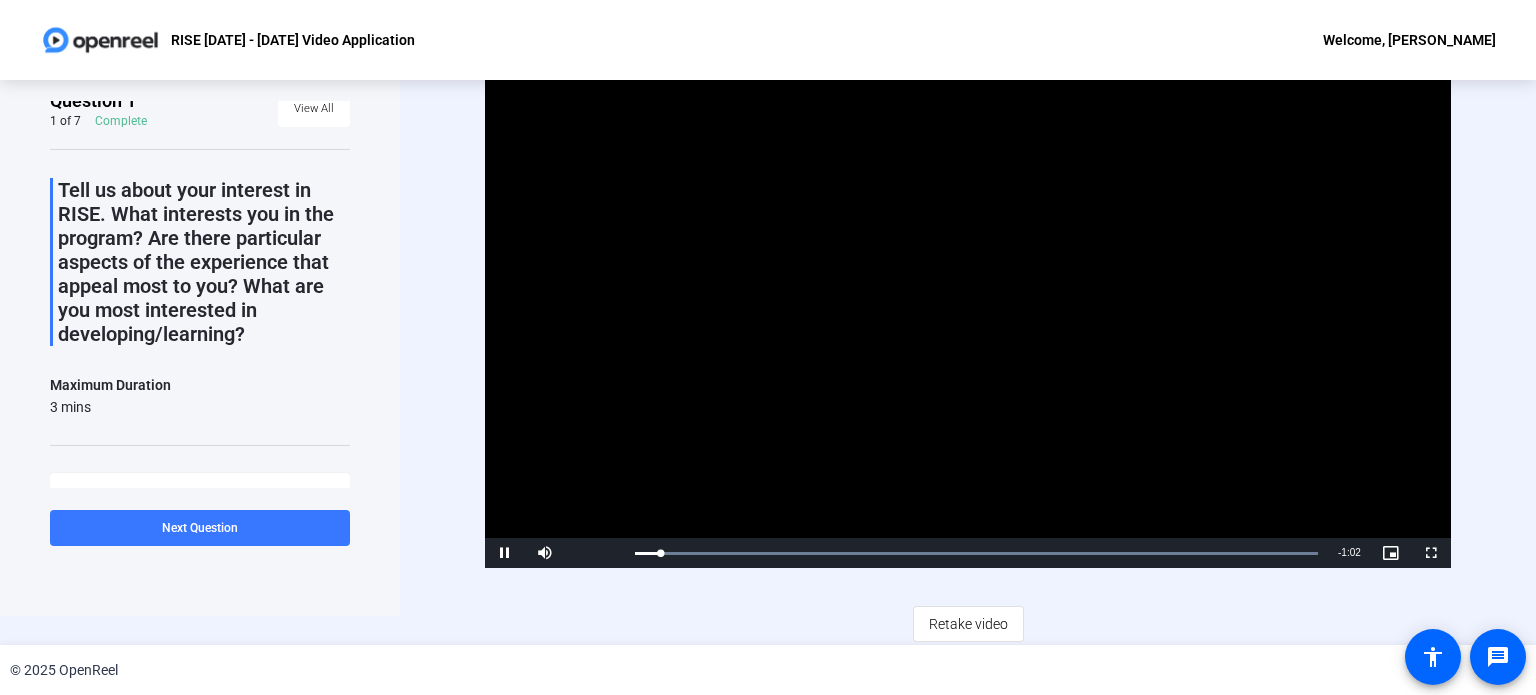 click at bounding box center (968, 296) 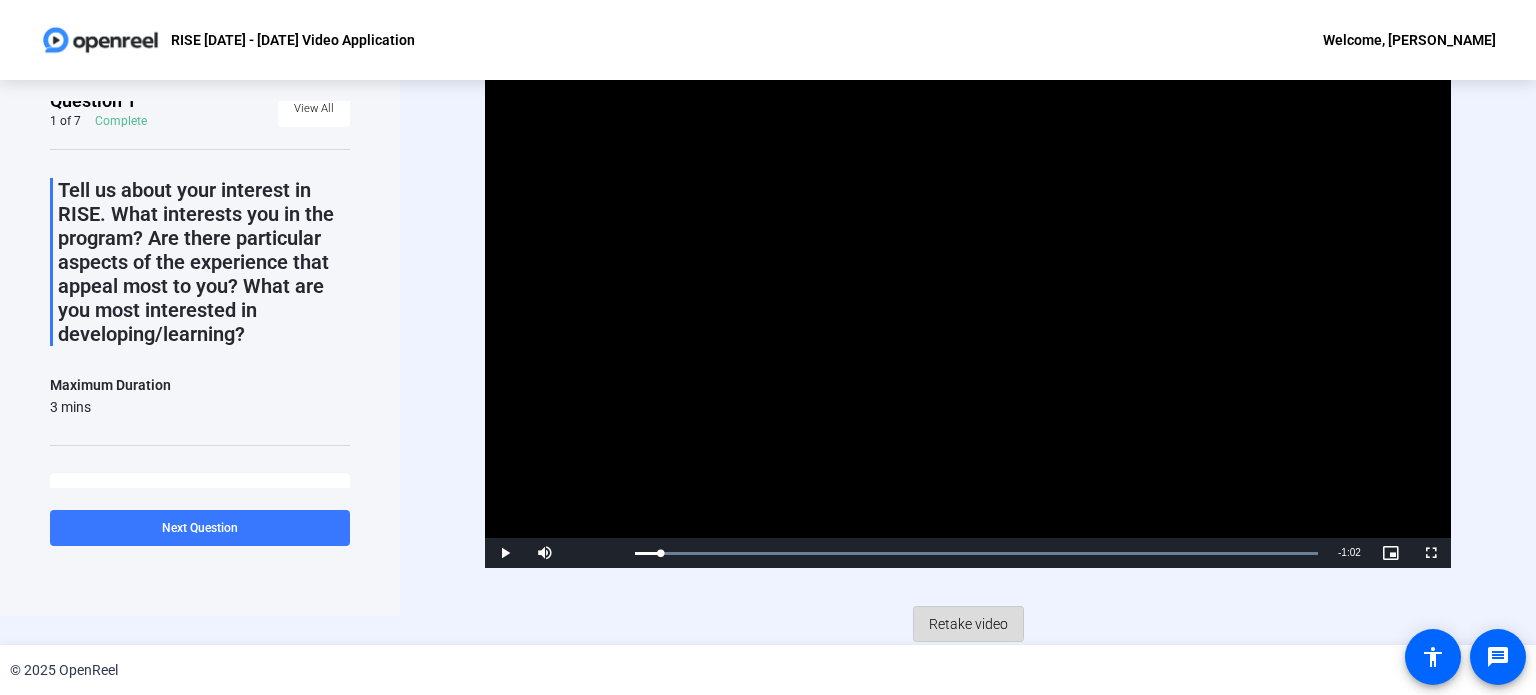 click on "Retake video" 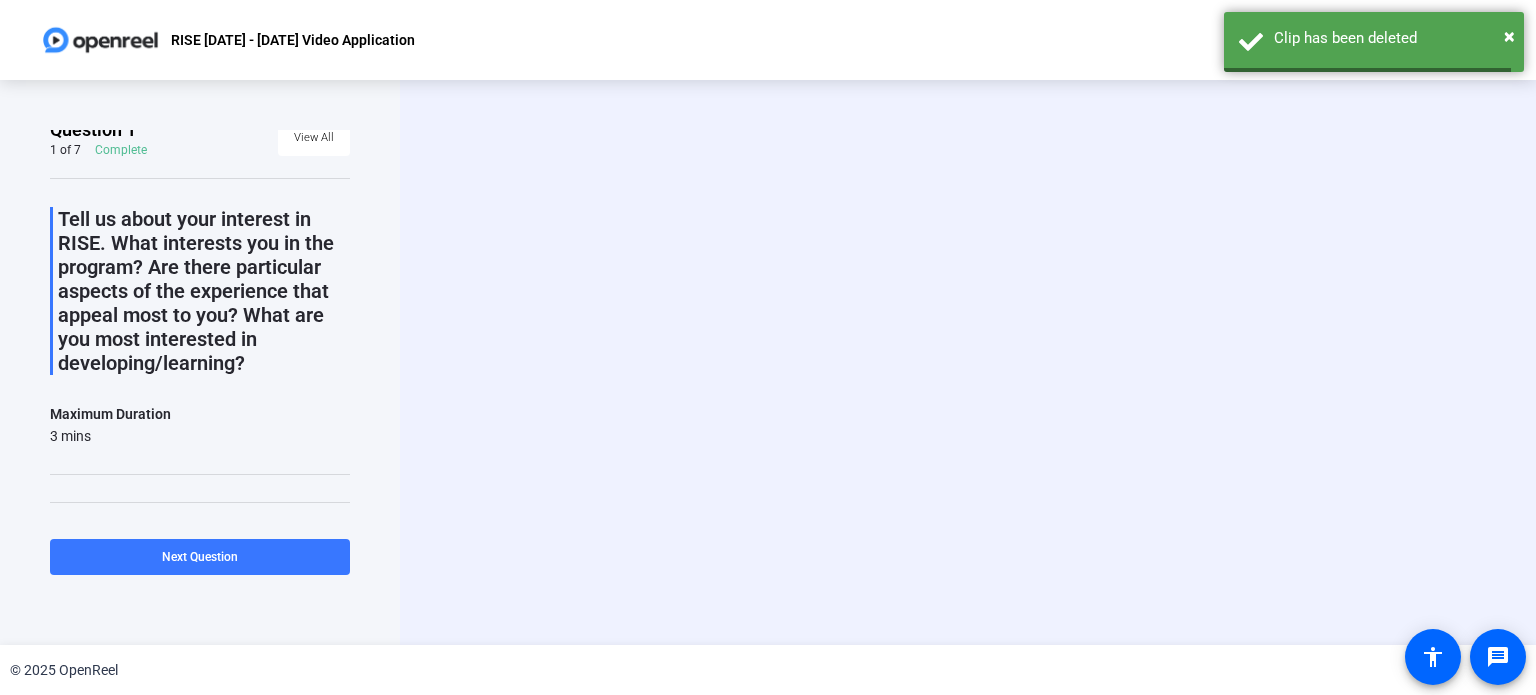 scroll, scrollTop: 0, scrollLeft: 0, axis: both 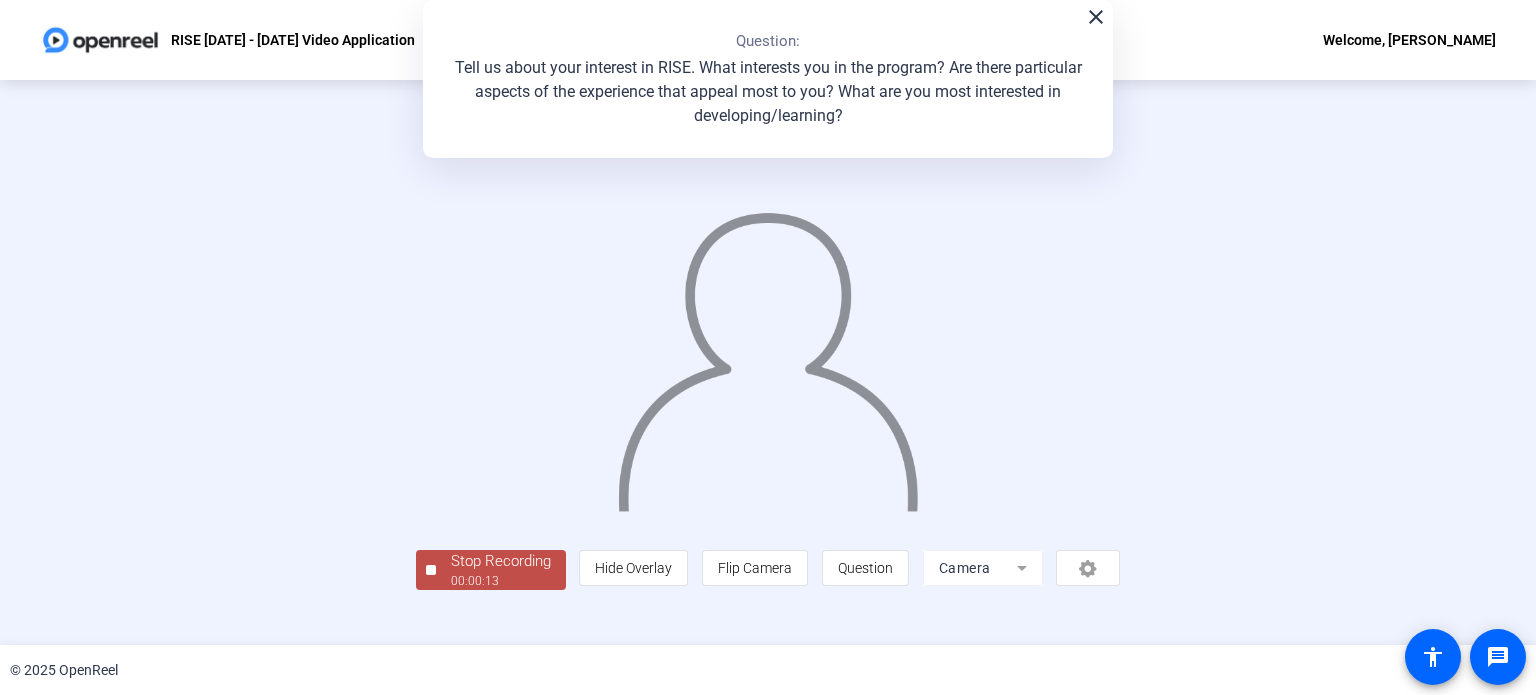 click 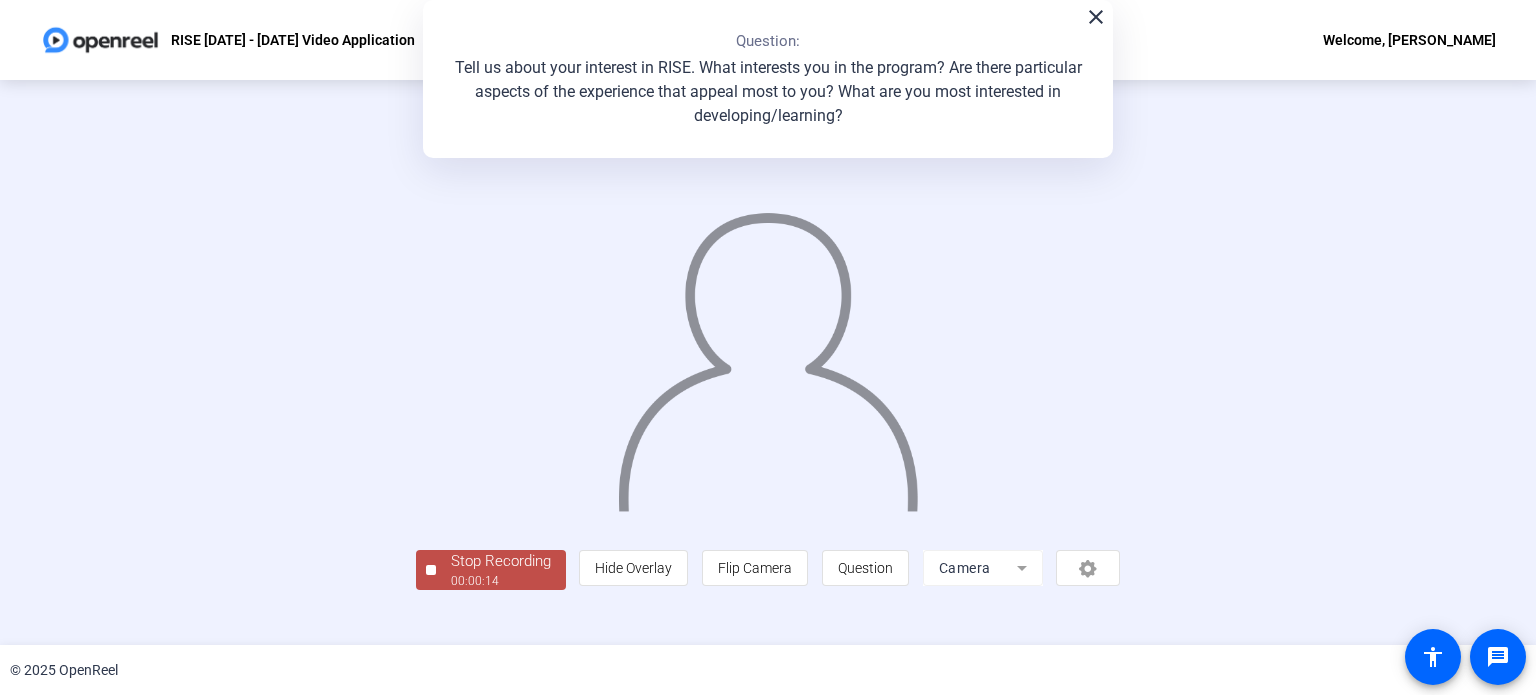 scroll, scrollTop: 77, scrollLeft: 0, axis: vertical 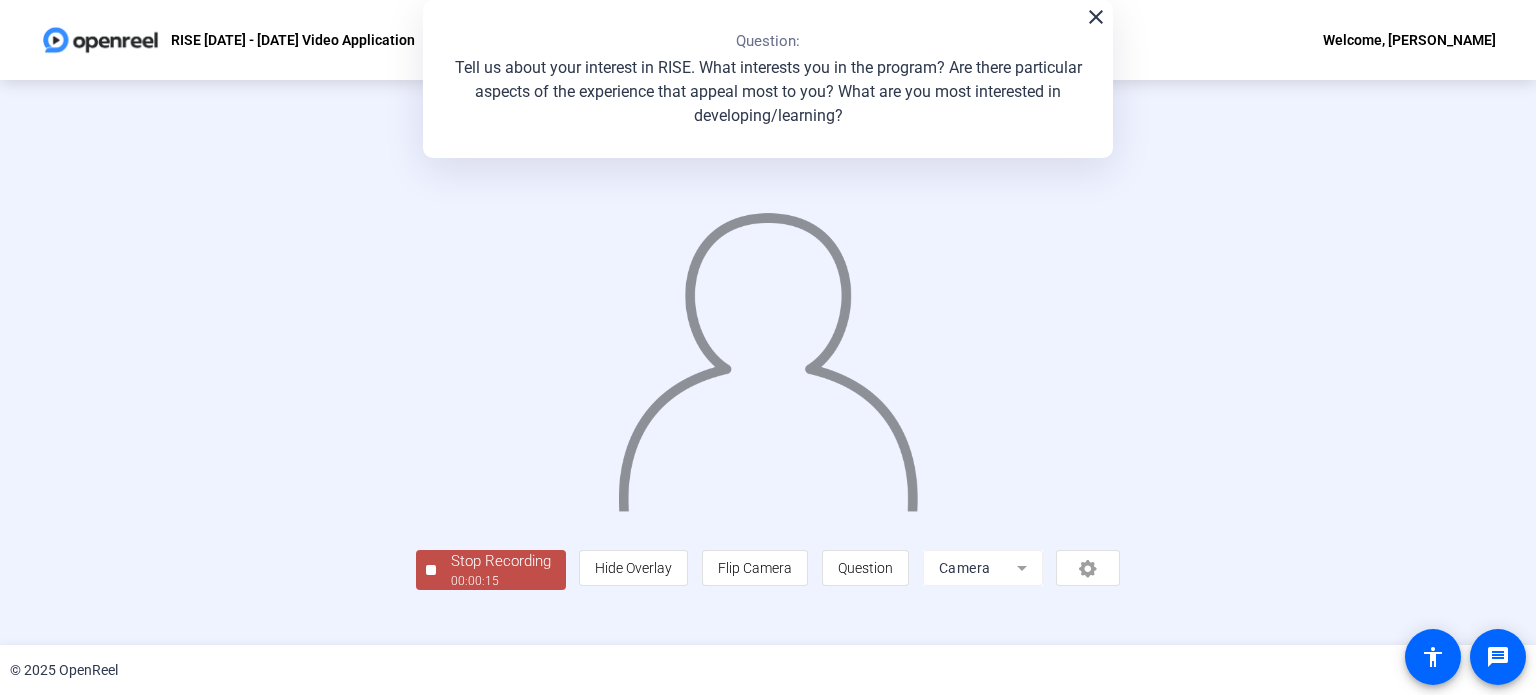 click on "Stop Recording" 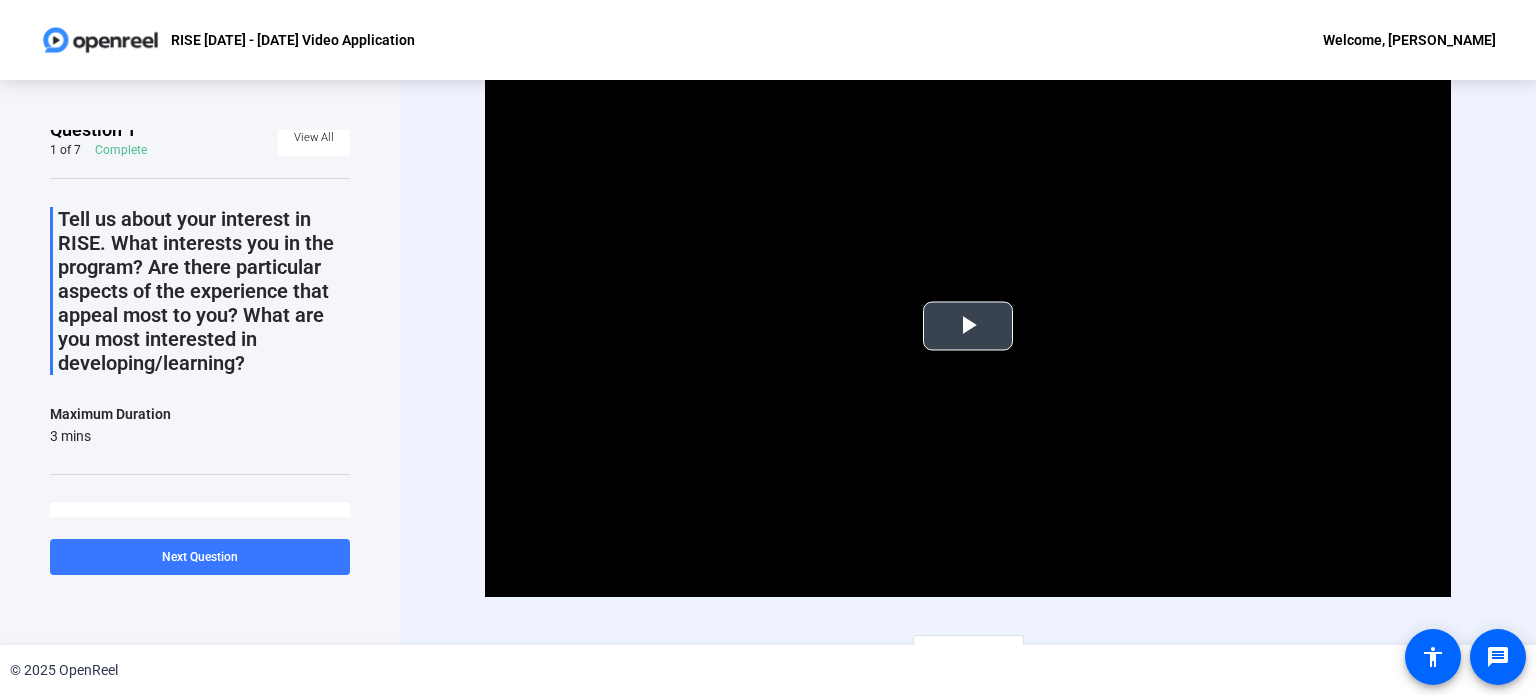 click at bounding box center (968, 326) 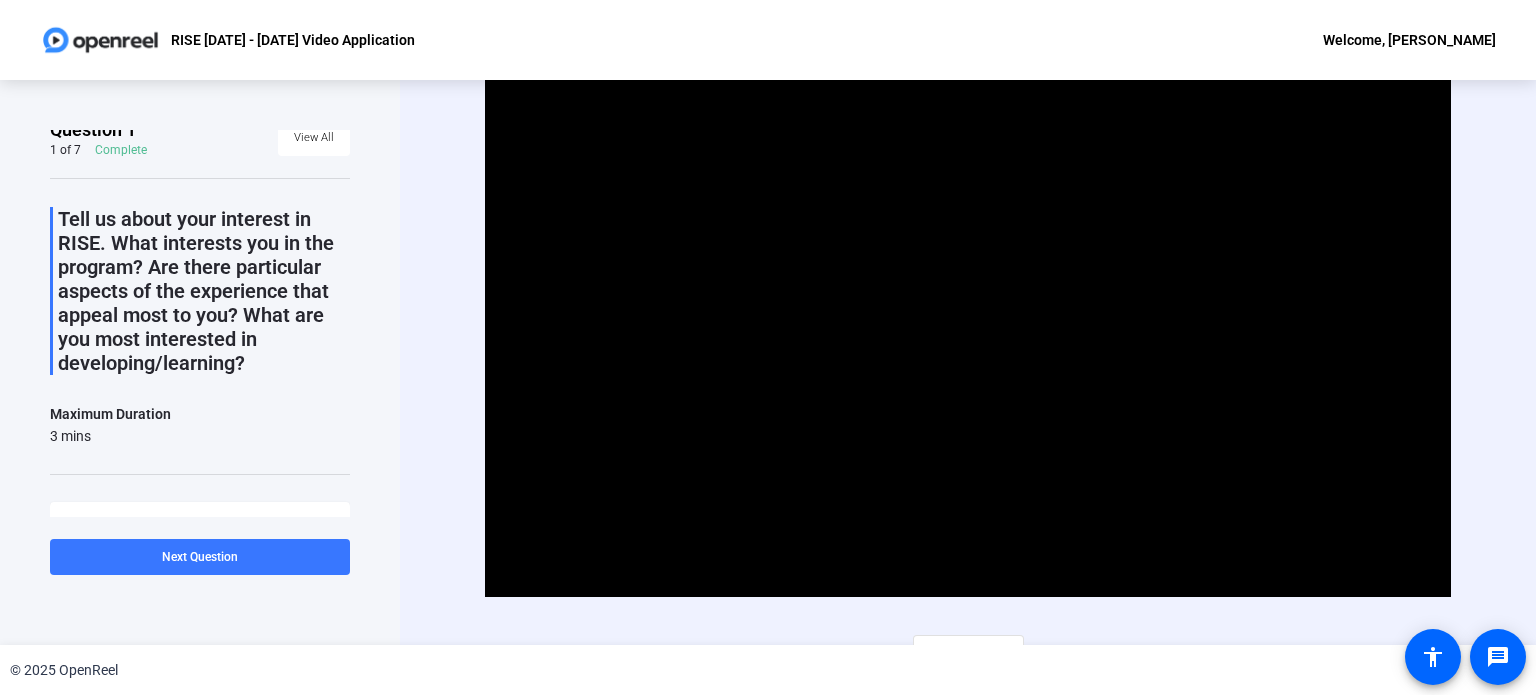 scroll, scrollTop: 7, scrollLeft: 0, axis: vertical 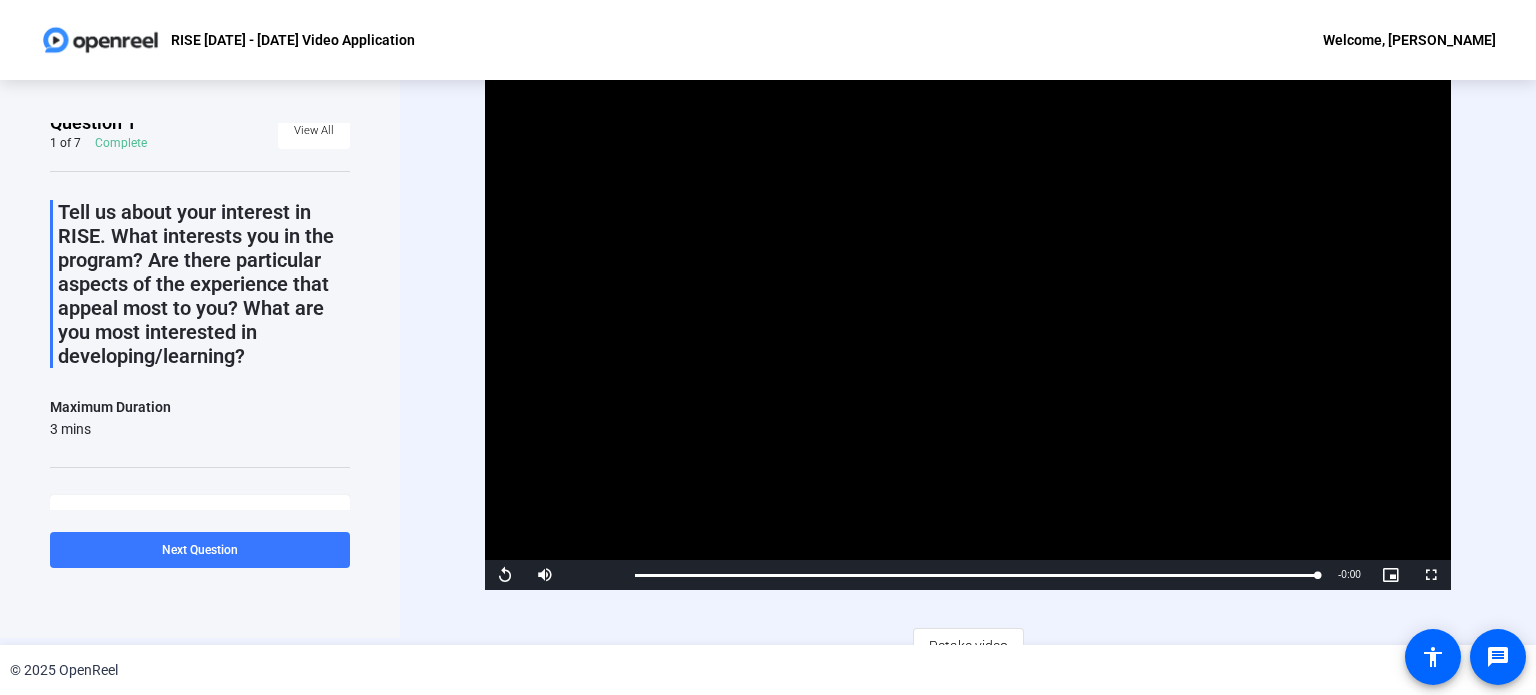 click at bounding box center [968, 318] 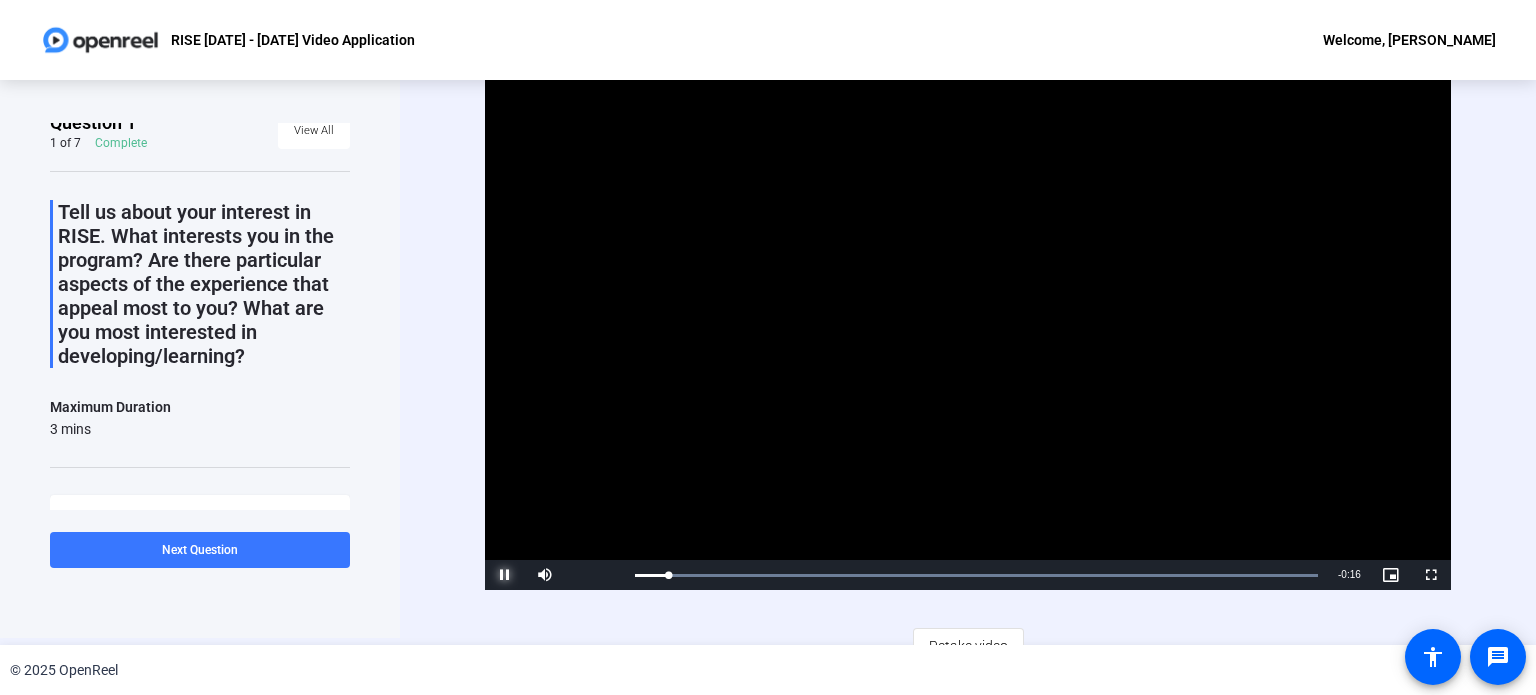 click at bounding box center [505, 575] 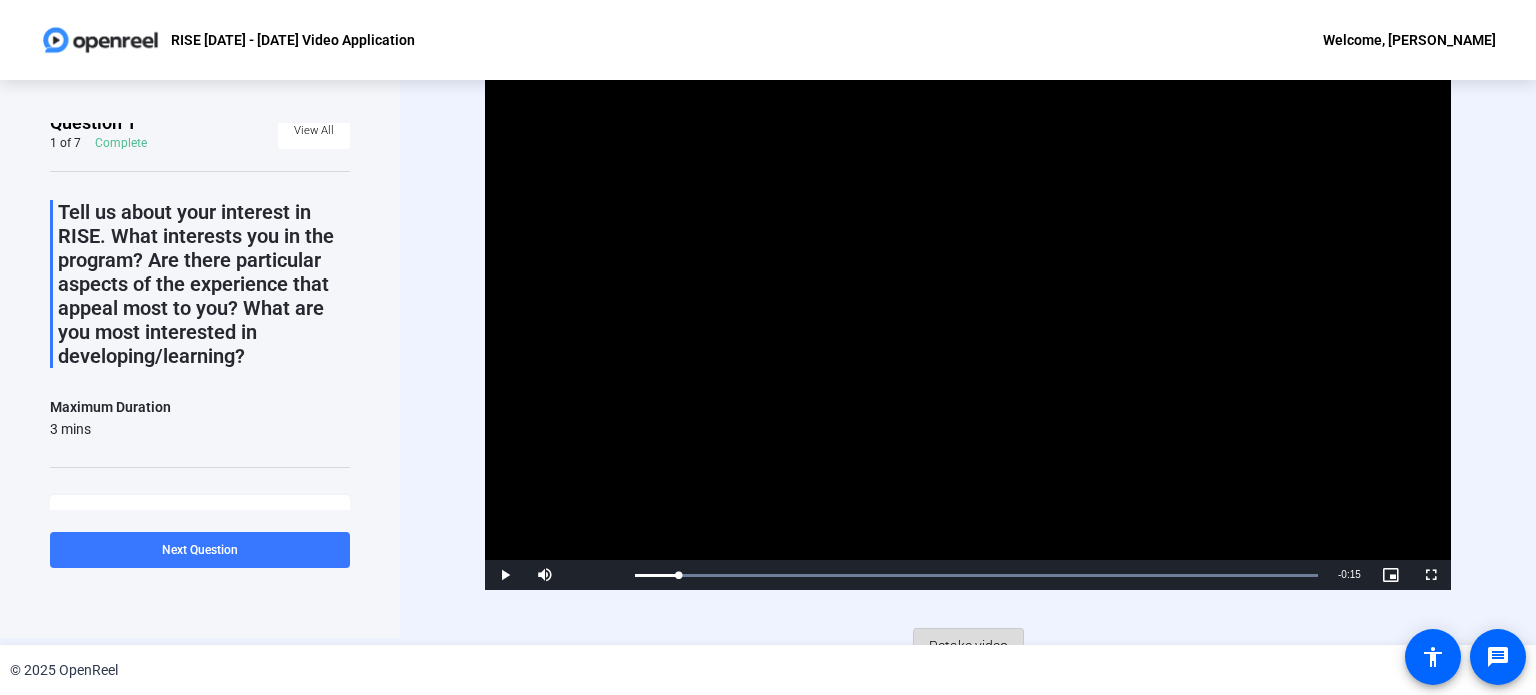 click on "Retake video" 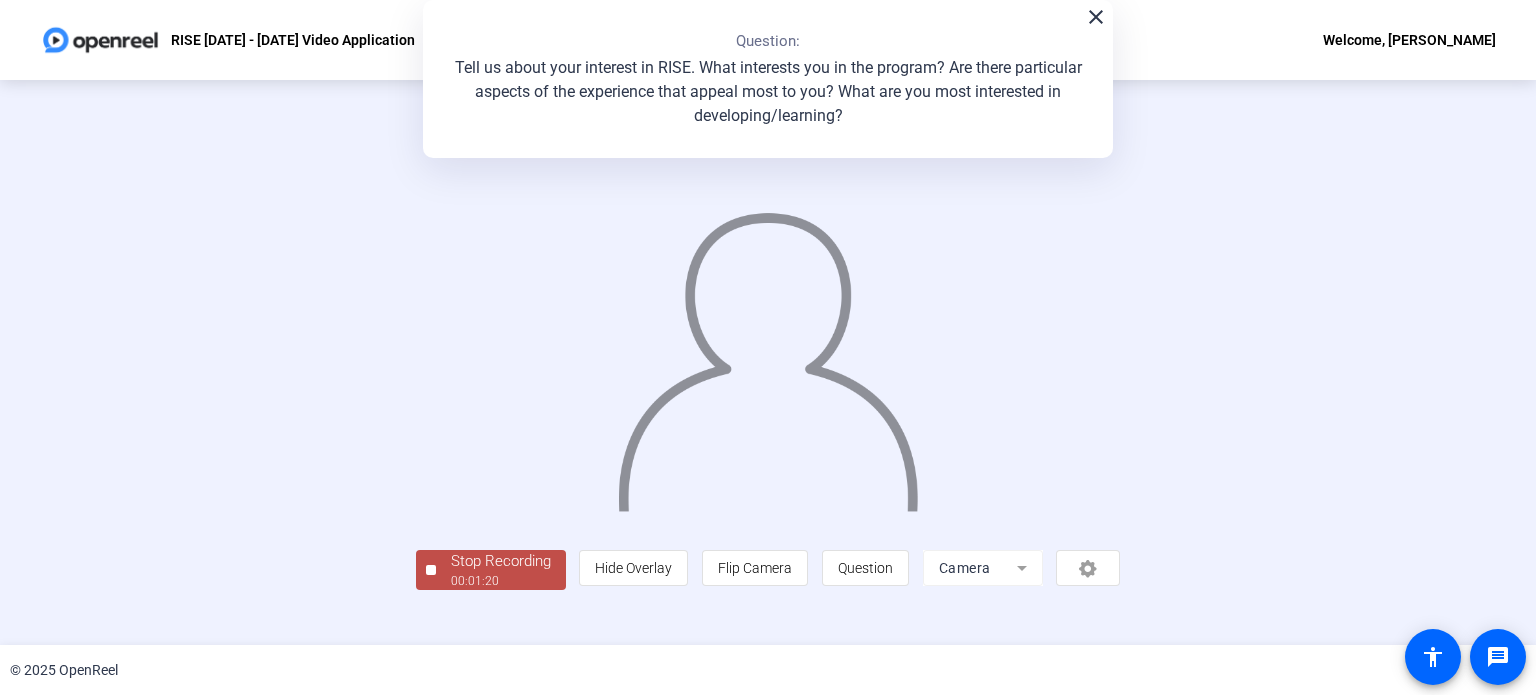 scroll, scrollTop: 77, scrollLeft: 0, axis: vertical 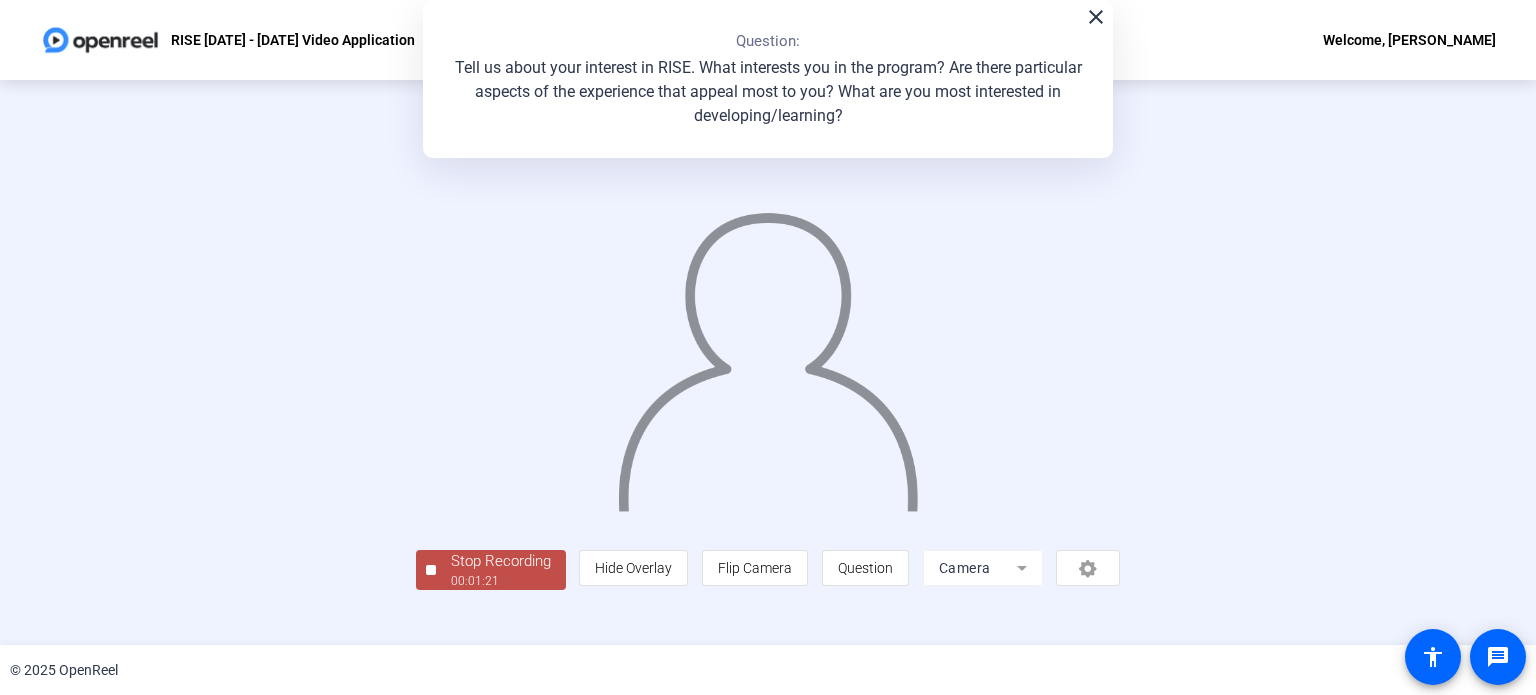 click on "Stop Recording" 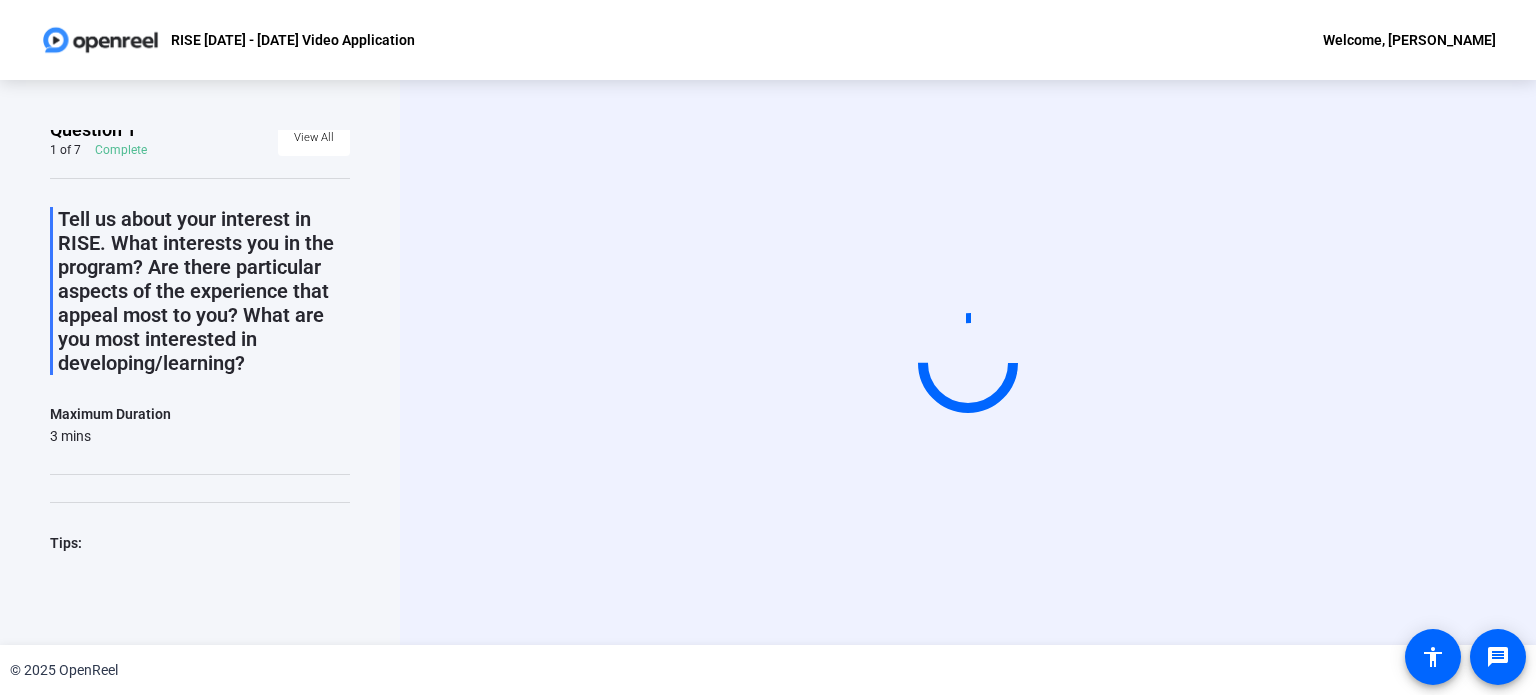 scroll, scrollTop: 0, scrollLeft: 0, axis: both 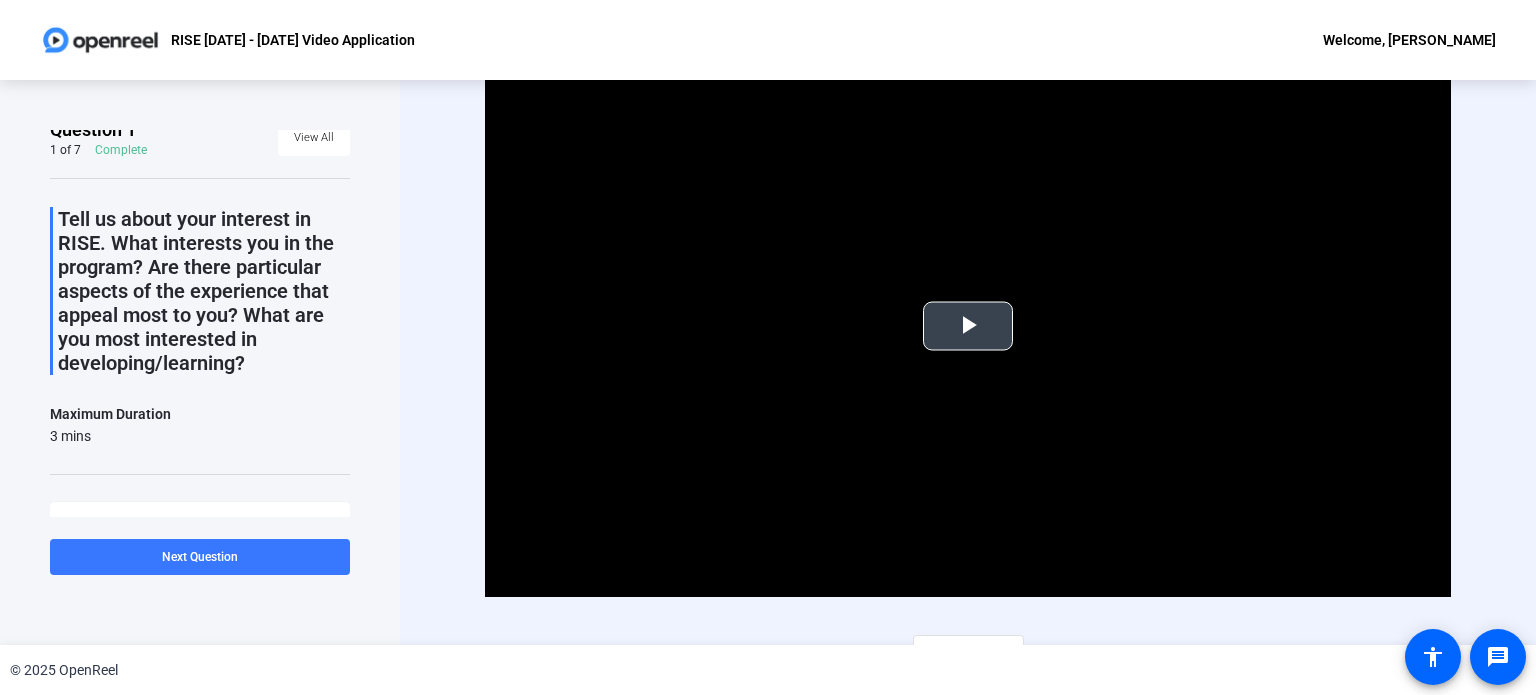 click at bounding box center (968, 326) 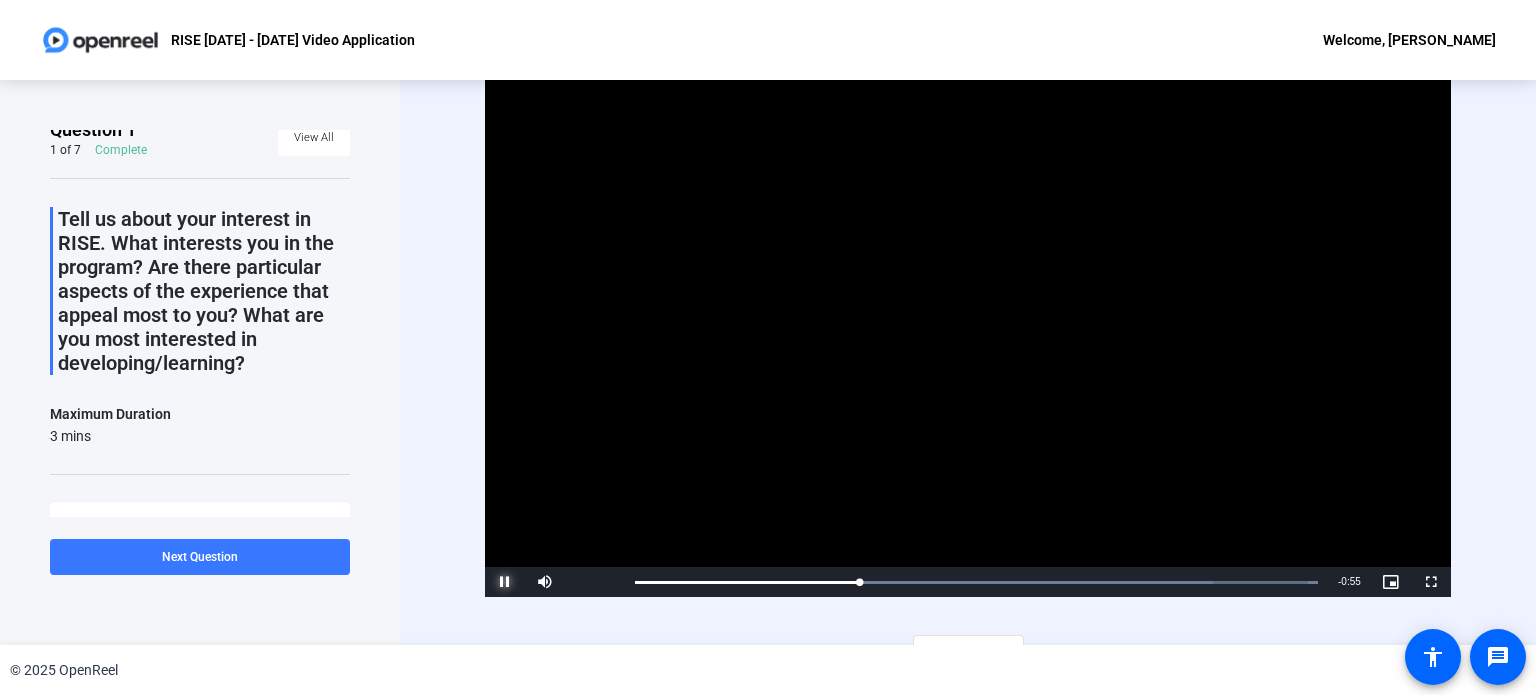 click at bounding box center (505, 582) 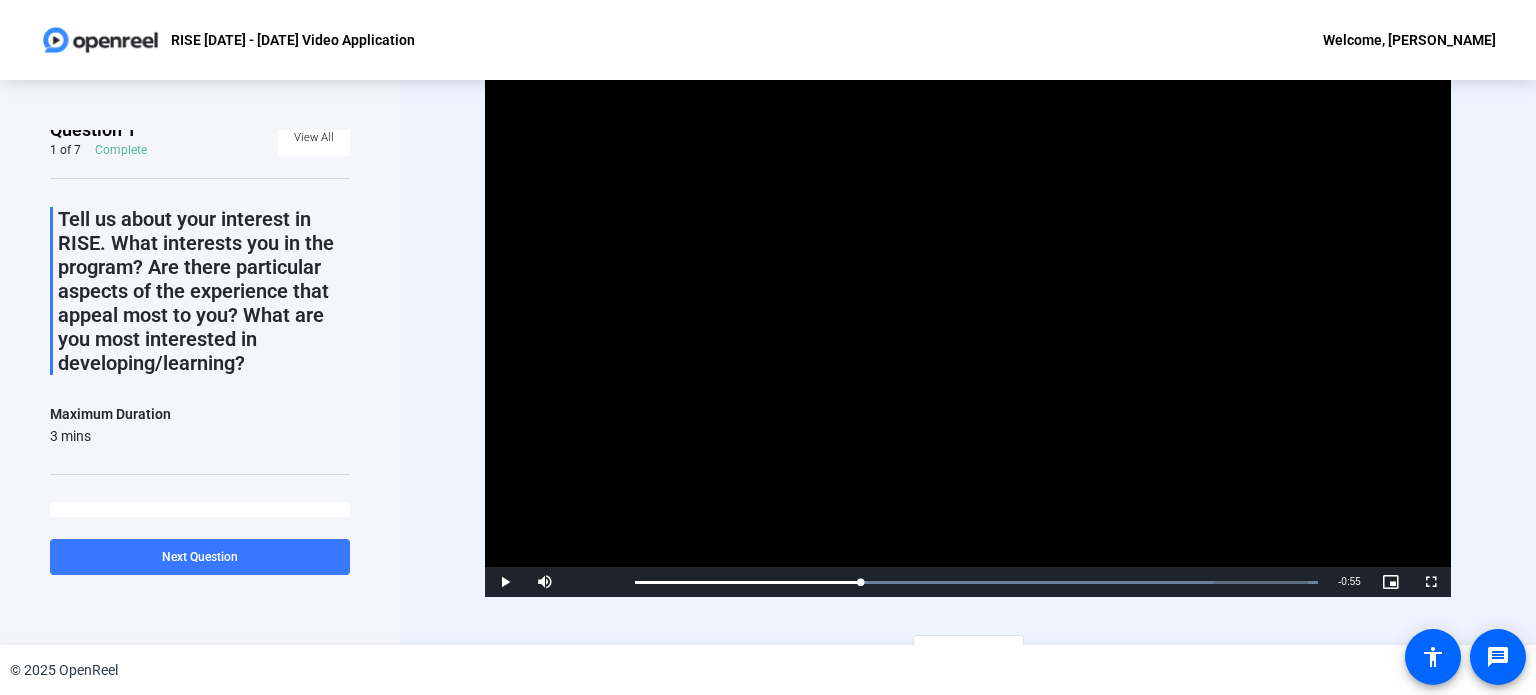scroll, scrollTop: 0, scrollLeft: 0, axis: both 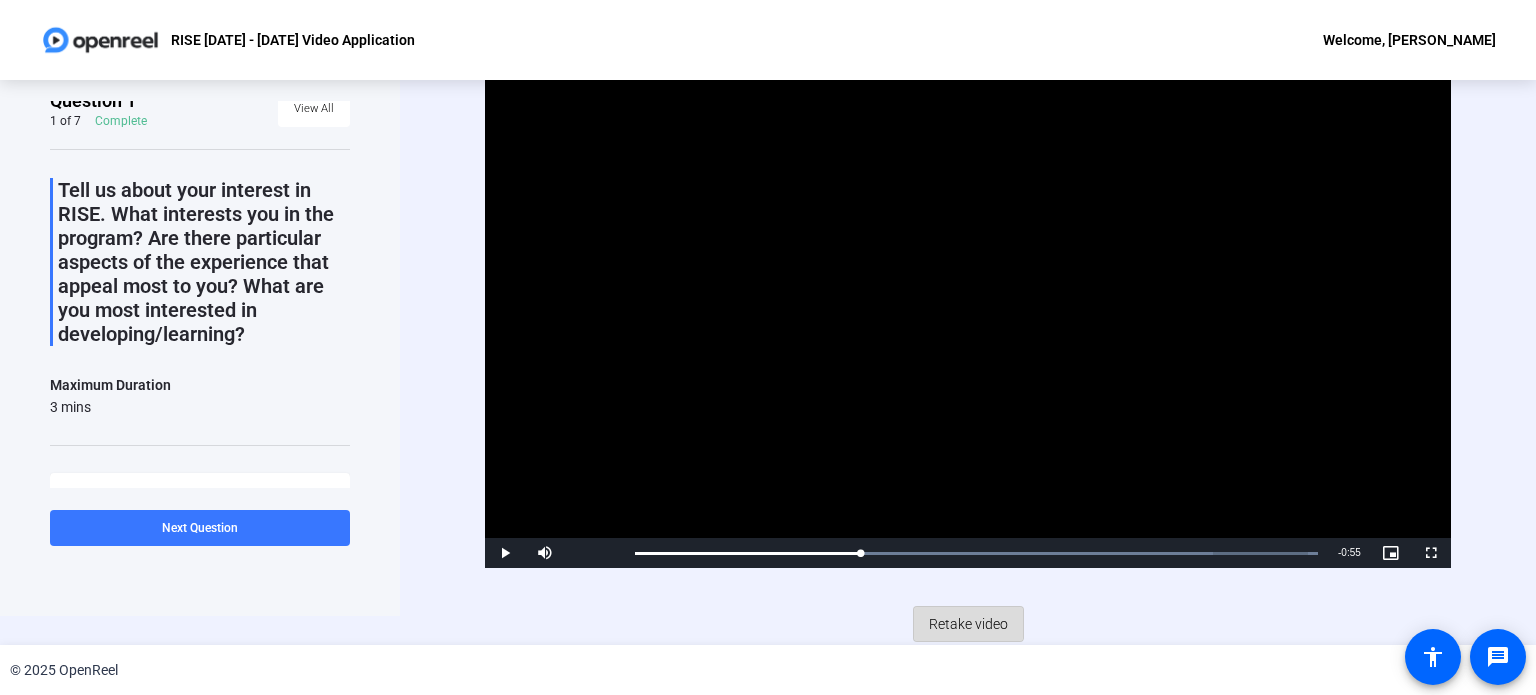 click on "Retake video" 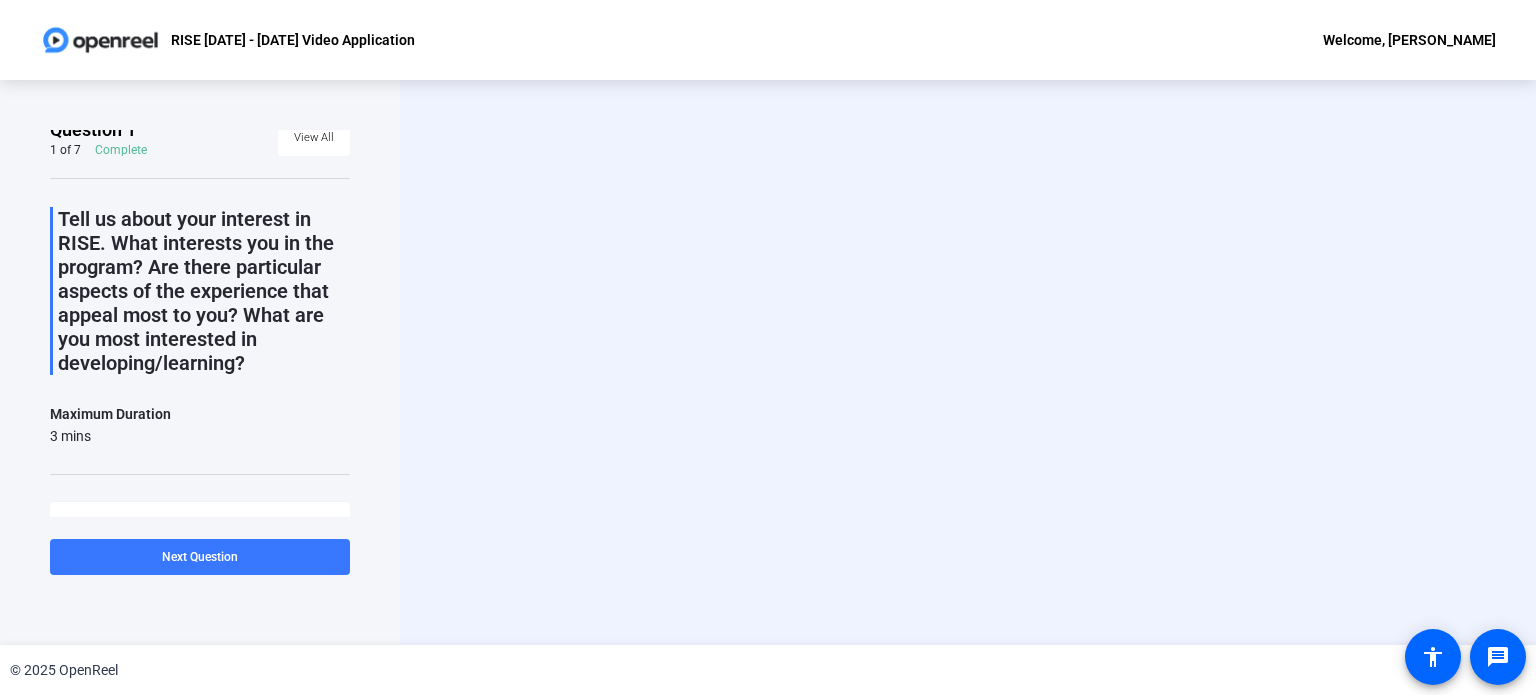 scroll, scrollTop: 0, scrollLeft: 0, axis: both 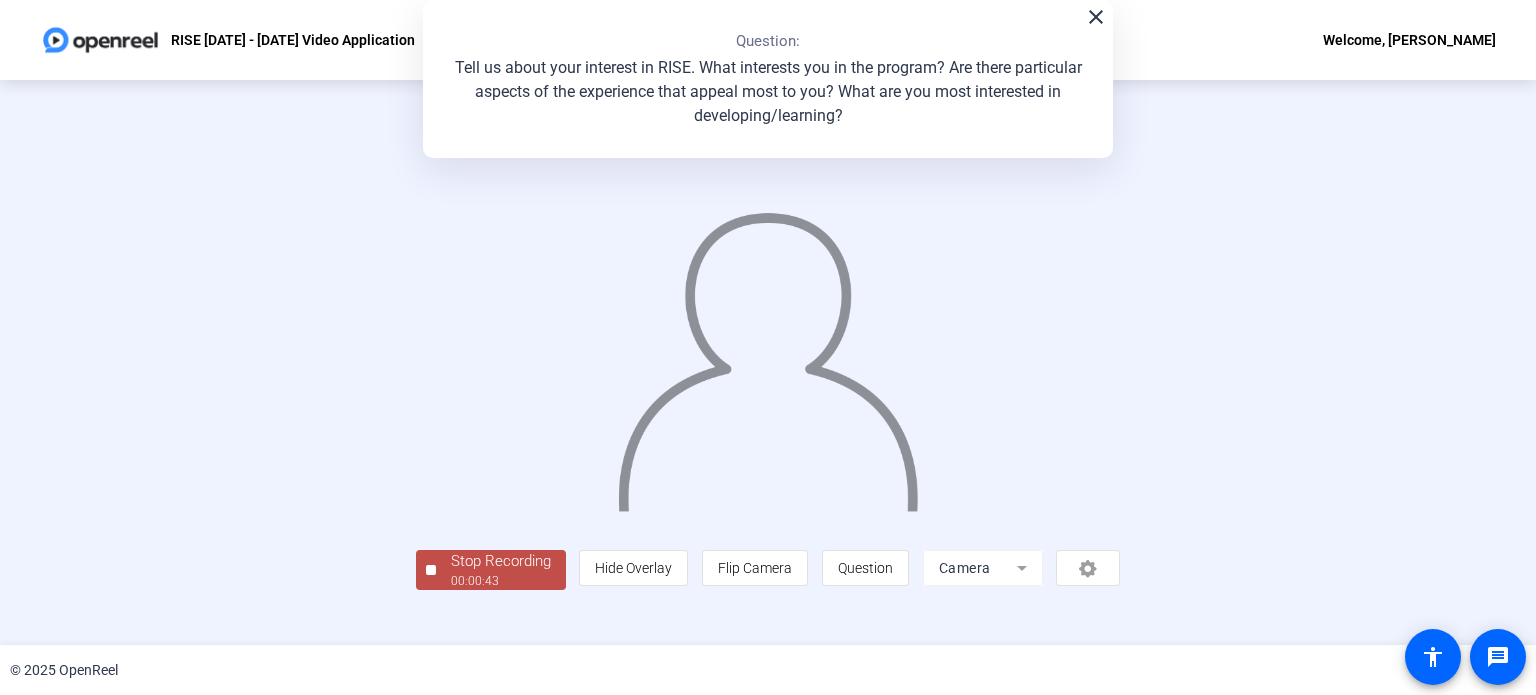 click 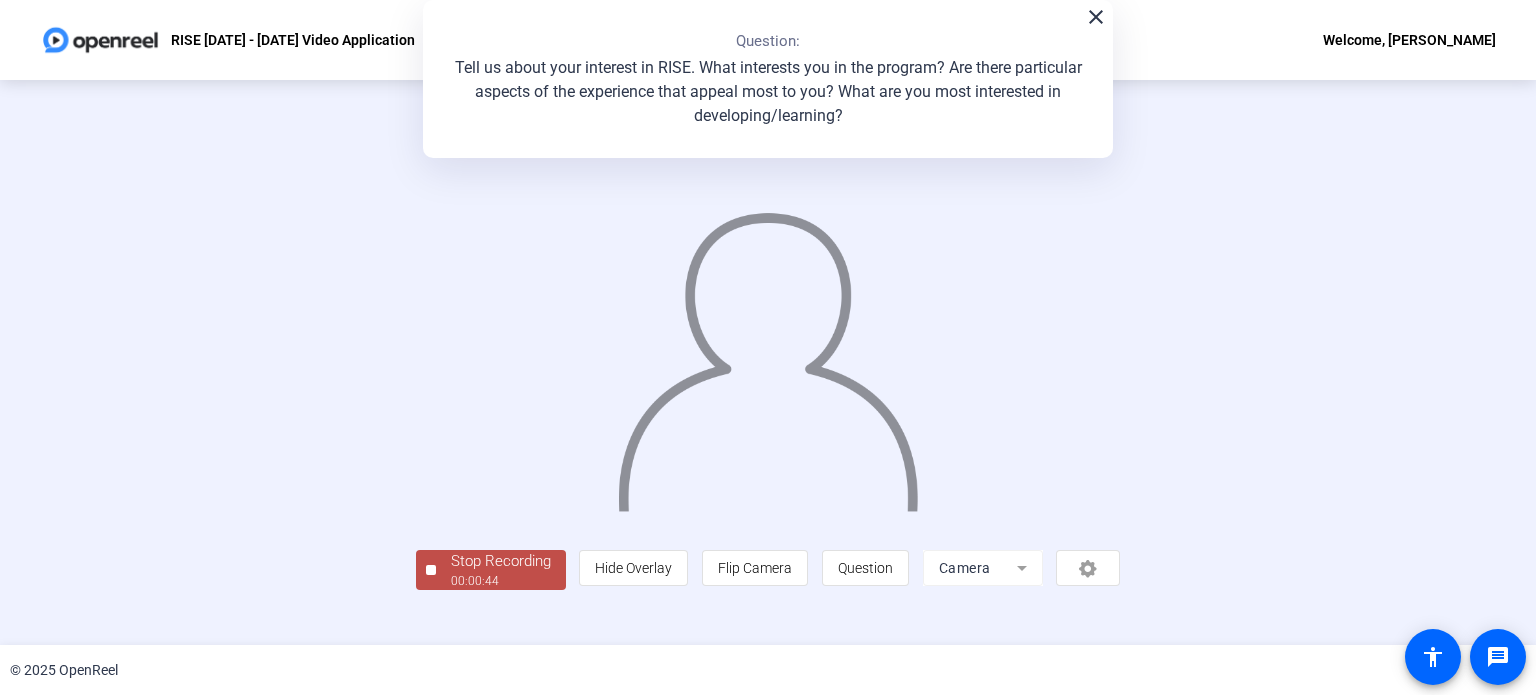 click on "Stop Recording" 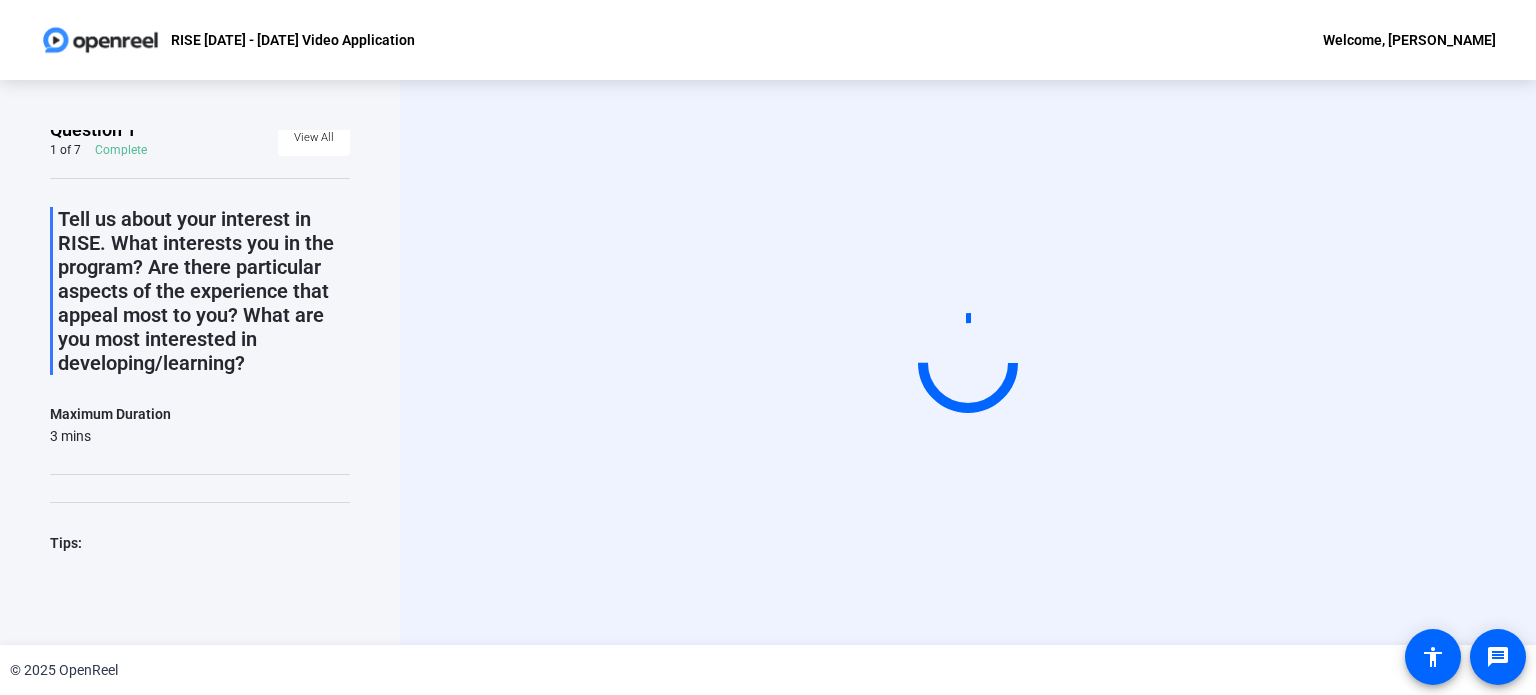scroll, scrollTop: 0, scrollLeft: 0, axis: both 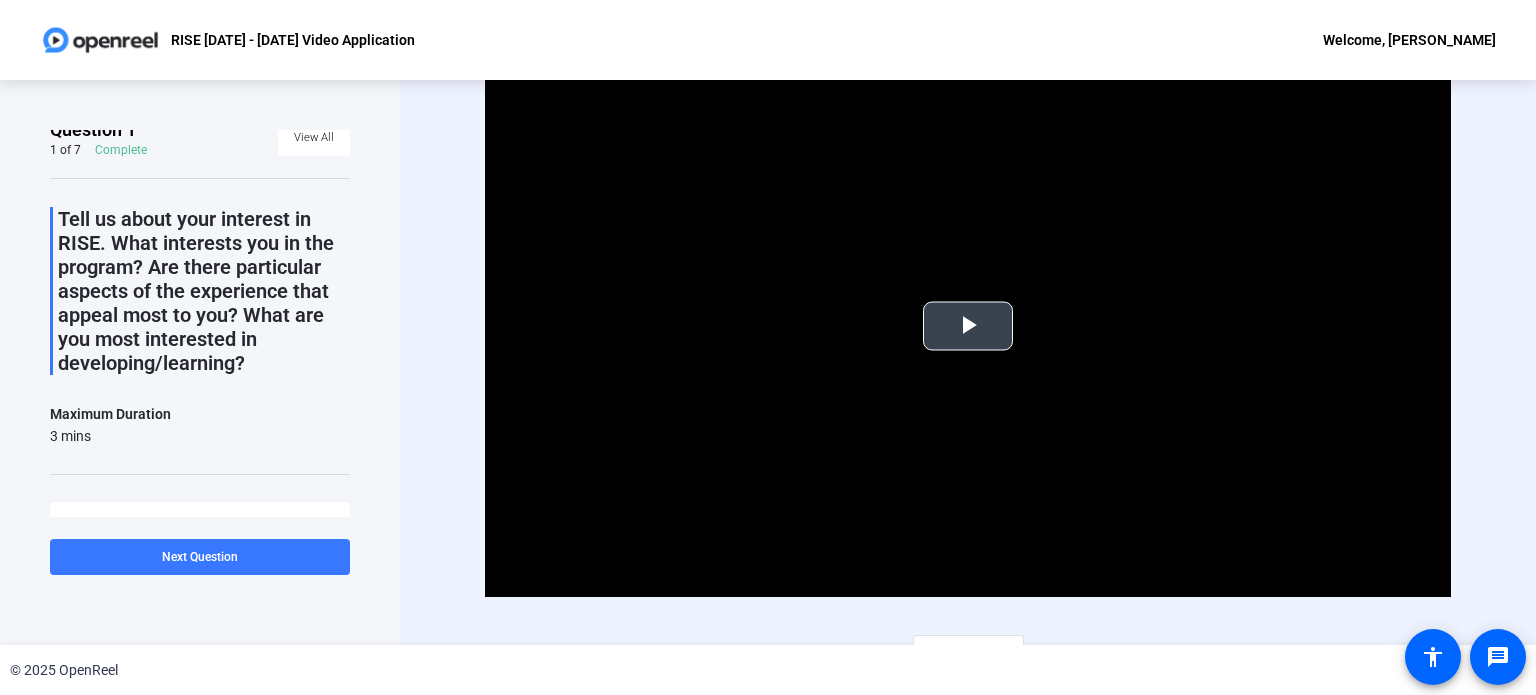 click at bounding box center (968, 326) 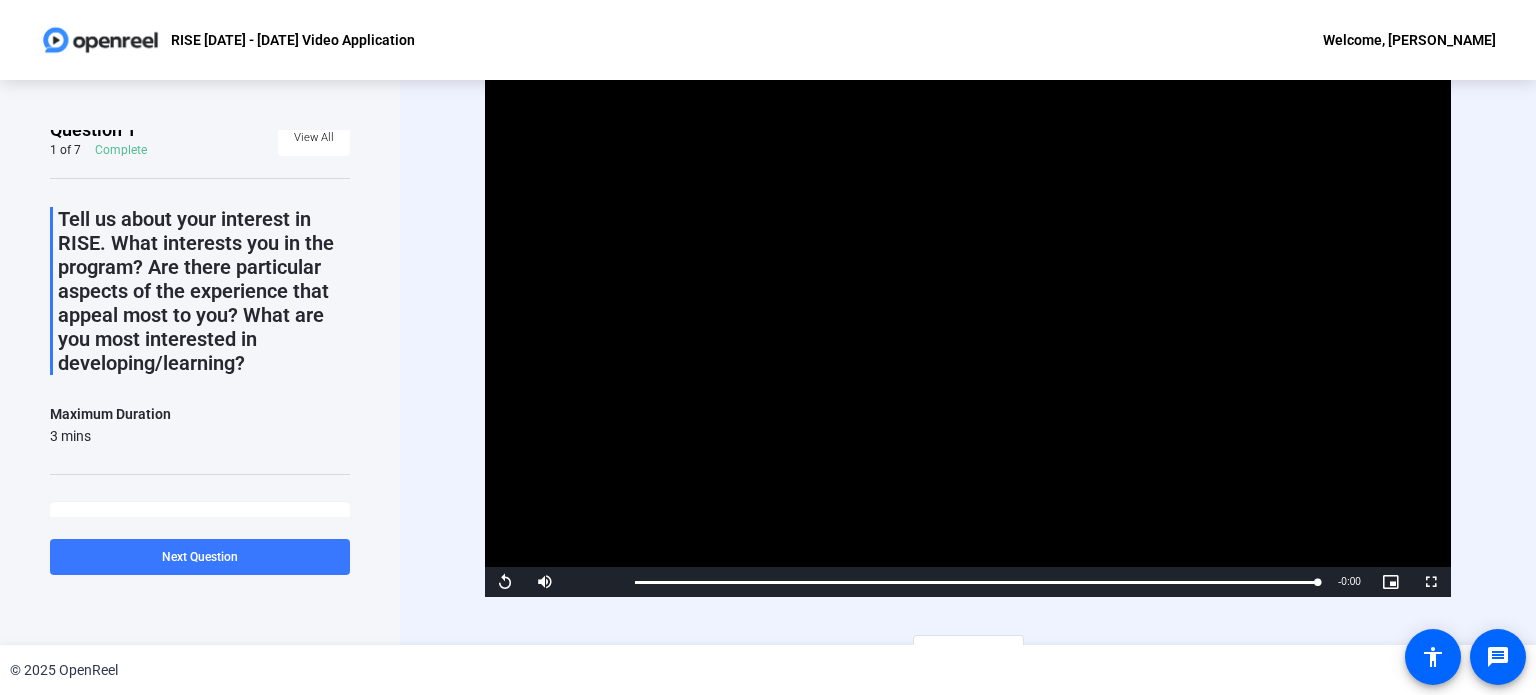 click at bounding box center (968, 325) 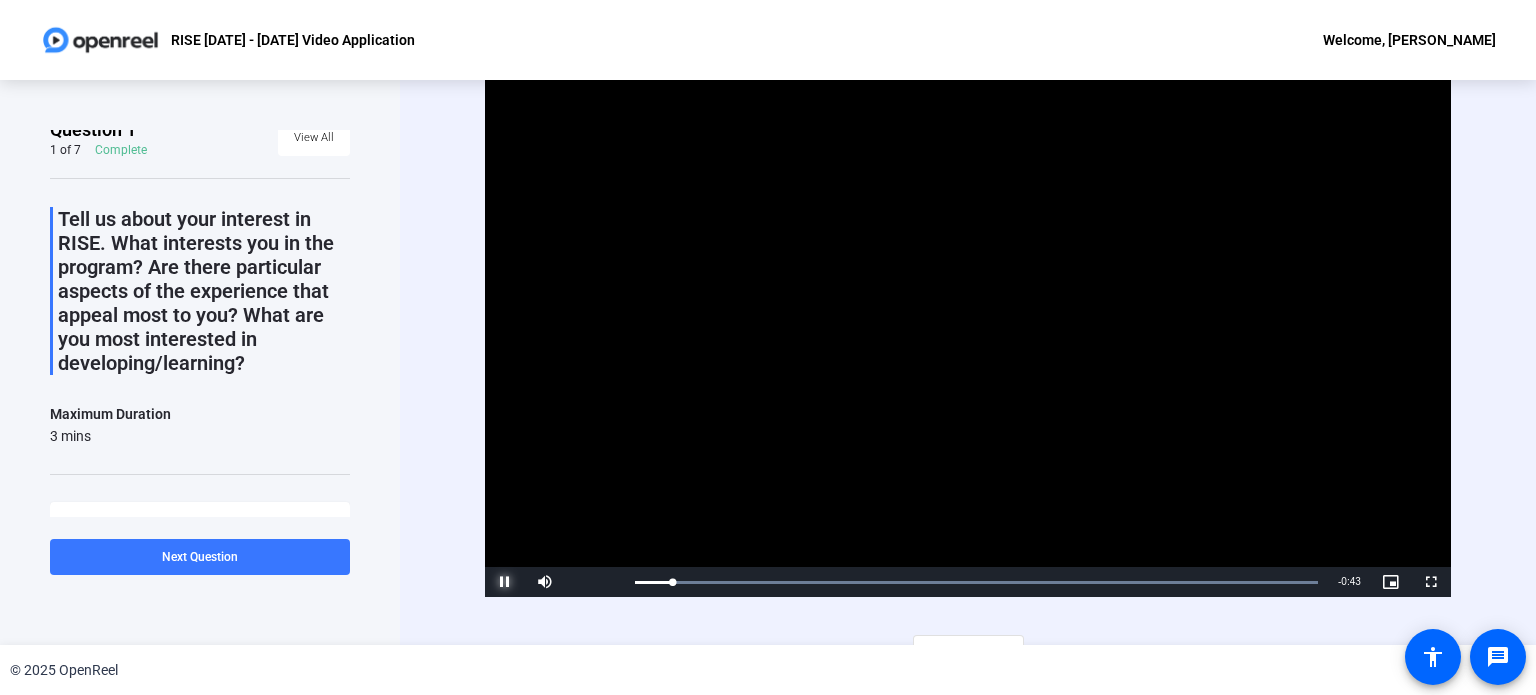 click at bounding box center (505, 582) 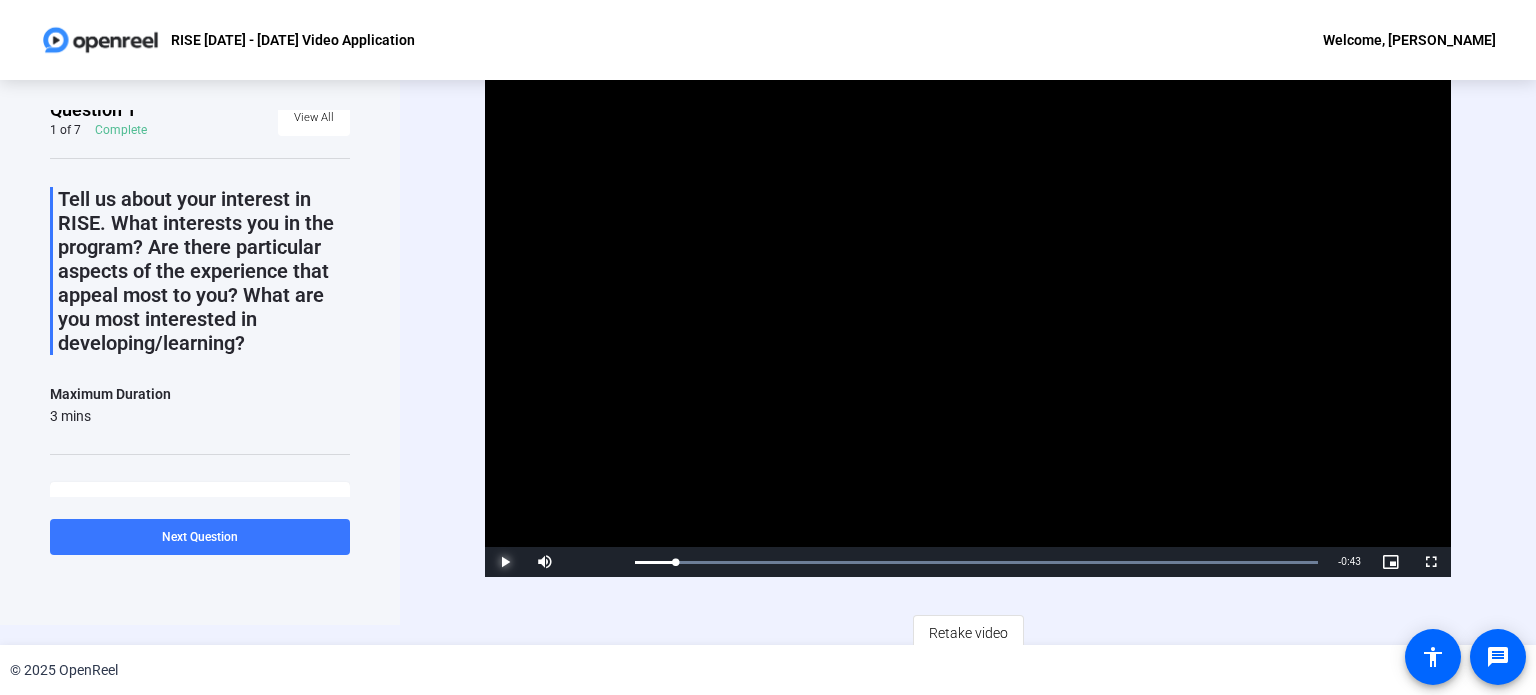 scroll, scrollTop: 21, scrollLeft: 0, axis: vertical 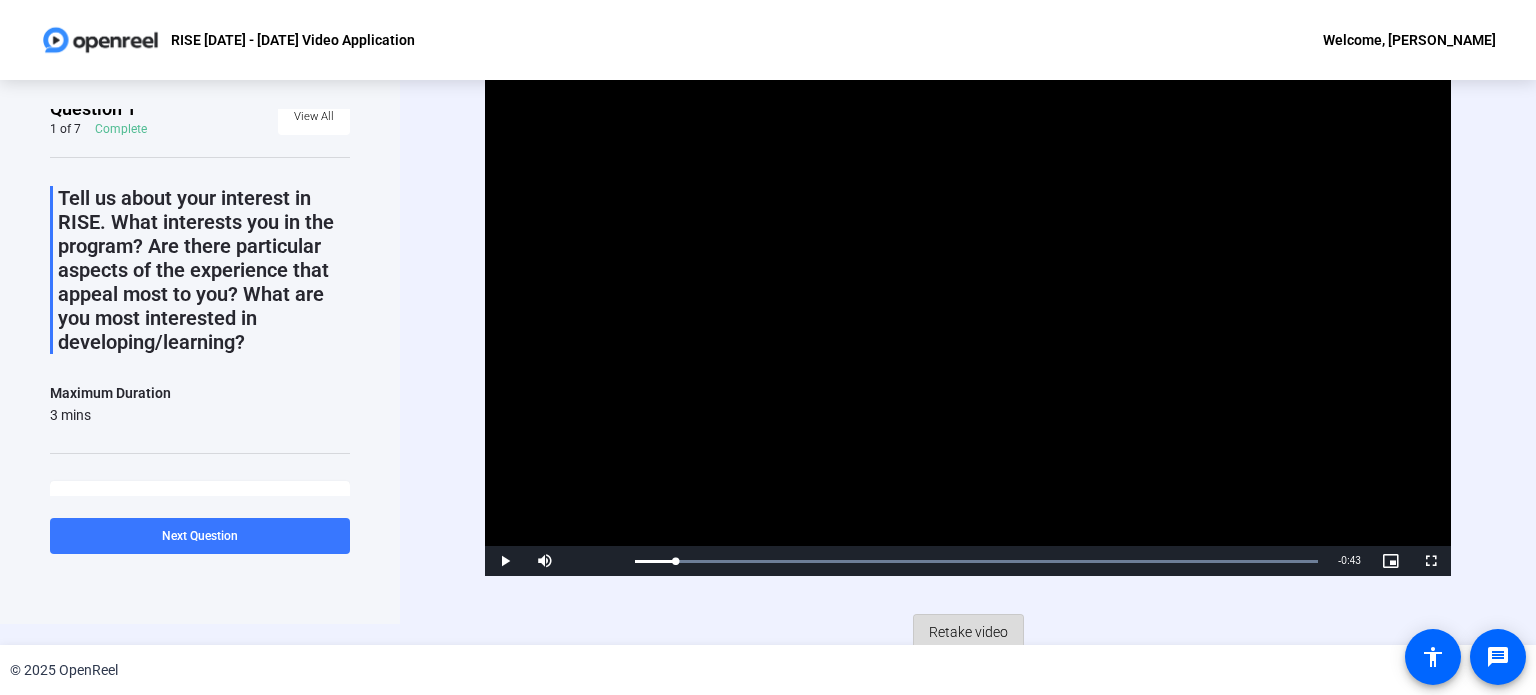 click on "Retake video" 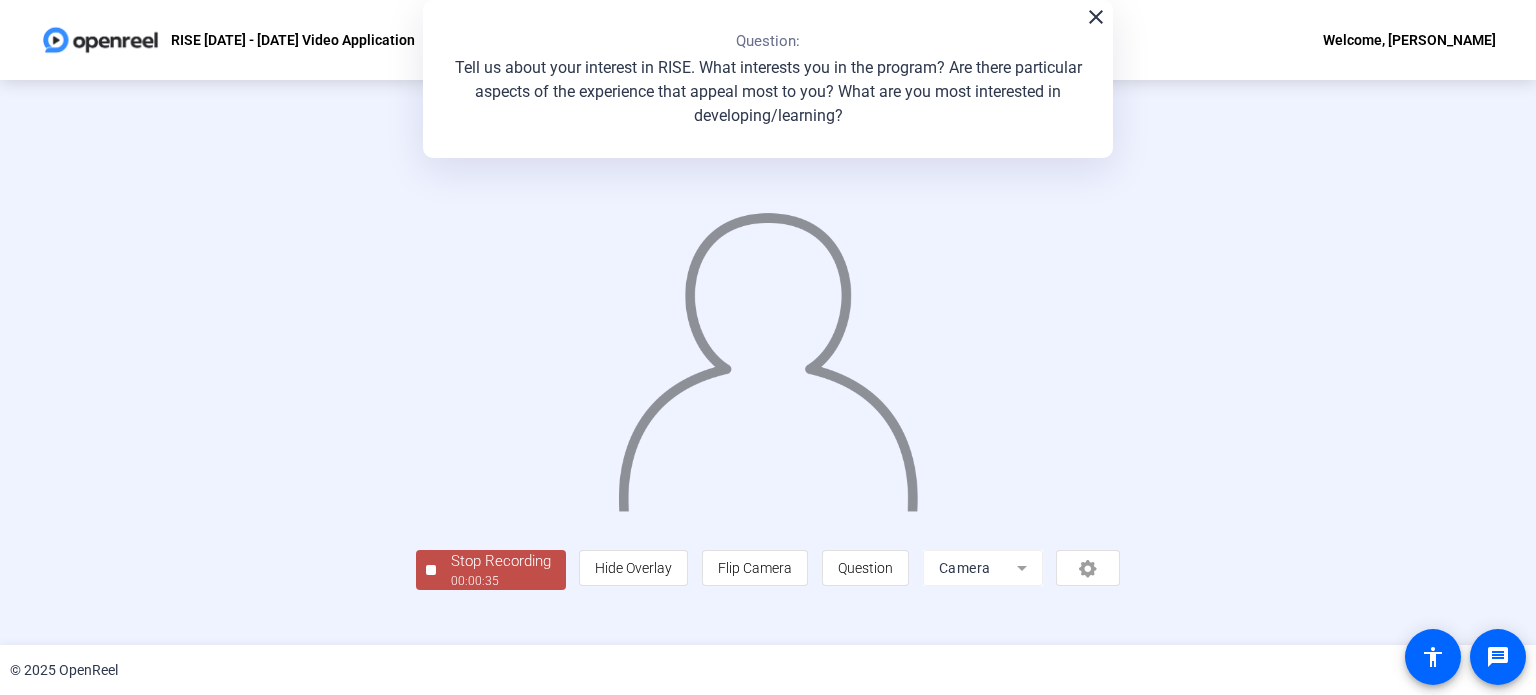 scroll, scrollTop: 77, scrollLeft: 0, axis: vertical 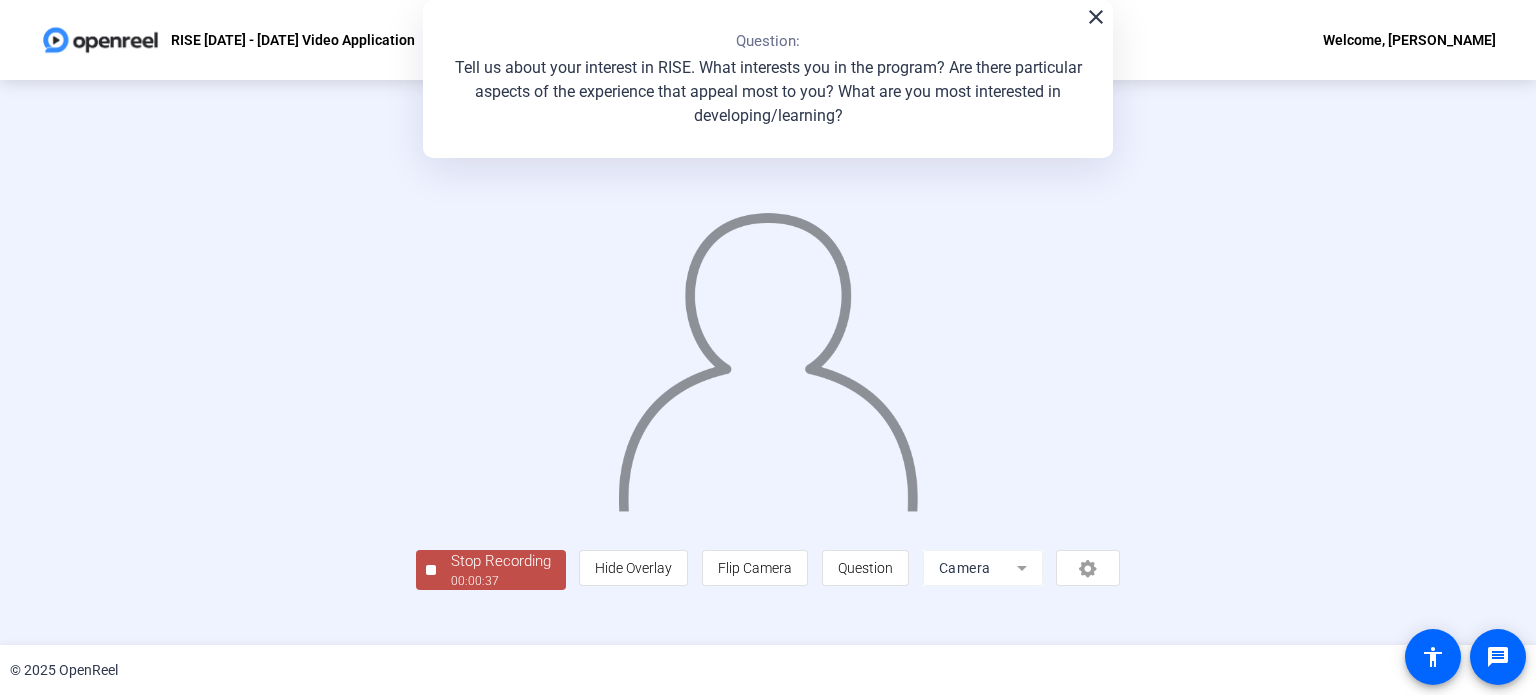 click on "Stop Recording" 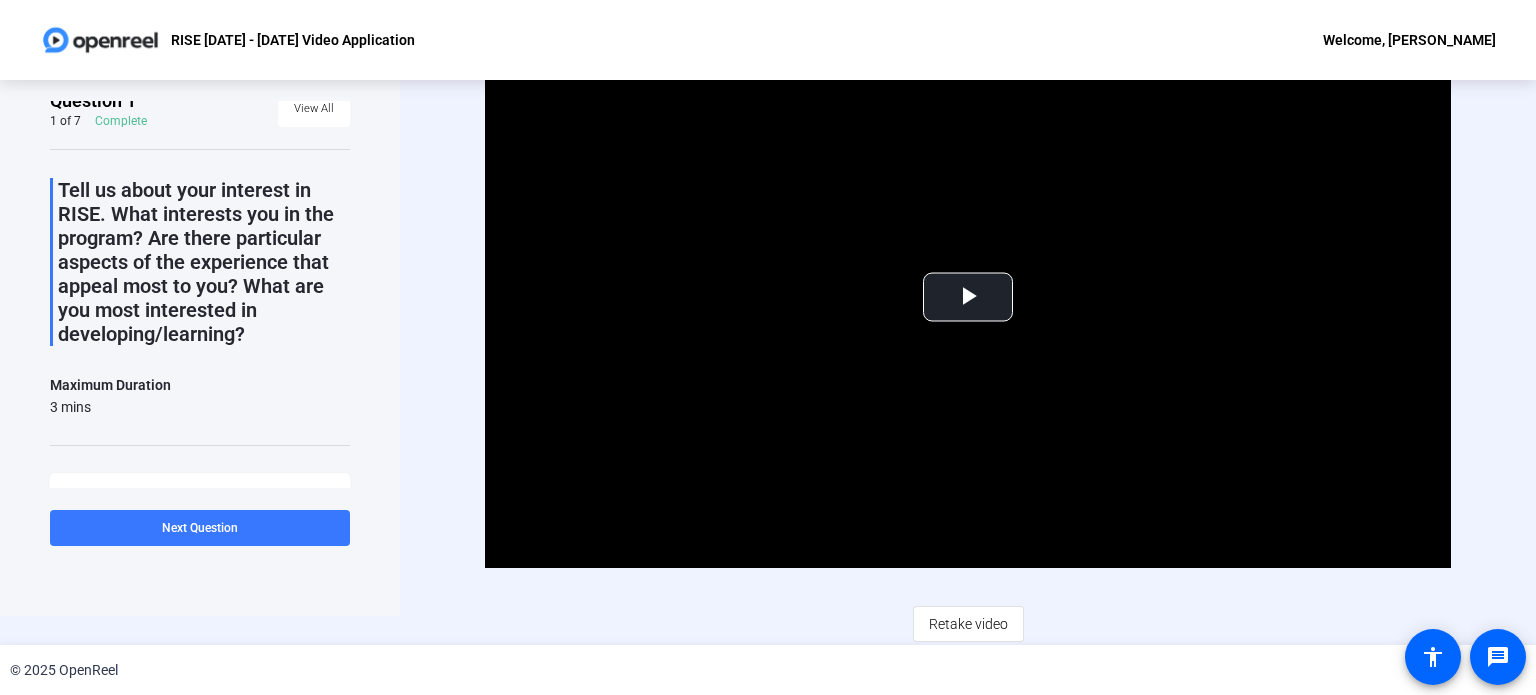 scroll, scrollTop: 0, scrollLeft: 0, axis: both 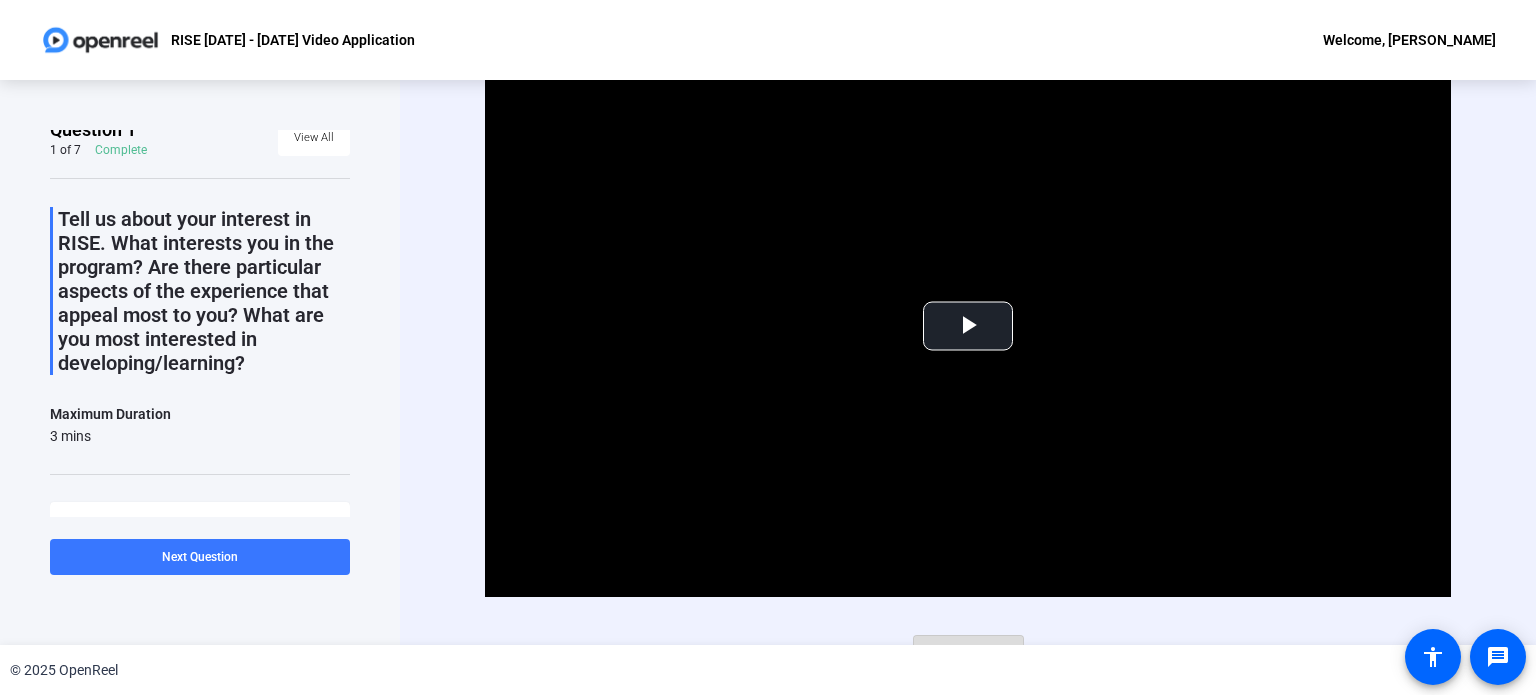 click on "Retake video" 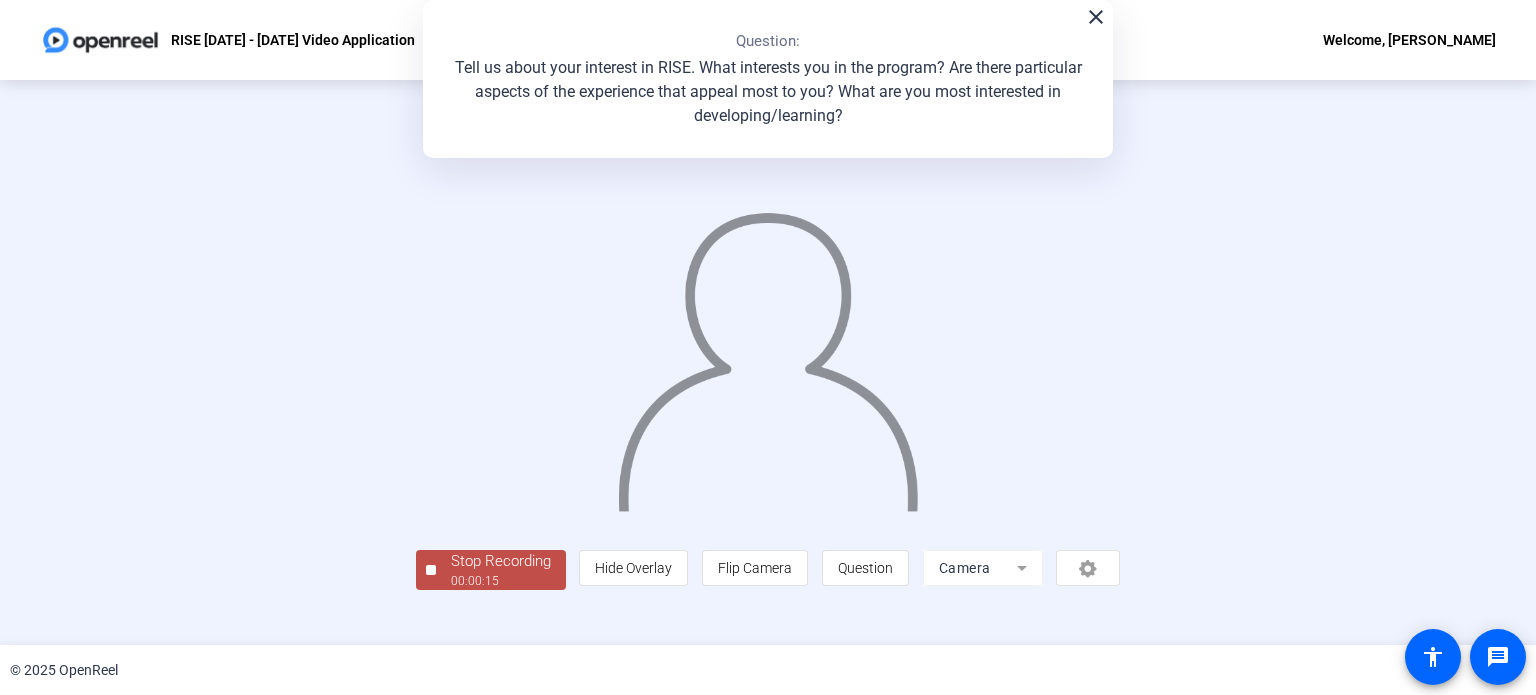 scroll, scrollTop: 48, scrollLeft: 0, axis: vertical 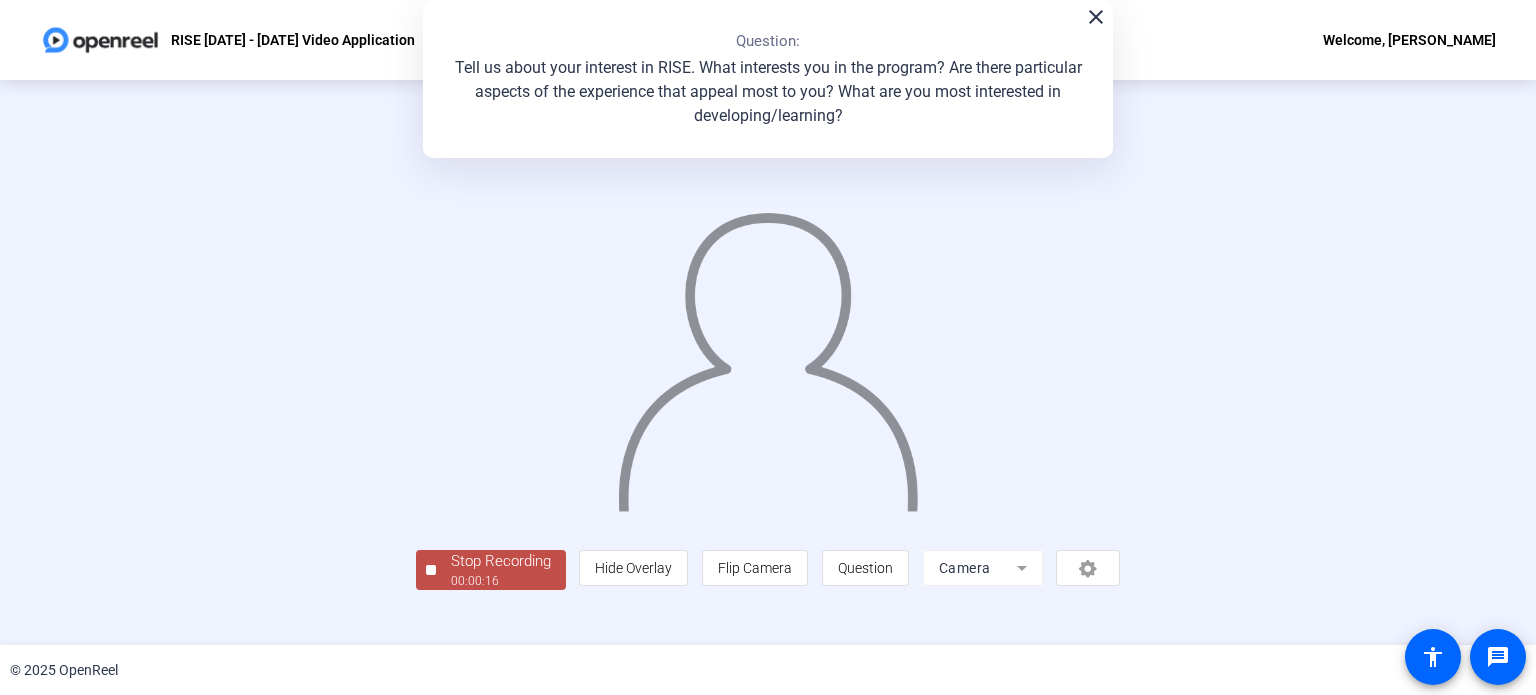 click on "Stop Recording" 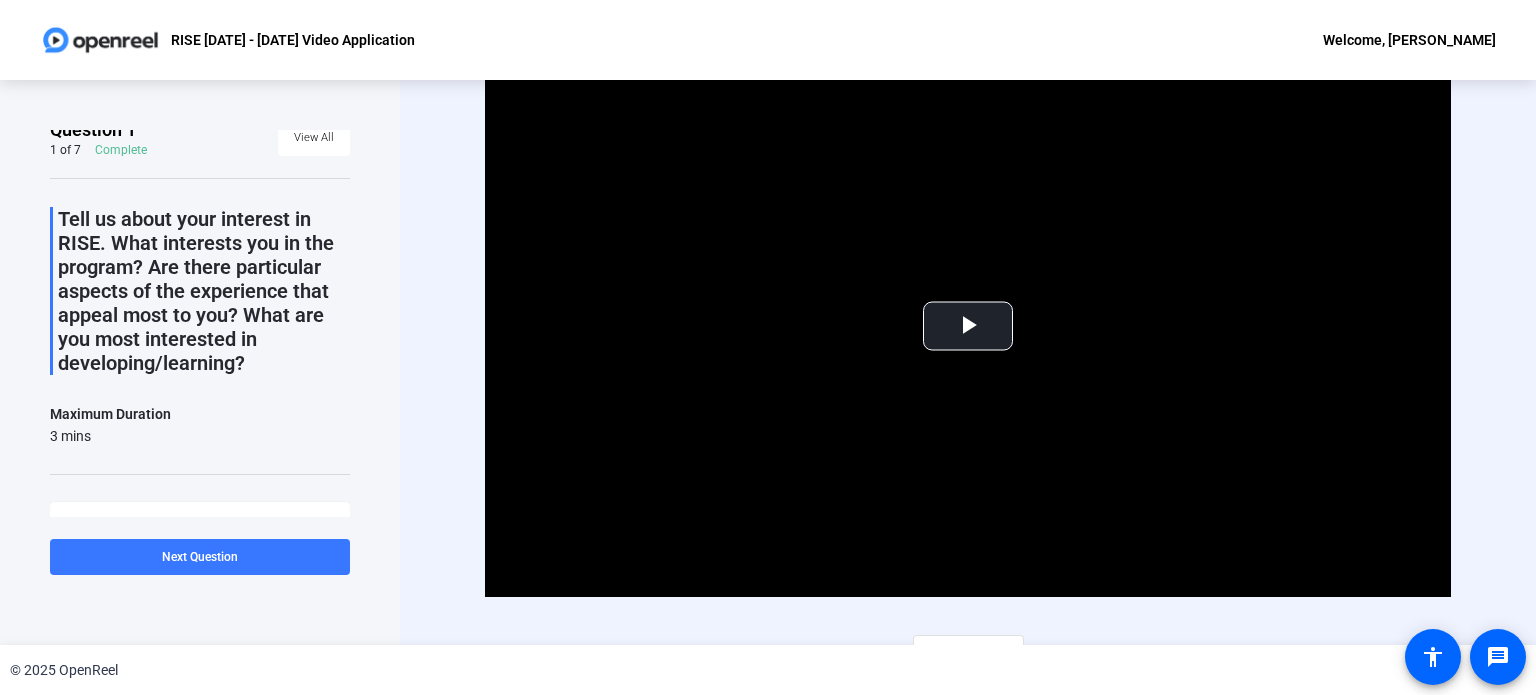 scroll, scrollTop: 29, scrollLeft: 0, axis: vertical 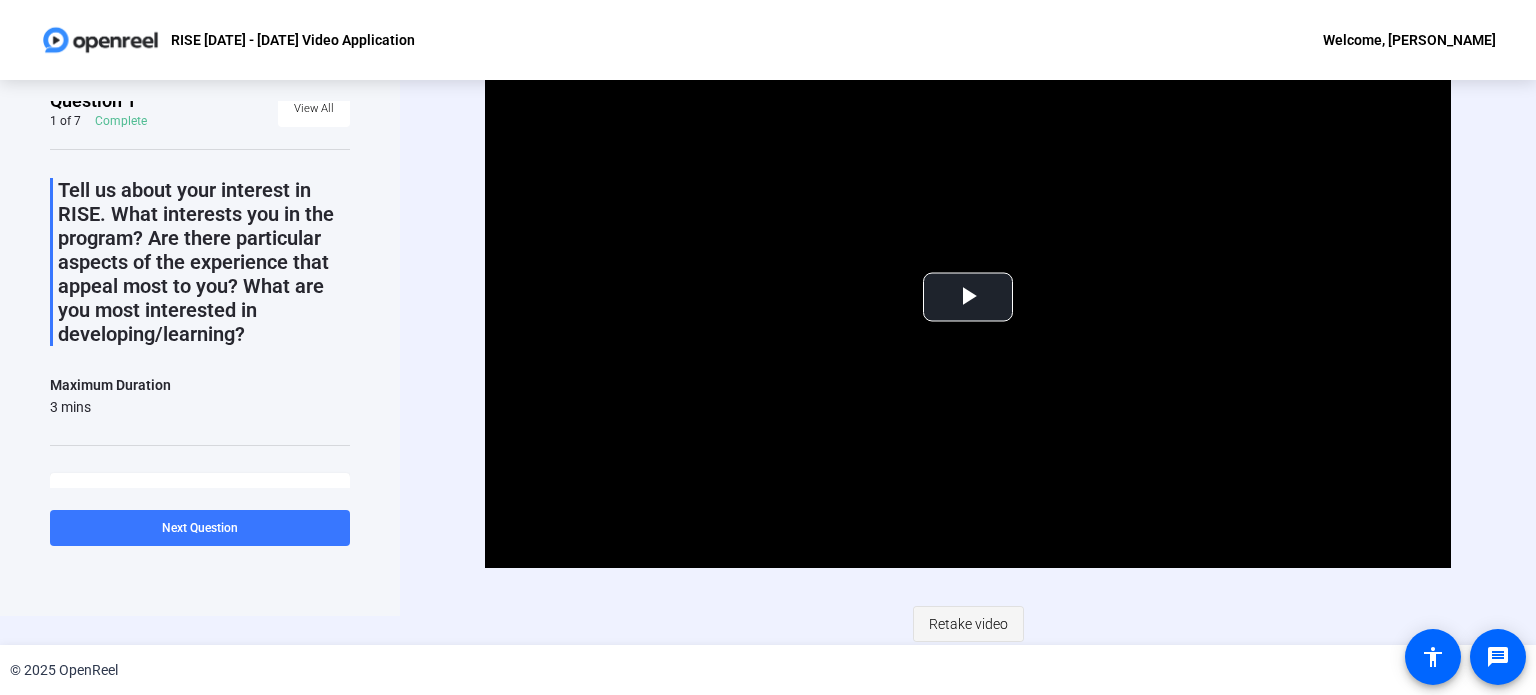 click on "Retake video" 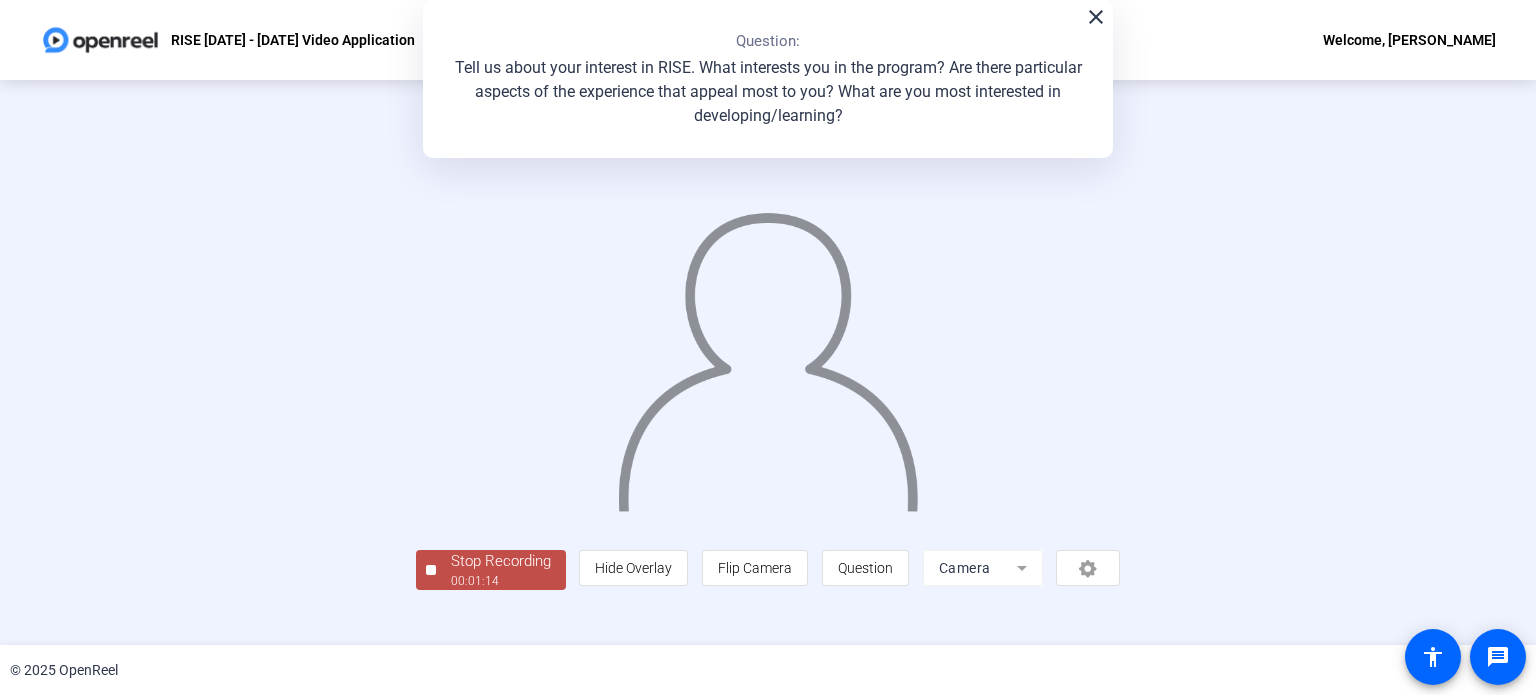 scroll, scrollTop: 50, scrollLeft: 0, axis: vertical 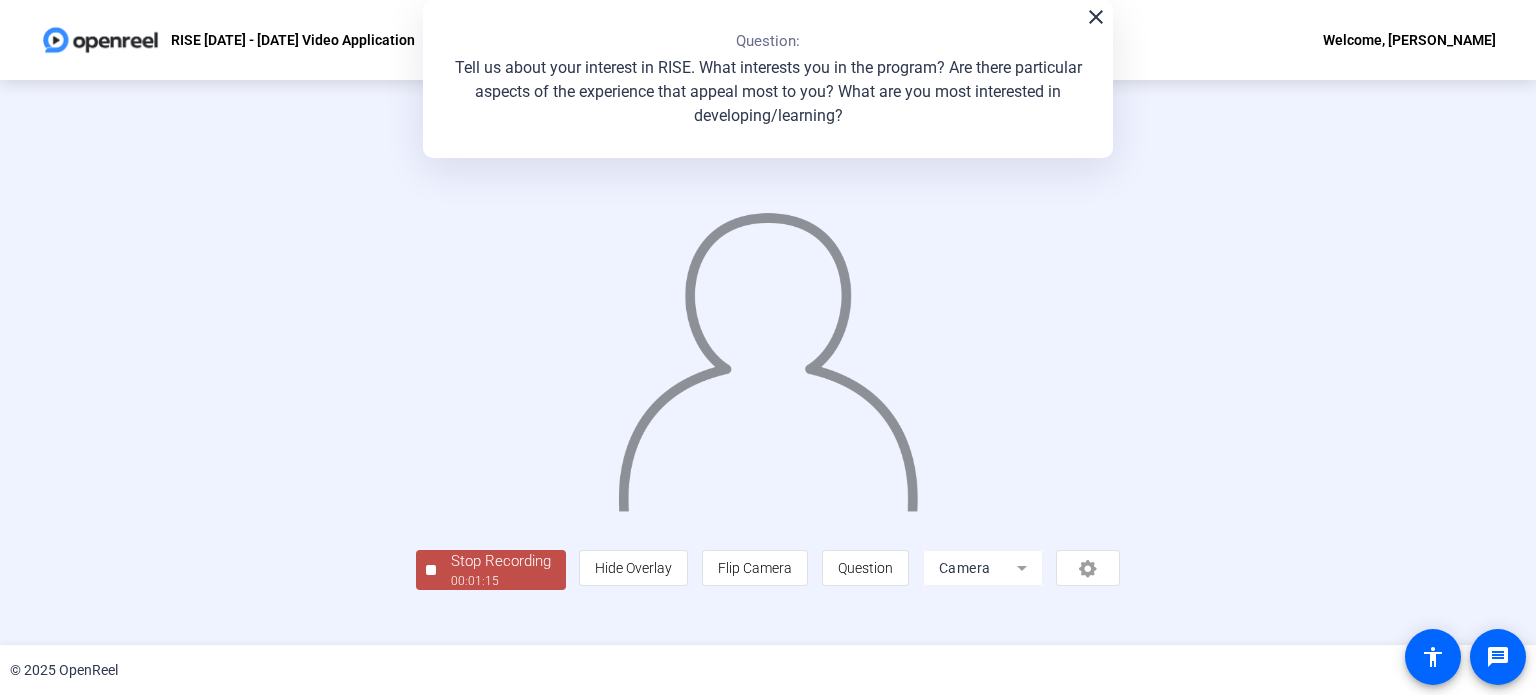 click on "Stop Recording" 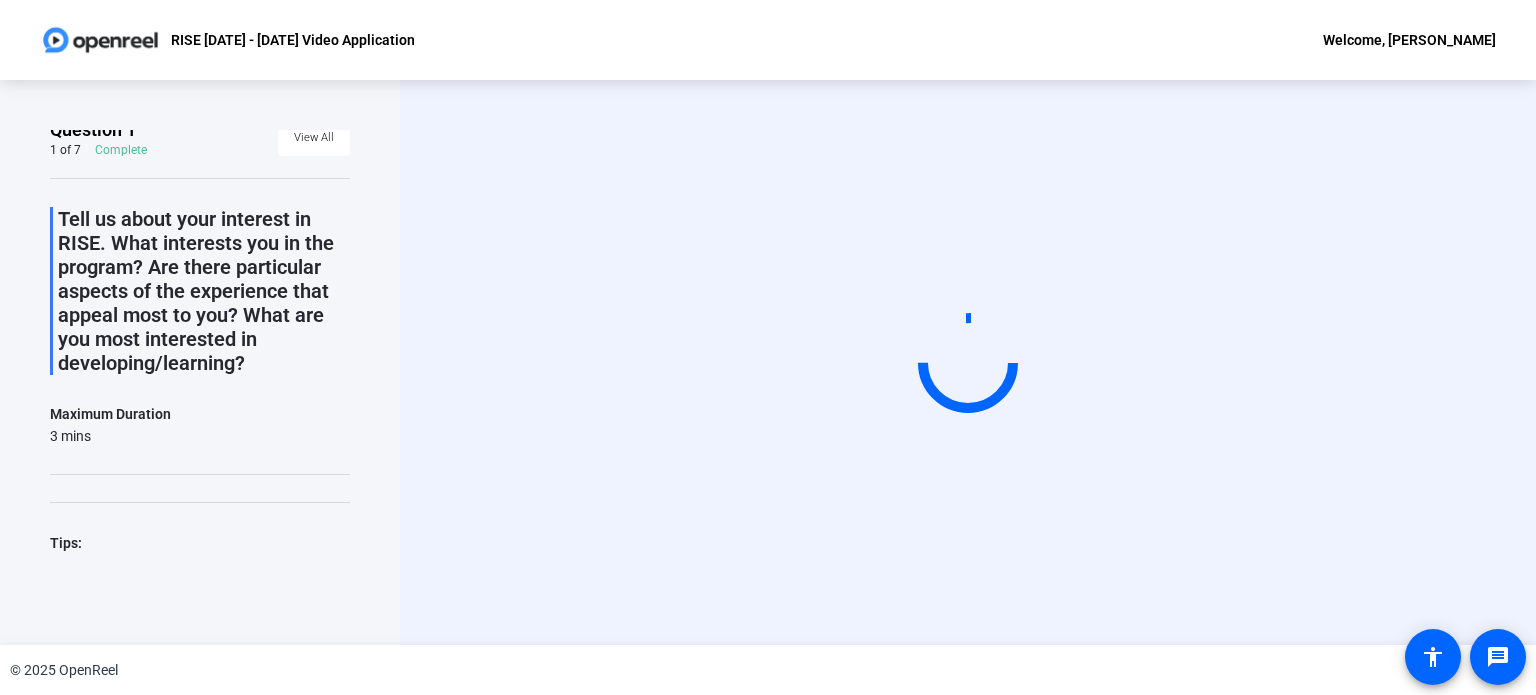 scroll, scrollTop: 0, scrollLeft: 0, axis: both 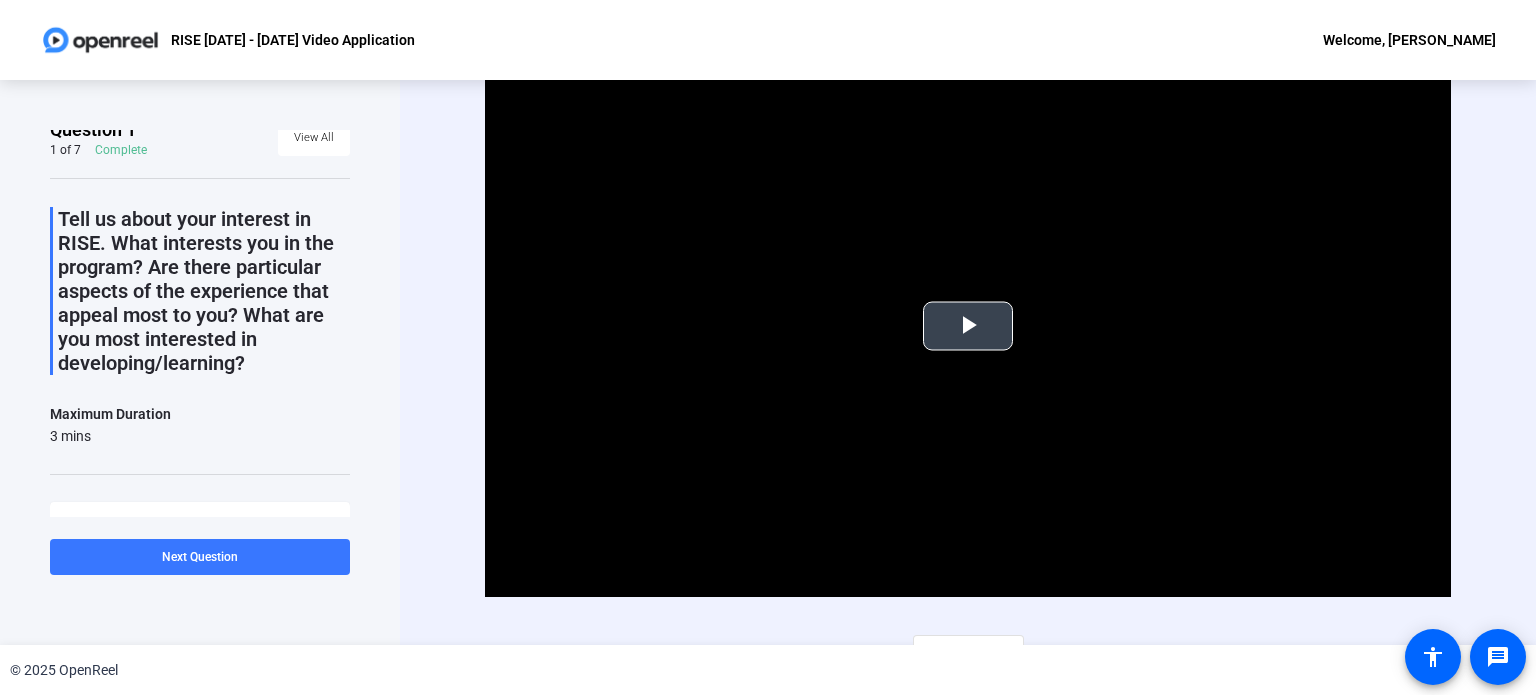 click on "Play Video" at bounding box center (968, 325) 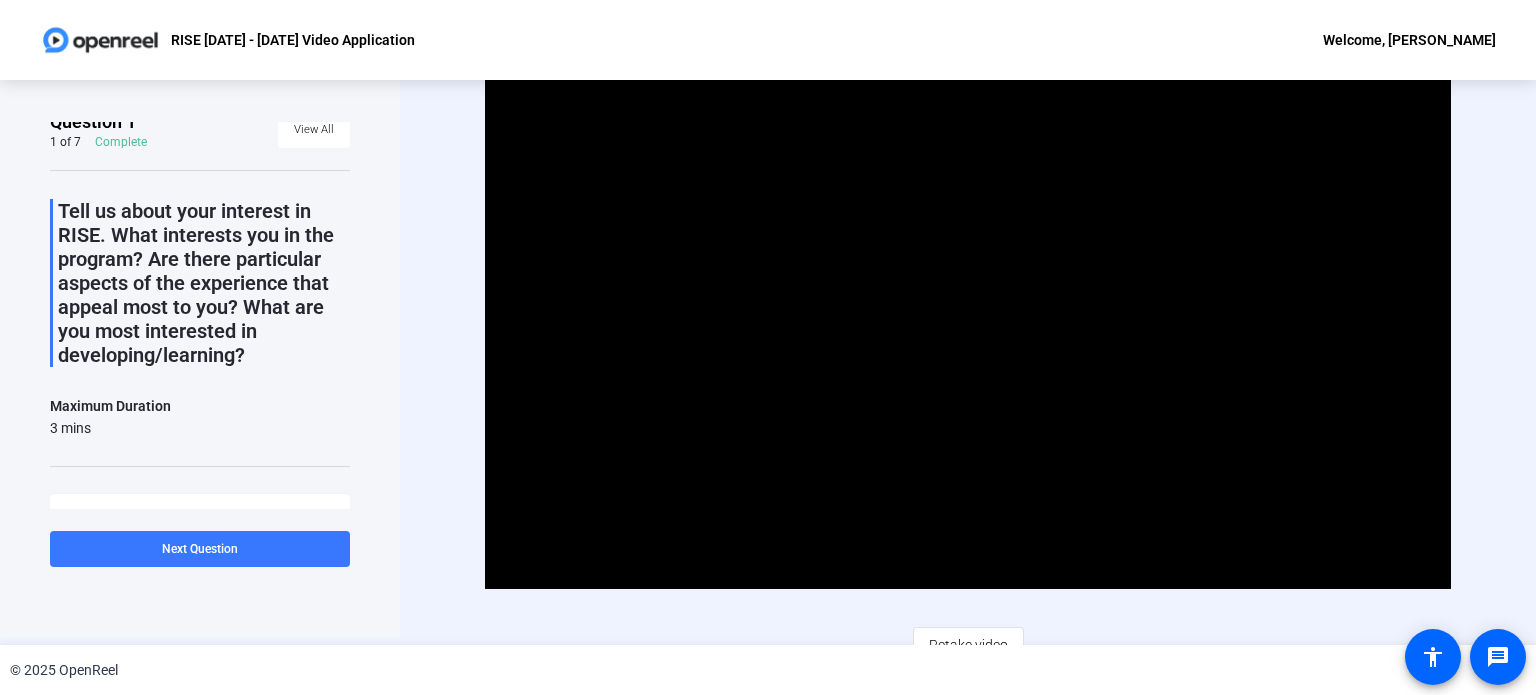 scroll, scrollTop: 6, scrollLeft: 0, axis: vertical 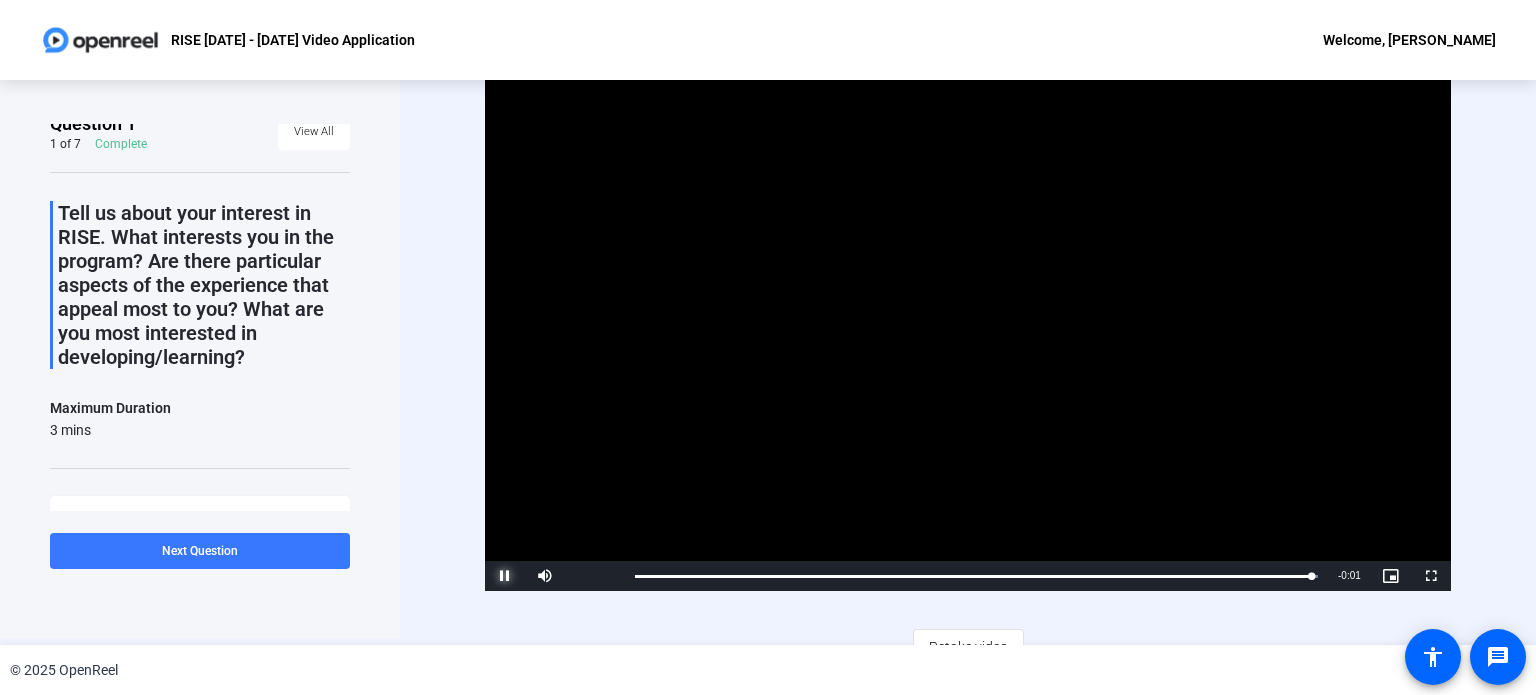 click at bounding box center (505, 576) 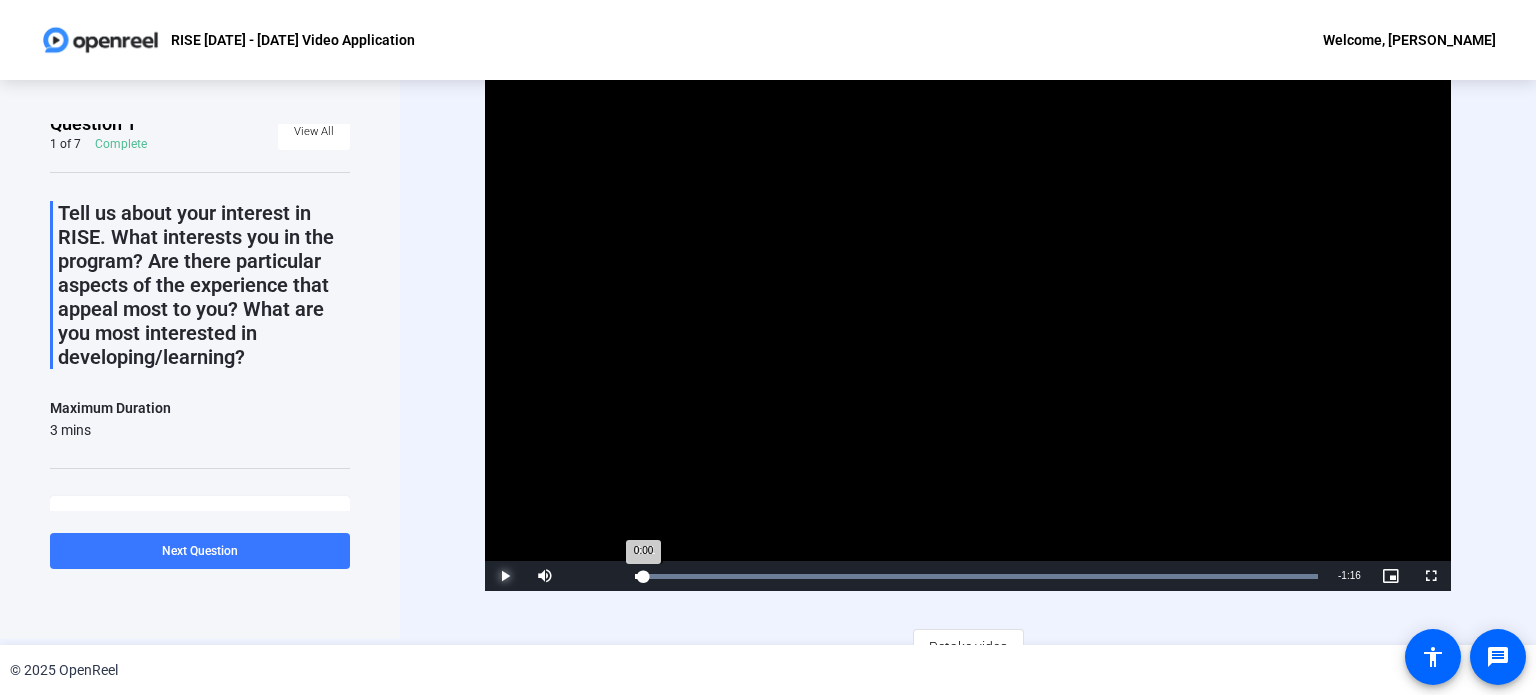 click on "Loaded :  100.00% 0:01 0:00" at bounding box center (976, 576) 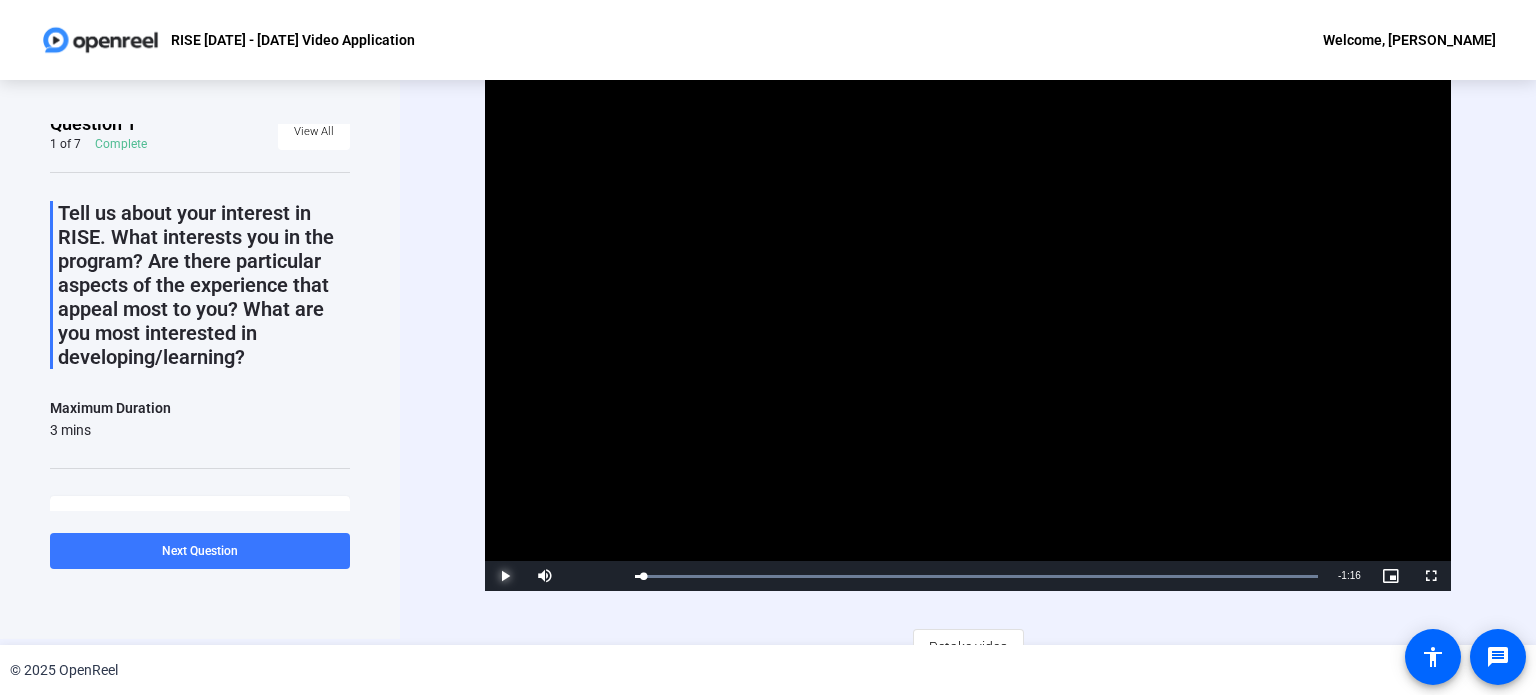 click at bounding box center [505, 576] 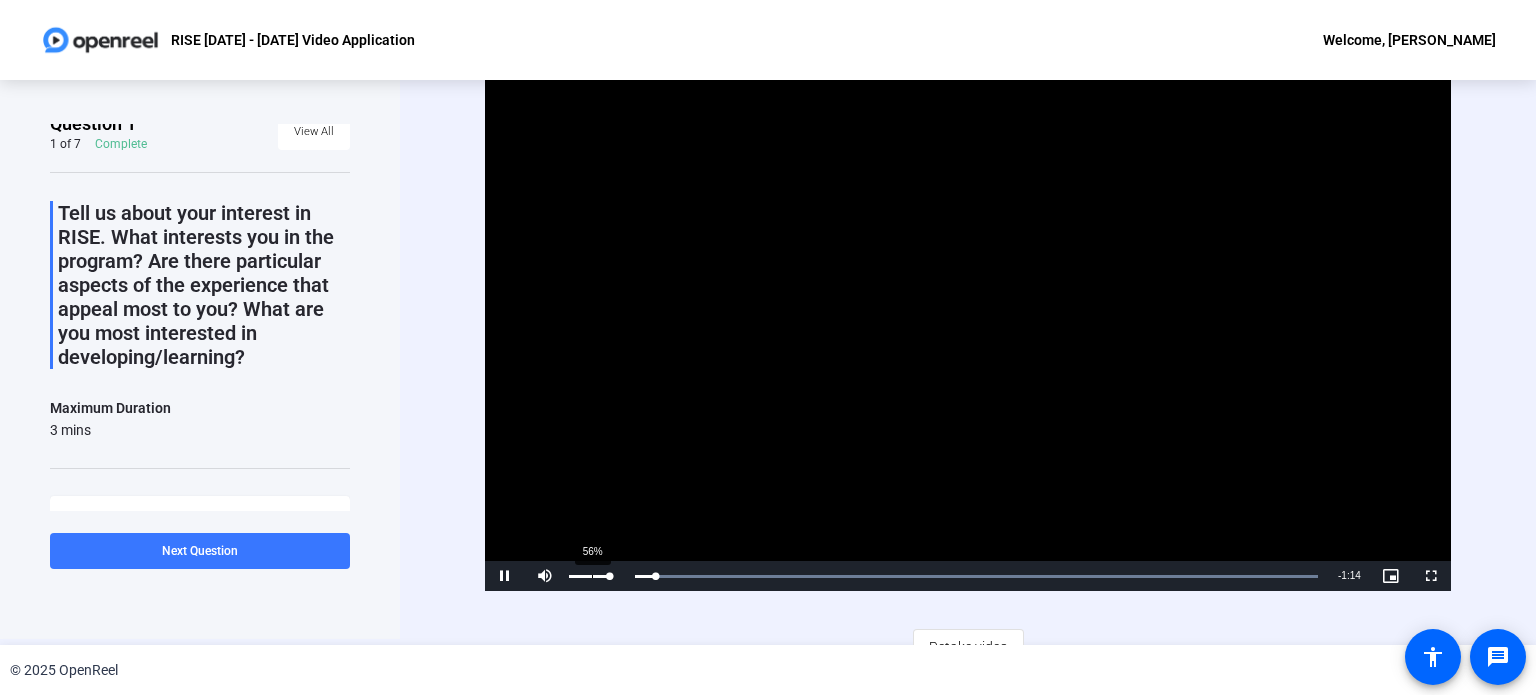 click on "56%" at bounding box center [589, 576] 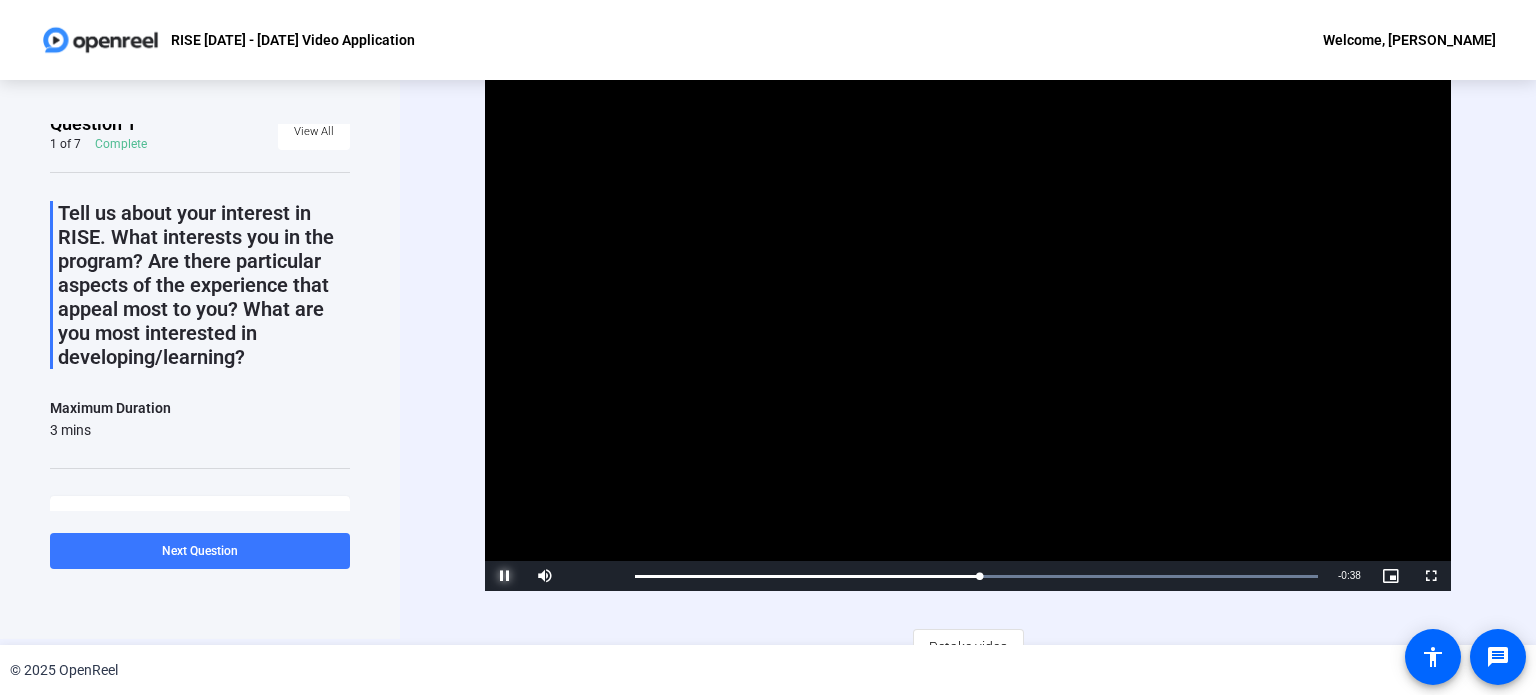 click at bounding box center (505, 576) 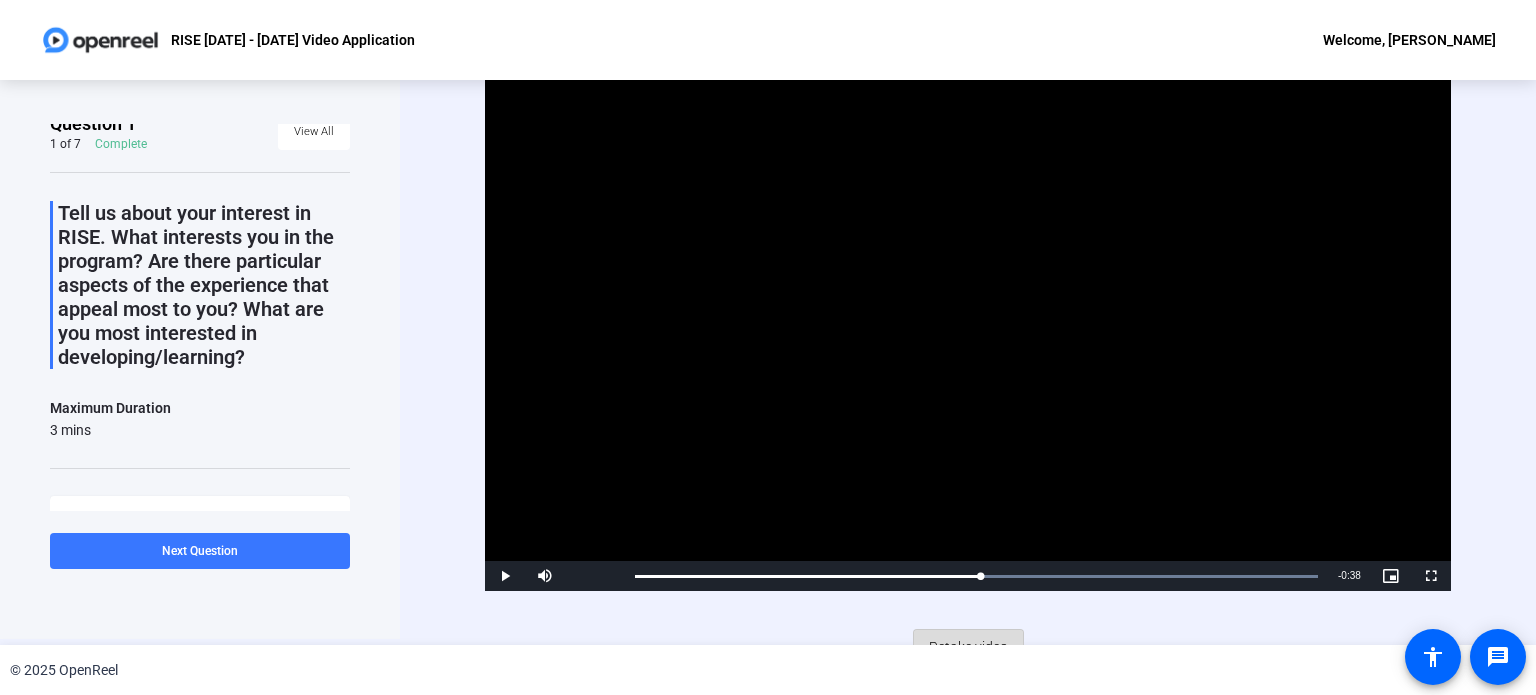 click on "Retake video" 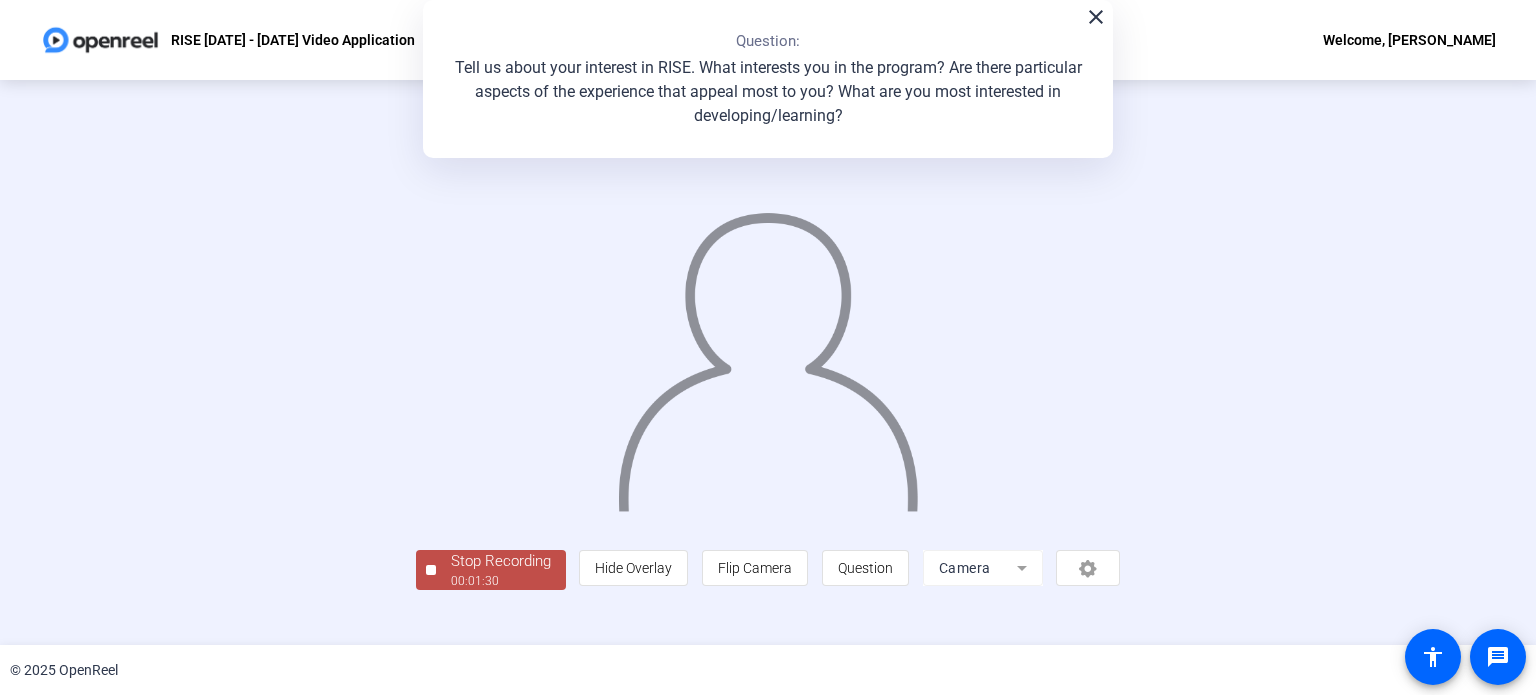 scroll, scrollTop: 77, scrollLeft: 0, axis: vertical 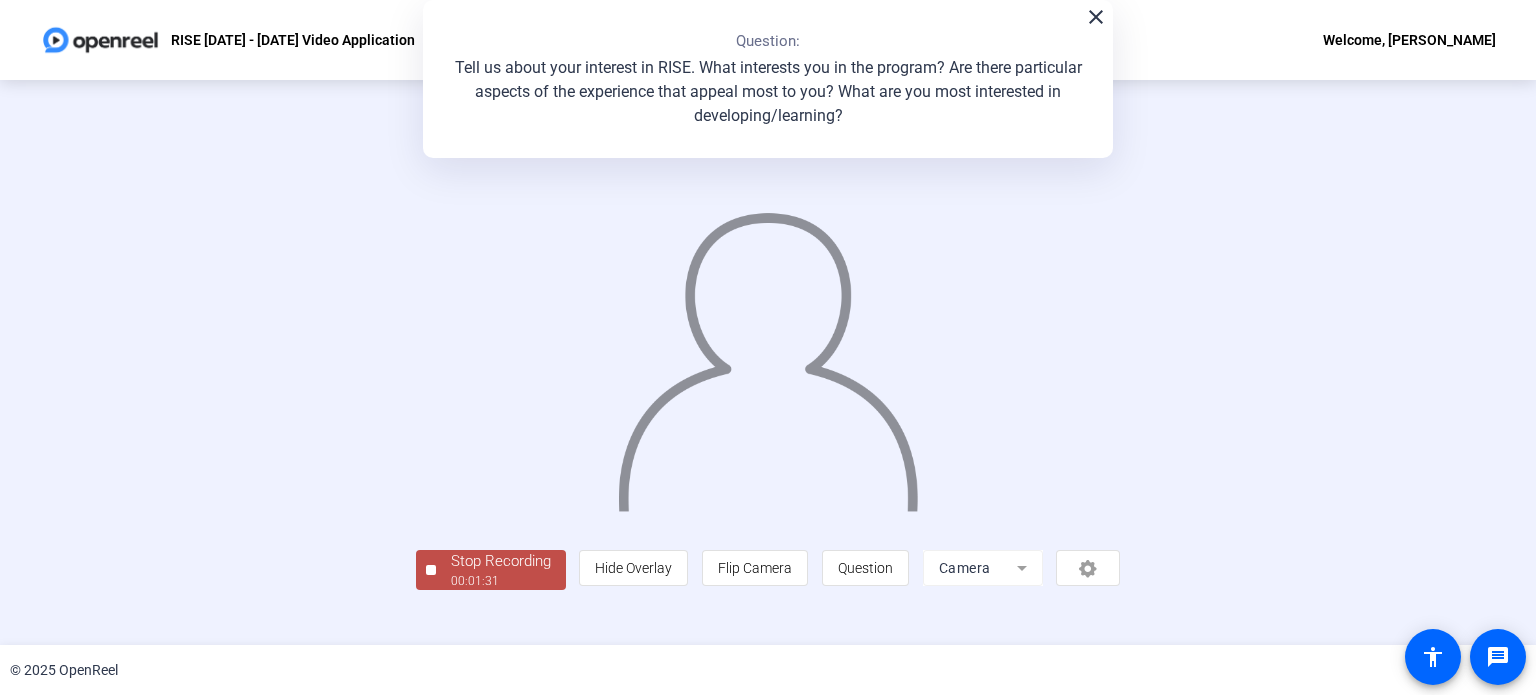 click on "Stop Recording" 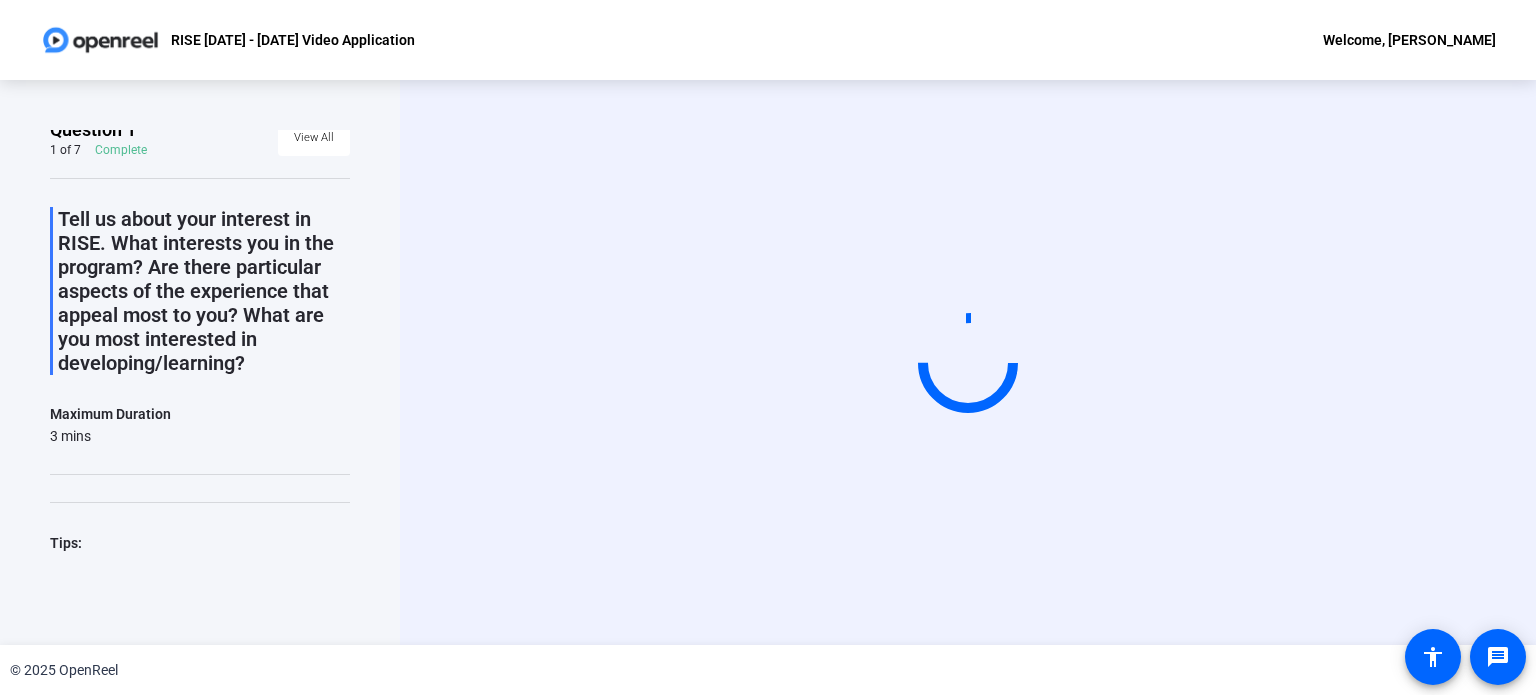 scroll, scrollTop: 0, scrollLeft: 0, axis: both 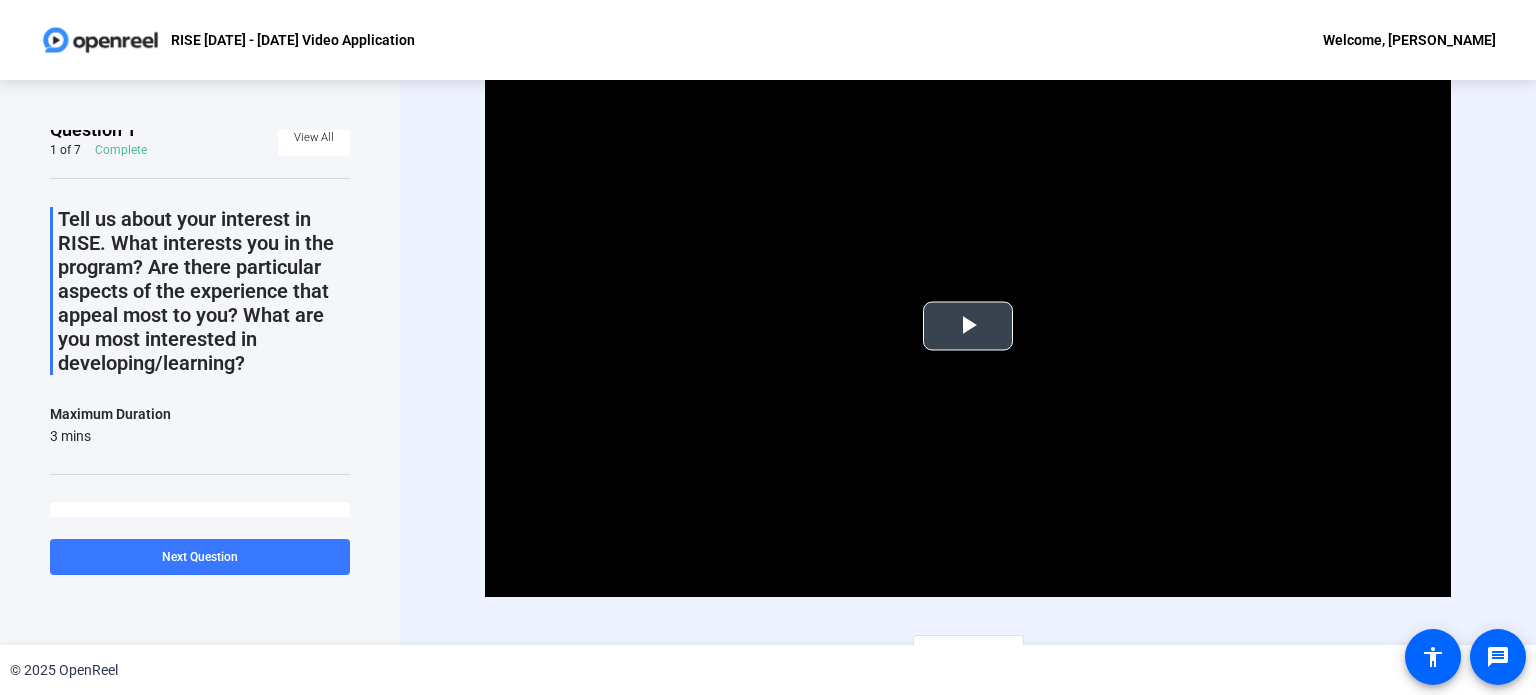 click at bounding box center (968, 326) 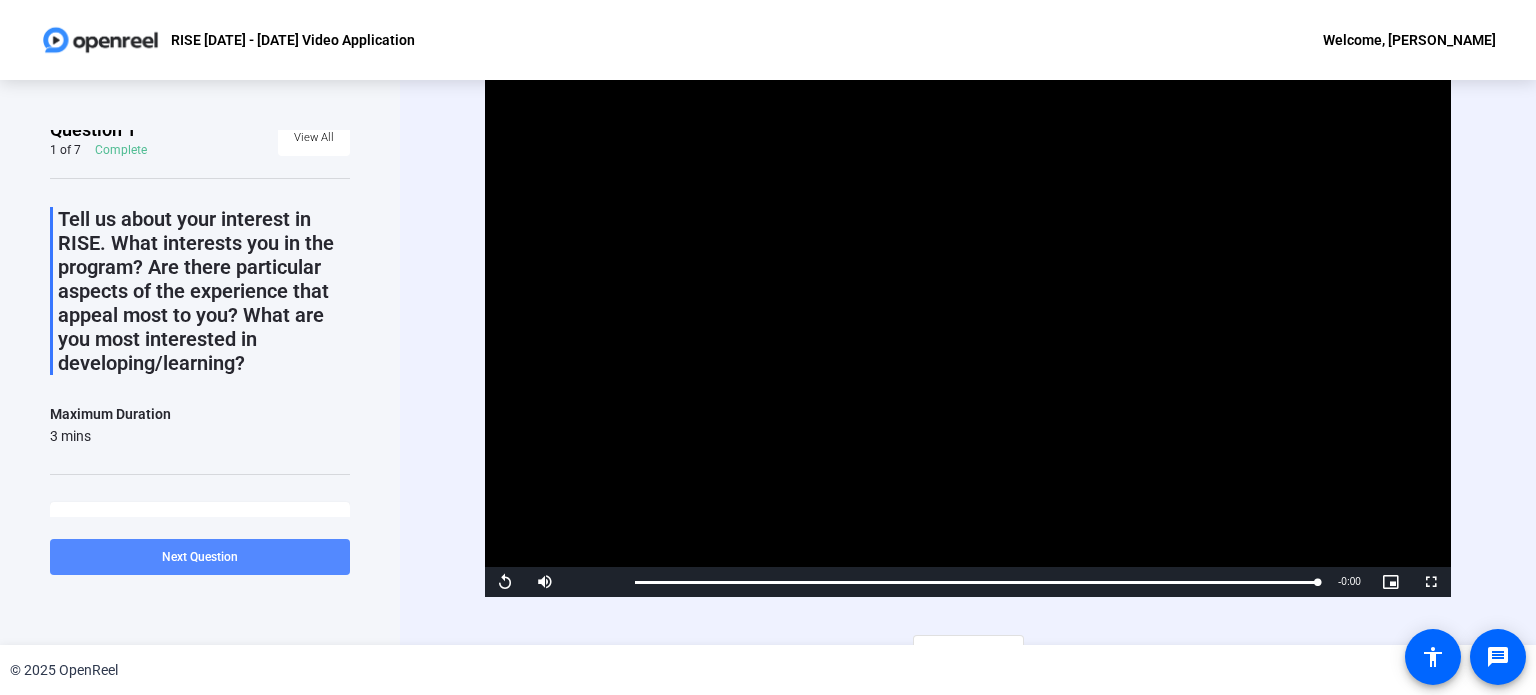 click 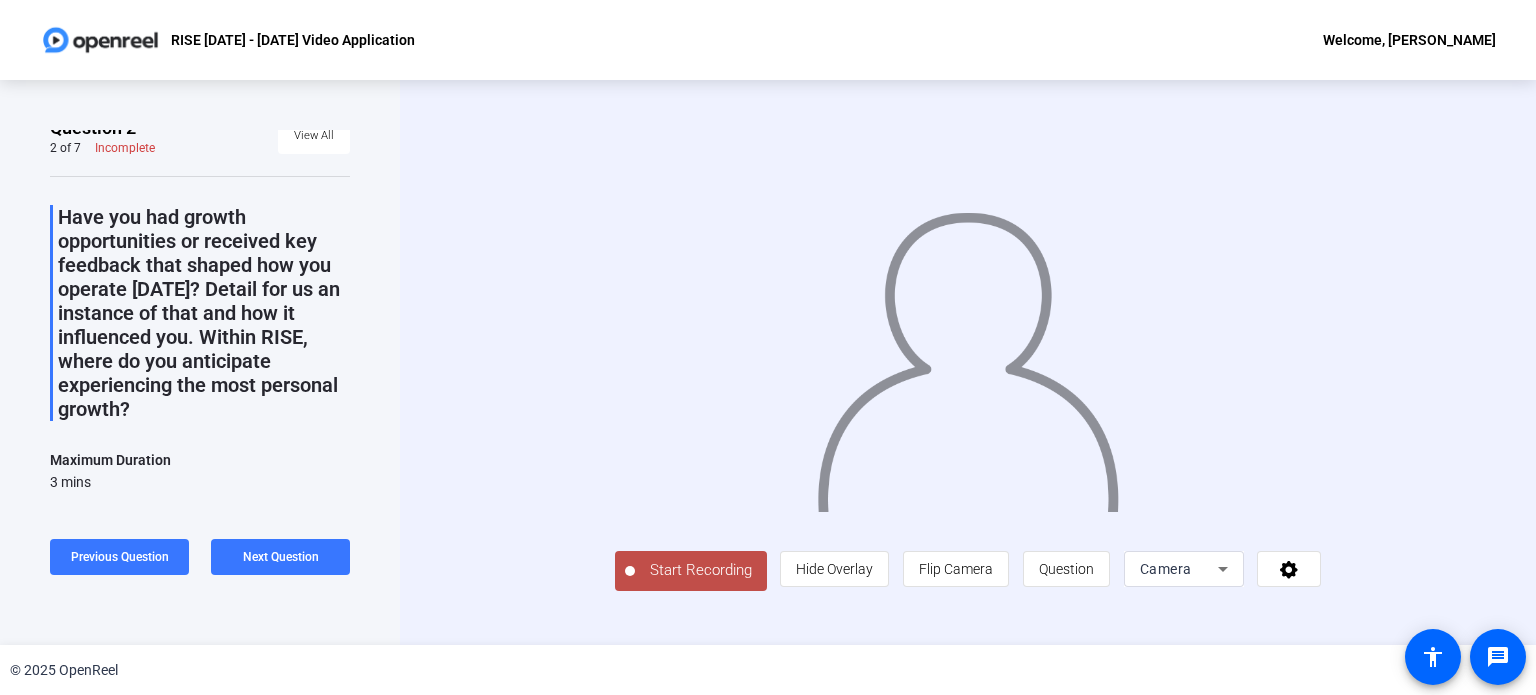 scroll, scrollTop: 15, scrollLeft: 0, axis: vertical 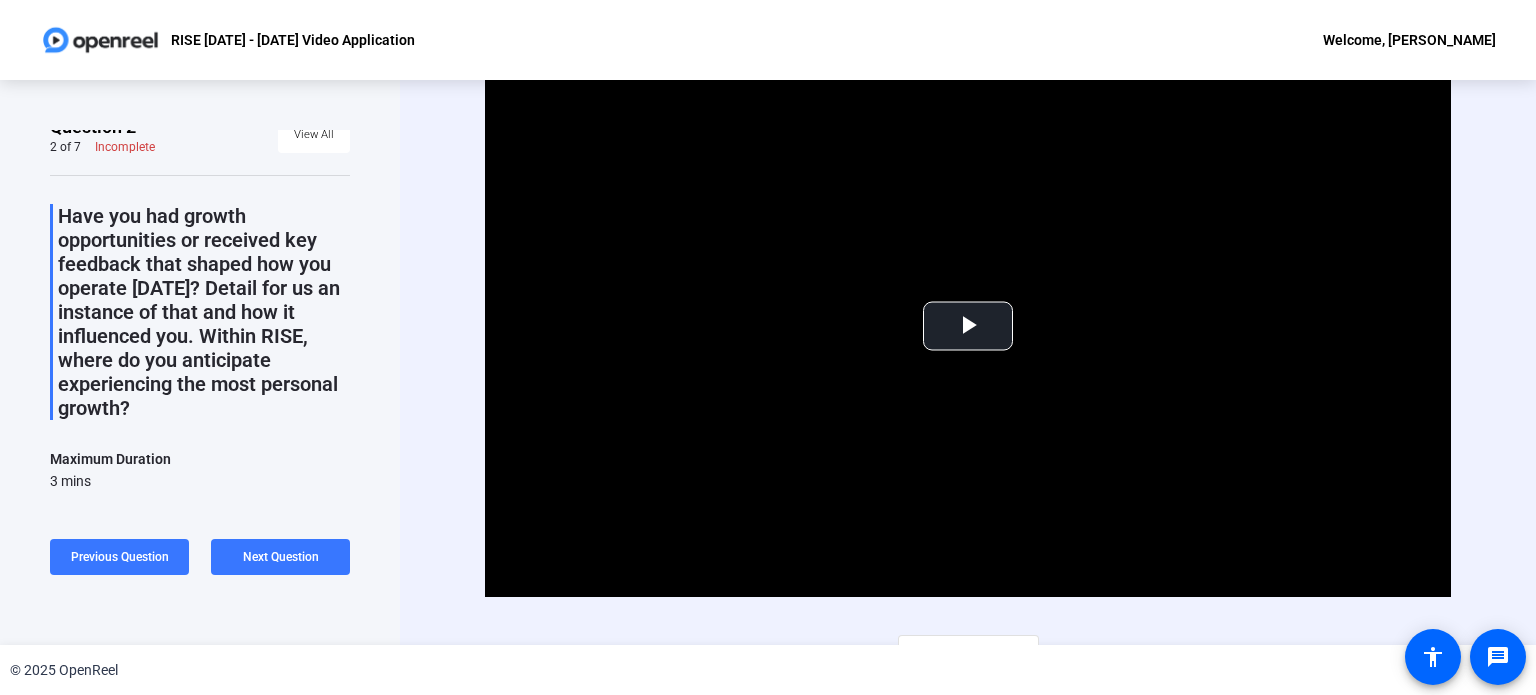 click on "RISE [DATE] - [DATE] Video Application Welcome, [PERSON_NAME]" 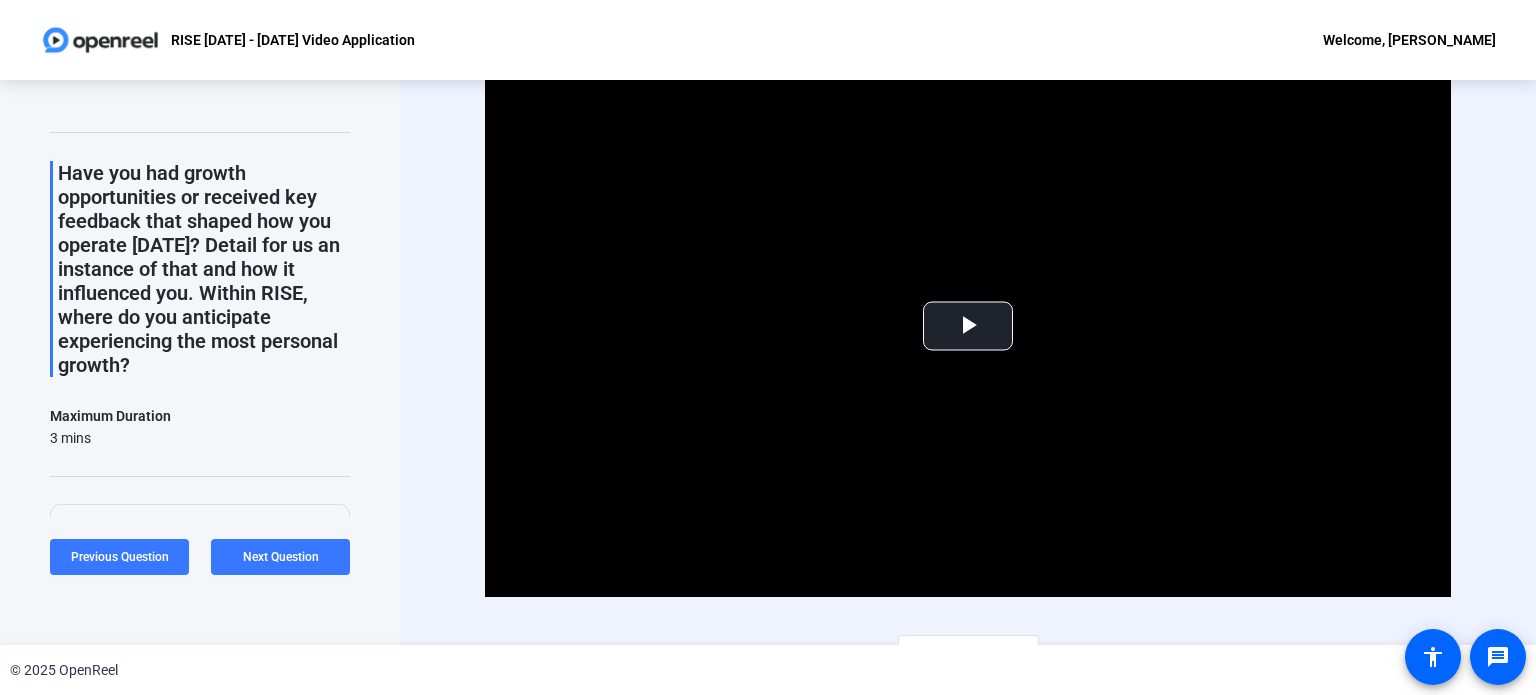 scroll, scrollTop: 0, scrollLeft: 0, axis: both 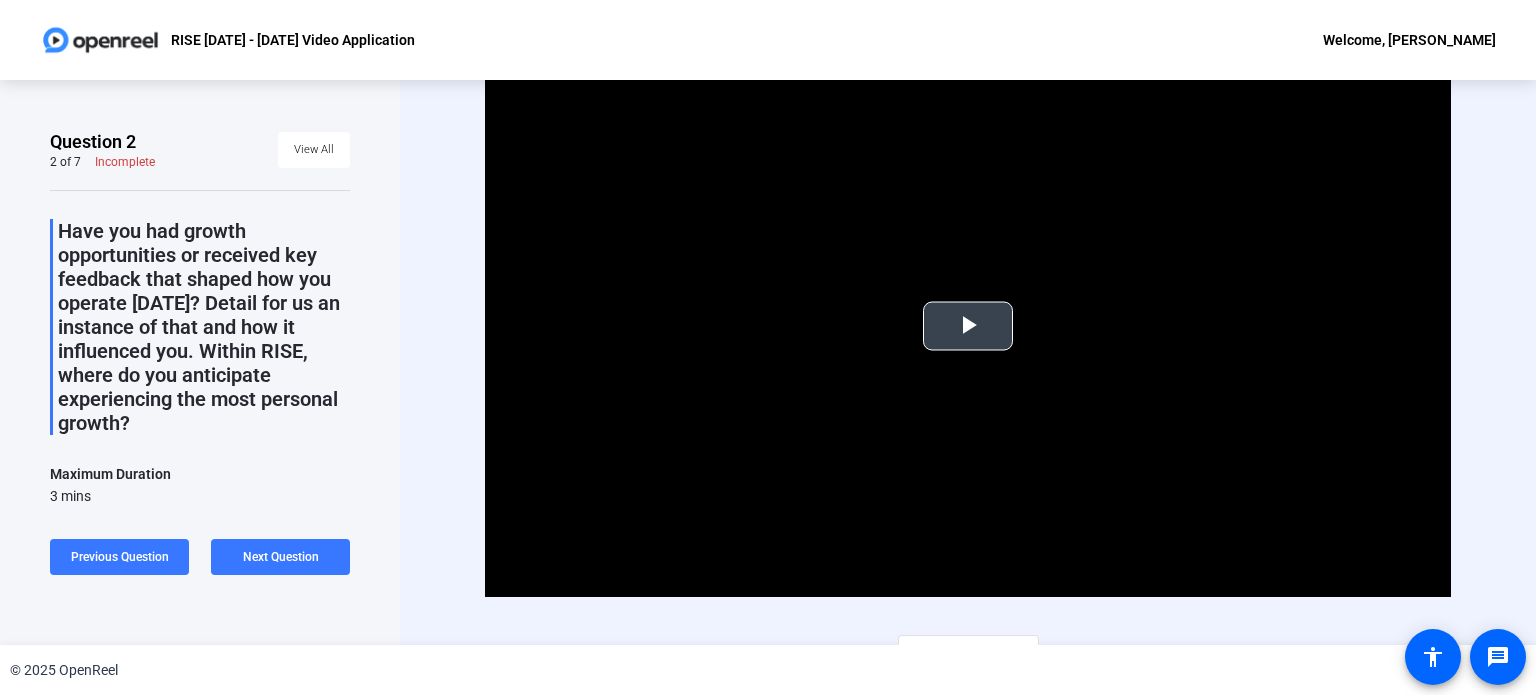 click at bounding box center [968, 326] 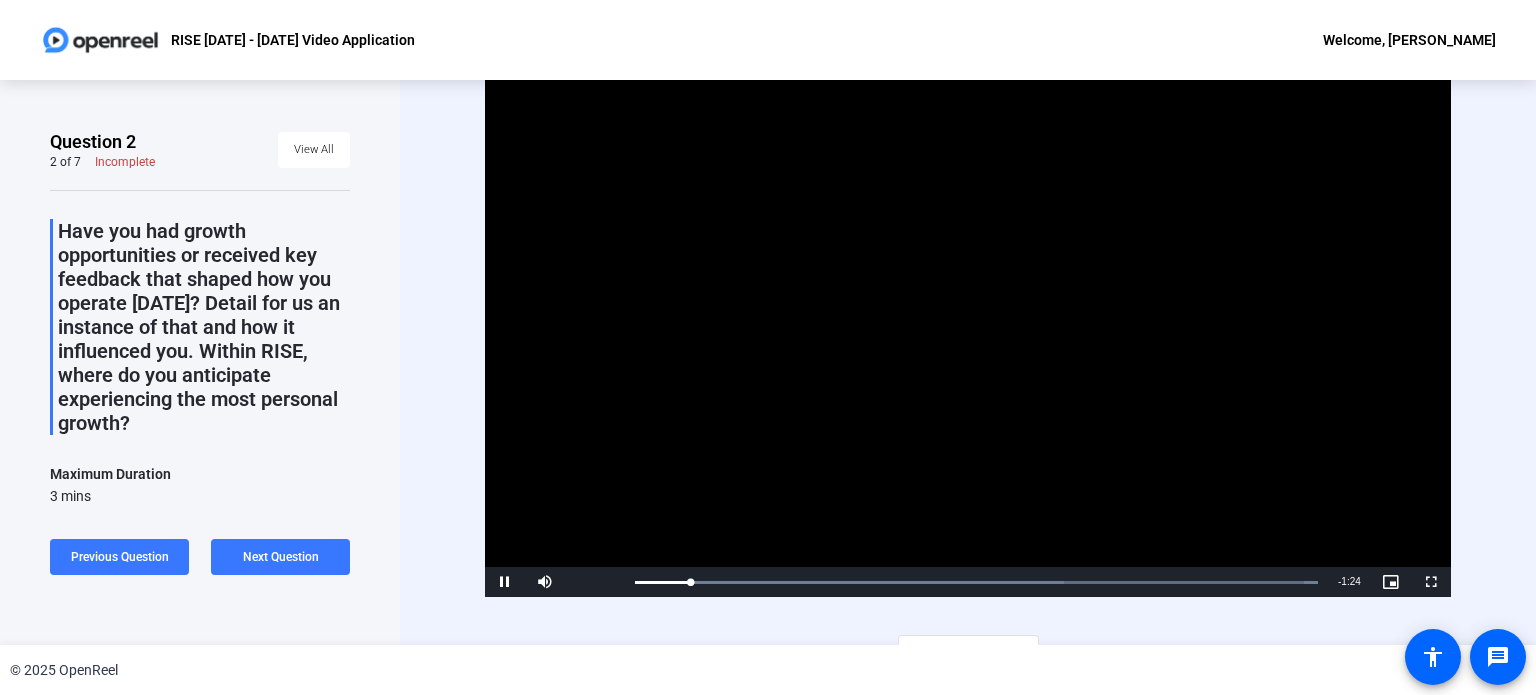 scroll, scrollTop: 29, scrollLeft: 0, axis: vertical 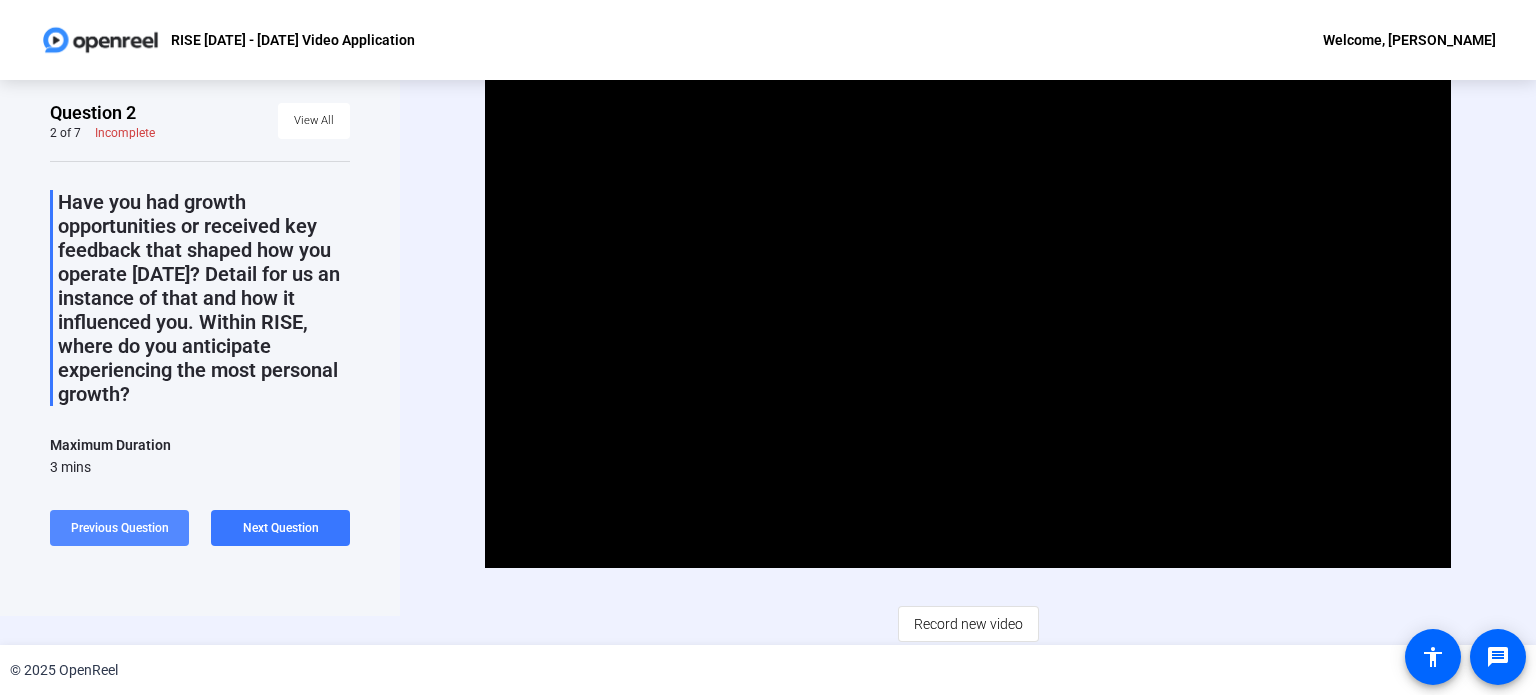 click 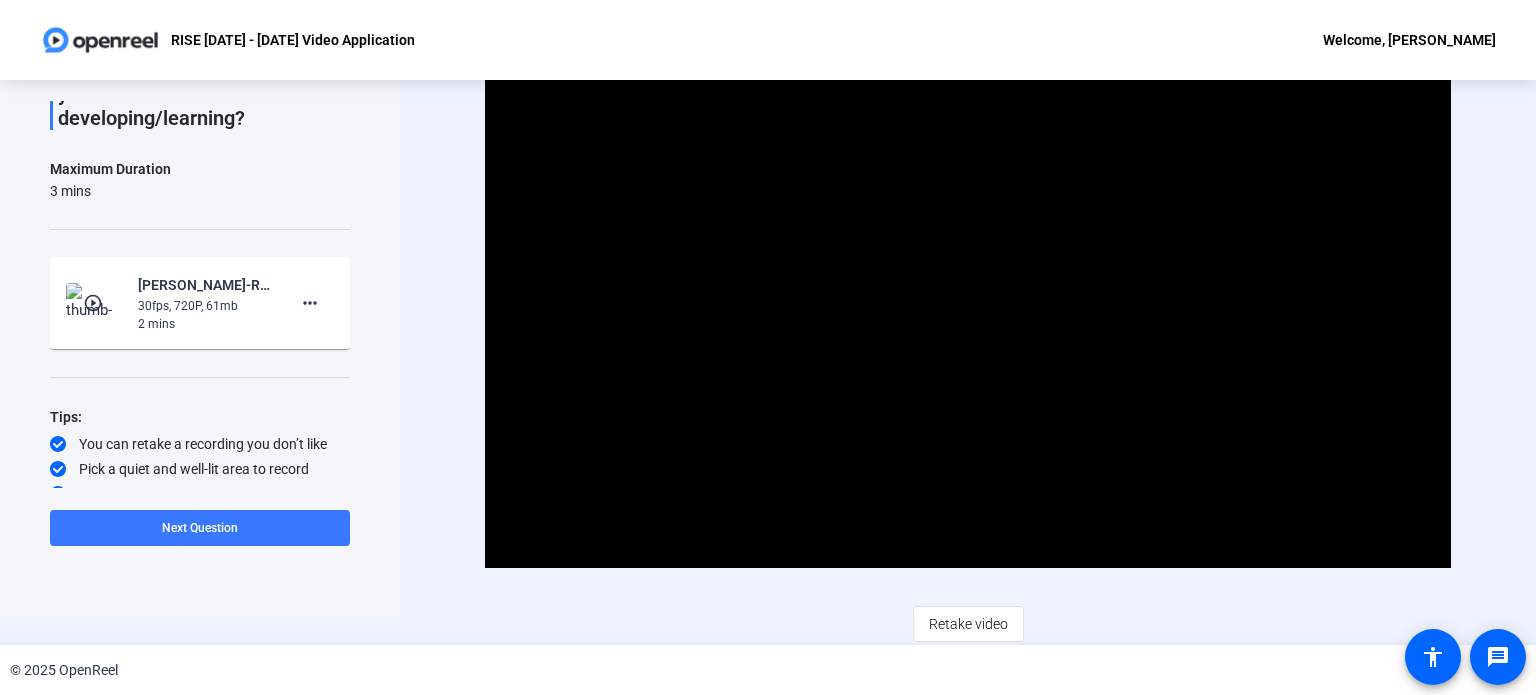 scroll, scrollTop: 243, scrollLeft: 0, axis: vertical 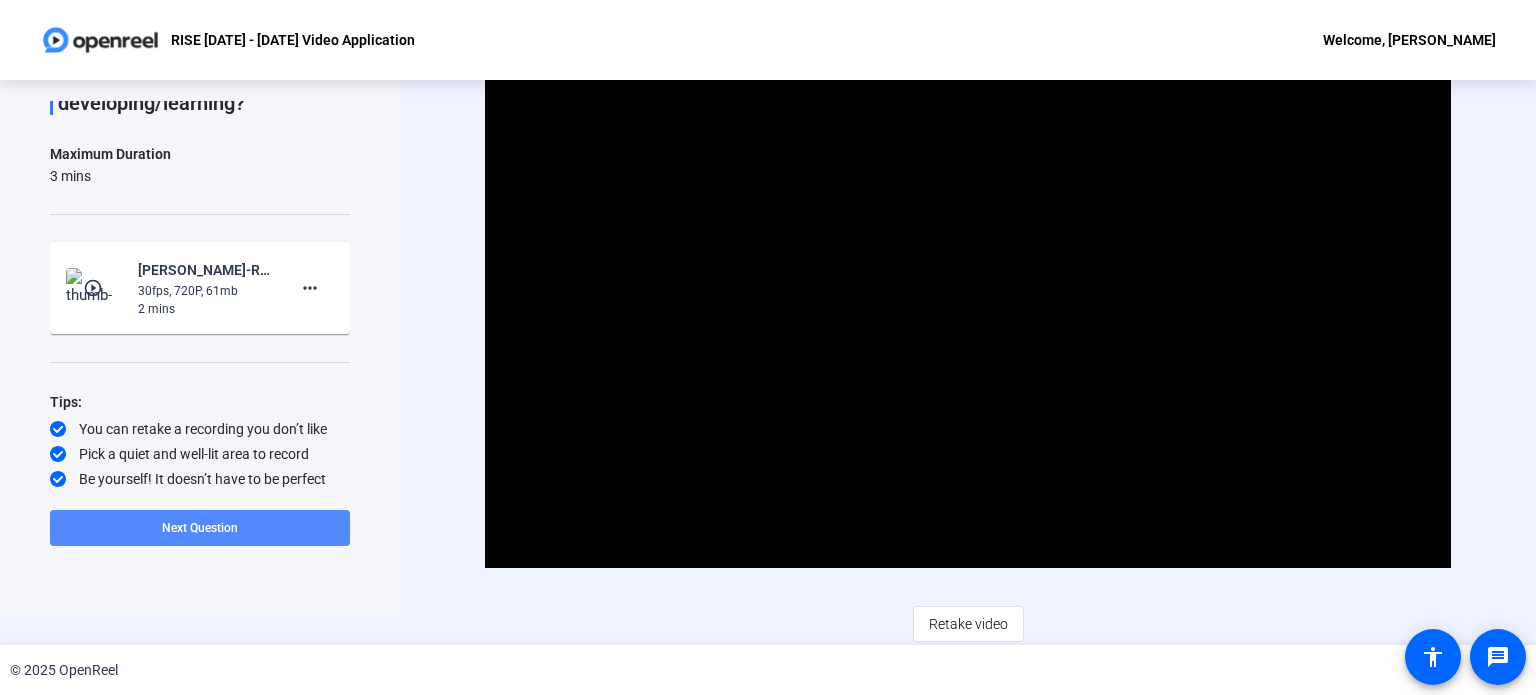 click on "Next Question" 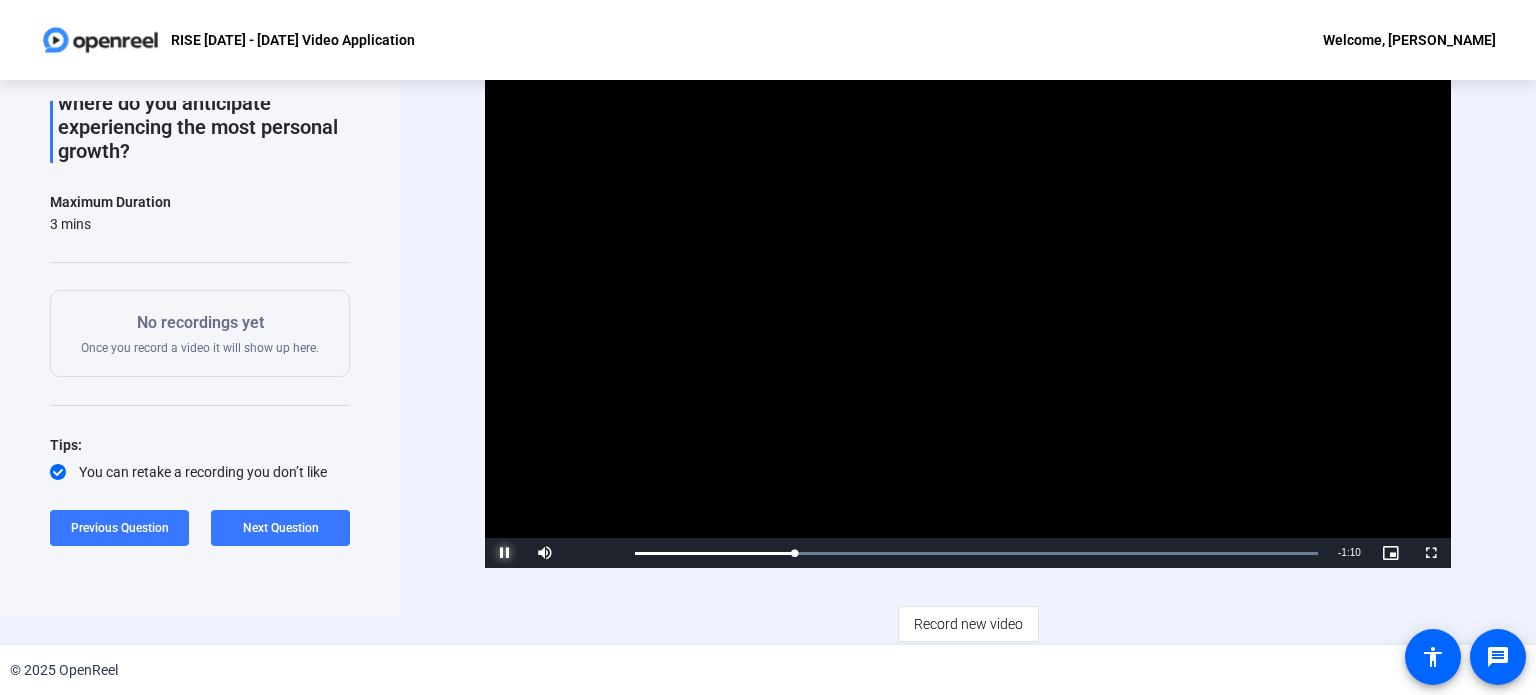 click at bounding box center [505, 553] 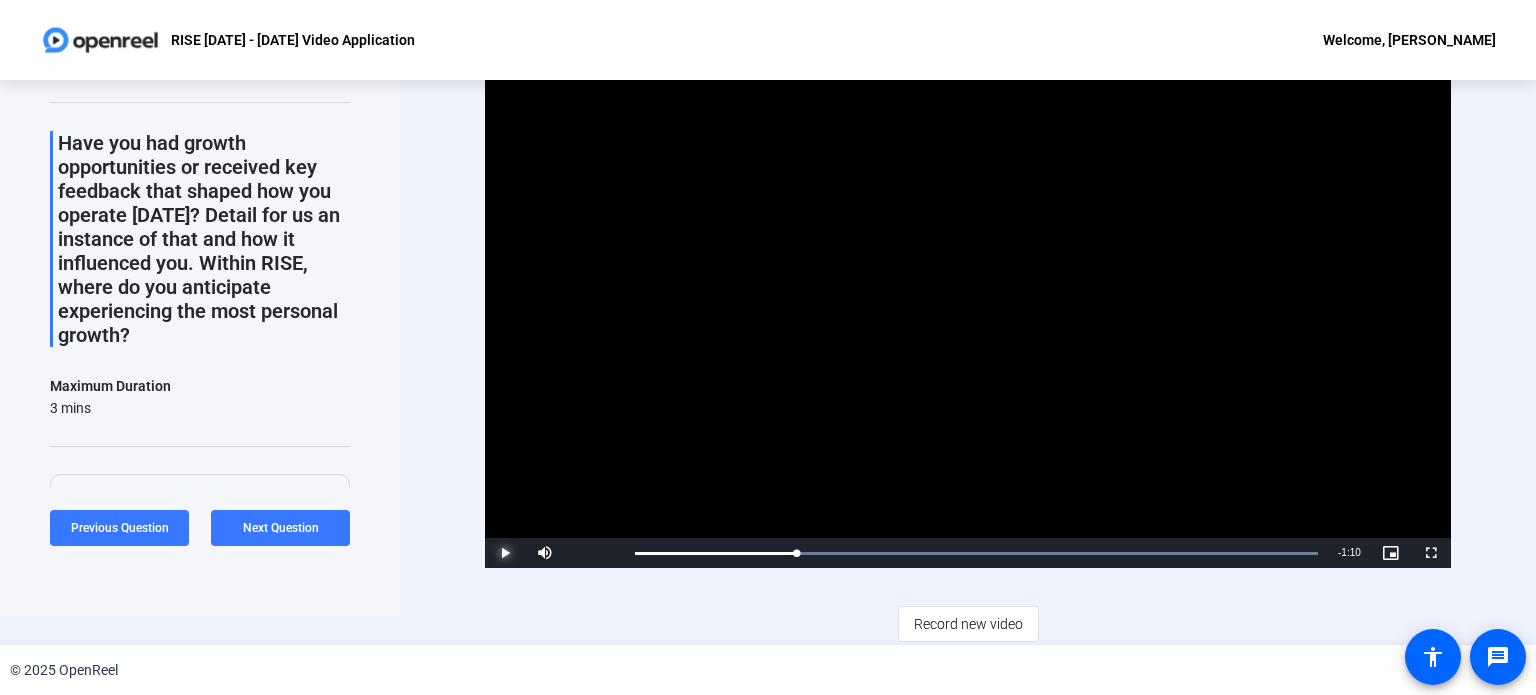 scroll, scrollTop: 55, scrollLeft: 0, axis: vertical 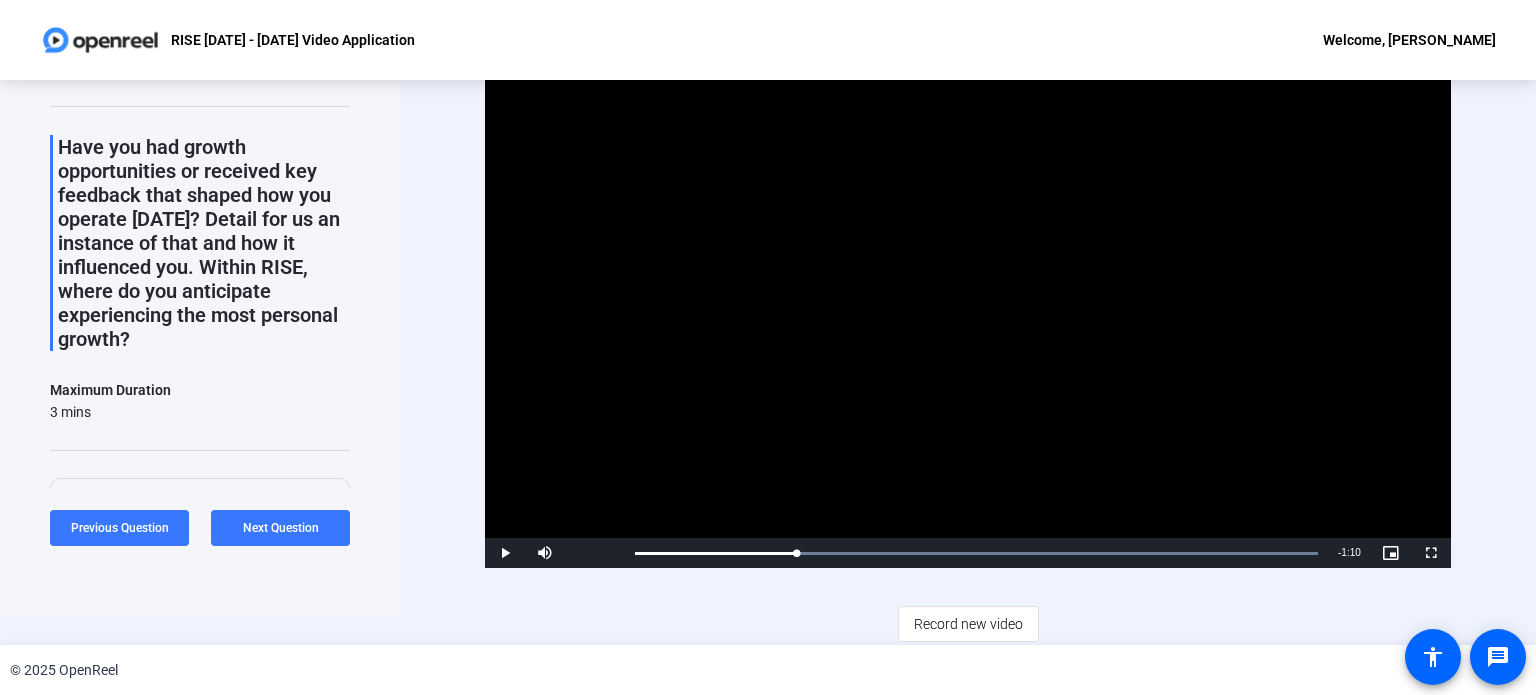 click on "Video Player is loading. Play Video Play Mute Current Time  0:21 / Duration  1:31 Loaded :  100.00% 0:32 0:21 Stream Type  LIVE Seek to live, currently behind live LIVE Remaining Time  - 1:10   1x Playback Rate Chapters Chapters Descriptions descriptions off , selected Captions captions settings , opens captions settings dialog captions off , selected Audio Track Picture-in-Picture Fullscreen This is a modal window. Beginning of dialog window. Escape will cancel and close the window. Text Color White Black [PERSON_NAME] Blue Yellow Magenta Cyan Transparency Opaque Semi-Transparent Background Color Black White [PERSON_NAME] Blue Yellow Magenta Cyan Transparency Opaque Semi-Transparent Transparent Window Color Black White [PERSON_NAME] Blue Yellow Magenta Cyan Transparency Transparent Semi-Transparent Opaque Font Size 50% 75% 100% 125% 150% 175% 200% 300% 400% Text Edge Style None Raised Depressed Uniform Dropshadow Font Family Proportional Sans-Serif Monospace Sans-Serif Proportional Serif Monospace Serif Casual Done" 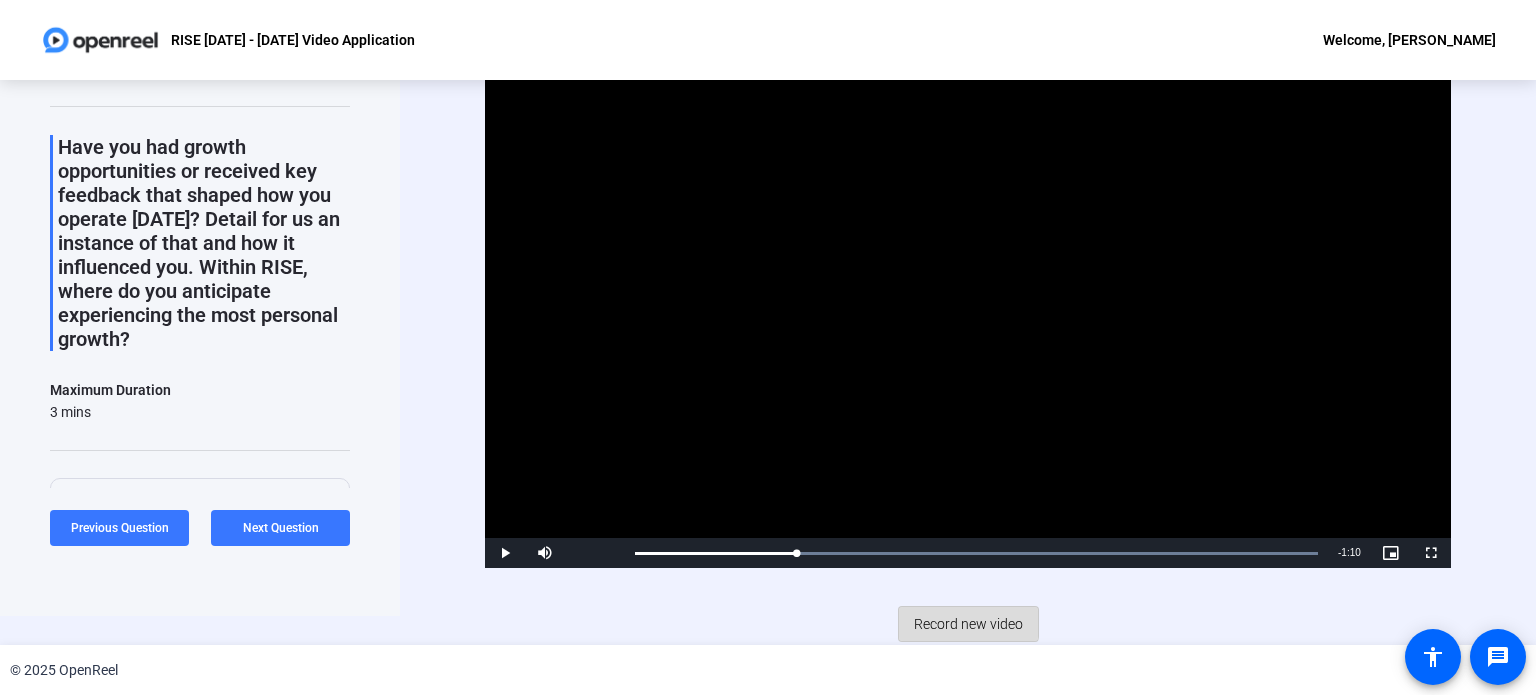 click on "Record new video" 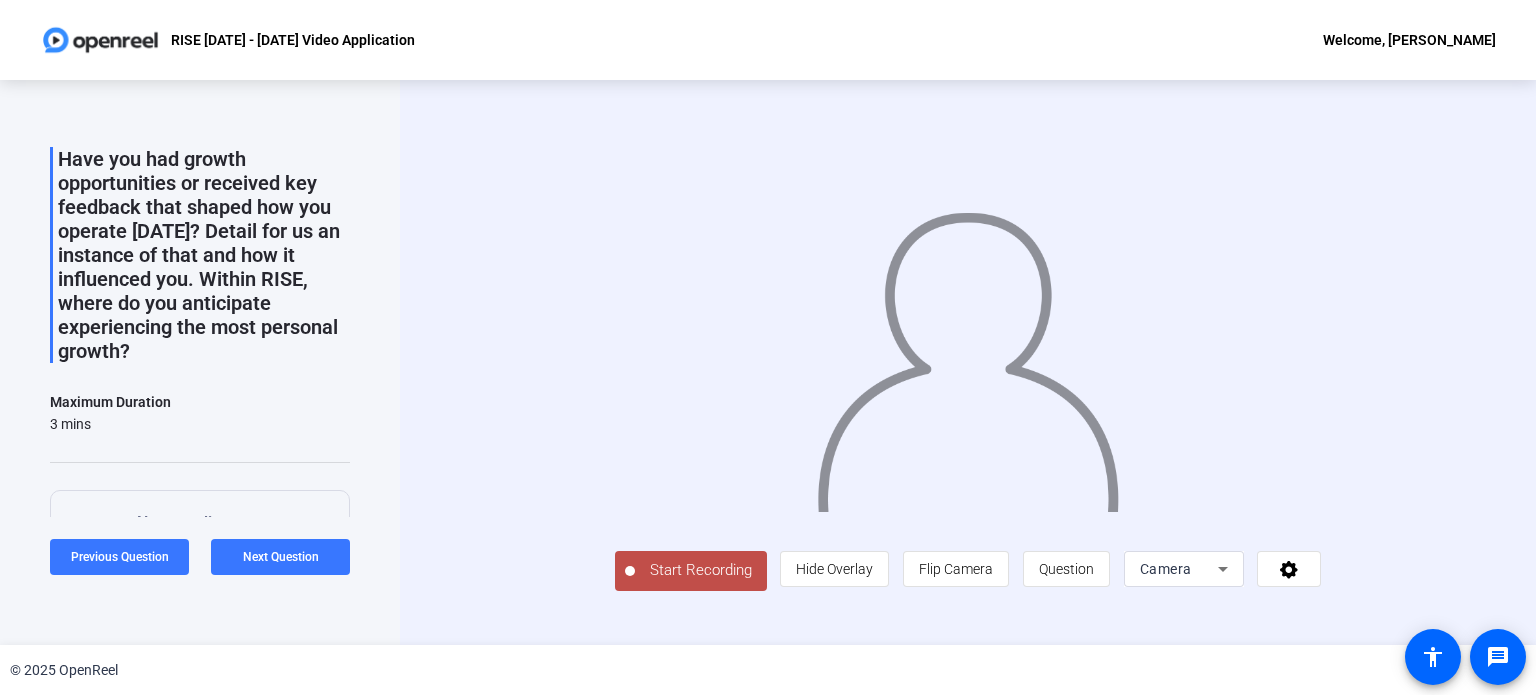 scroll, scrollTop: 85, scrollLeft: 0, axis: vertical 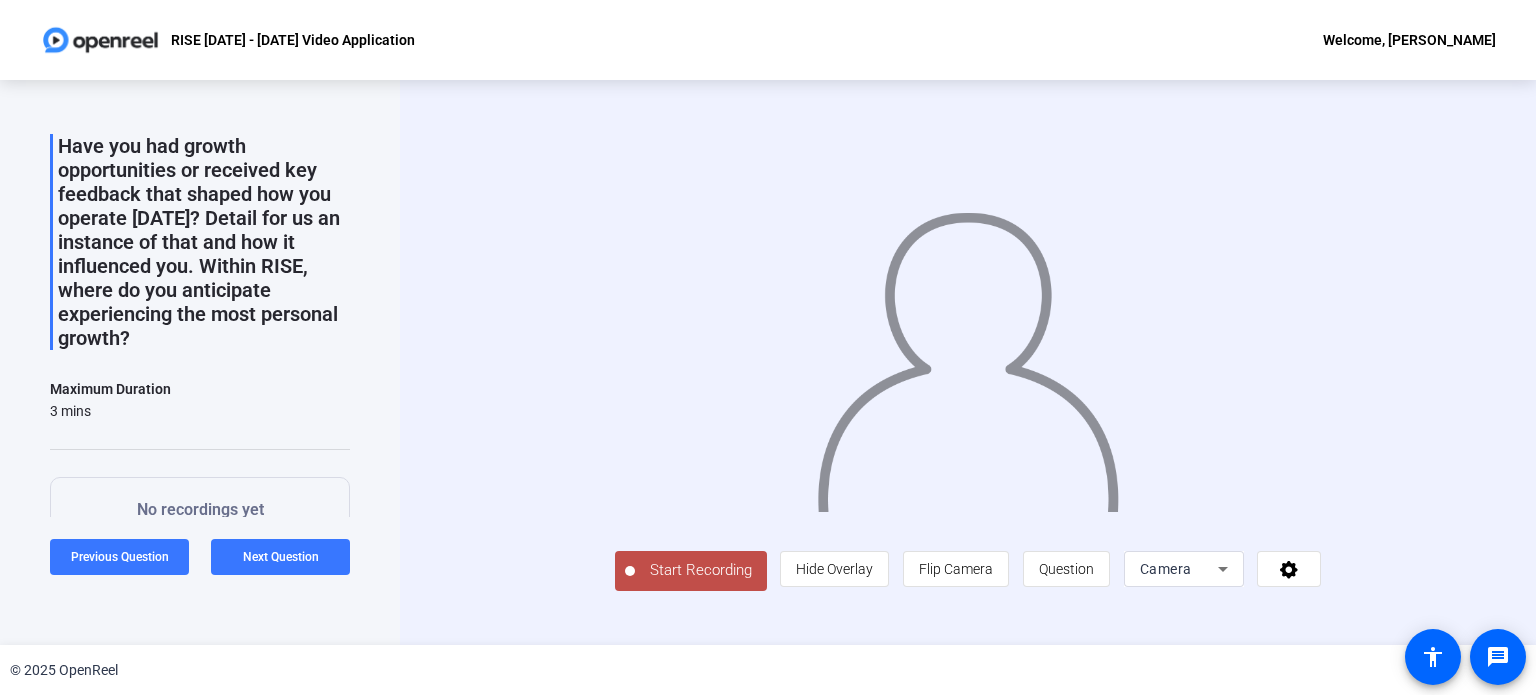 click on "Start Recording" 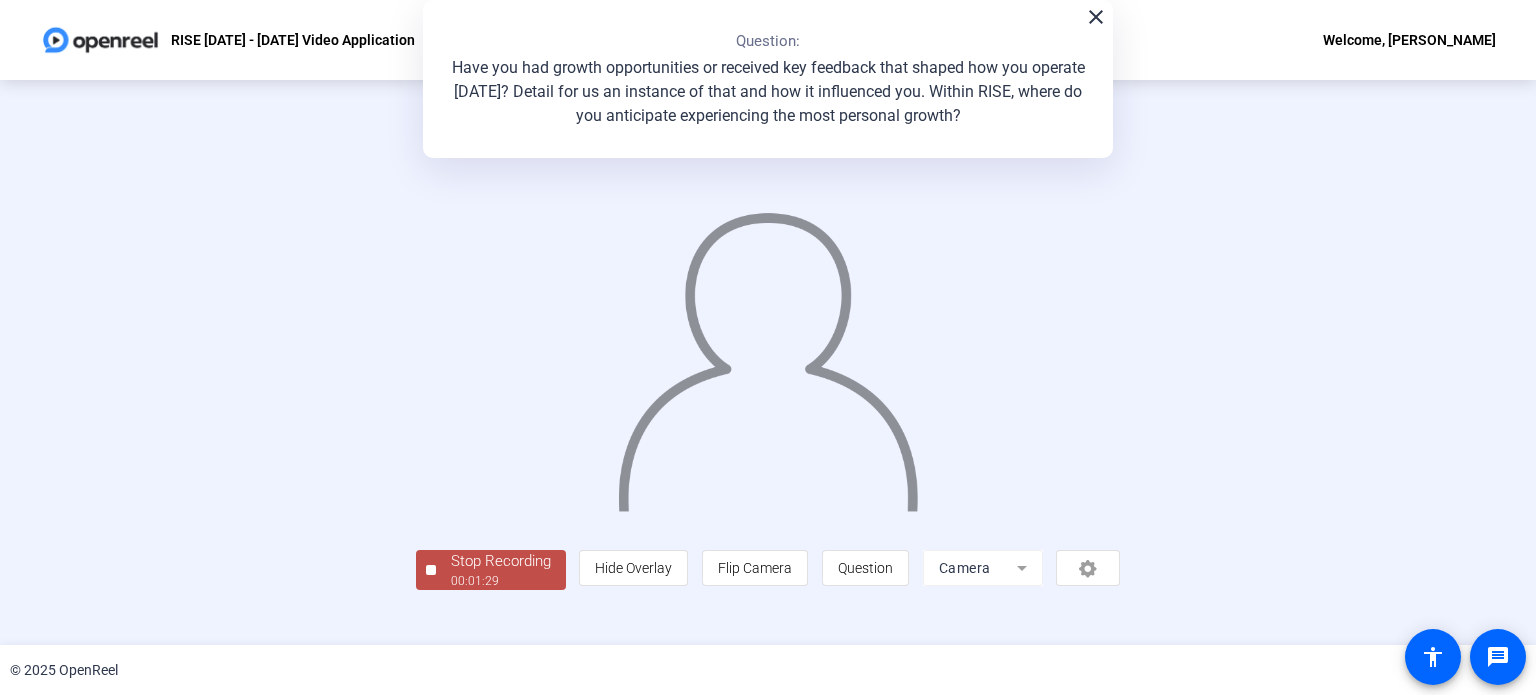 scroll, scrollTop: 77, scrollLeft: 0, axis: vertical 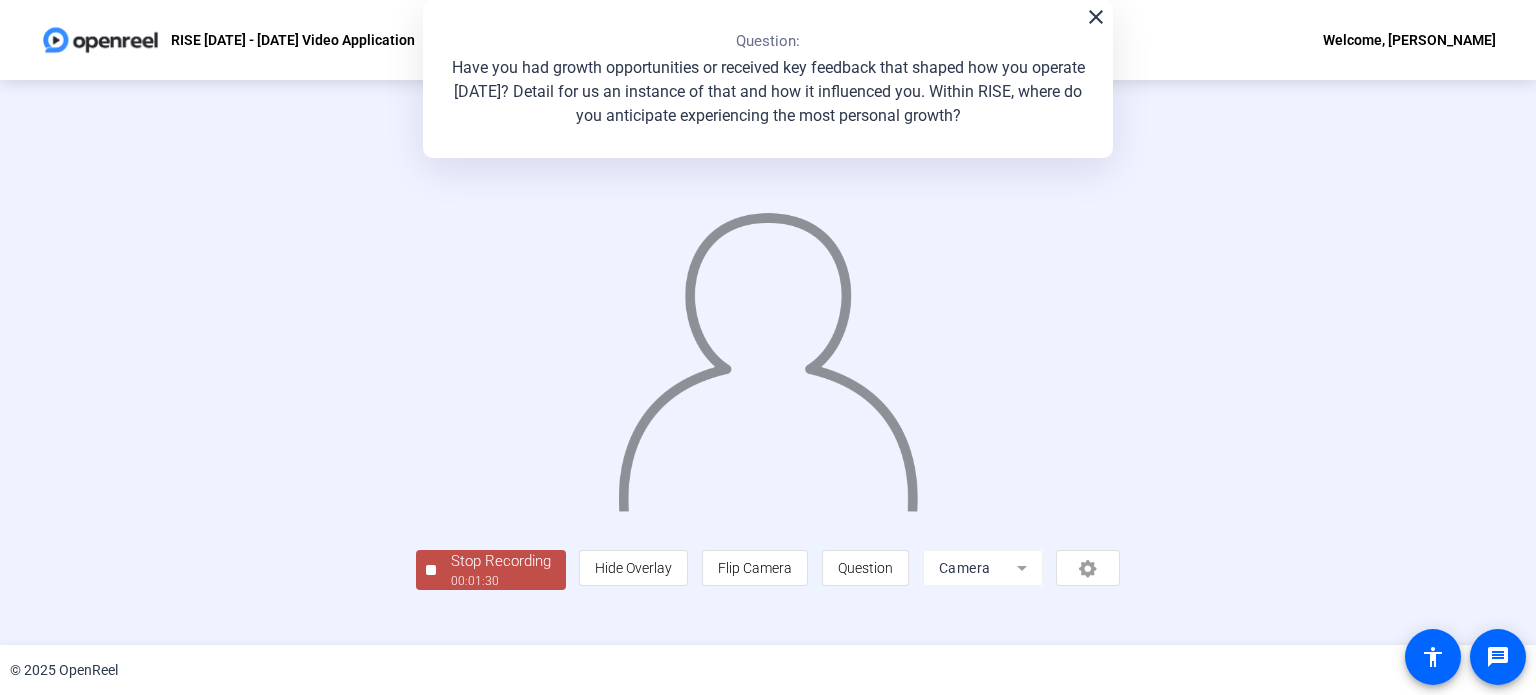click on "Stop Recording" 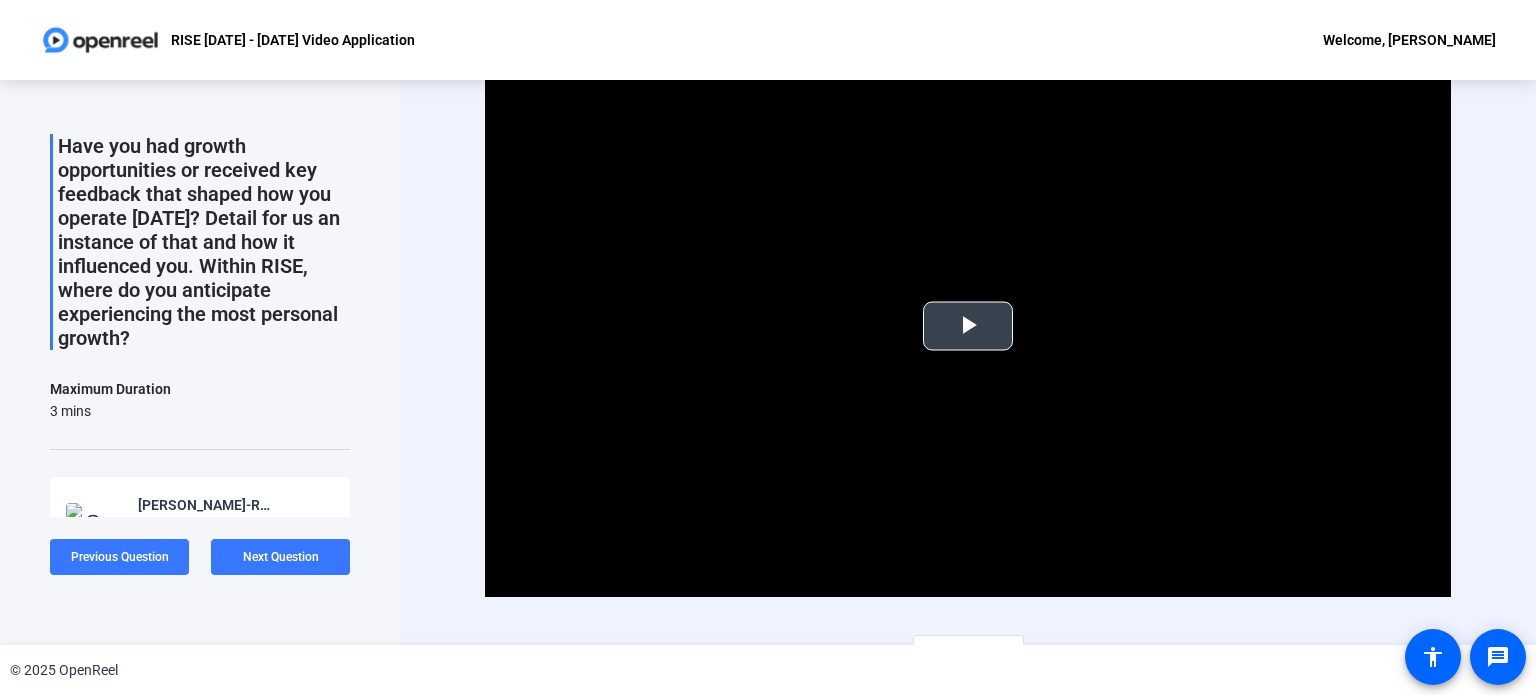 click at bounding box center (968, 326) 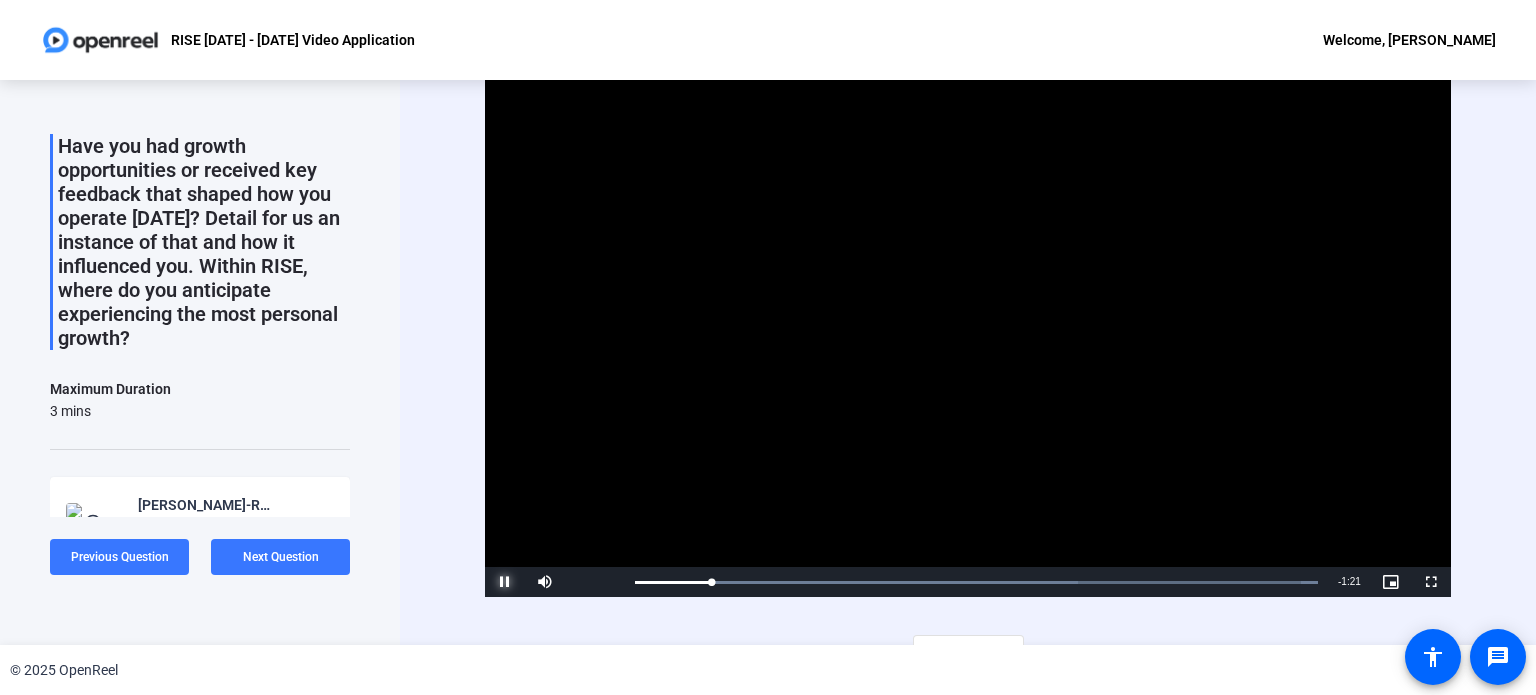 click at bounding box center [505, 582] 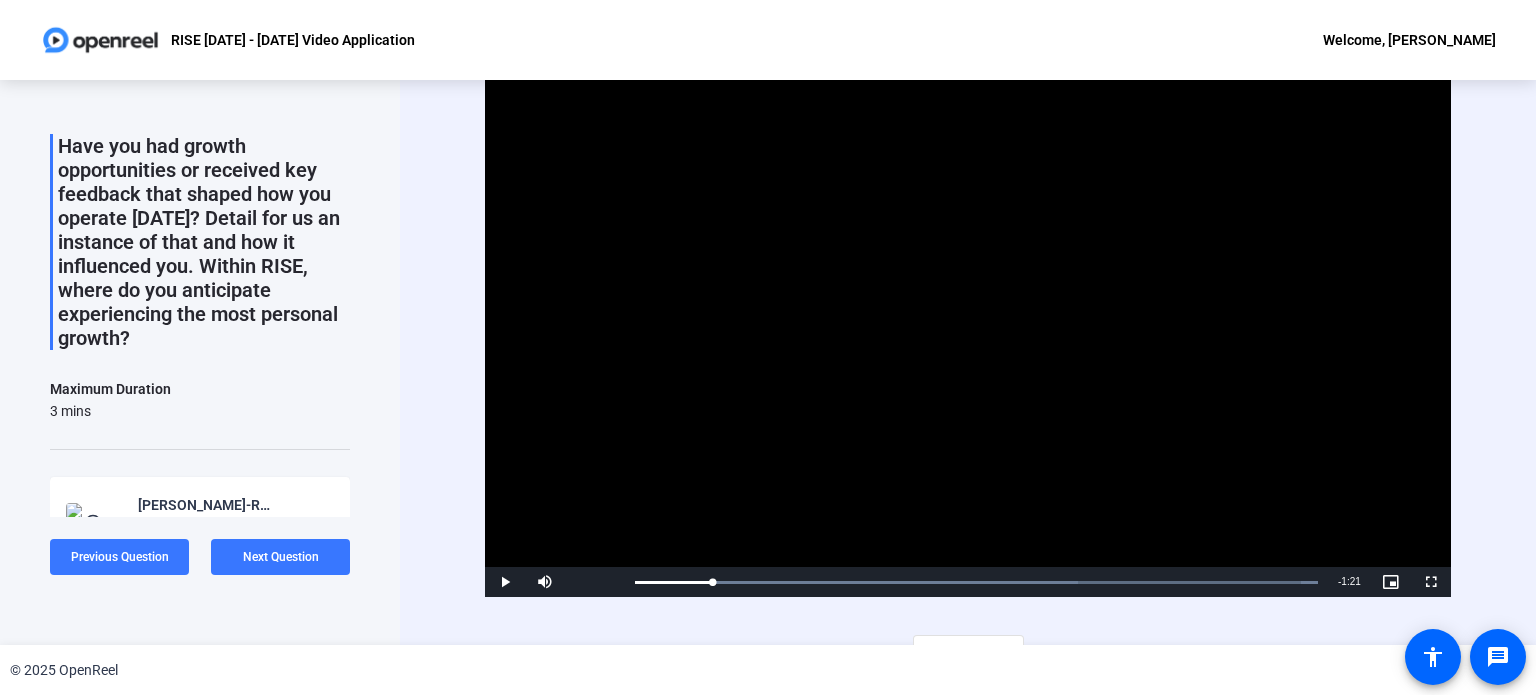 click on "Video Player is loading. Play Video Play Mute Current Time  0:10 / Duration  1:31 Loaded :  100.00% 0:10 Stream Type  LIVE Seek to live, currently behind live LIVE Remaining Time  - 1:21   1x Playback Rate Chapters Chapters Descriptions descriptions off , selected Captions captions settings , opens captions settings dialog captions off , selected Audio Track Picture-in-Picture Fullscreen This is a modal window. Beginning of dialog window. Escape will cancel and close the window. Text Color White Black [PERSON_NAME] Blue Yellow Magenta Cyan Transparency Opaque Semi-Transparent Background Color Black White [PERSON_NAME] Blue Yellow Magenta Cyan Transparency Opaque Semi-Transparent Transparent Window Color Black White [PERSON_NAME] Blue Yellow Magenta Cyan Transparency Transparent Semi-Transparent Opaque Font Size 50% 75% 100% 125% 150% 175% 200% 300% 400% Text Edge Style None Raised Depressed Uniform Dropshadow Font Family Proportional Sans-Serif Monospace Sans-Serif Proportional Serif Monospace Serif Casual Script" 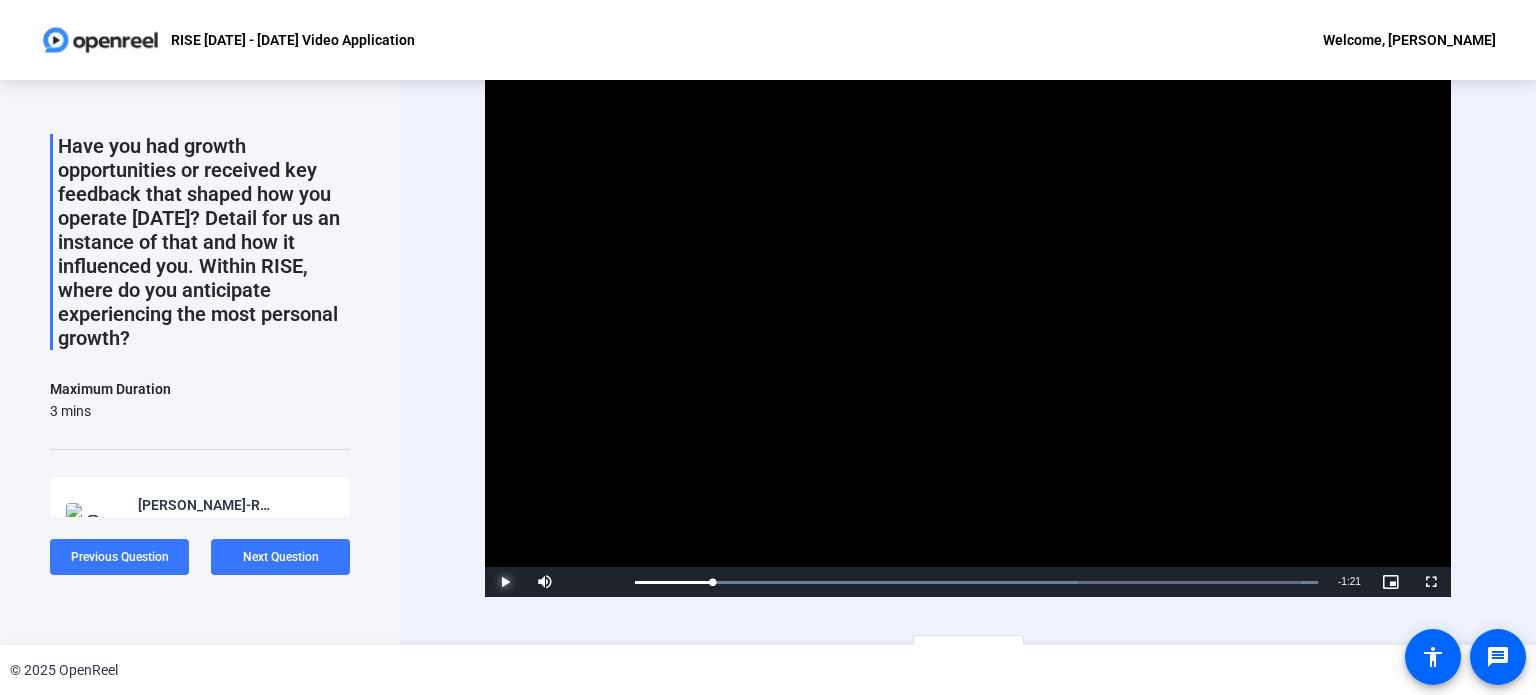 click at bounding box center [505, 582] 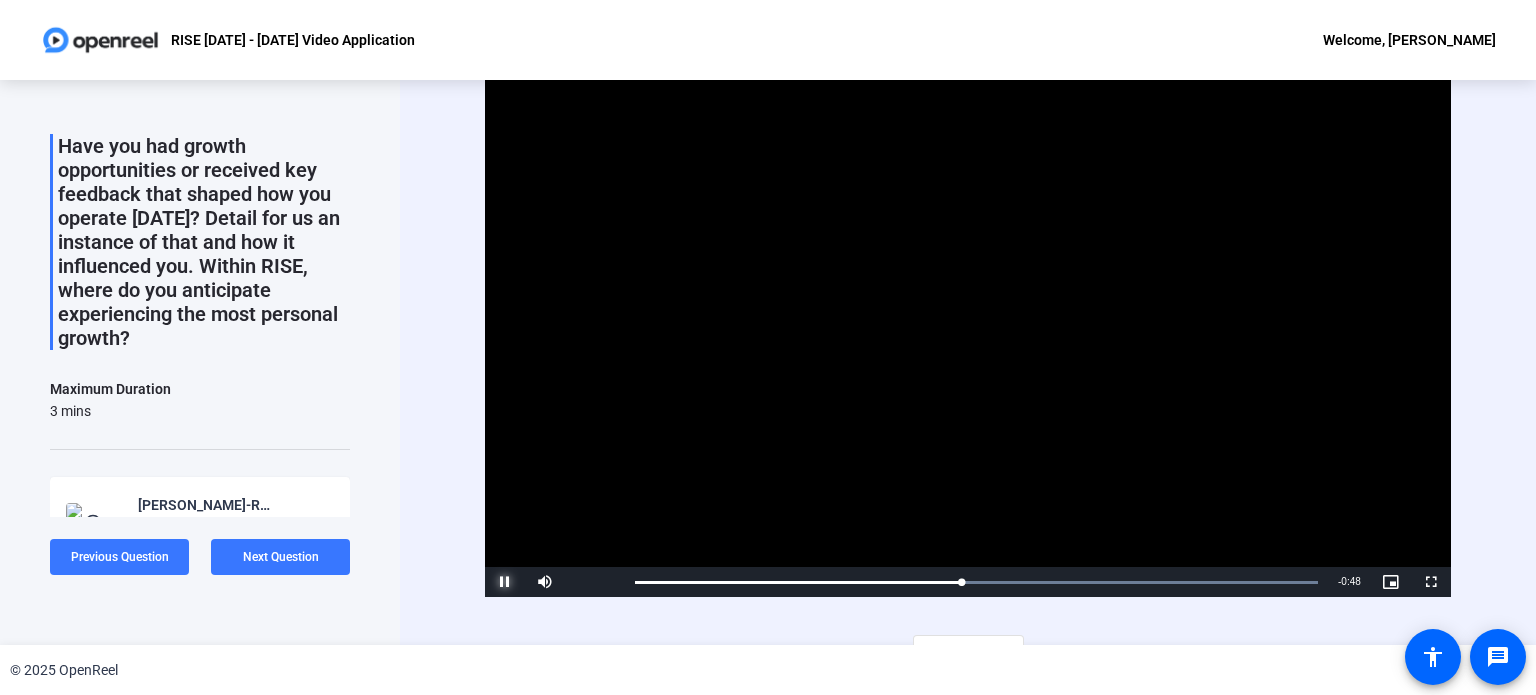 click at bounding box center [505, 582] 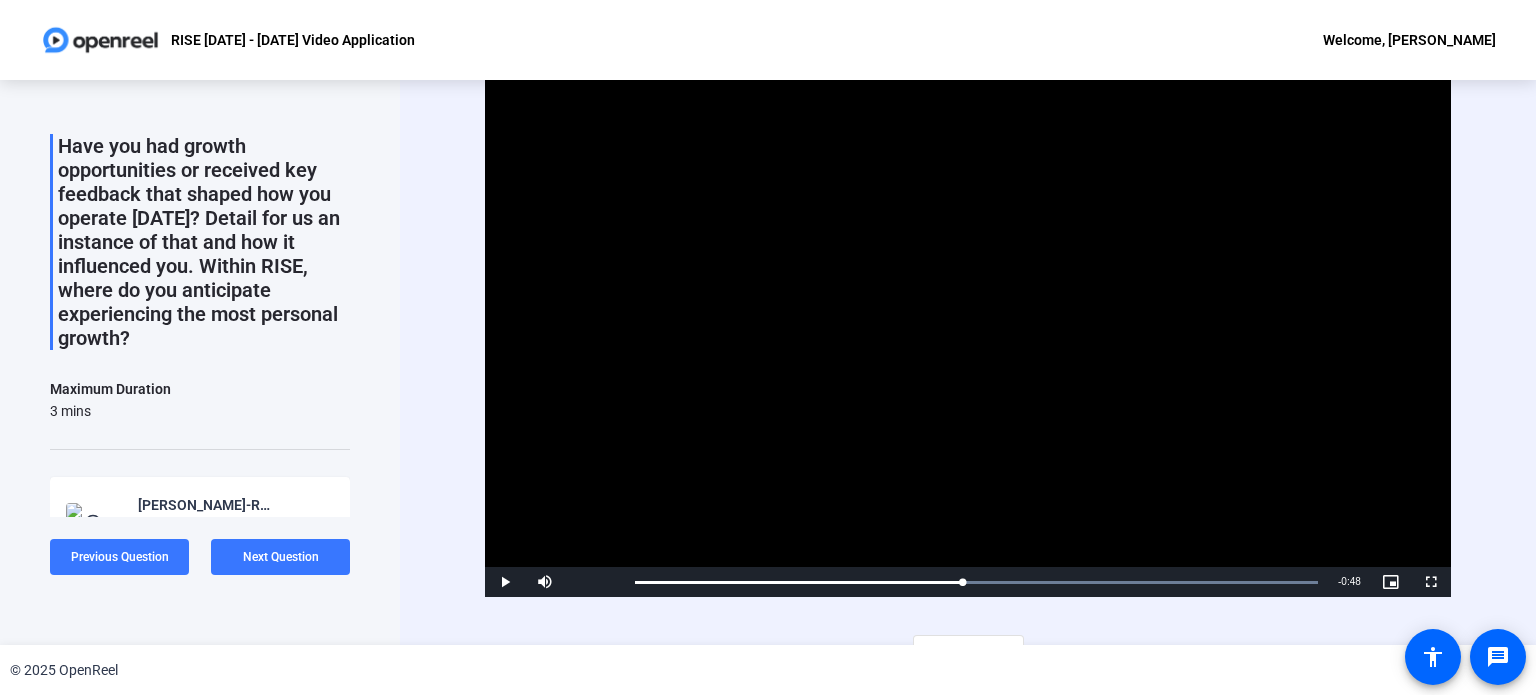 click at bounding box center [968, 325] 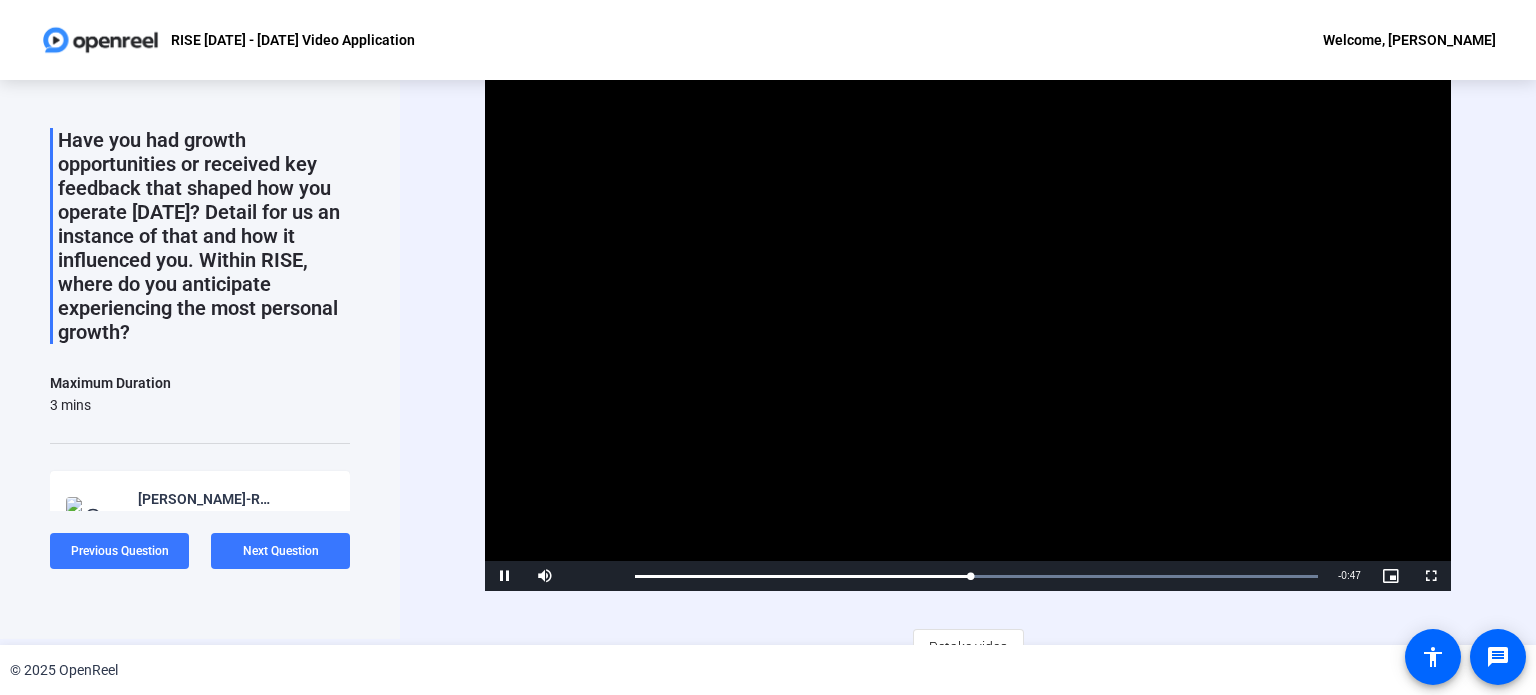 scroll, scrollTop: 4, scrollLeft: 0, axis: vertical 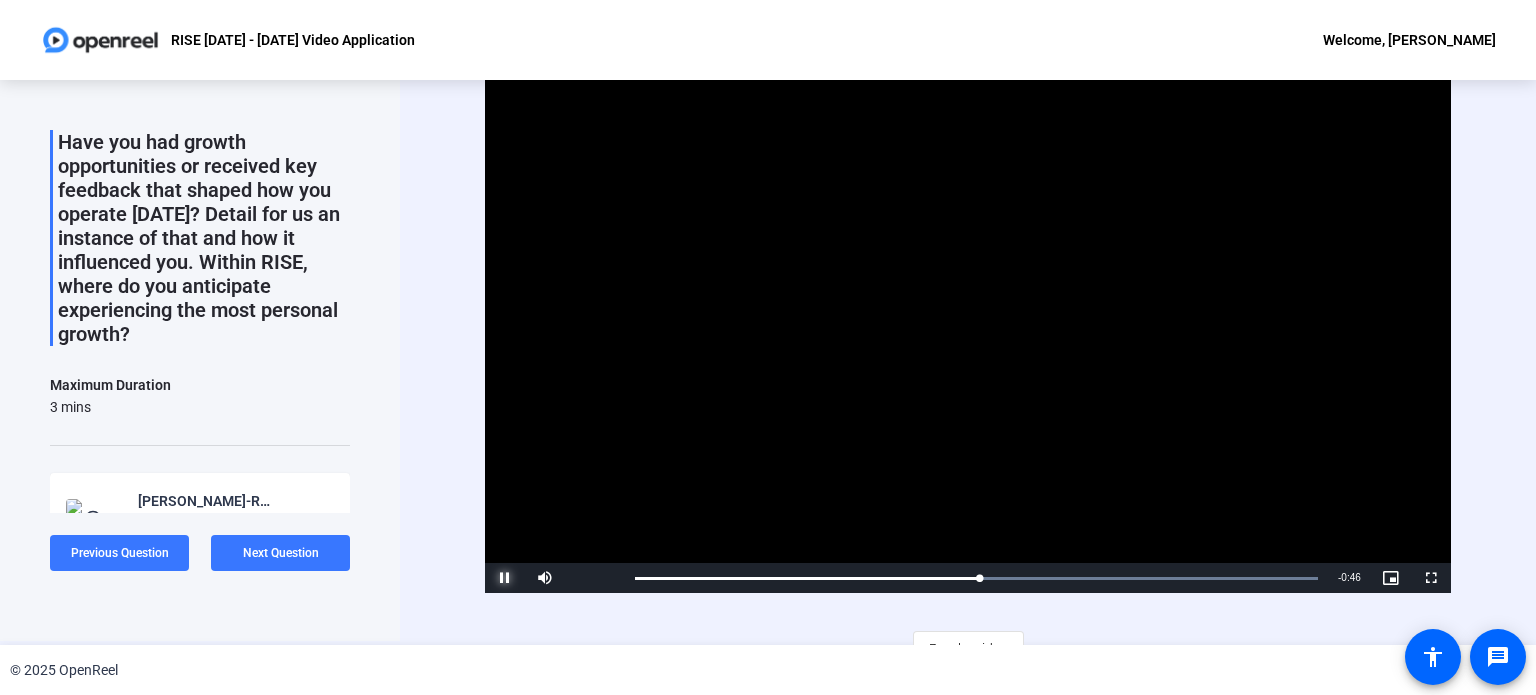 click at bounding box center [505, 578] 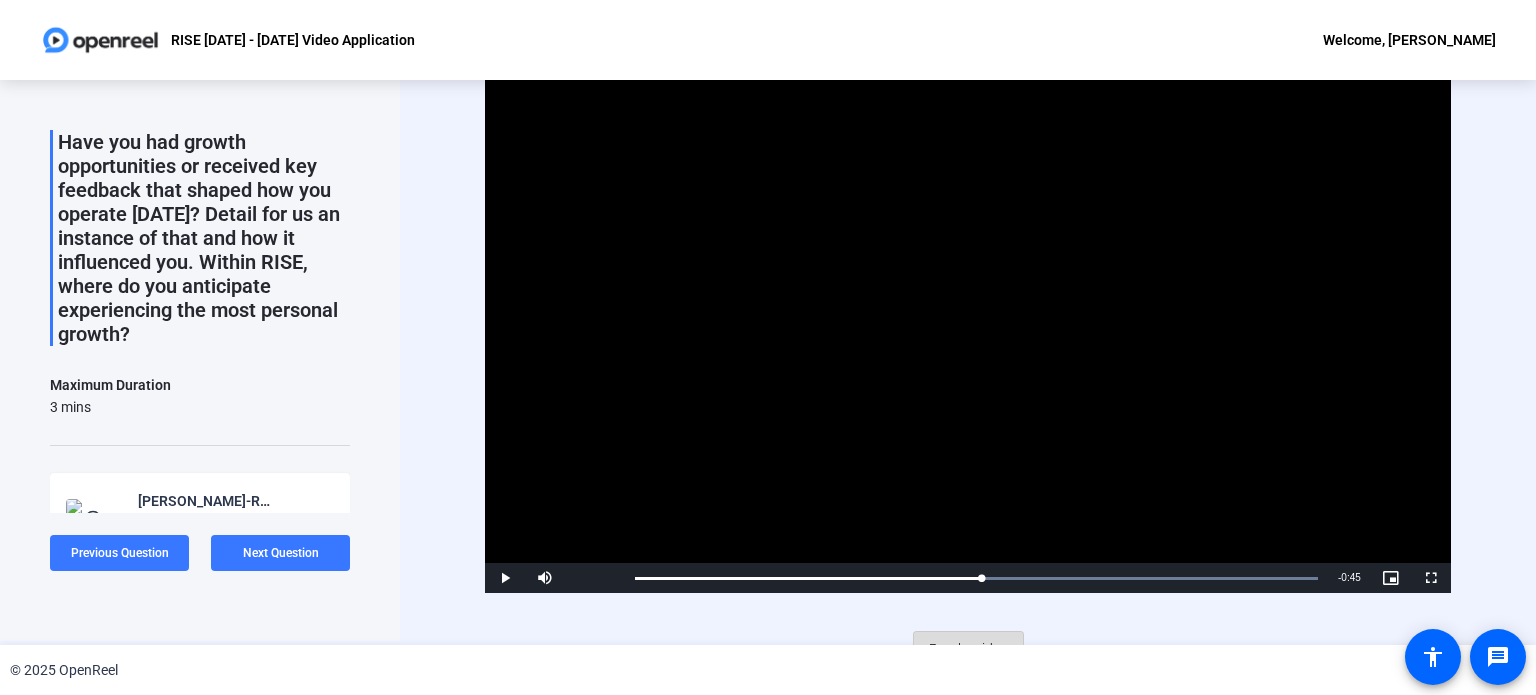 click on "Retake video" 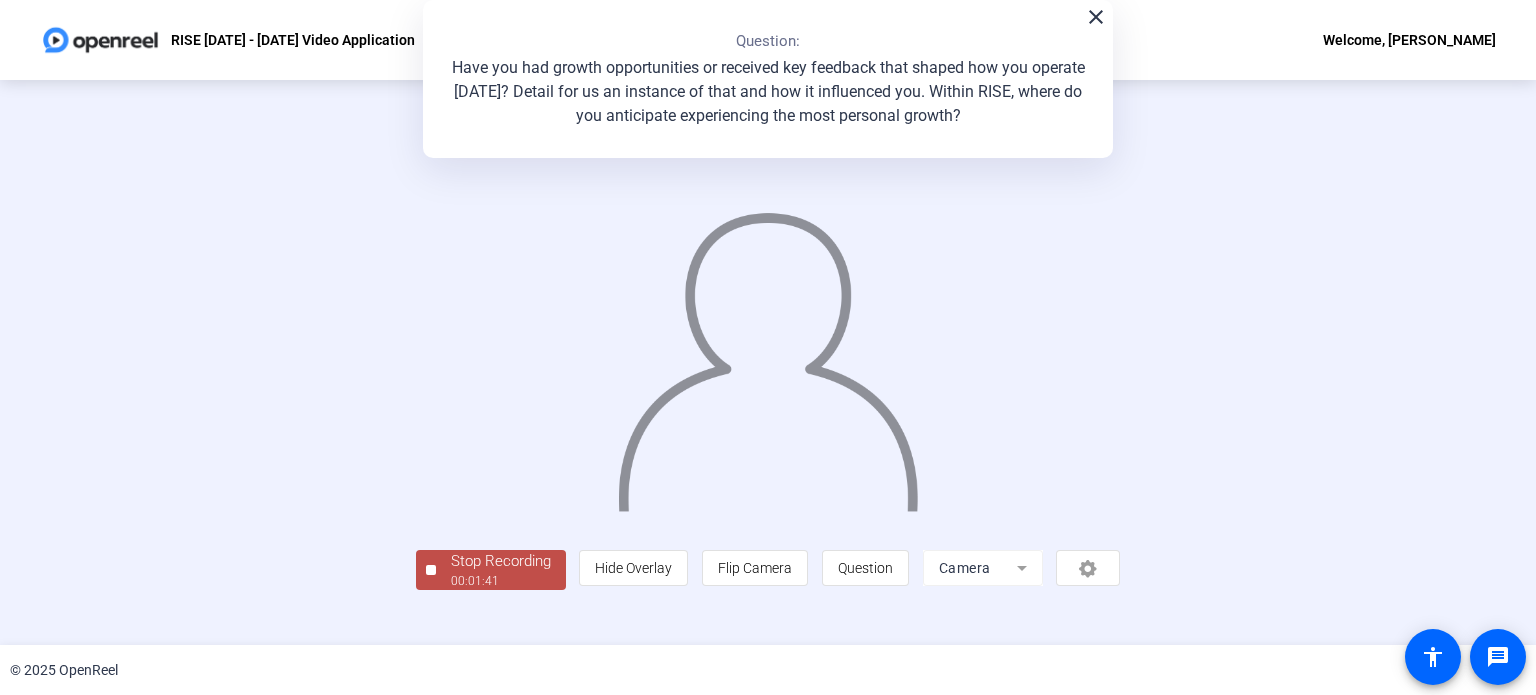 scroll, scrollTop: 77, scrollLeft: 0, axis: vertical 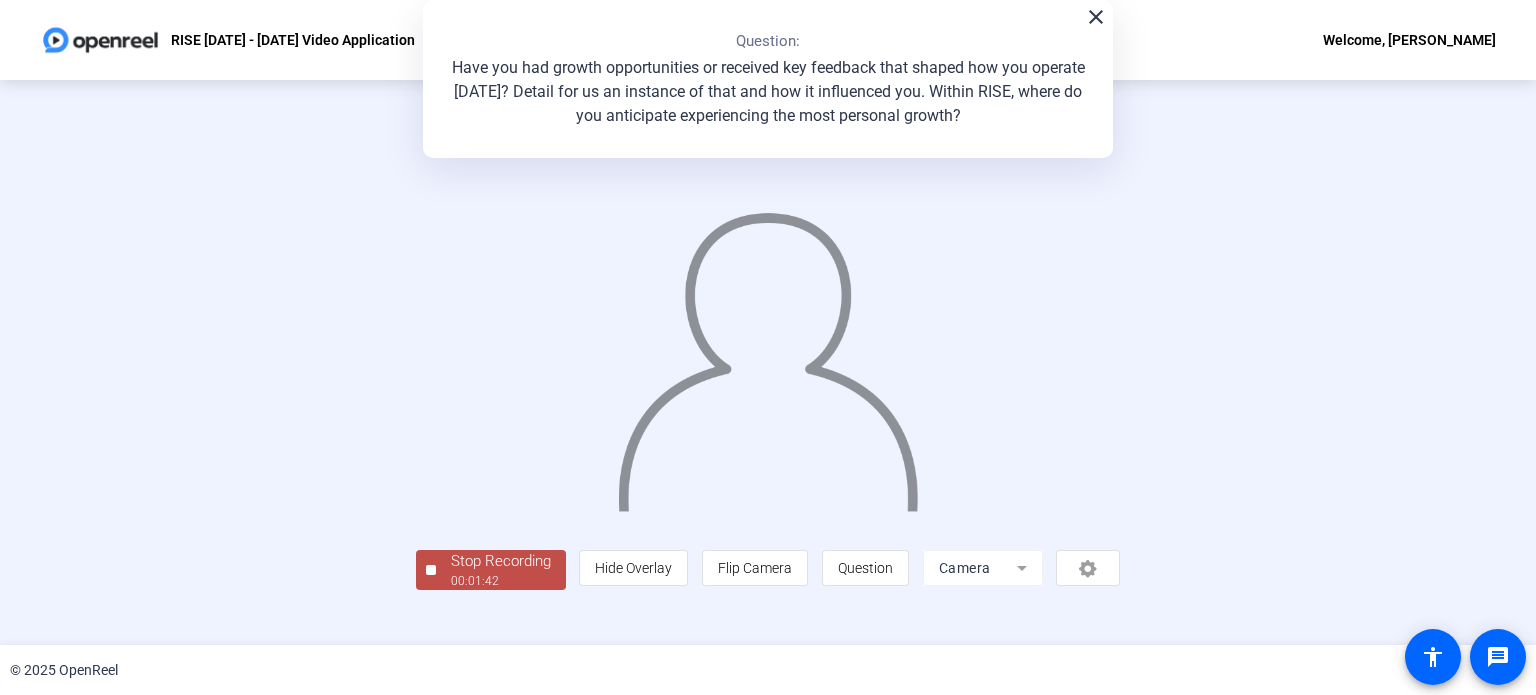 click on "Stop Recording" 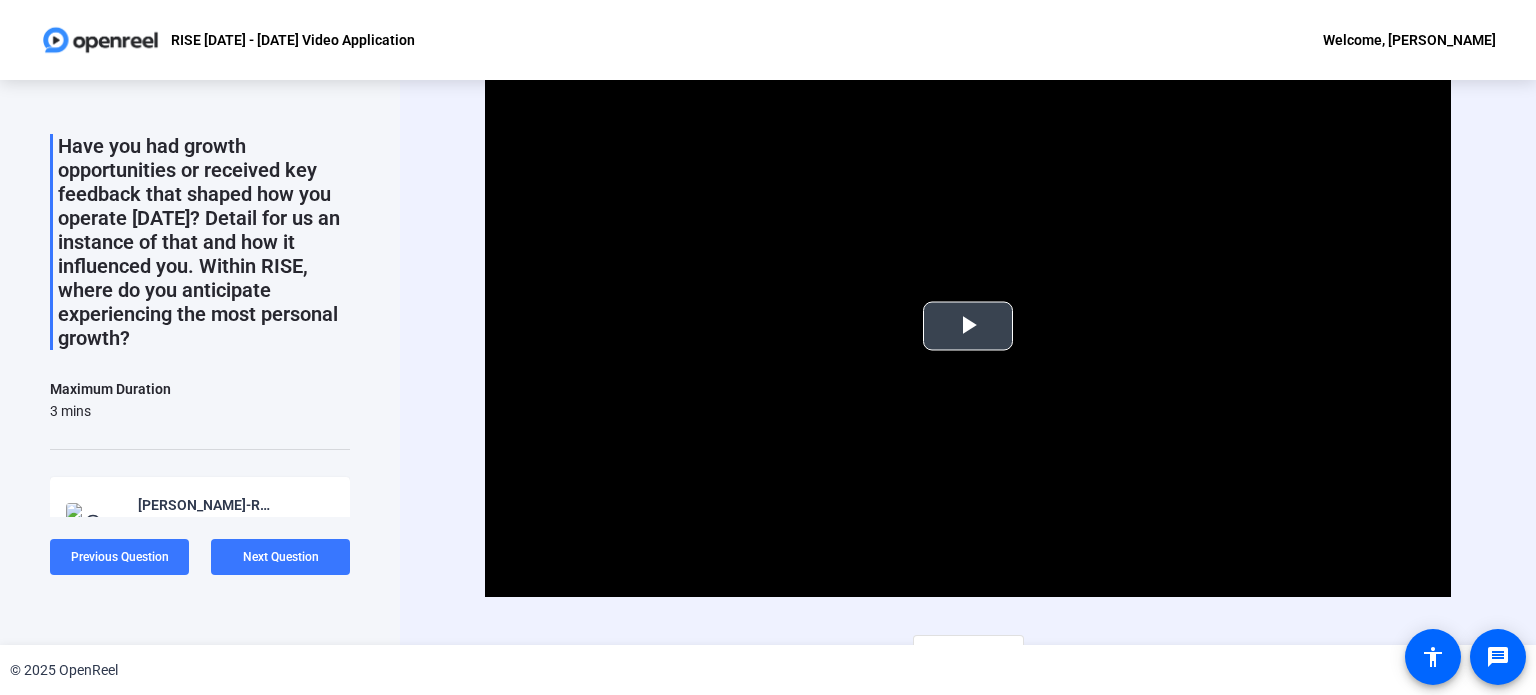 click at bounding box center (968, 326) 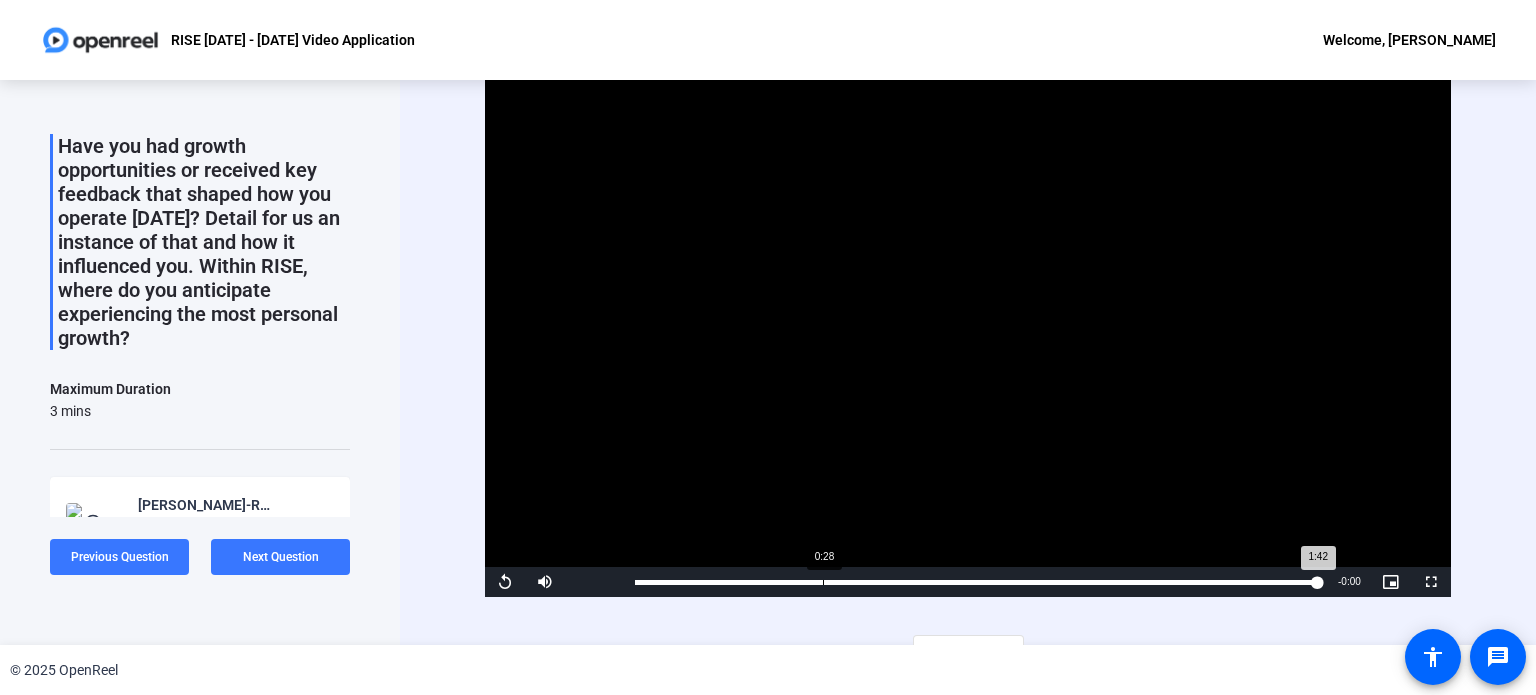 scroll, scrollTop: 29, scrollLeft: 0, axis: vertical 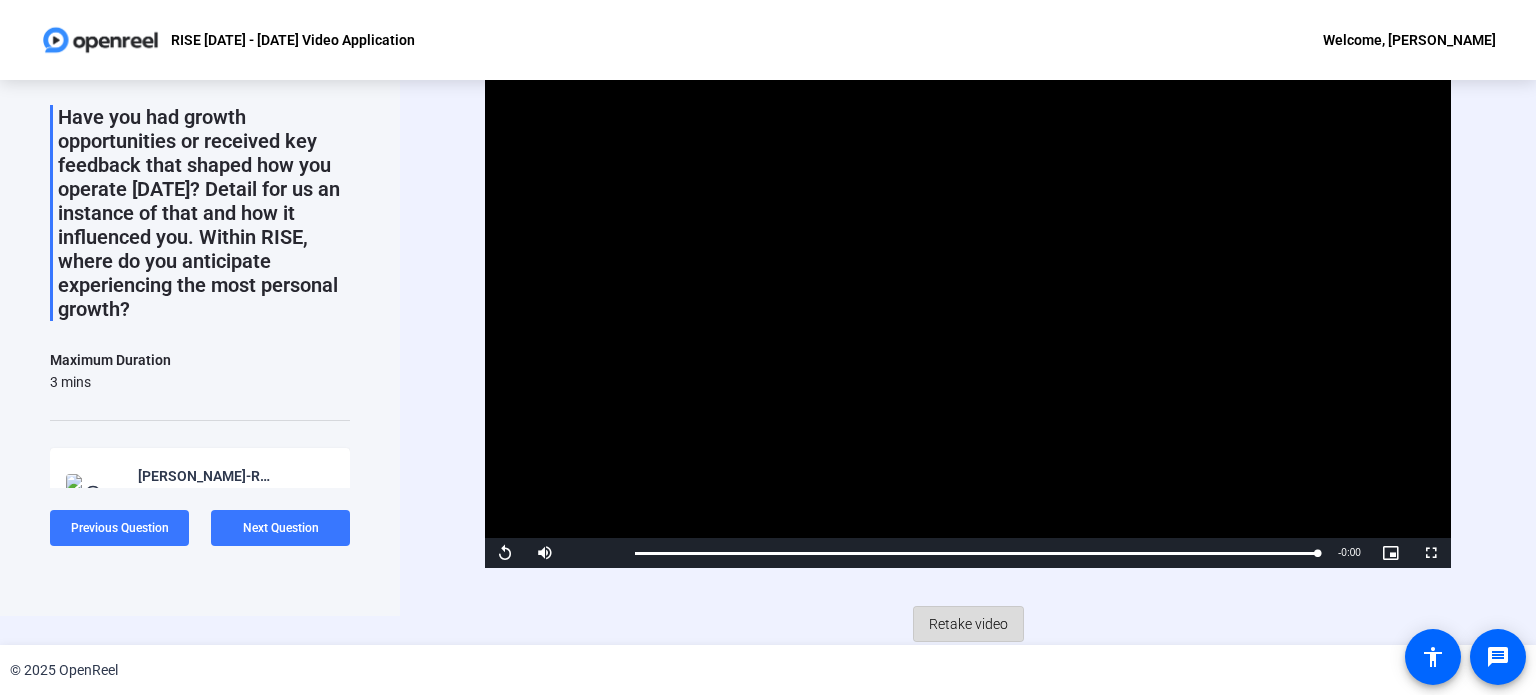 click on "Retake video" 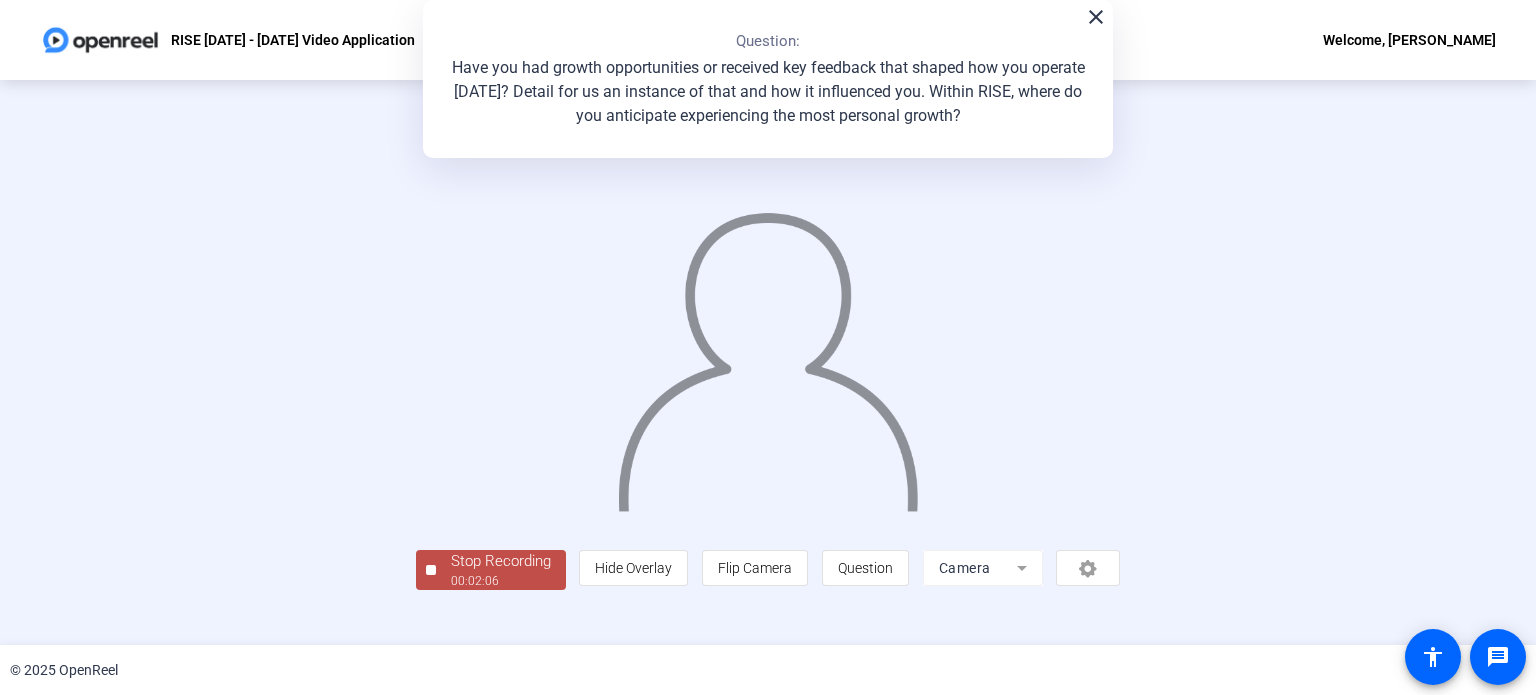 scroll, scrollTop: 66, scrollLeft: 0, axis: vertical 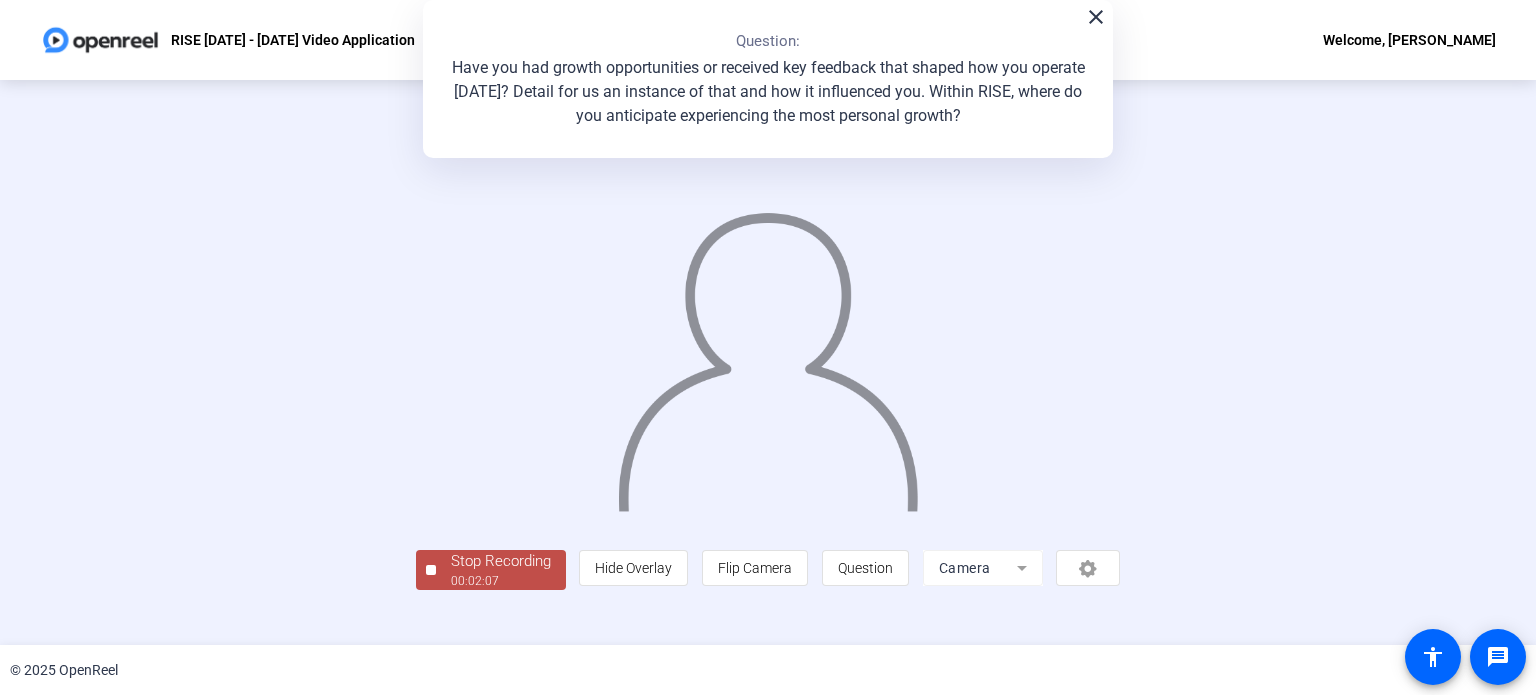 click on "Stop Recording" 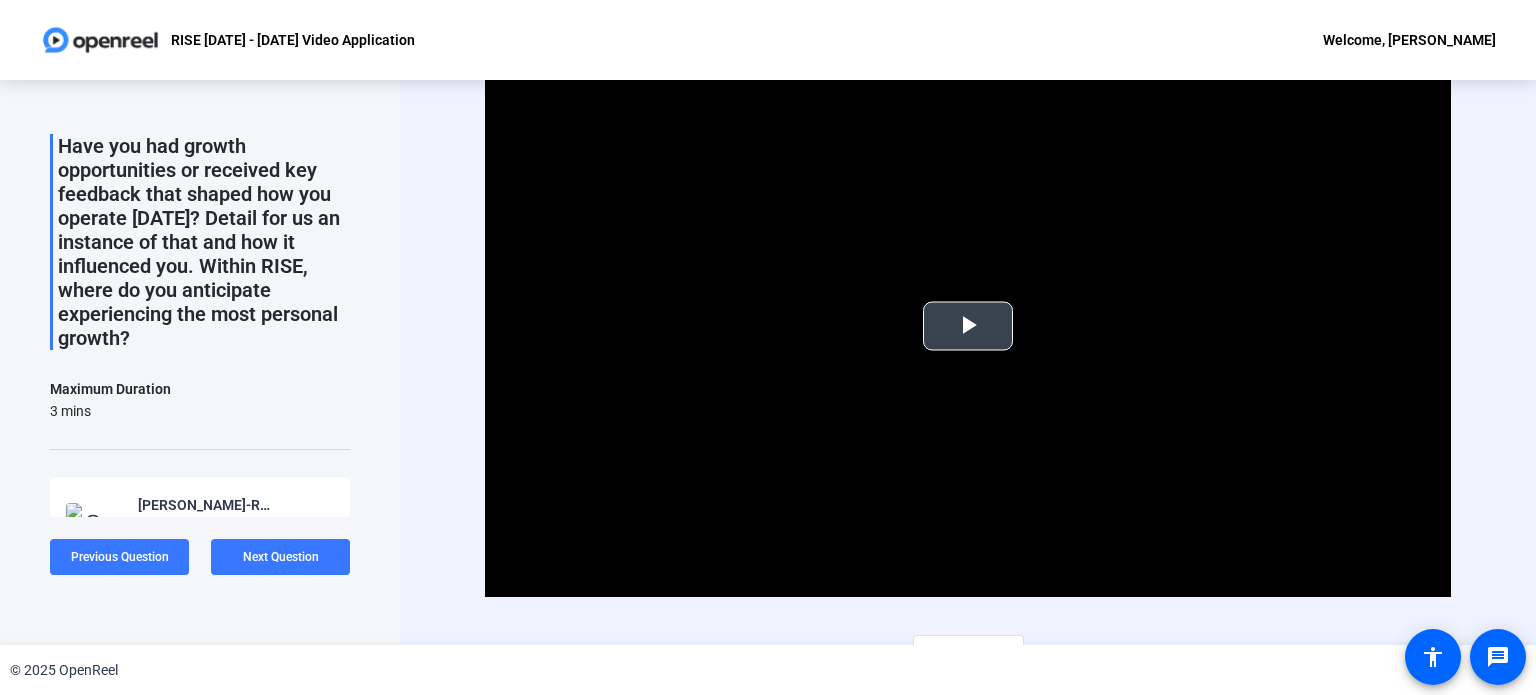 click at bounding box center [968, 326] 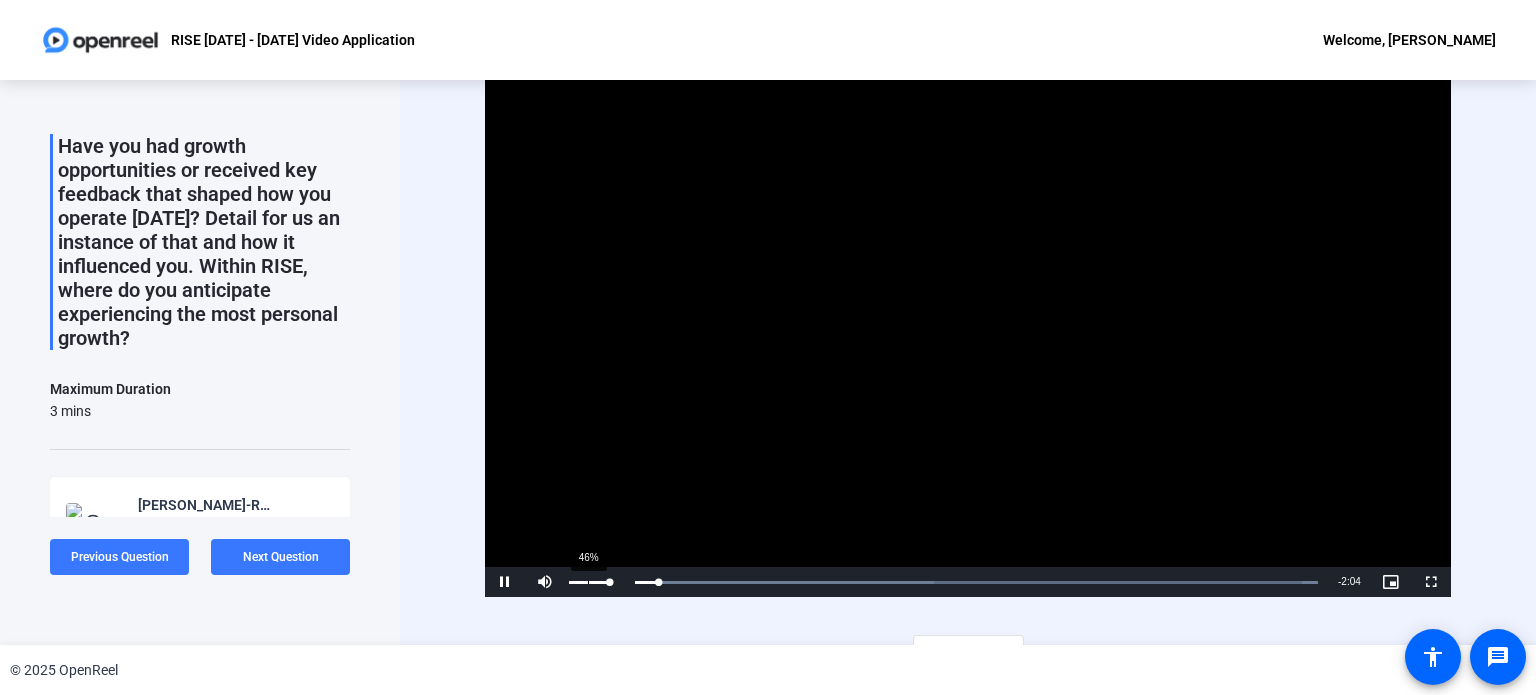 click on "46%" at bounding box center (589, 582) 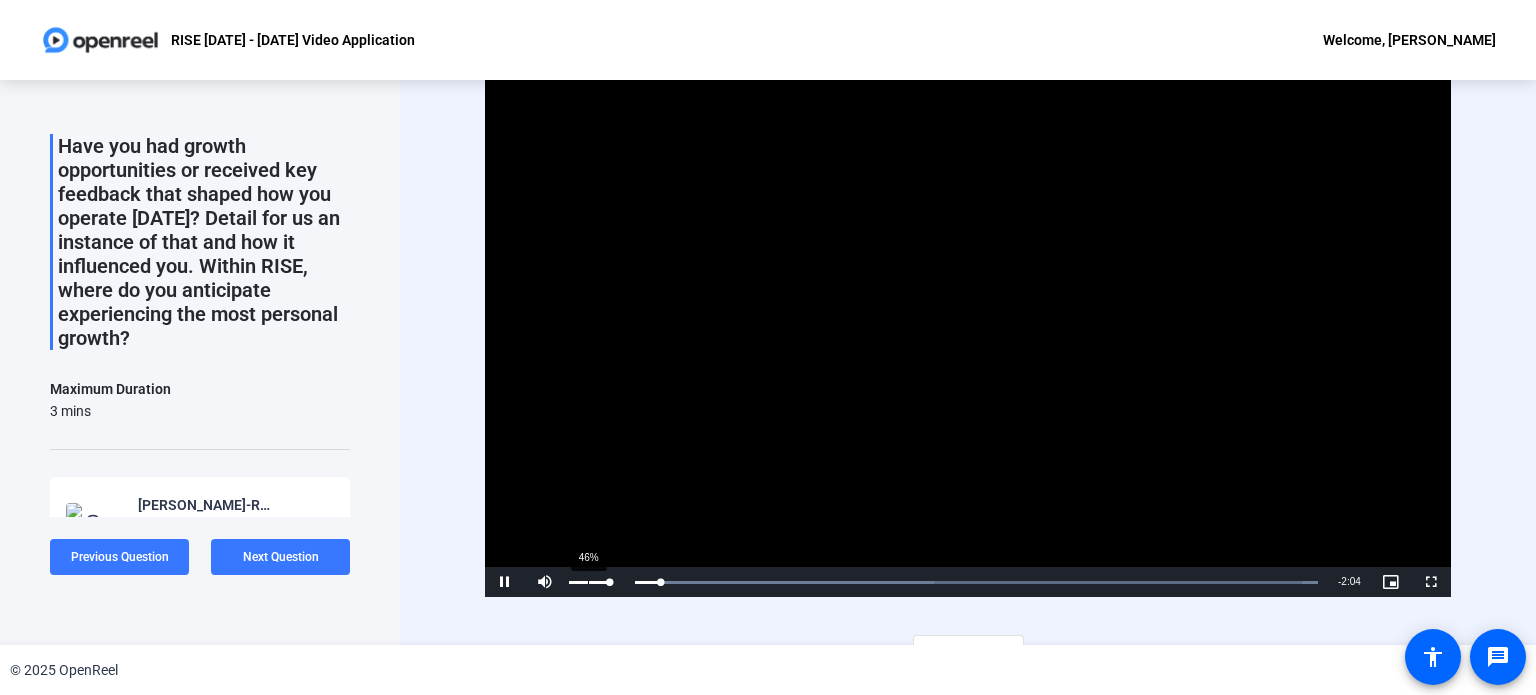 click on "46%" at bounding box center [589, 582] 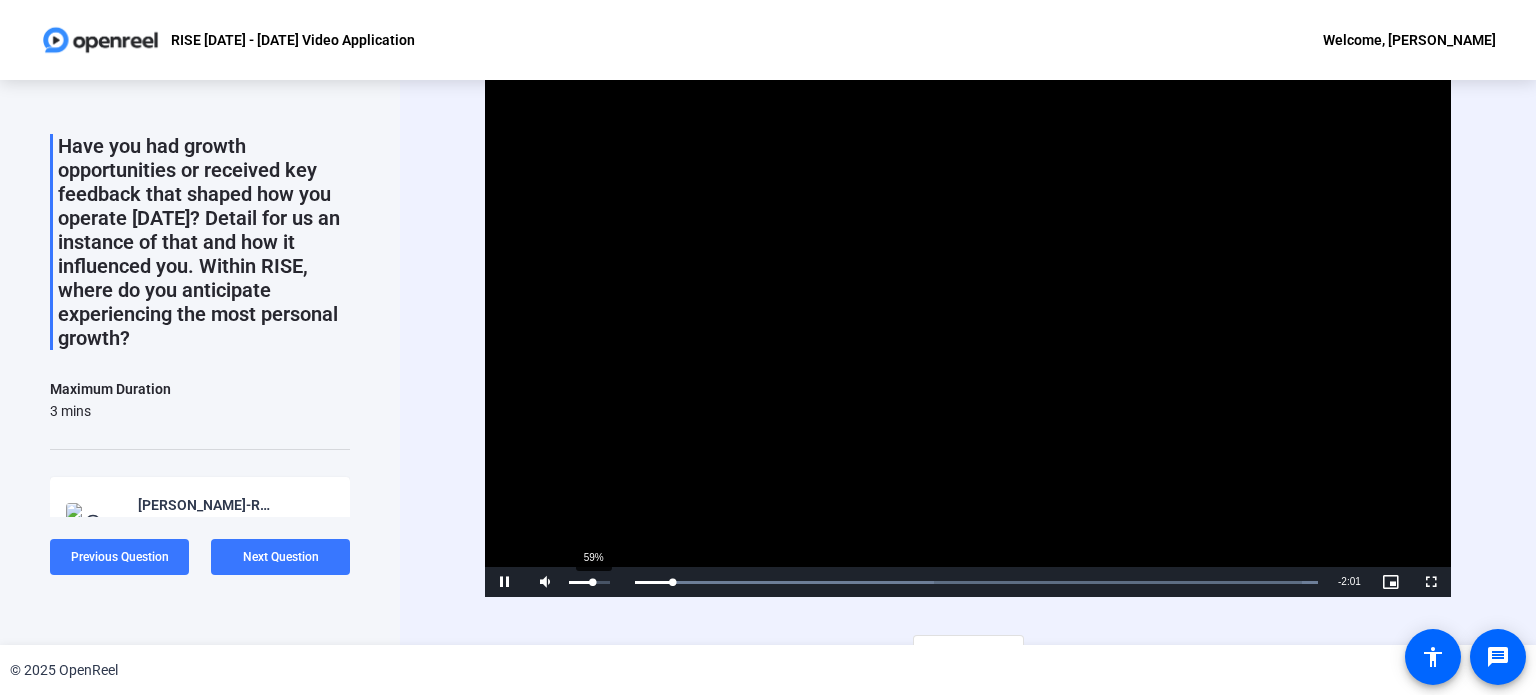 drag, startPoint x: 606, startPoint y: 582, endPoint x: 592, endPoint y: 581, distance: 14.035668 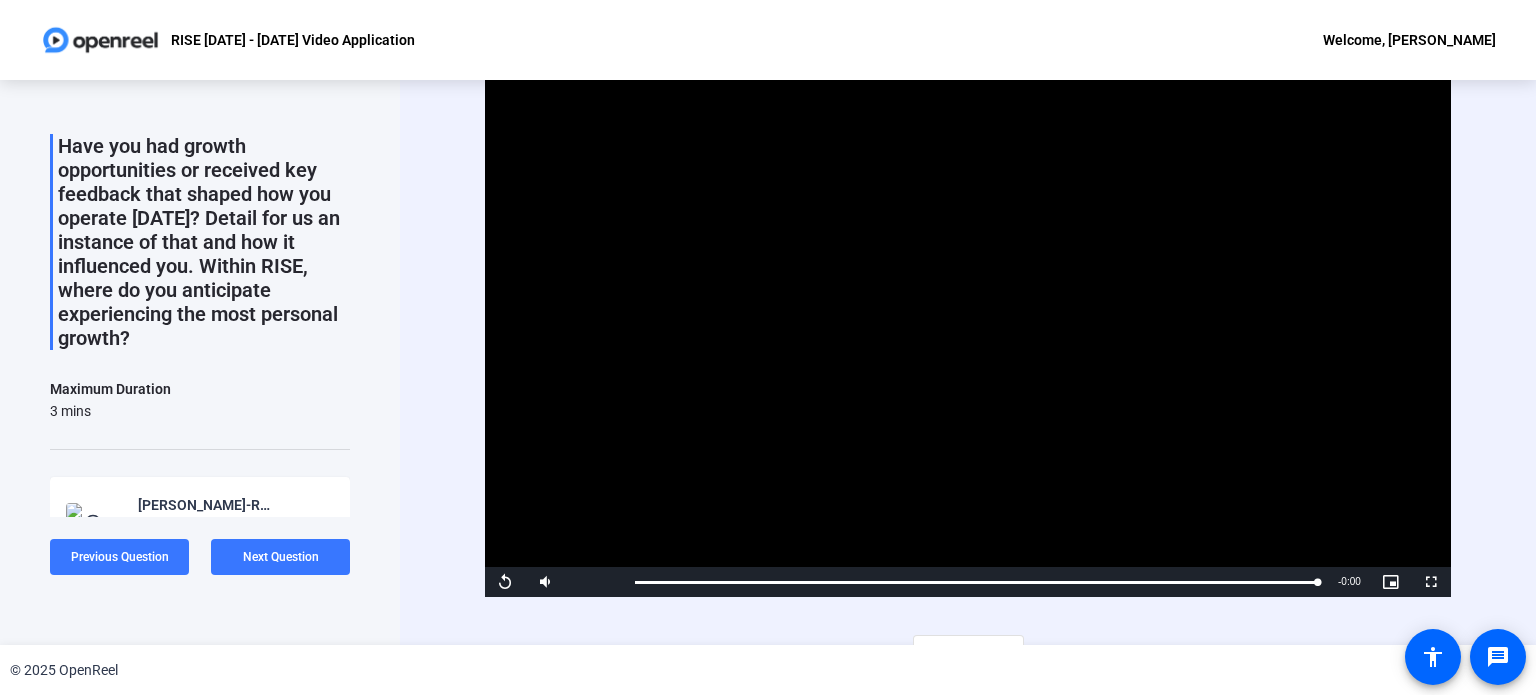 scroll, scrollTop: 29, scrollLeft: 0, axis: vertical 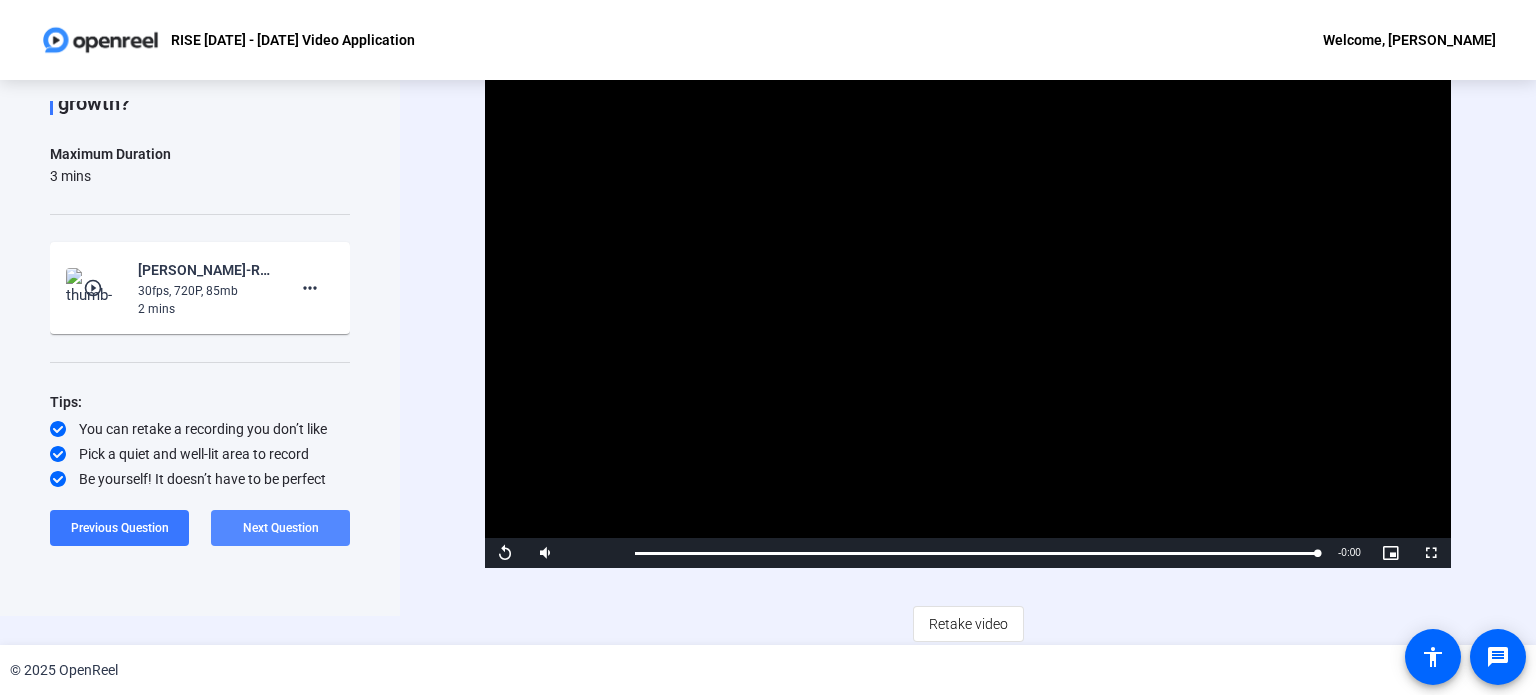 click on "Next Question" 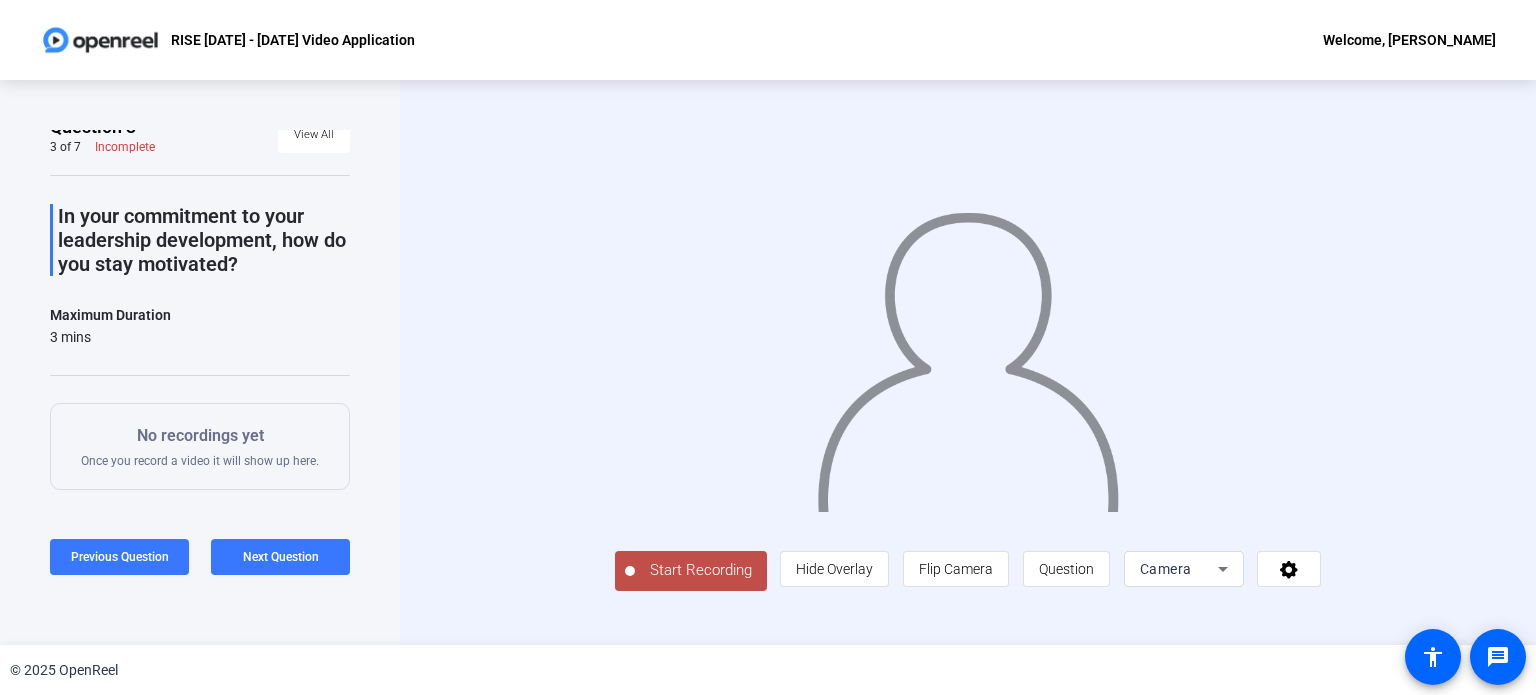 scroll, scrollTop: 0, scrollLeft: 0, axis: both 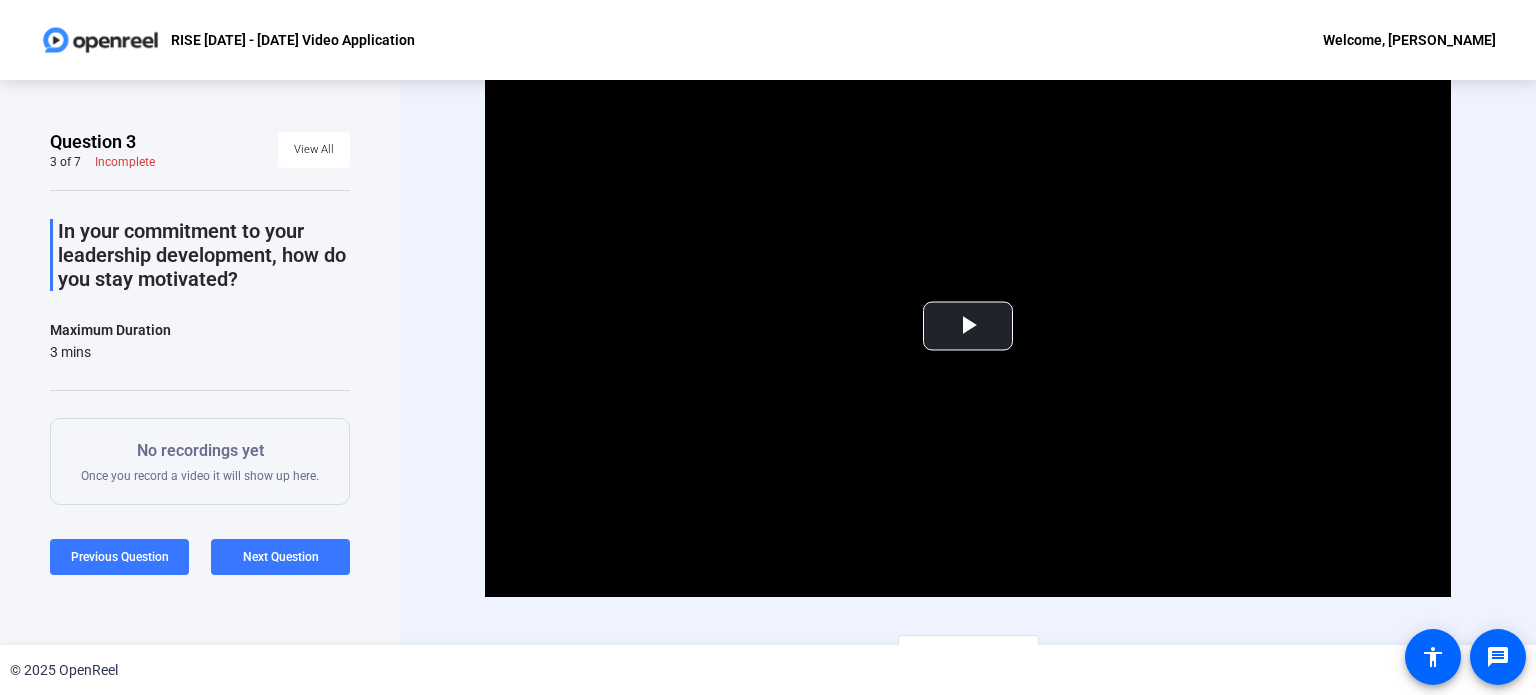 click on "RISE [DATE] - [DATE] Video Application Welcome, [PERSON_NAME]" 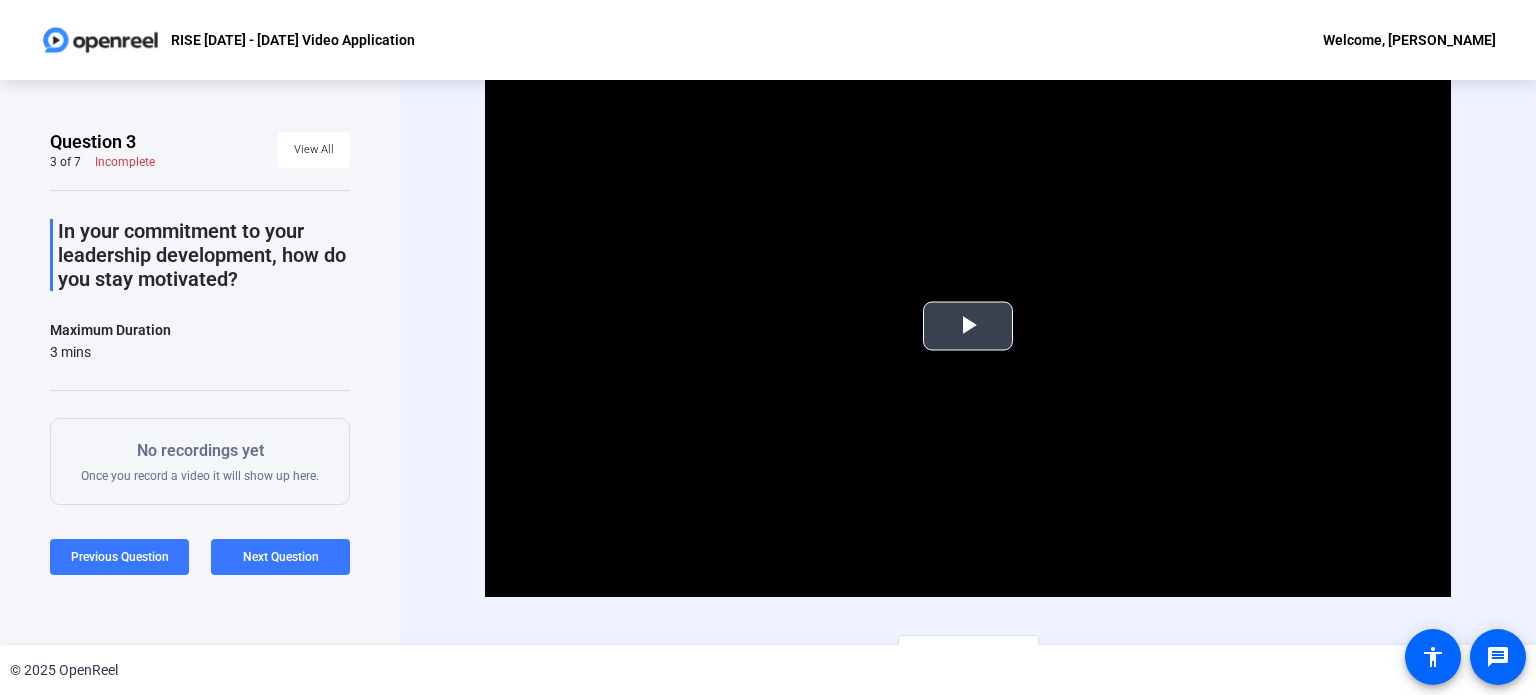 scroll, scrollTop: 29, scrollLeft: 0, axis: vertical 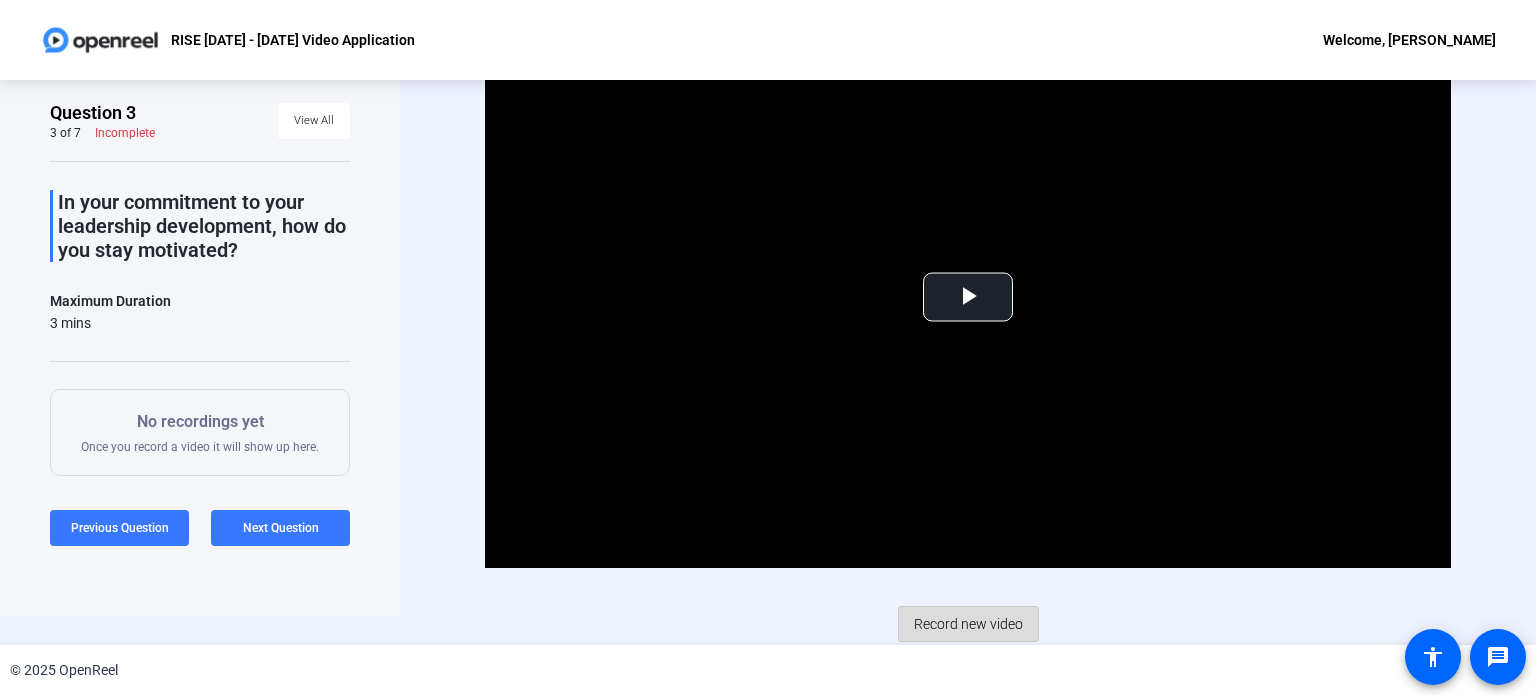 click on "Record new video" 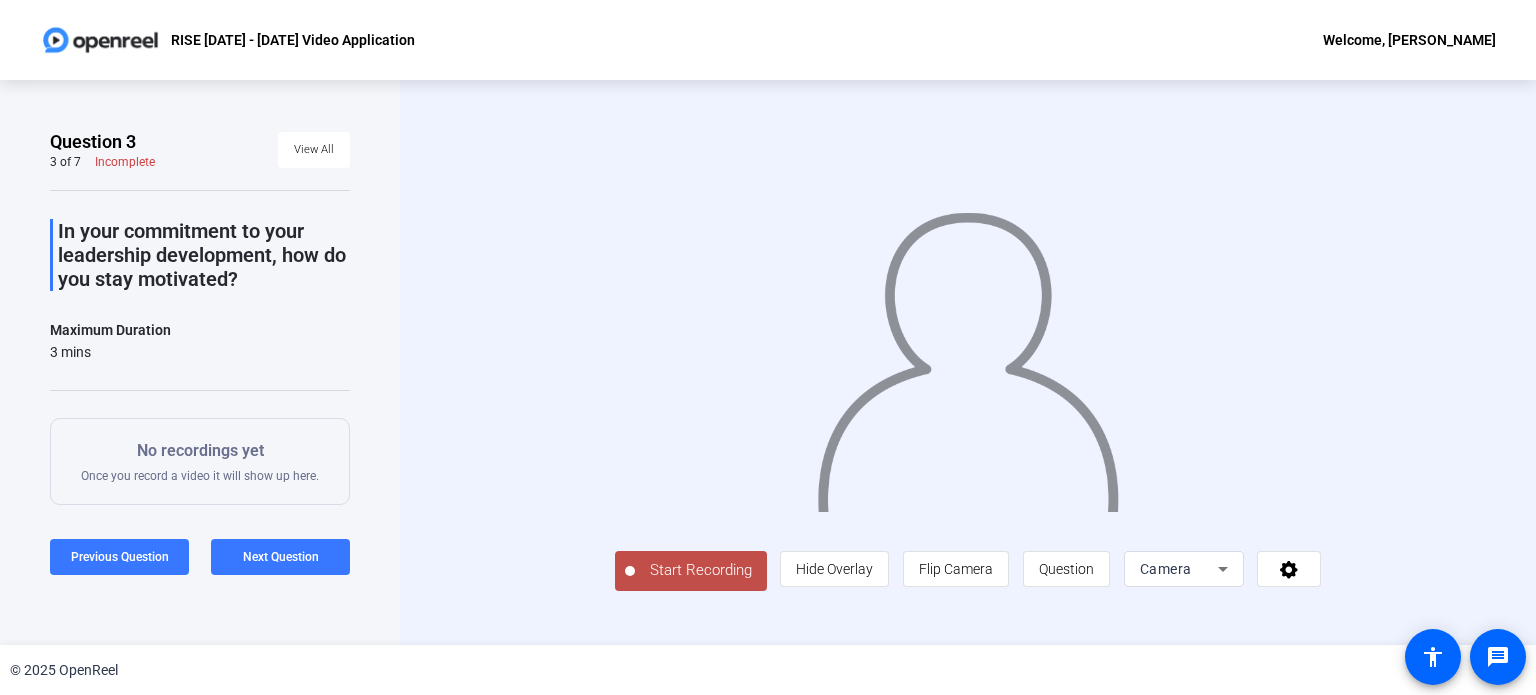 scroll, scrollTop: 28, scrollLeft: 0, axis: vertical 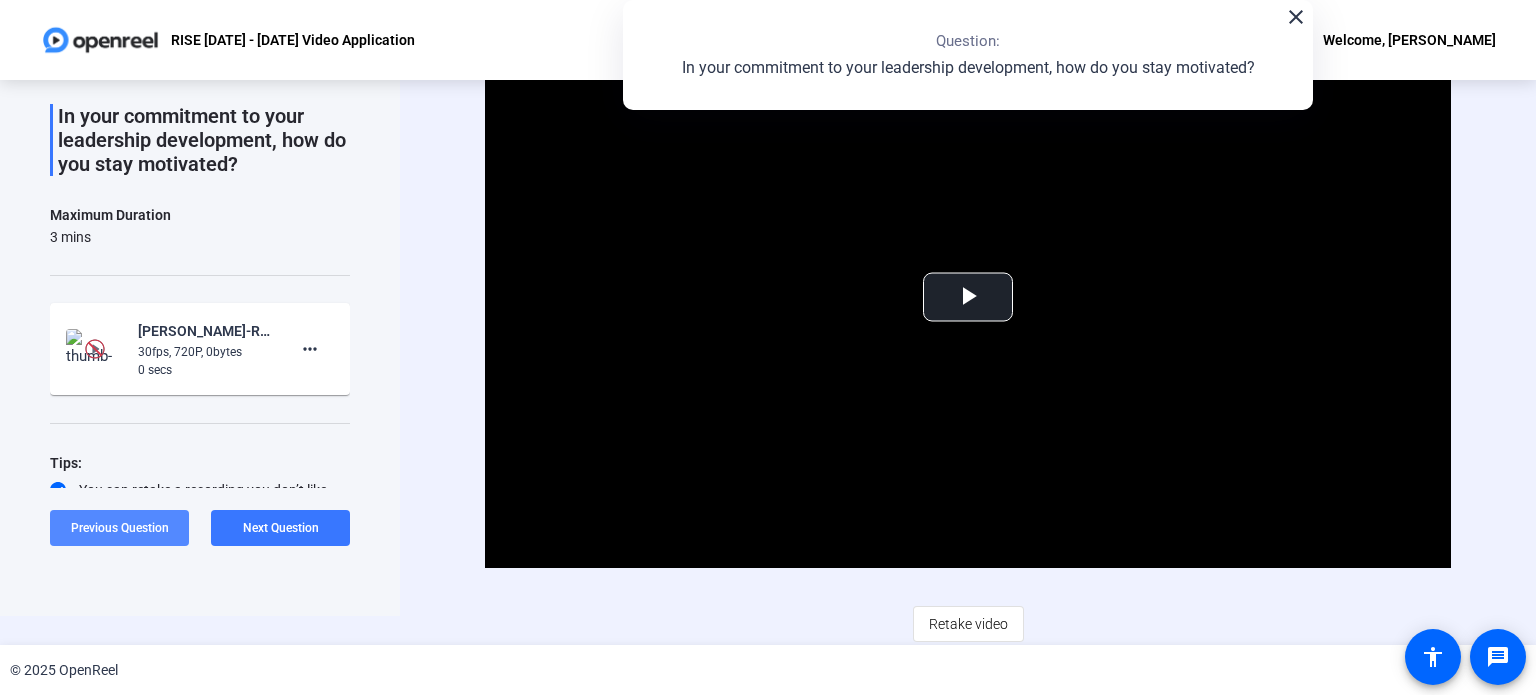 click on "Previous Question" 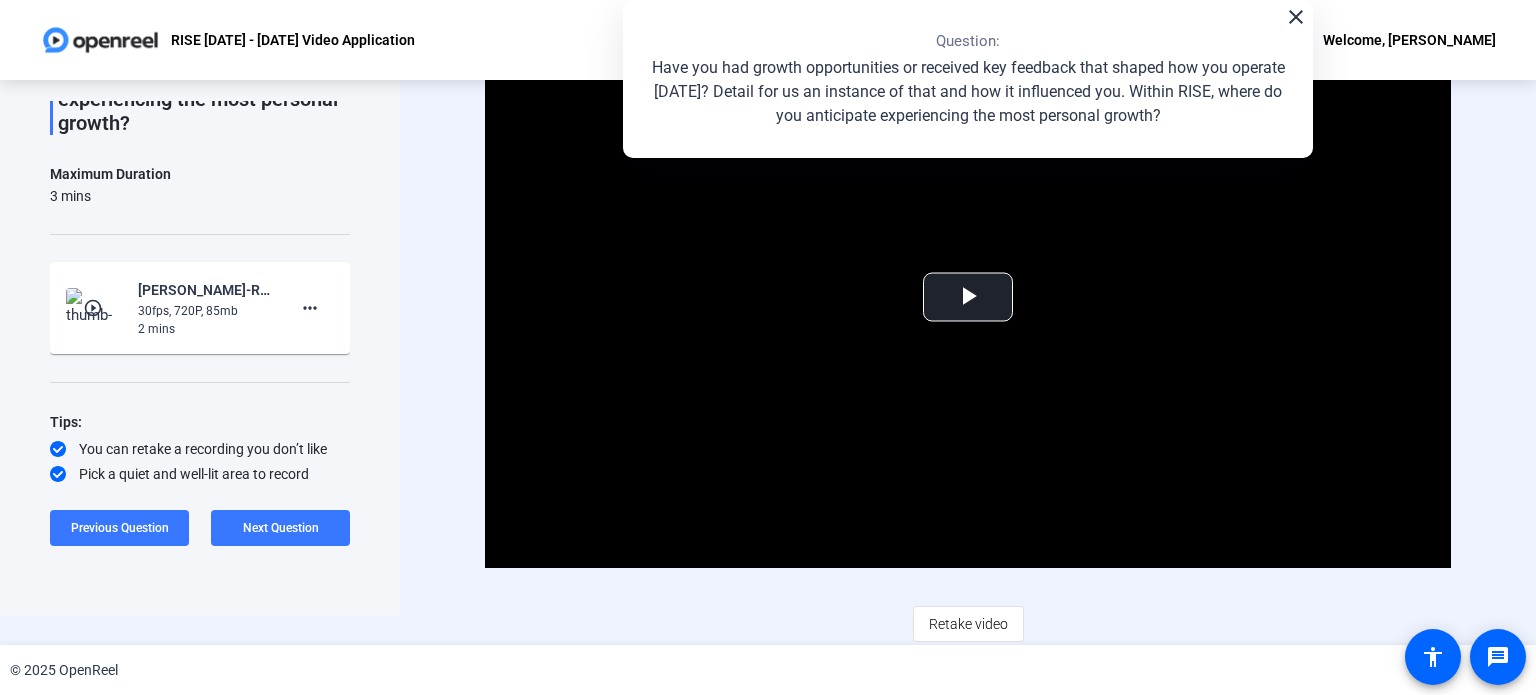 scroll, scrollTop: 291, scrollLeft: 0, axis: vertical 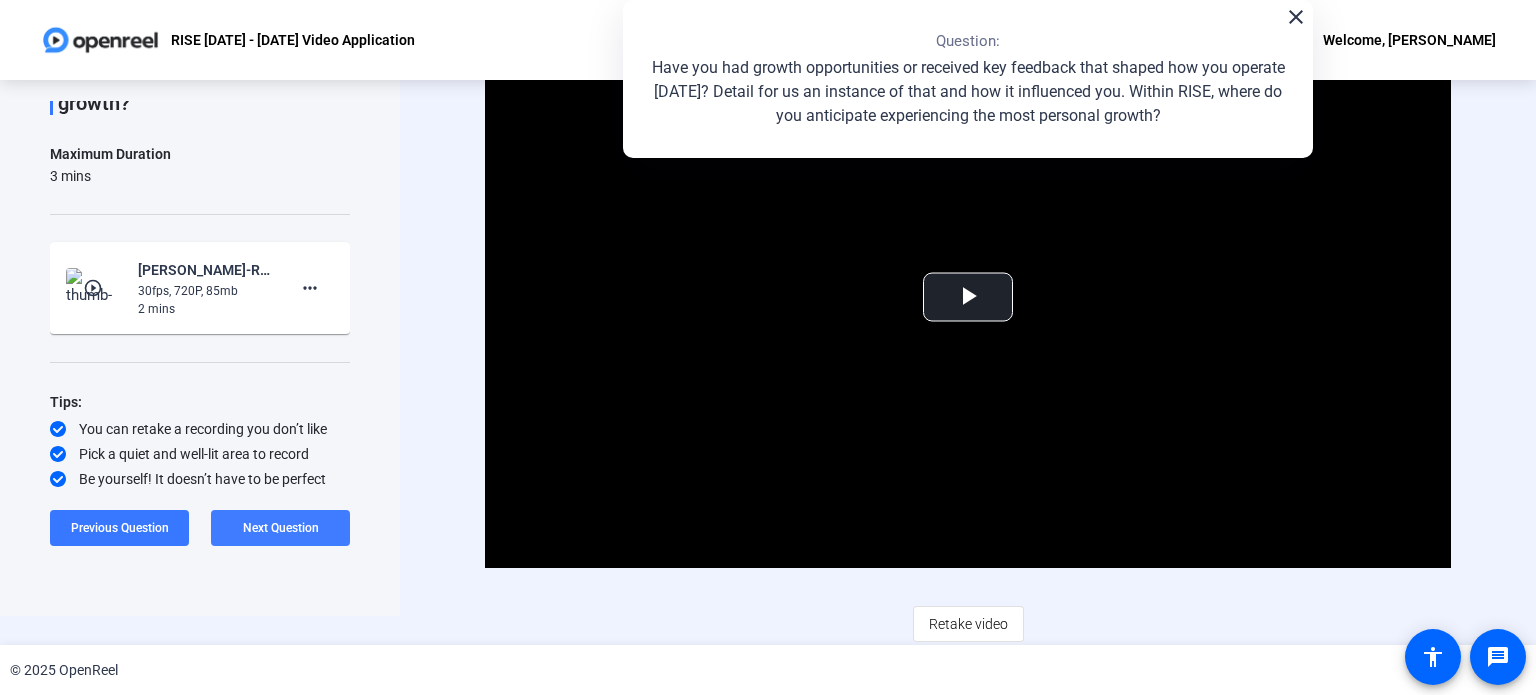 click on "Next Question" 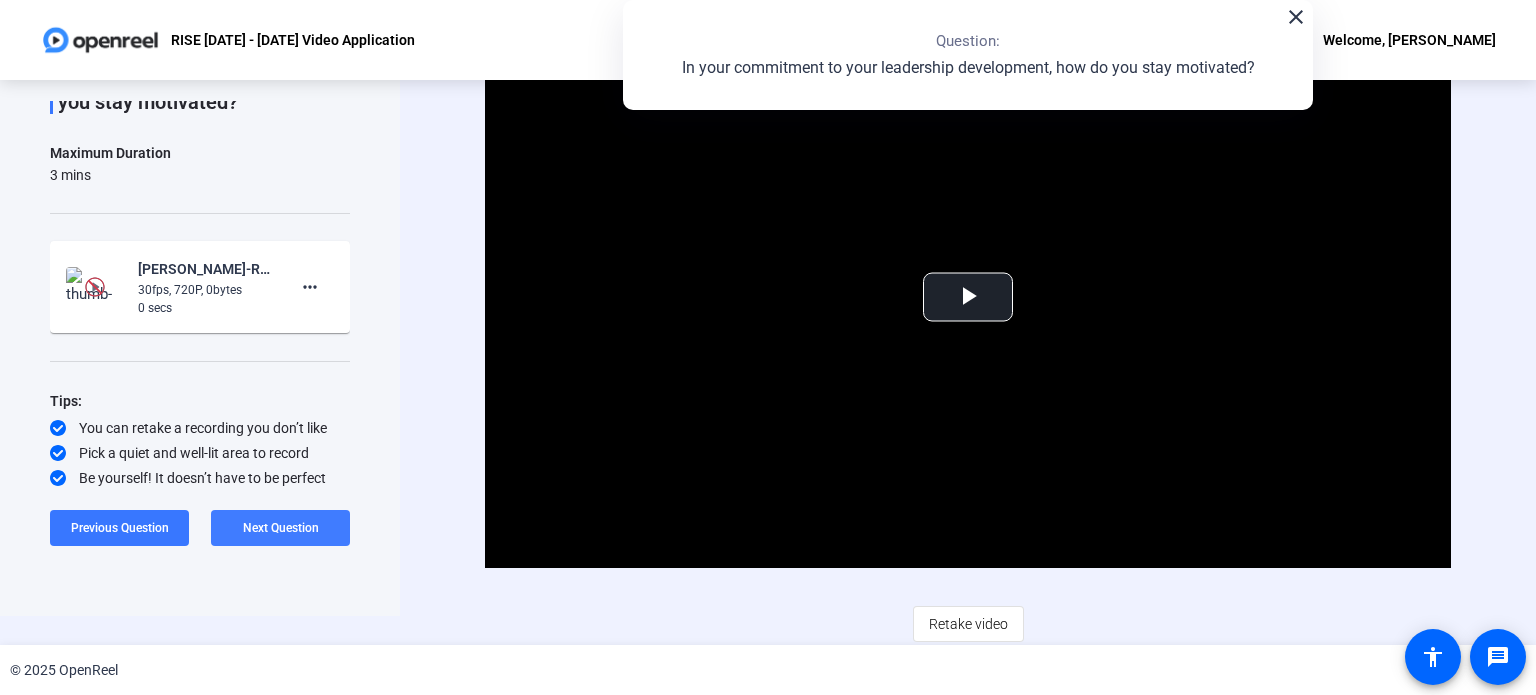 scroll, scrollTop: 147, scrollLeft: 0, axis: vertical 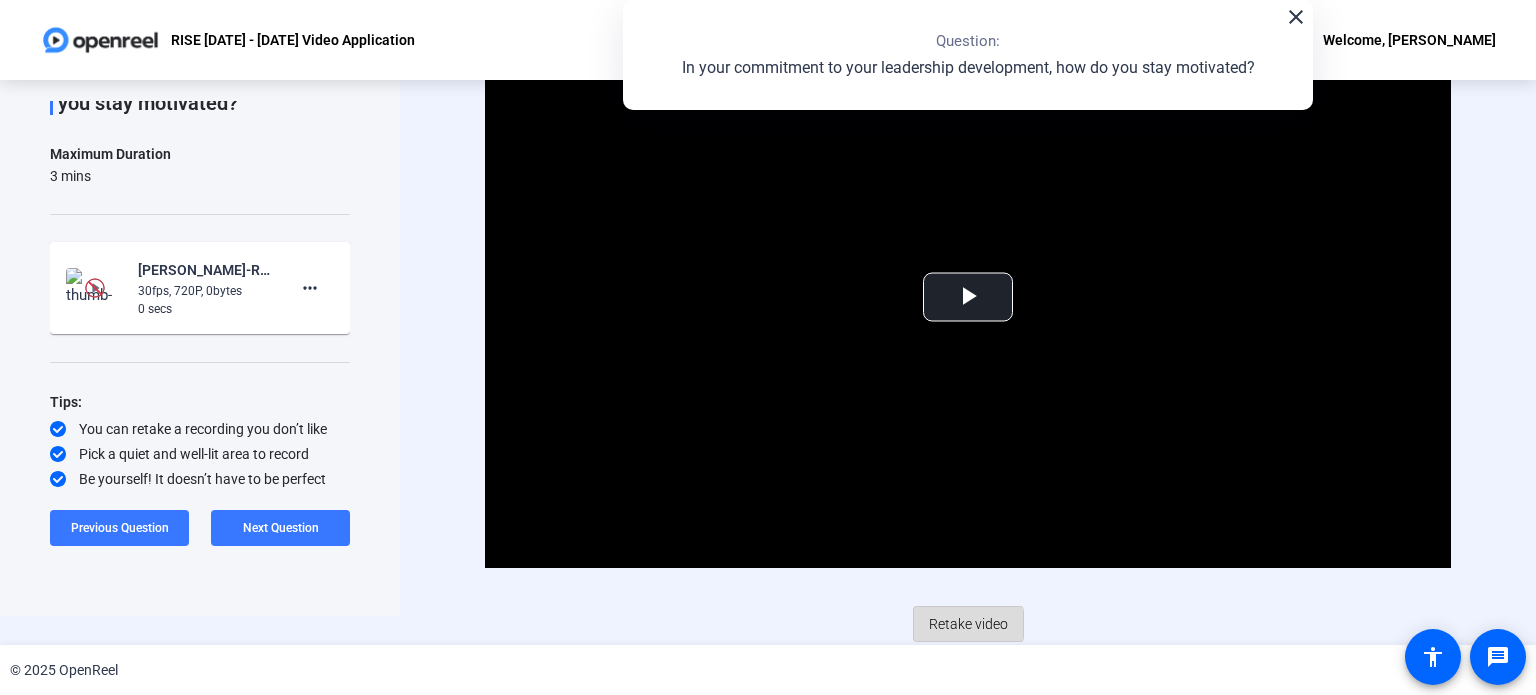 click on "Retake video" 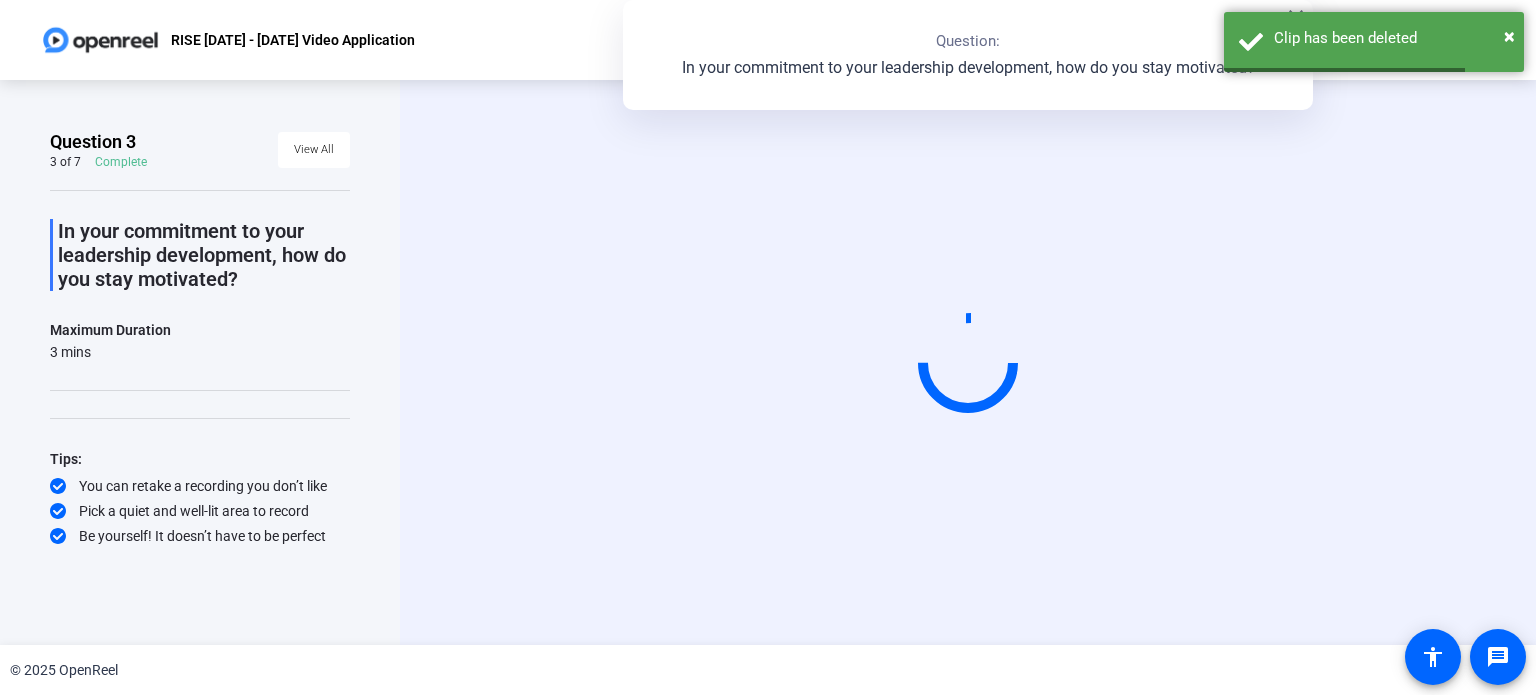 scroll, scrollTop: 0, scrollLeft: 0, axis: both 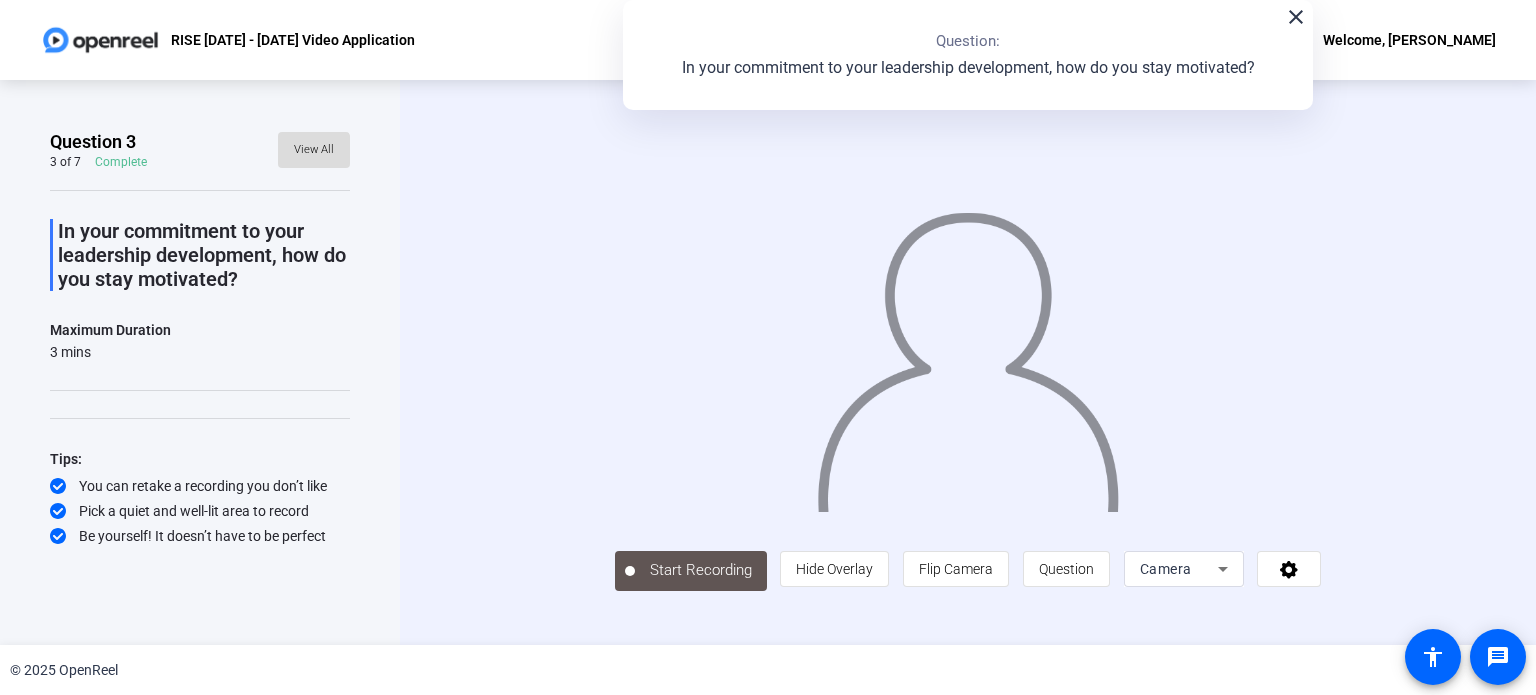 click on "View All" 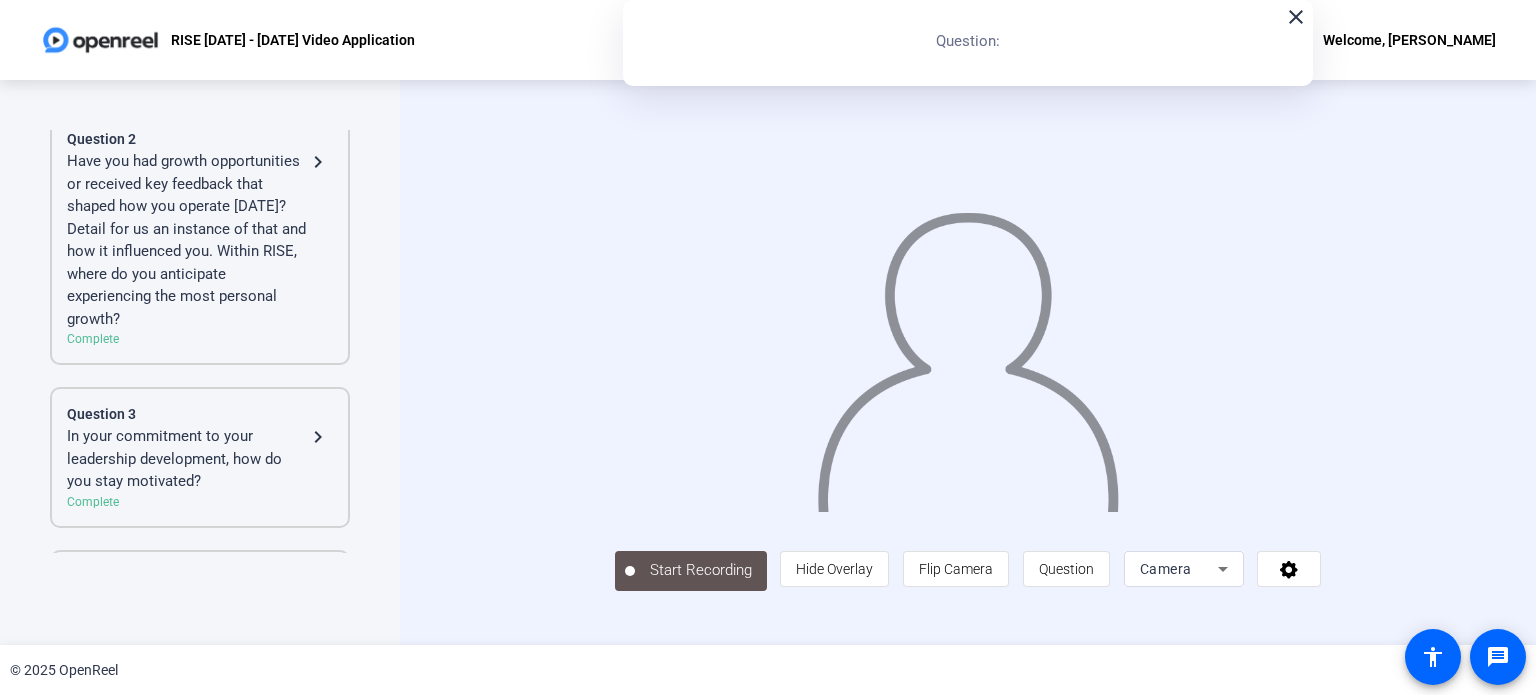 scroll, scrollTop: 296, scrollLeft: 0, axis: vertical 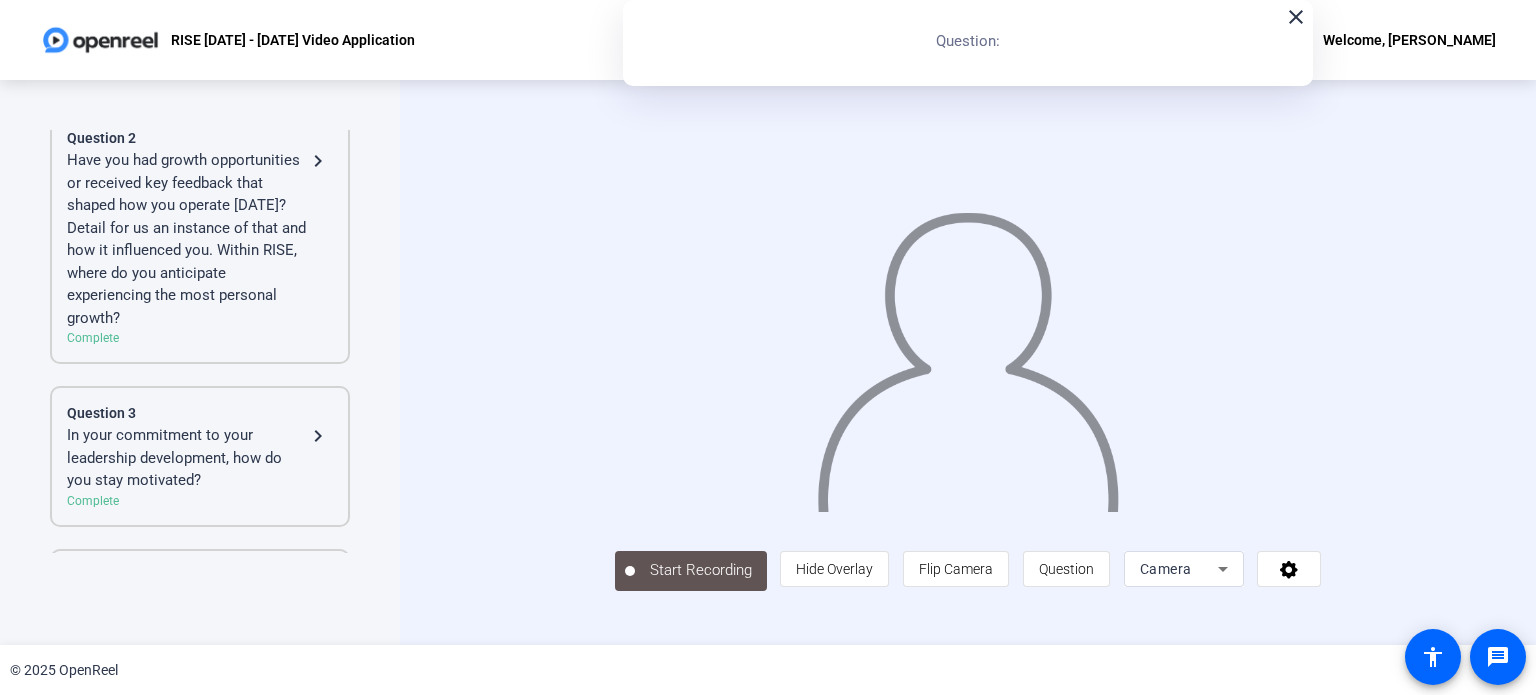 click on "Question 3" 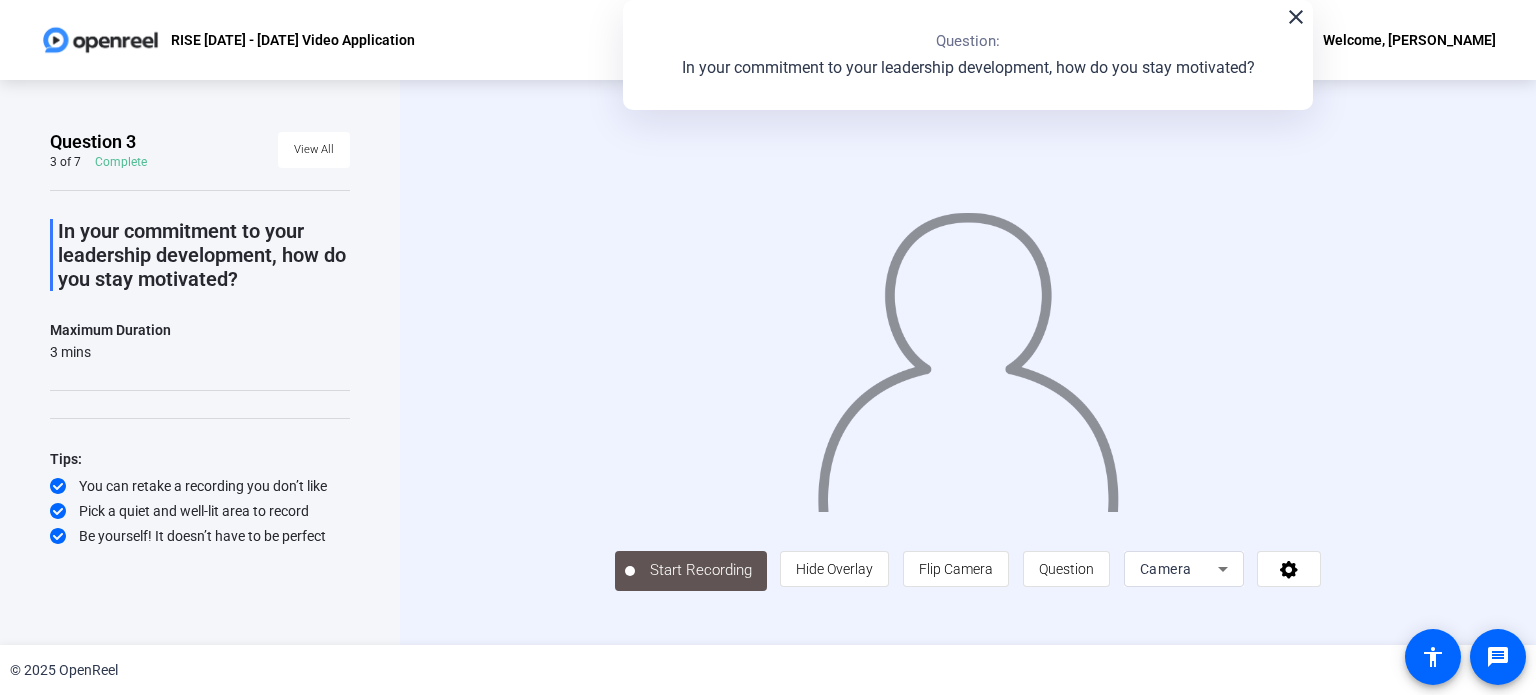 scroll, scrollTop: 34, scrollLeft: 0, axis: vertical 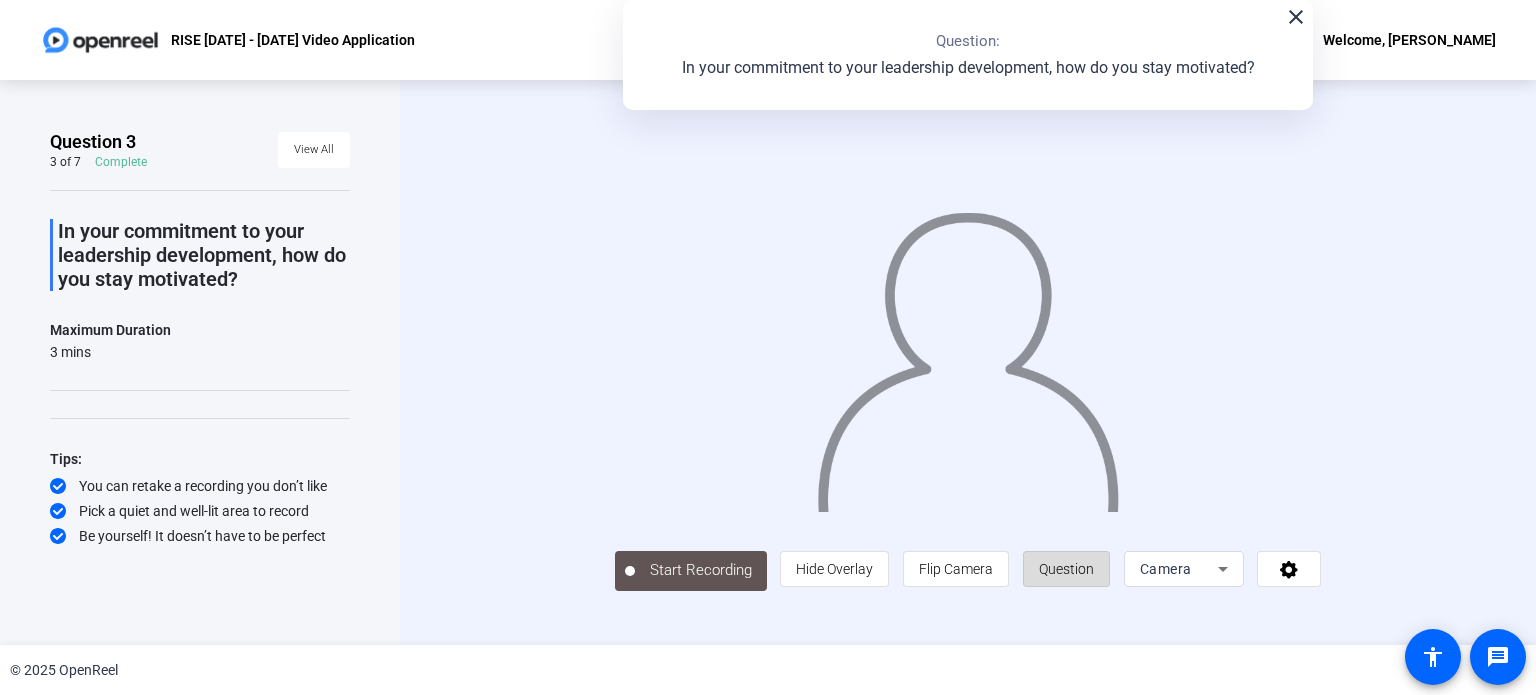 click on "Question" 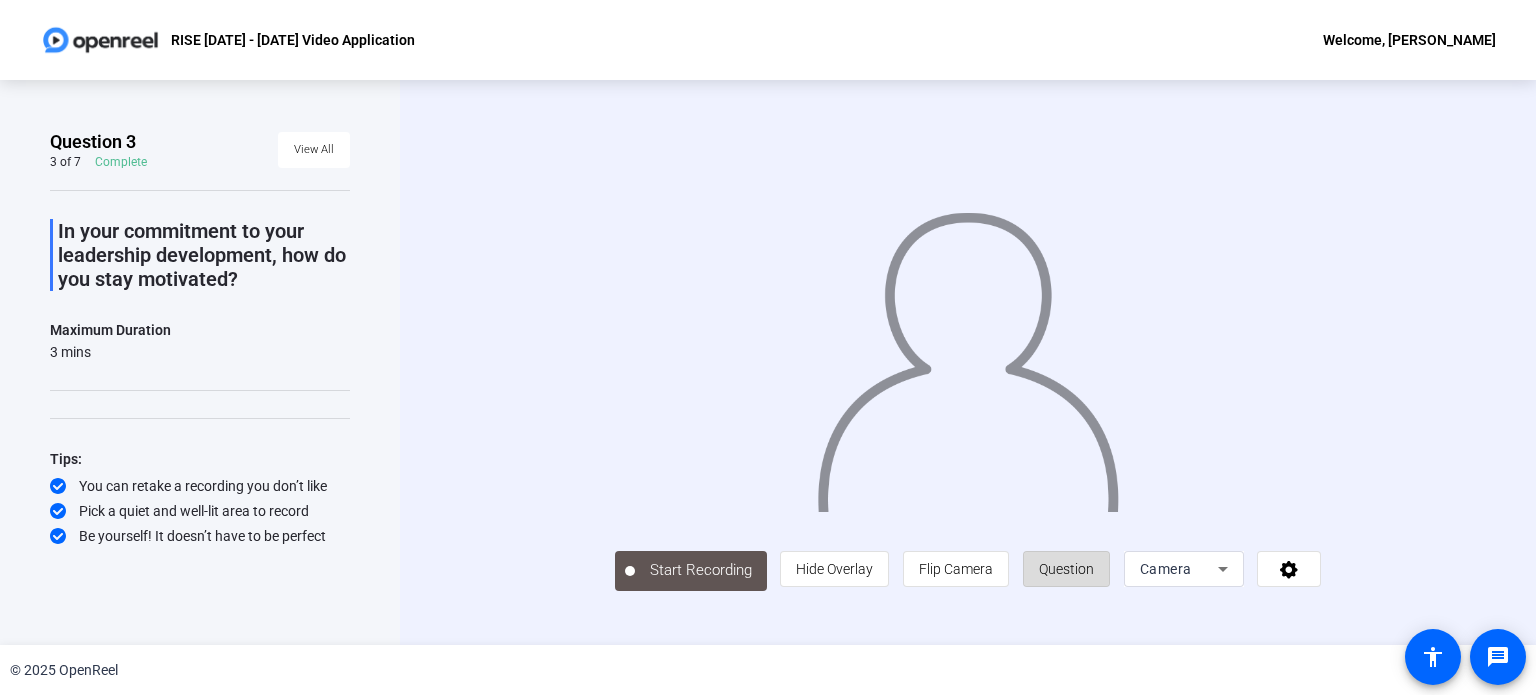 click on "Question" 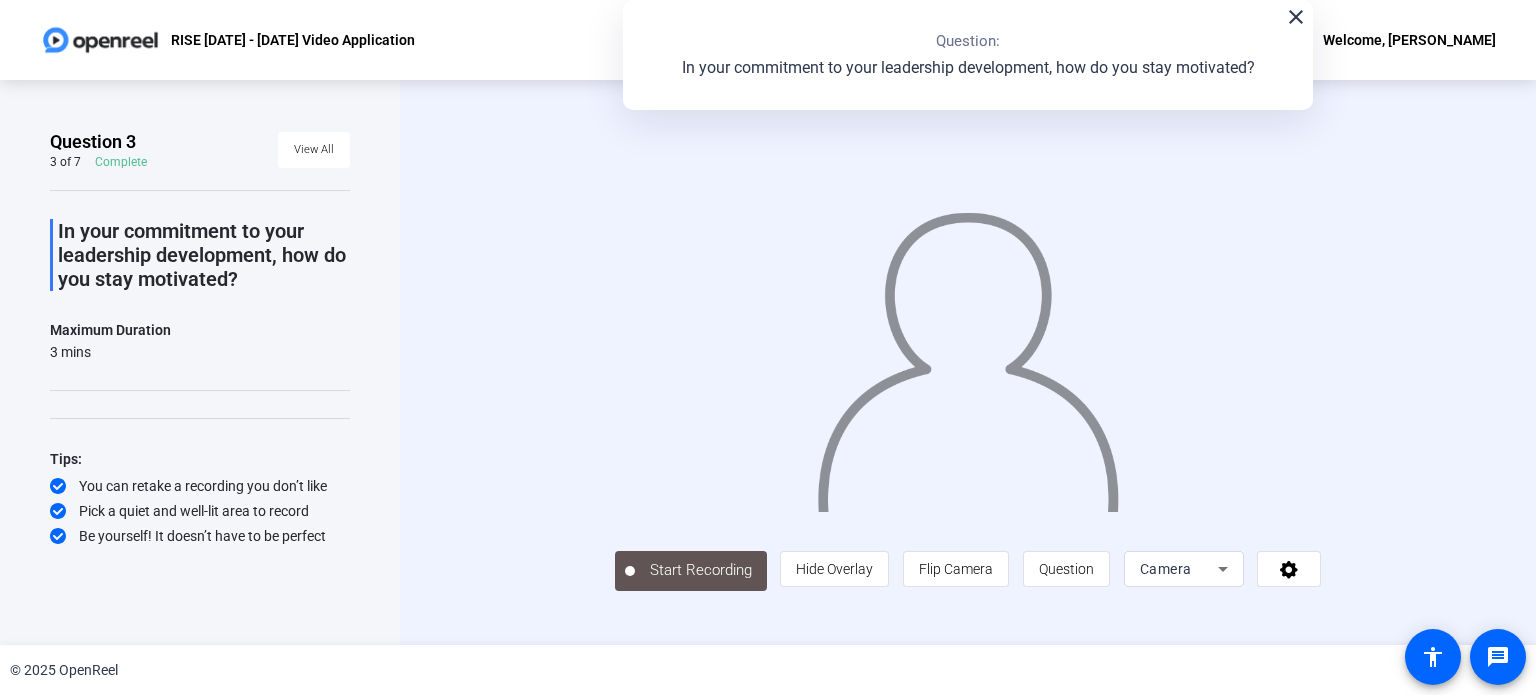 click 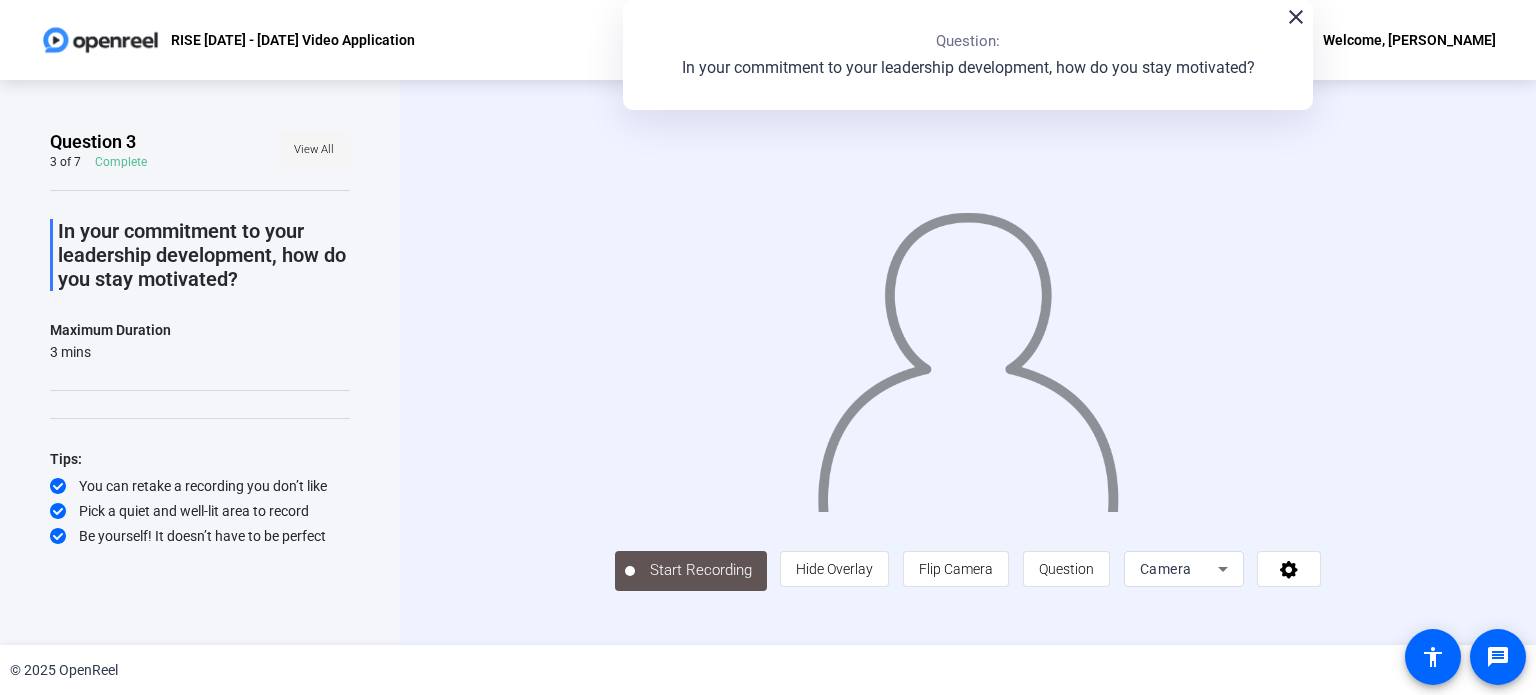 click on "View All" 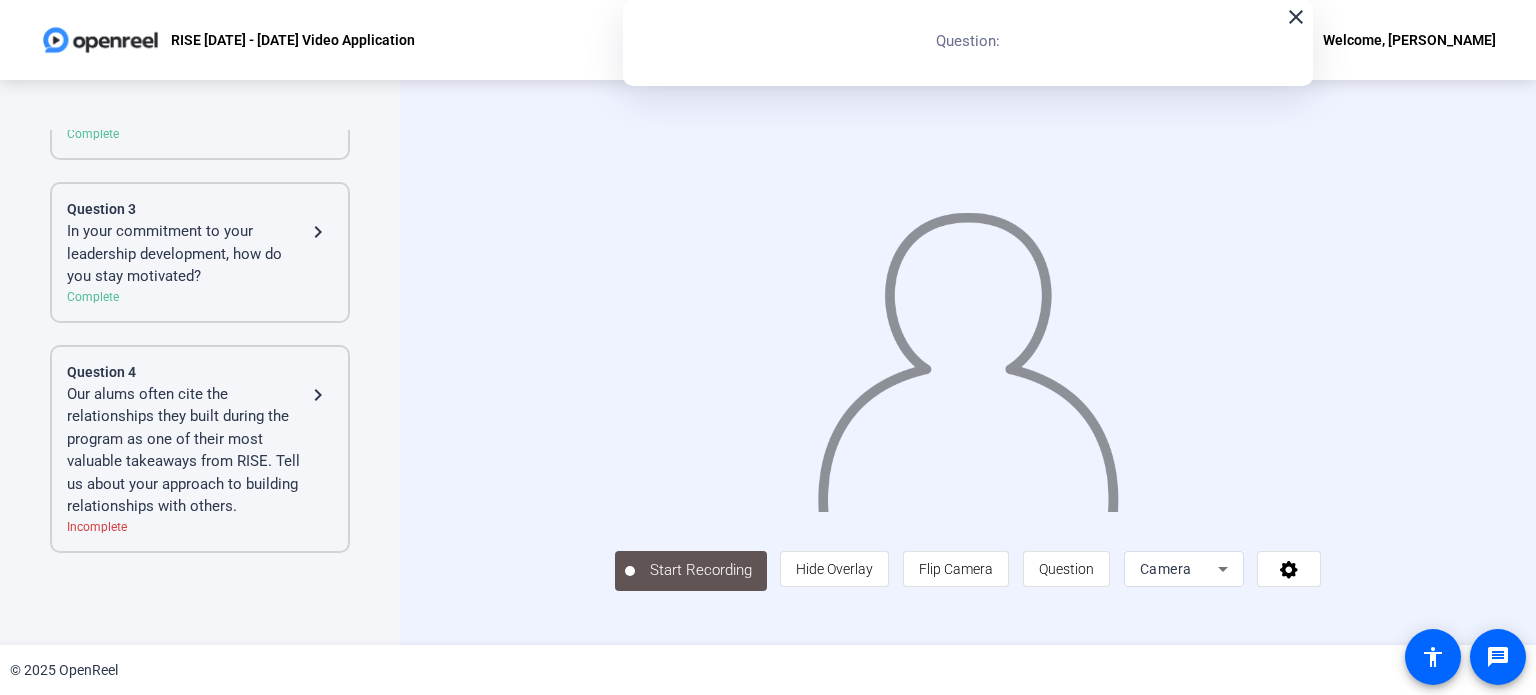 scroll, scrollTop: 502, scrollLeft: 0, axis: vertical 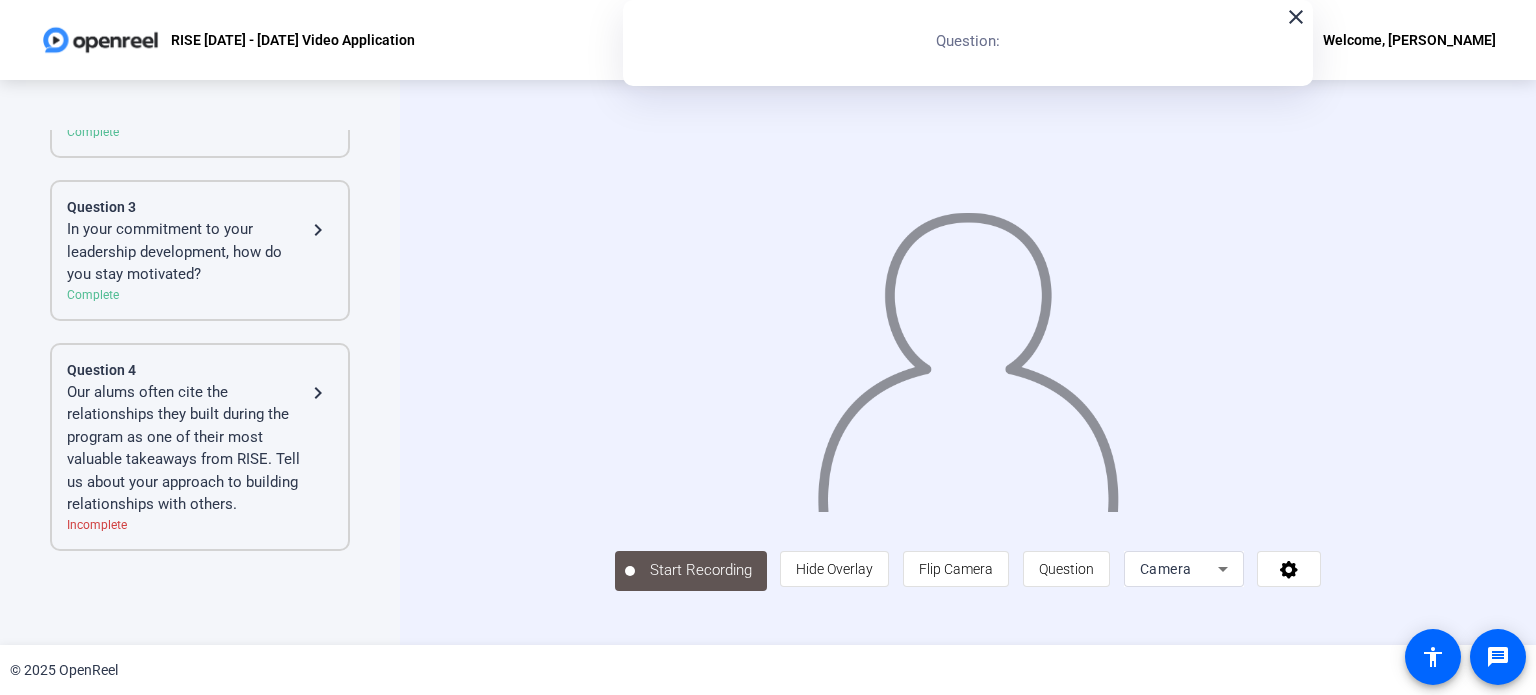click on "Our alums often cite the relationships they built during the program as one of their most valuable takeaways from RISE. Tell us about your approach to building relationships with others." 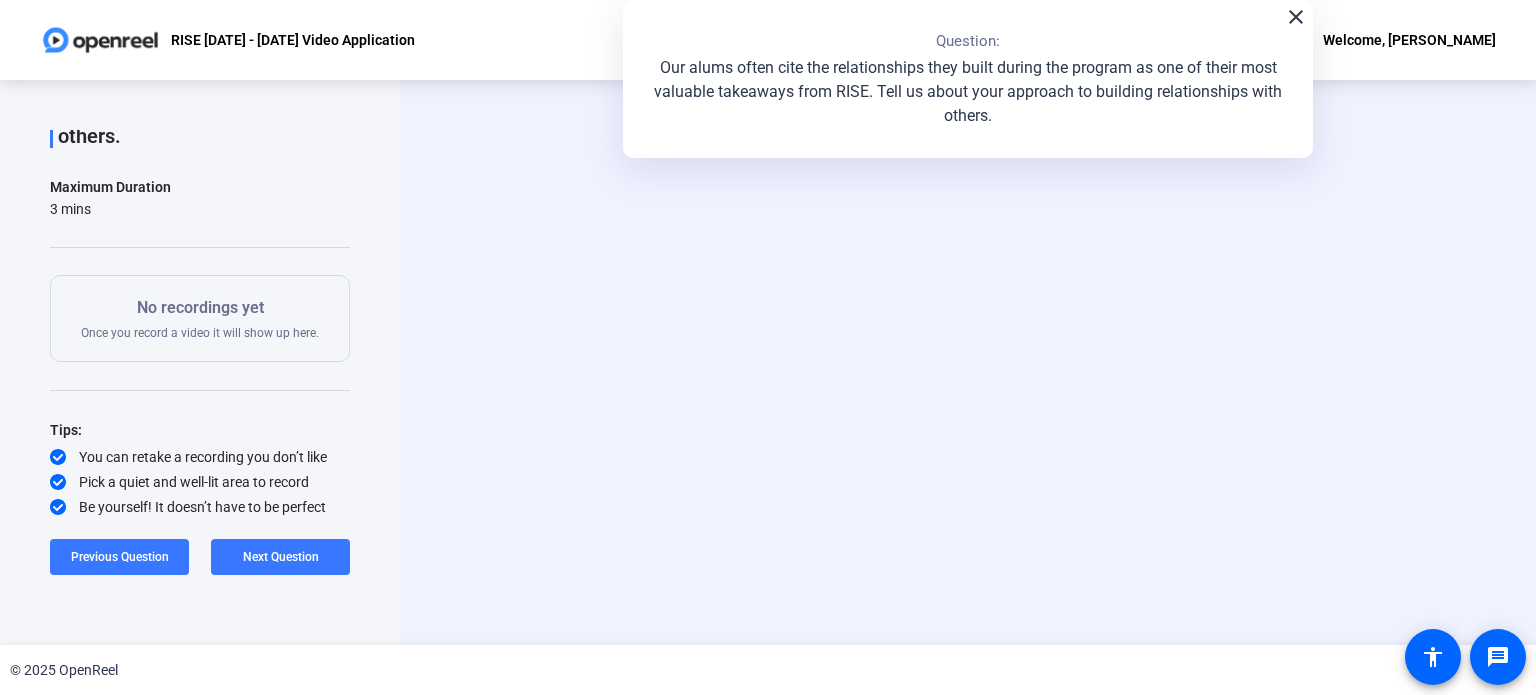 scroll, scrollTop: 238, scrollLeft: 0, axis: vertical 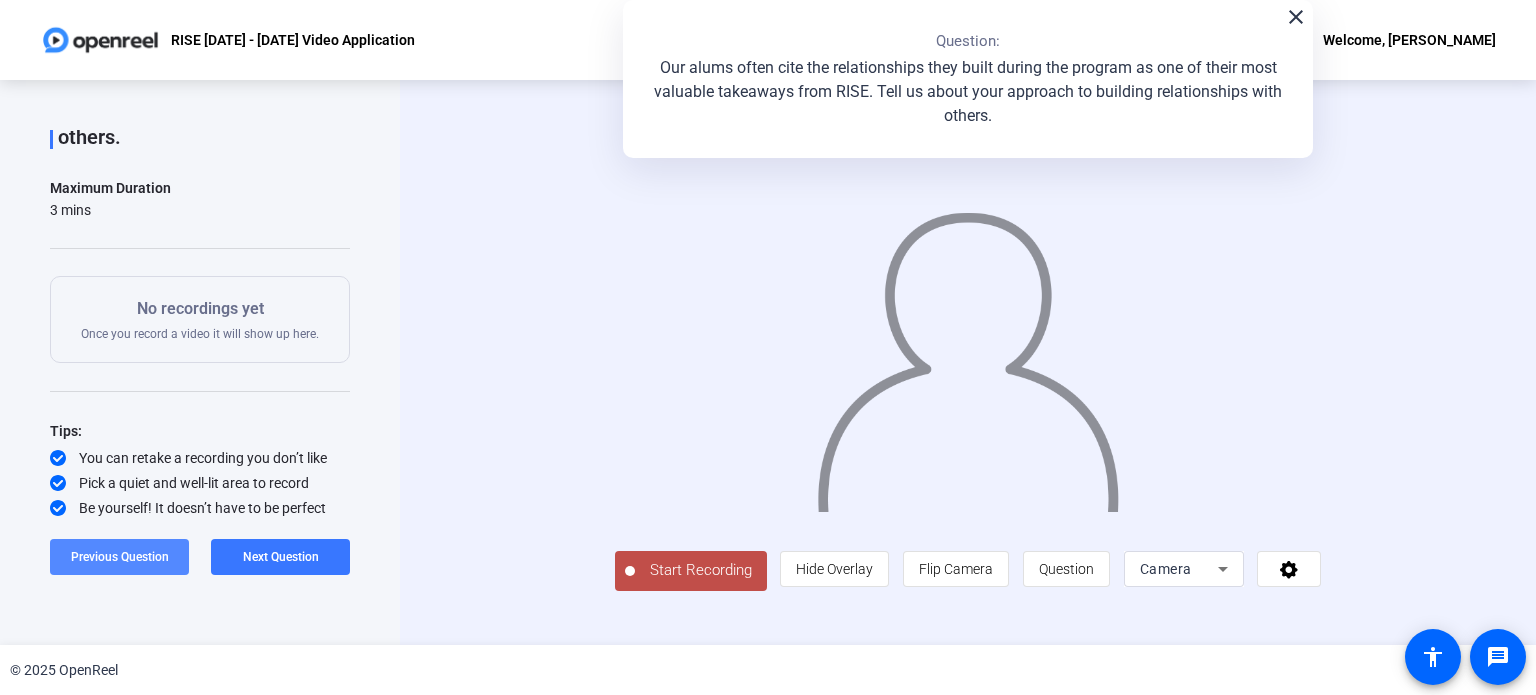 click 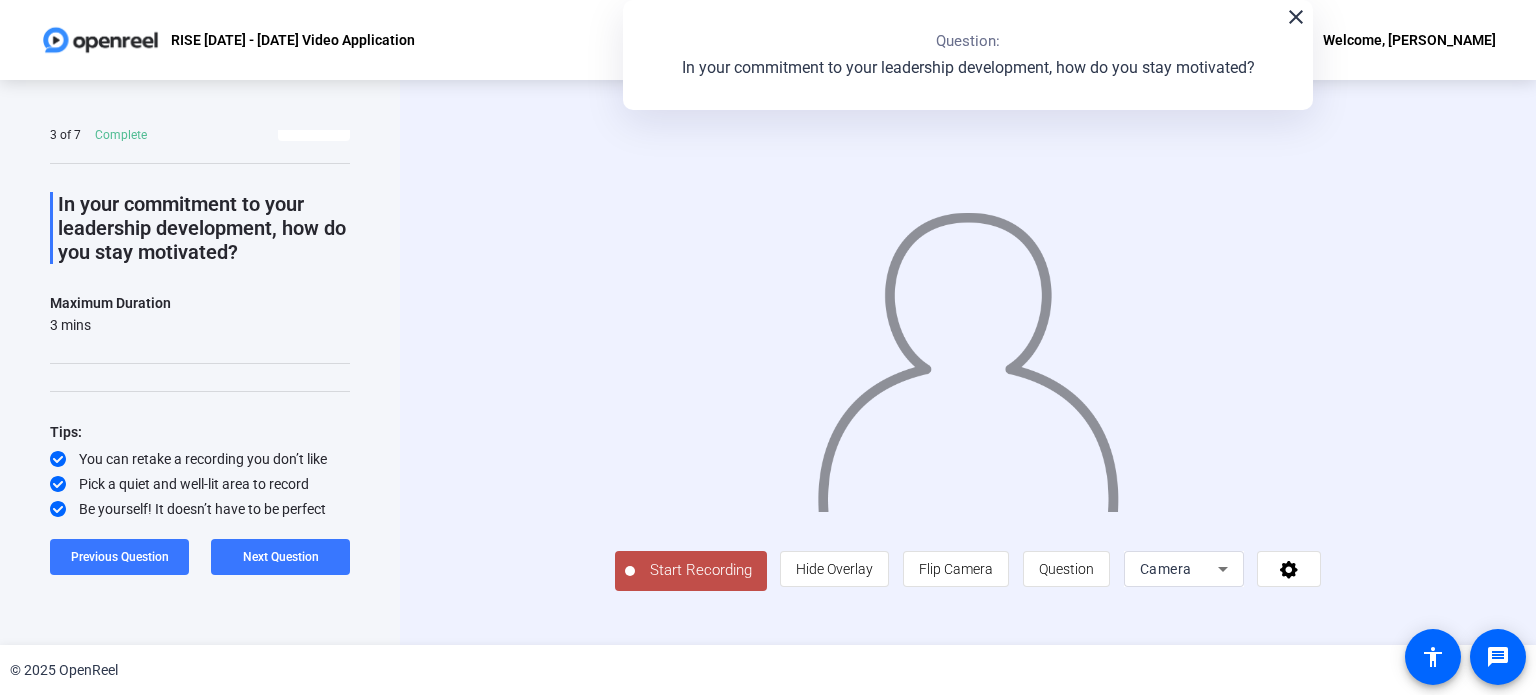 scroll, scrollTop: 0, scrollLeft: 0, axis: both 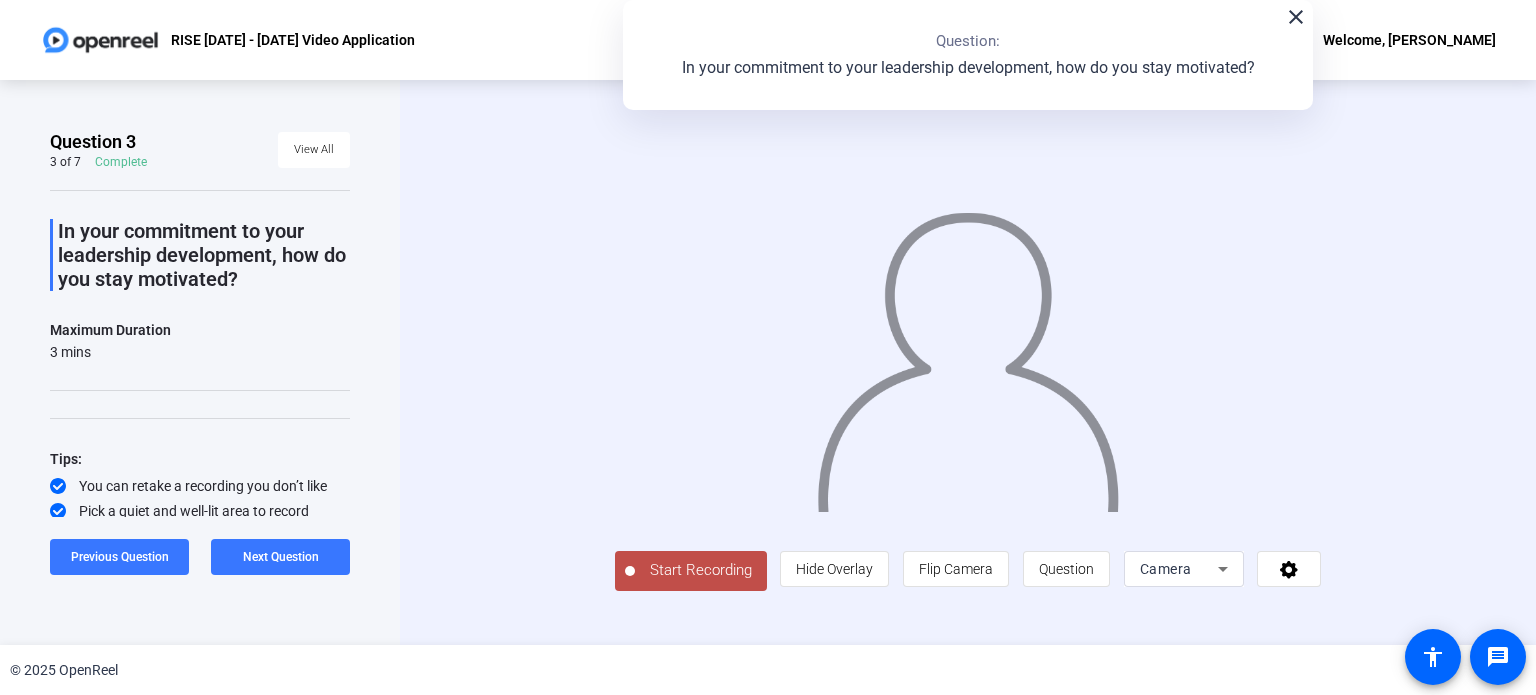 click on "Start Recording" 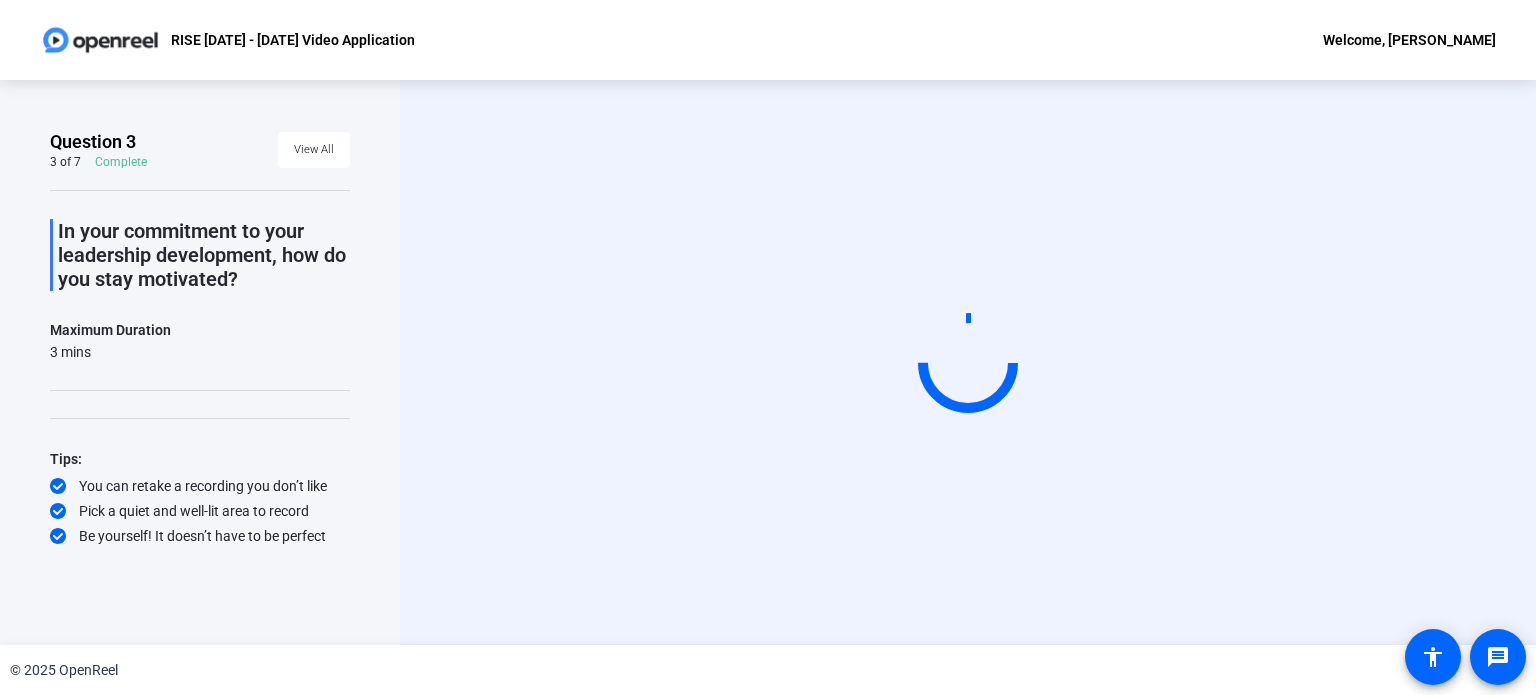 scroll, scrollTop: 0, scrollLeft: 0, axis: both 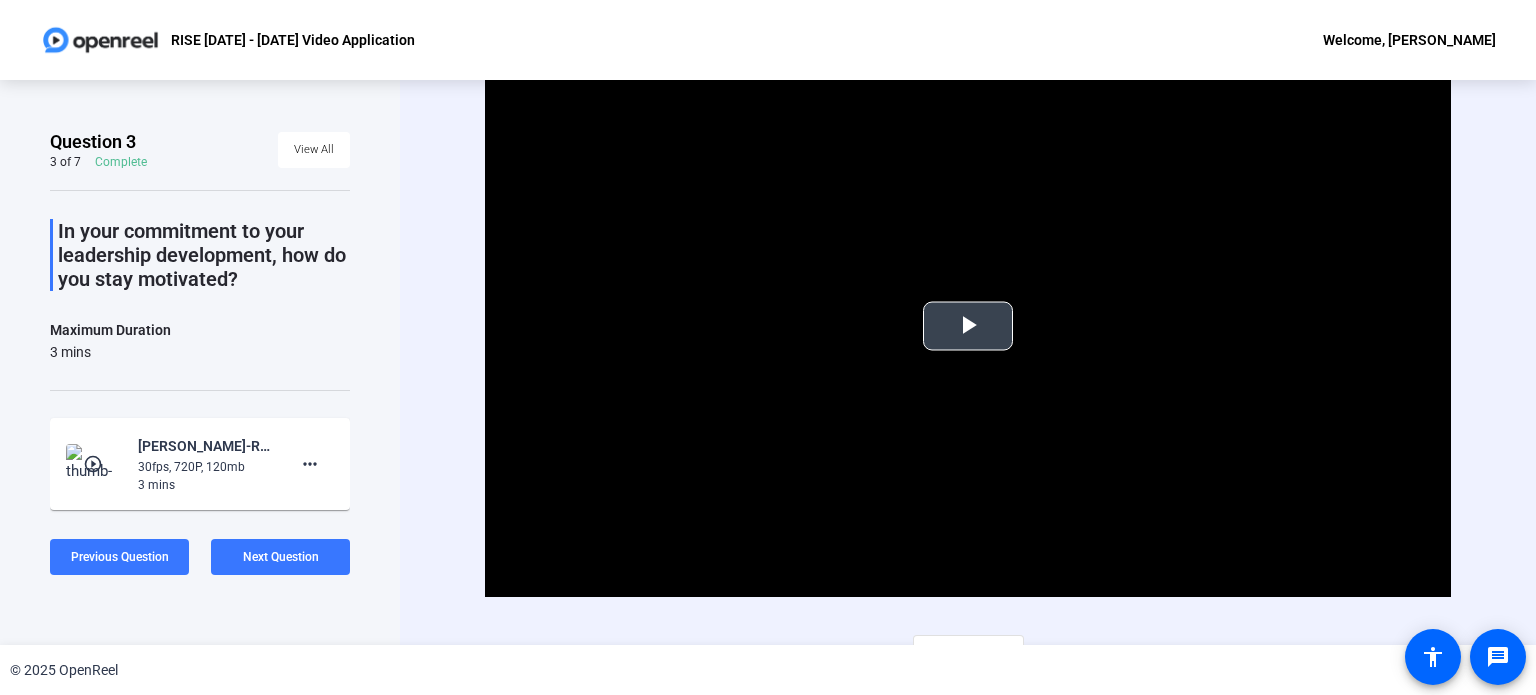 click at bounding box center [968, 326] 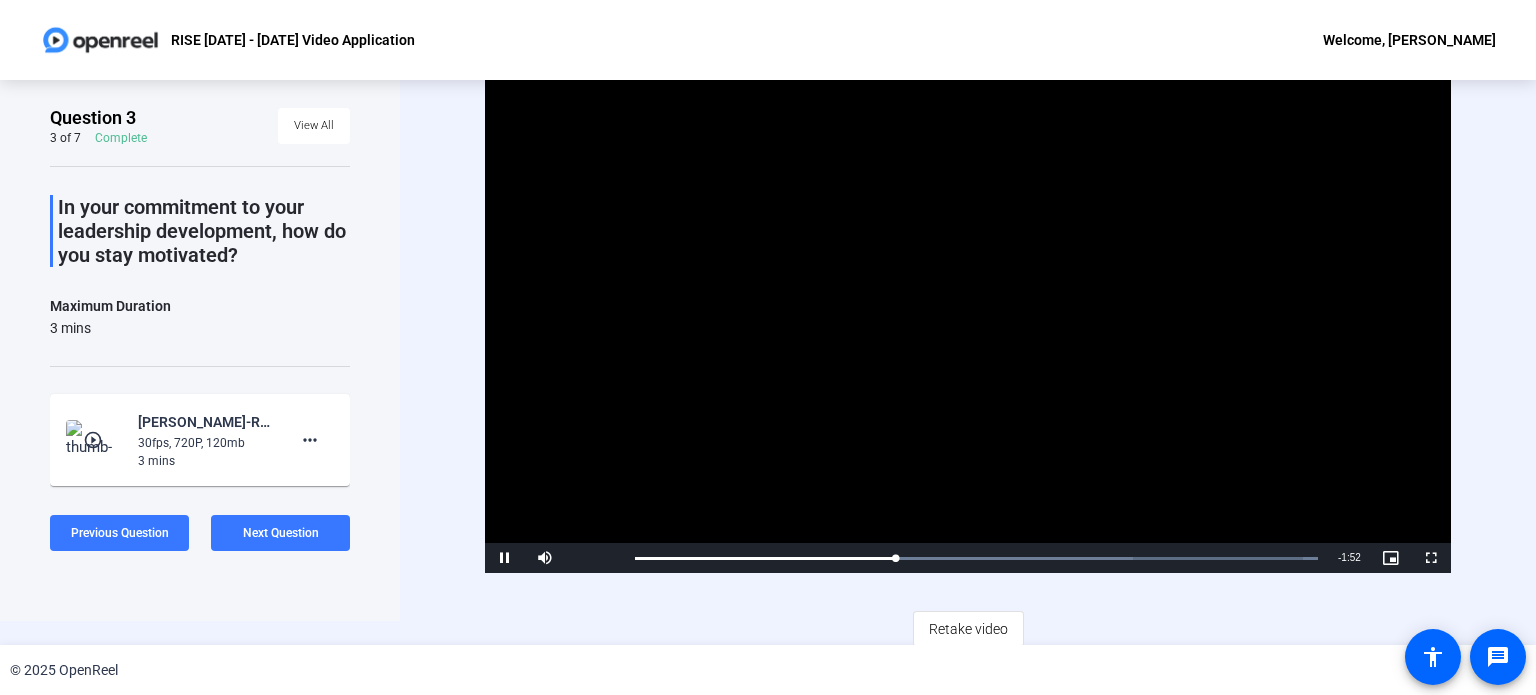 scroll, scrollTop: 29, scrollLeft: 0, axis: vertical 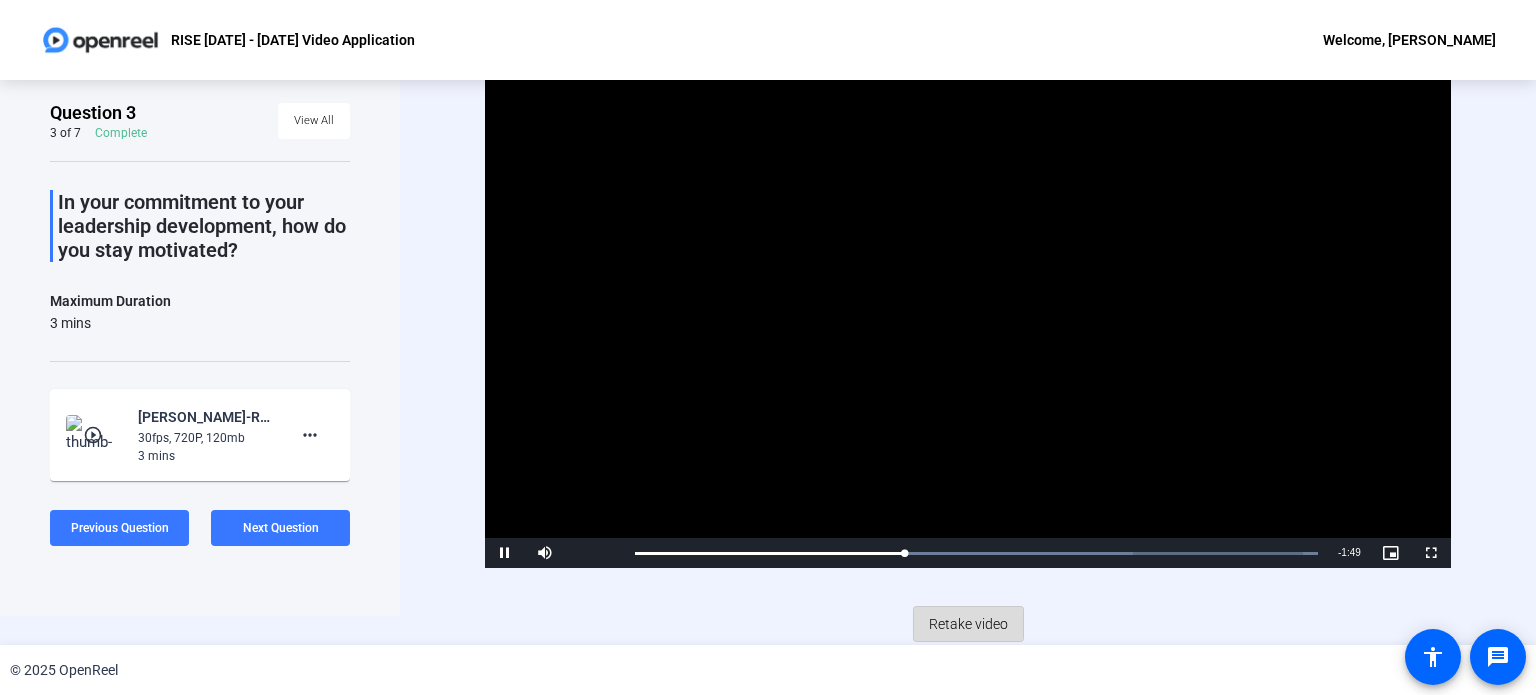 click on "Retake video" 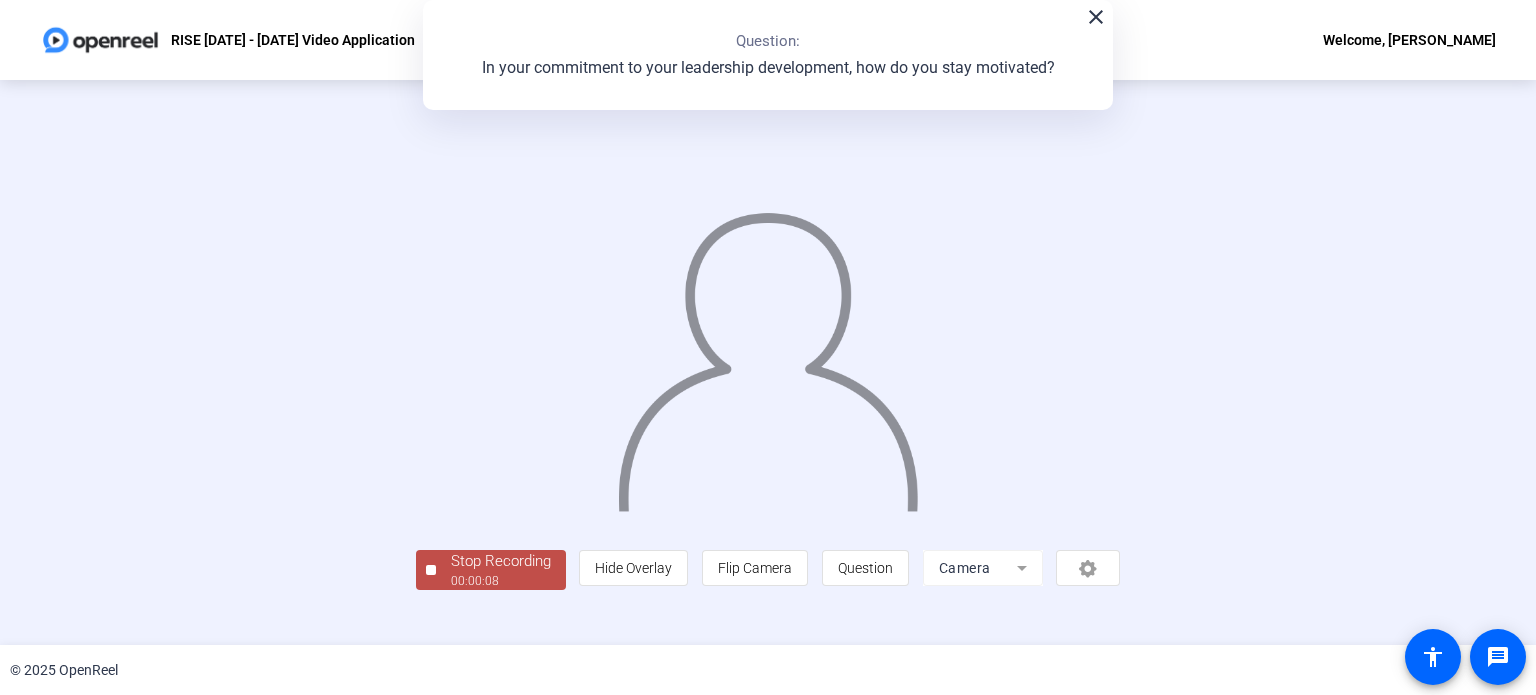 scroll, scrollTop: 77, scrollLeft: 0, axis: vertical 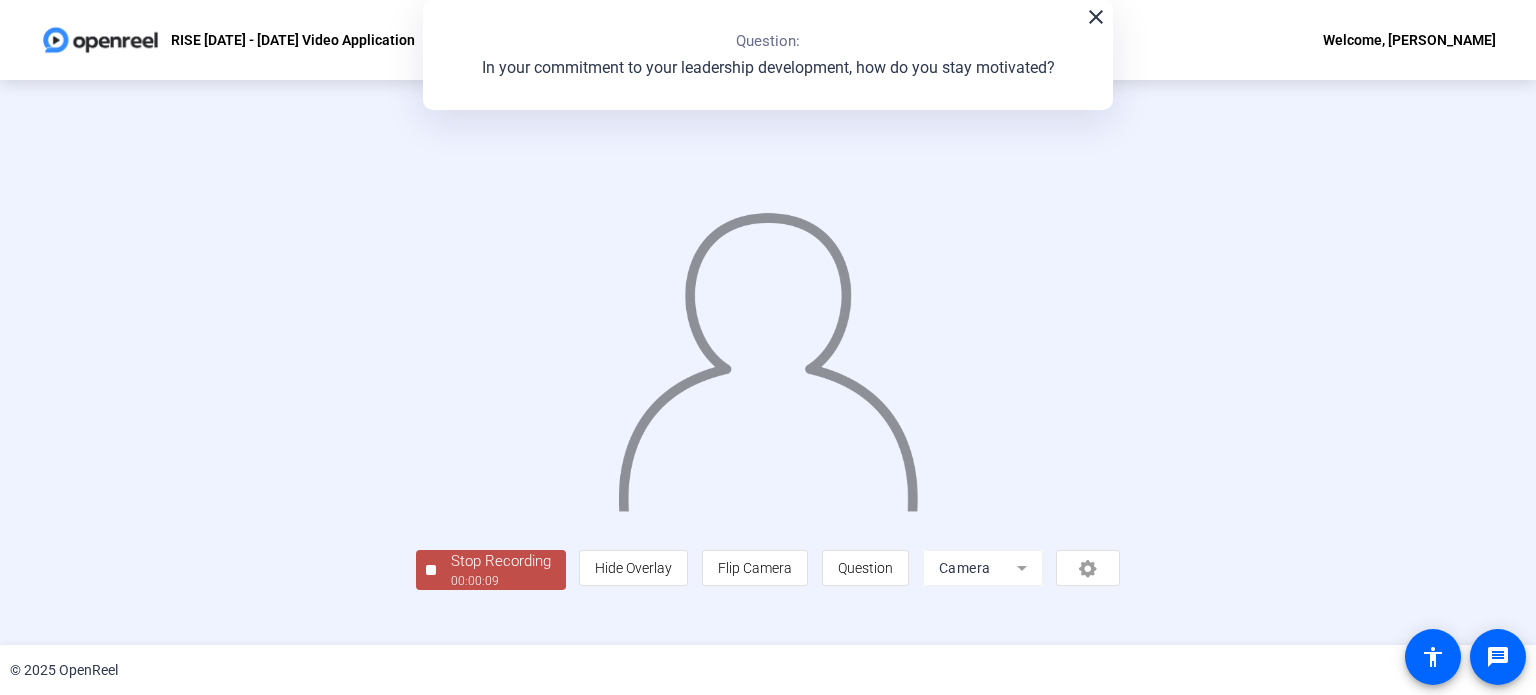 click on "Stop Recording" 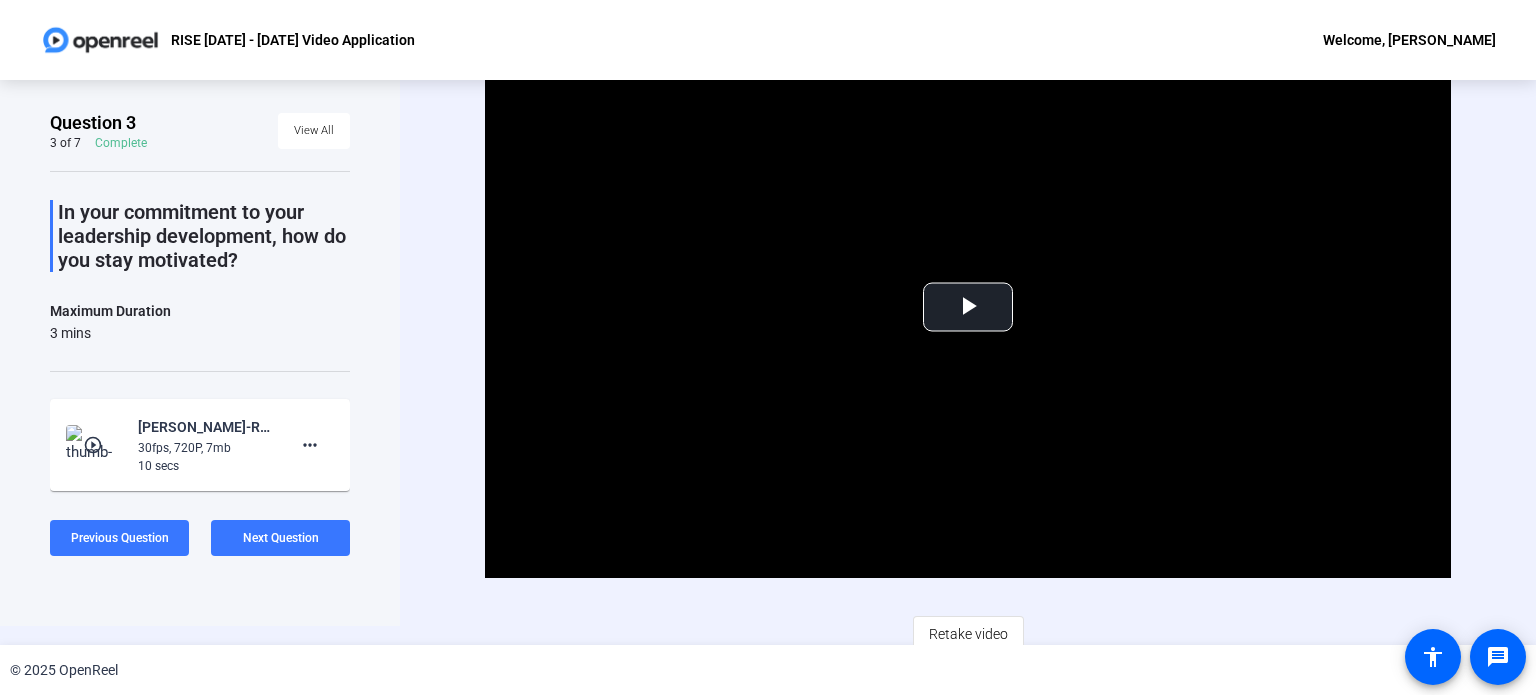 scroll, scrollTop: 29, scrollLeft: 0, axis: vertical 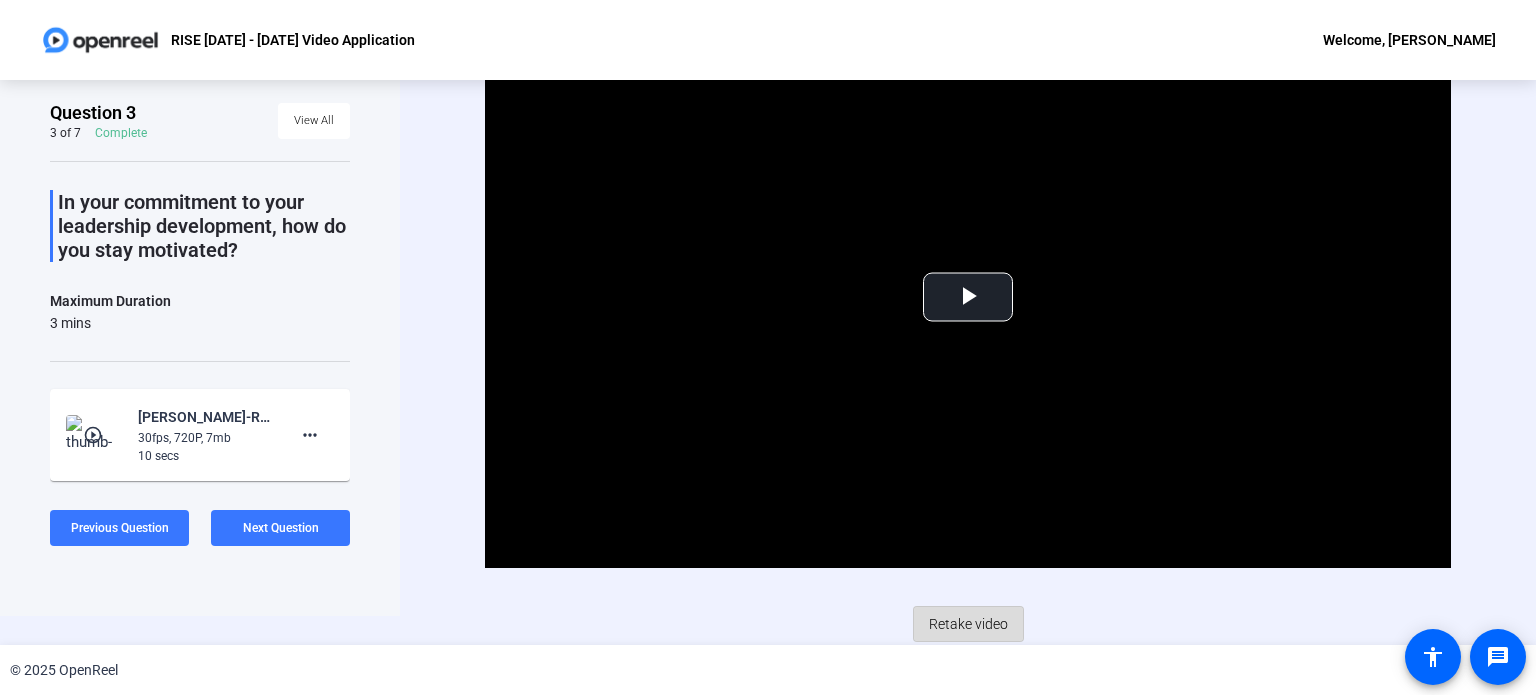 click on "Retake video" 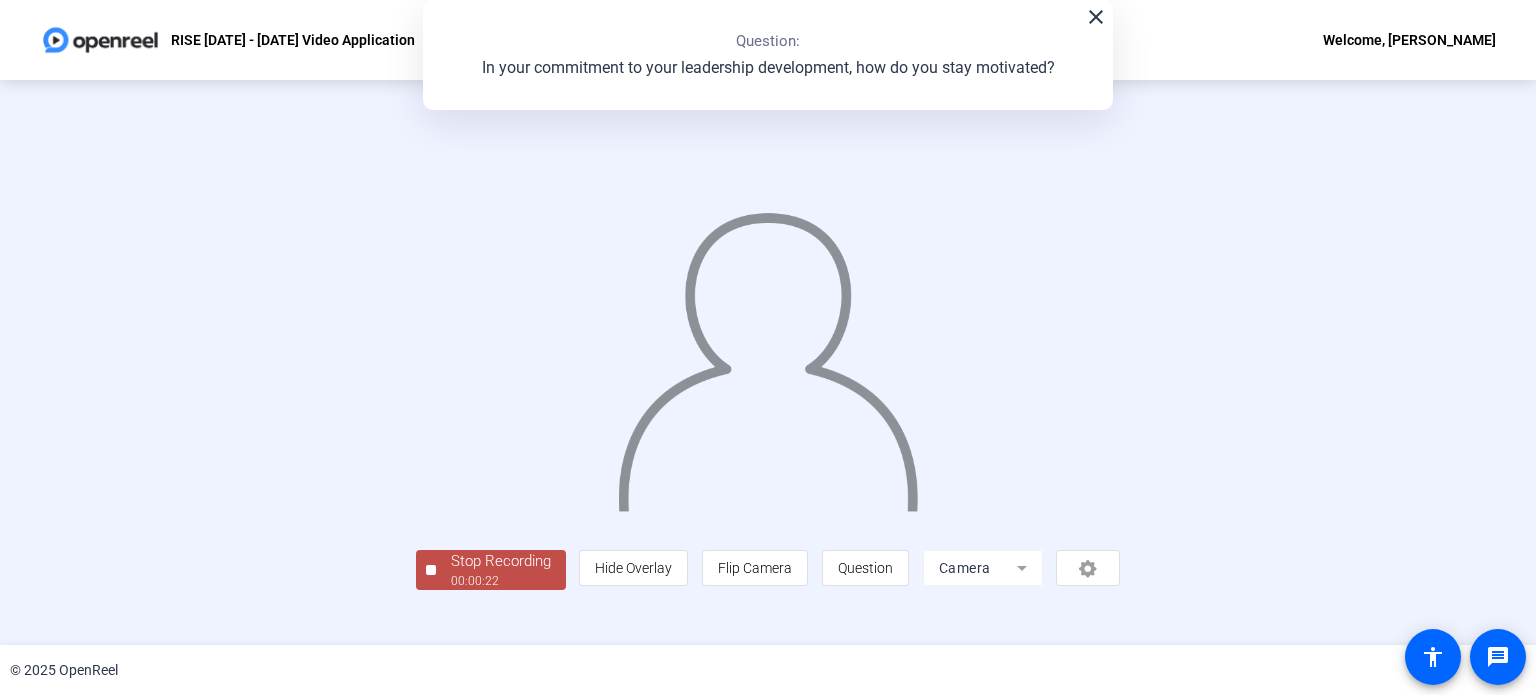scroll, scrollTop: 77, scrollLeft: 0, axis: vertical 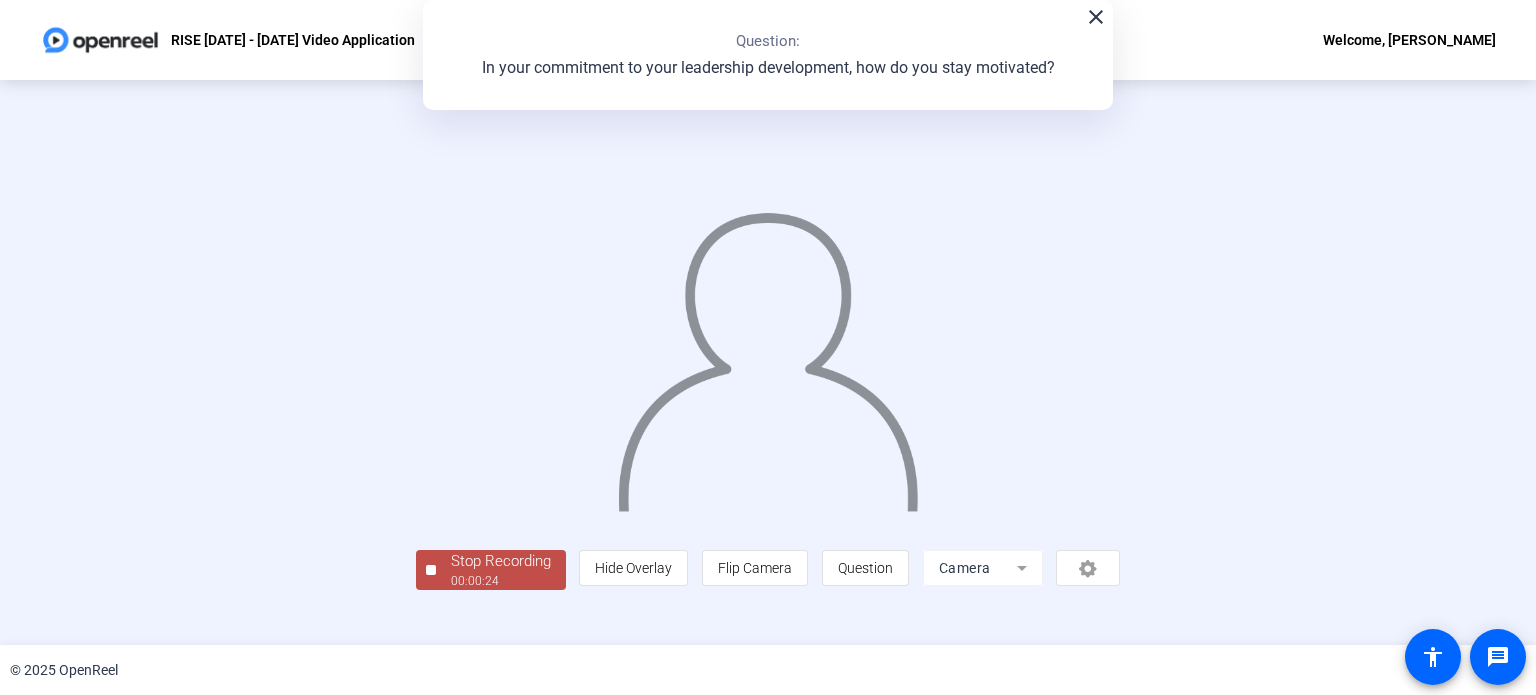 click on "Stop Recording" 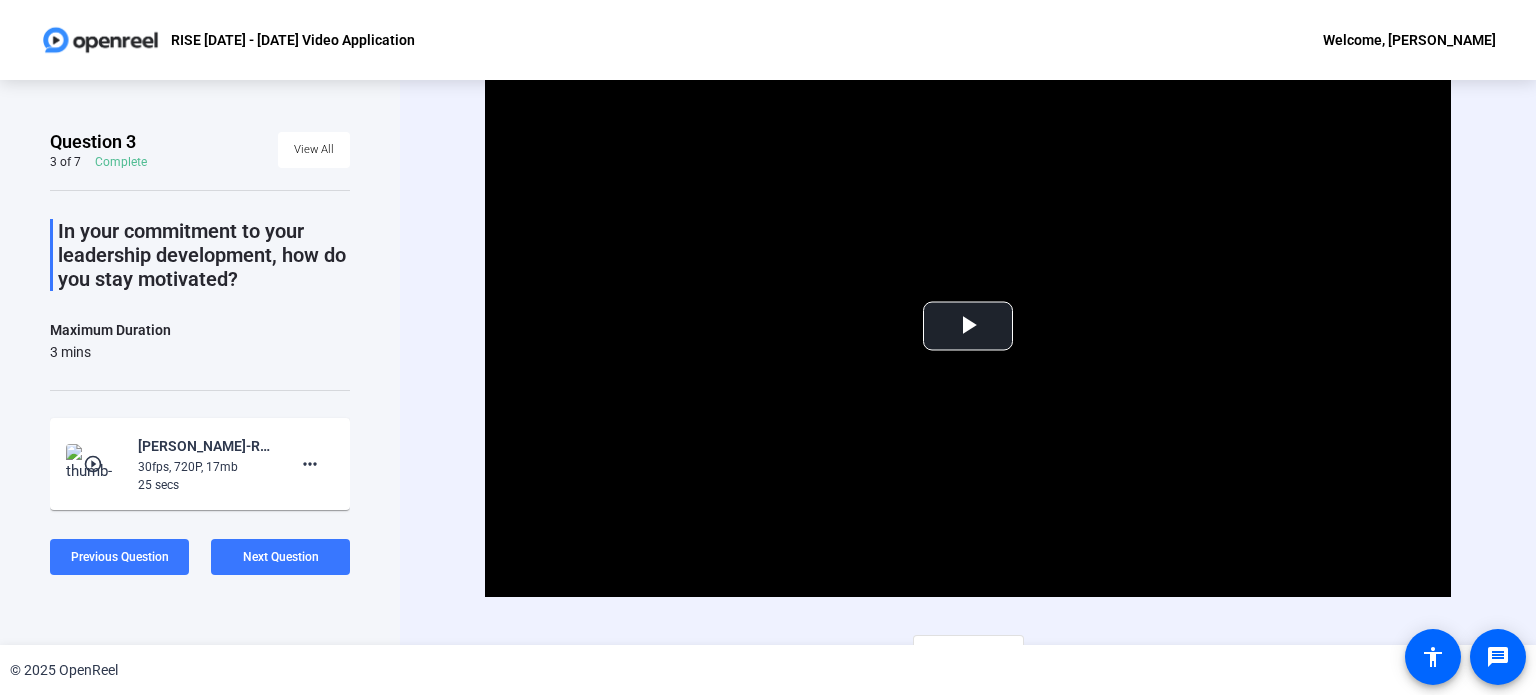 scroll, scrollTop: 29, scrollLeft: 0, axis: vertical 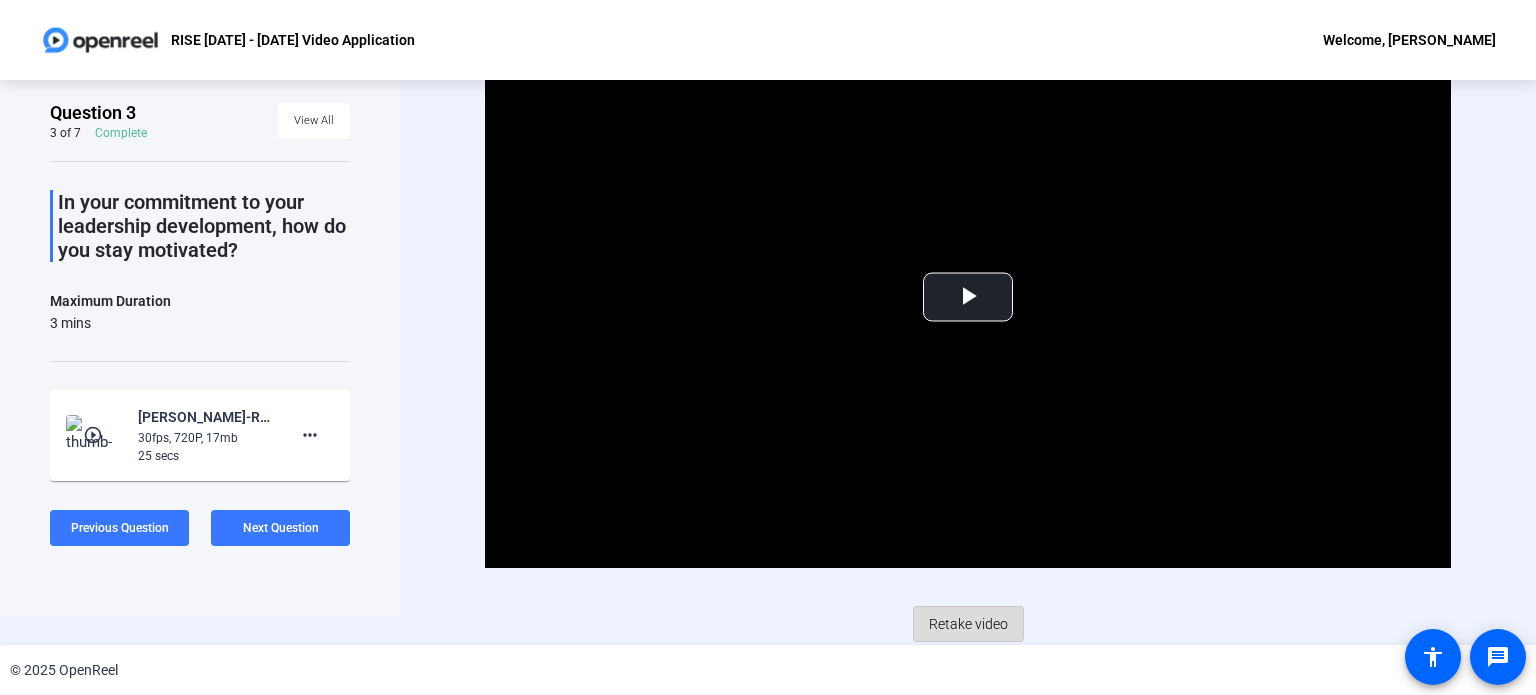 click on "Retake video" 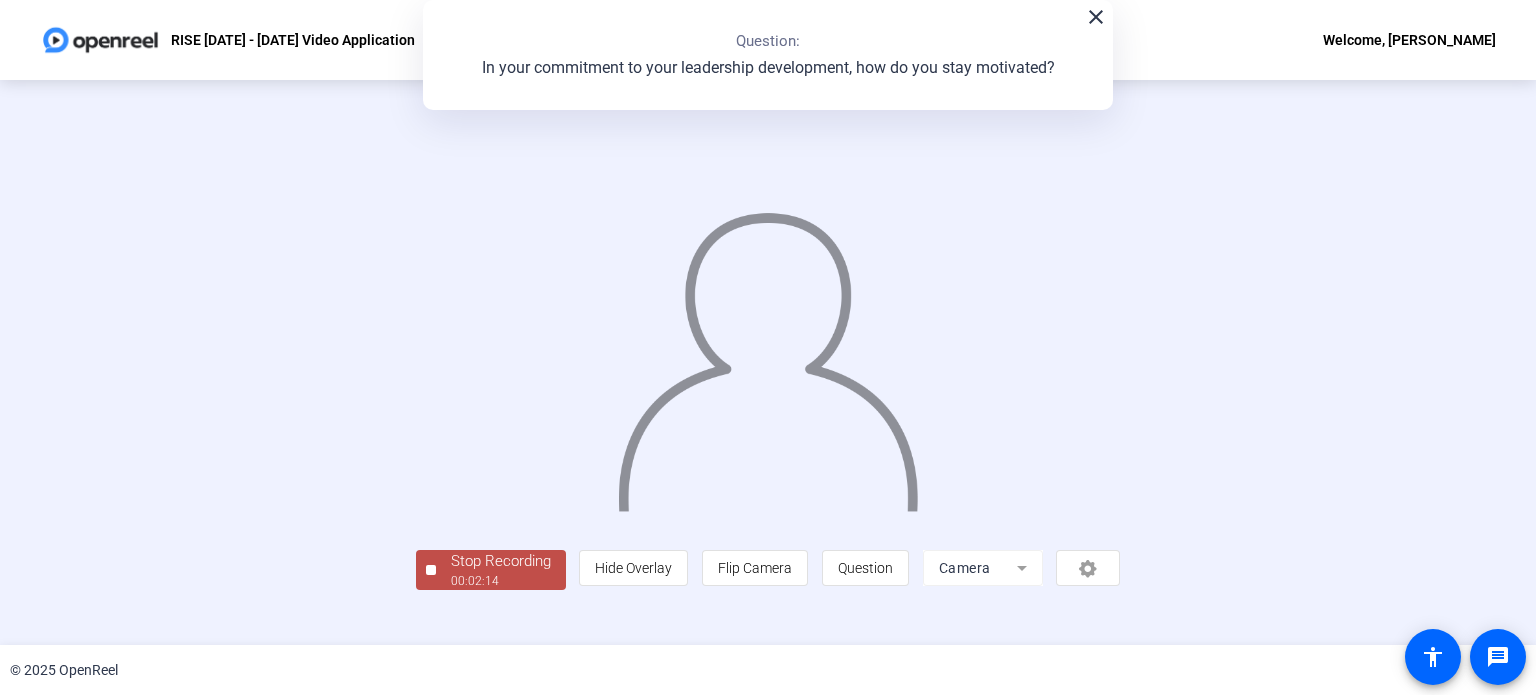 scroll, scrollTop: 77, scrollLeft: 0, axis: vertical 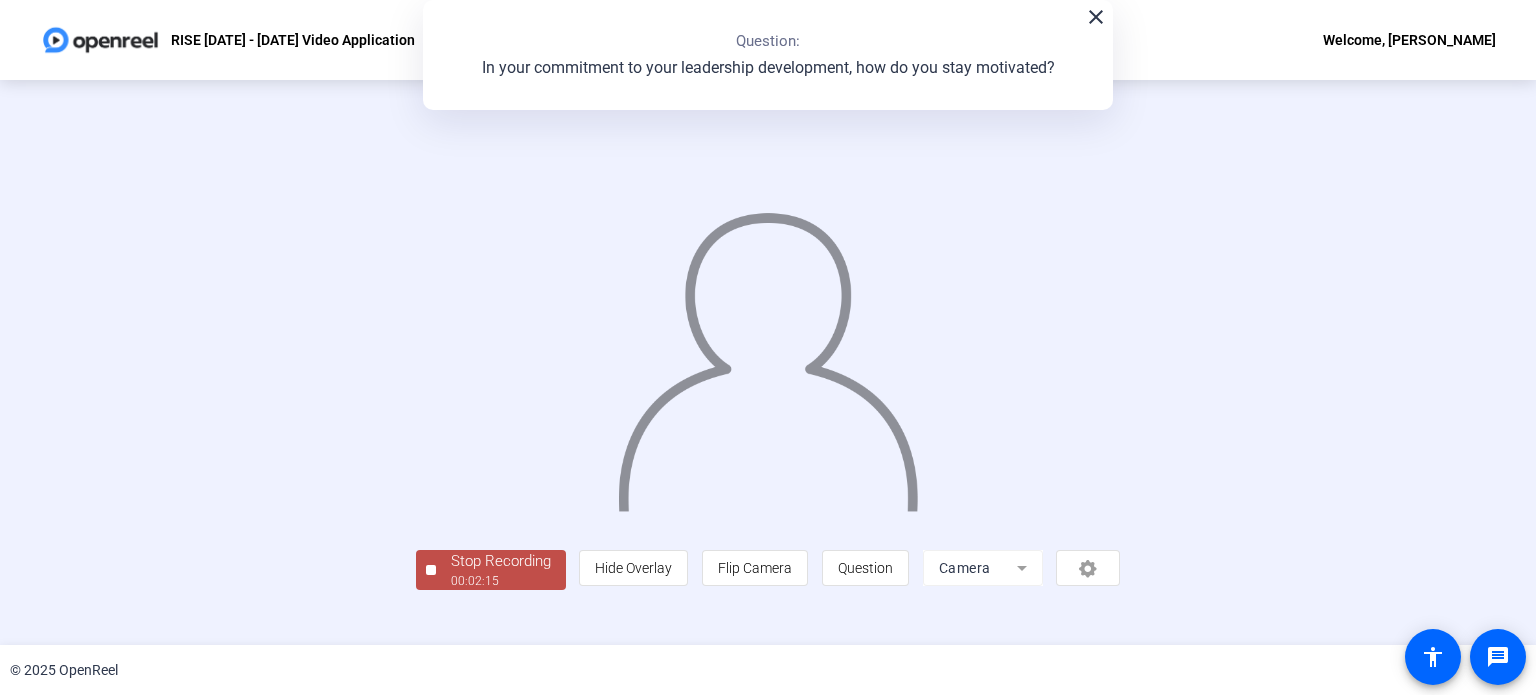 click on "00:02:15" 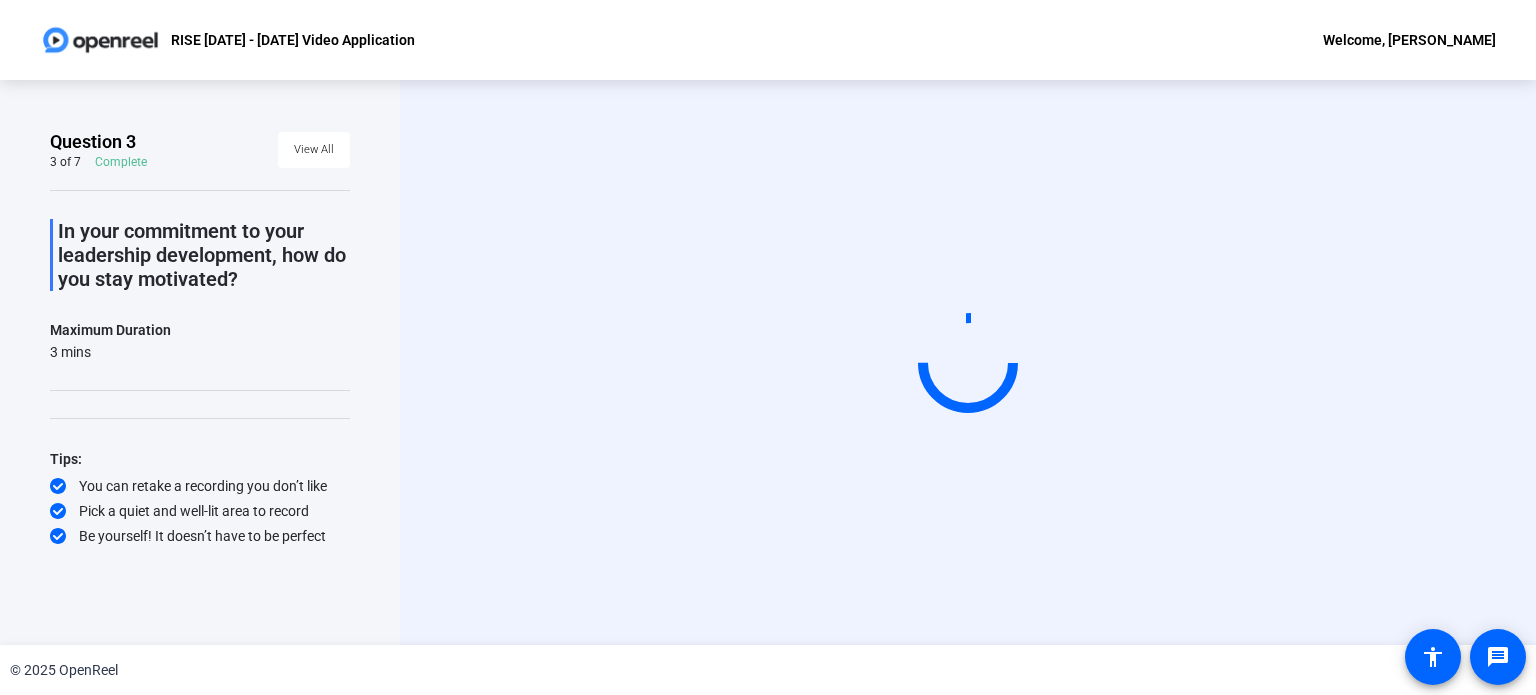 scroll, scrollTop: 0, scrollLeft: 0, axis: both 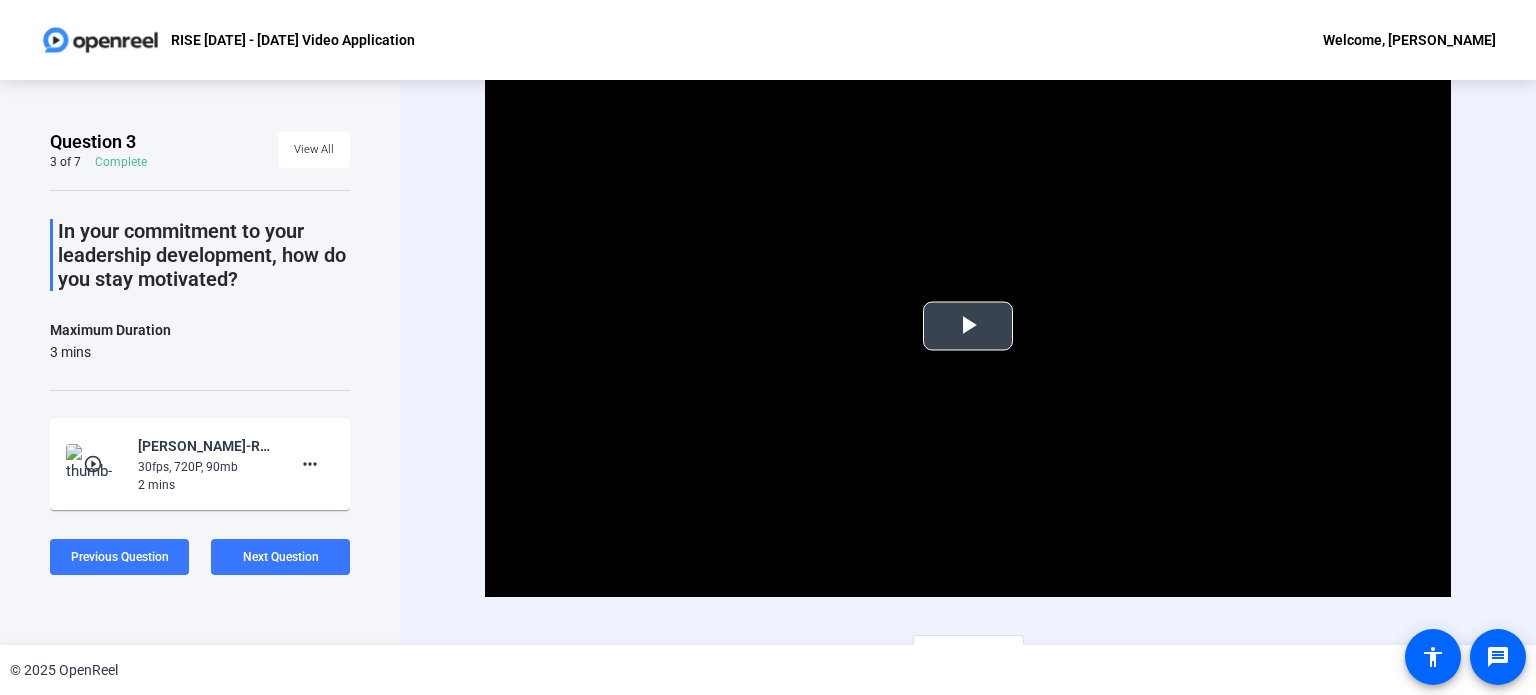 click at bounding box center [968, 325] 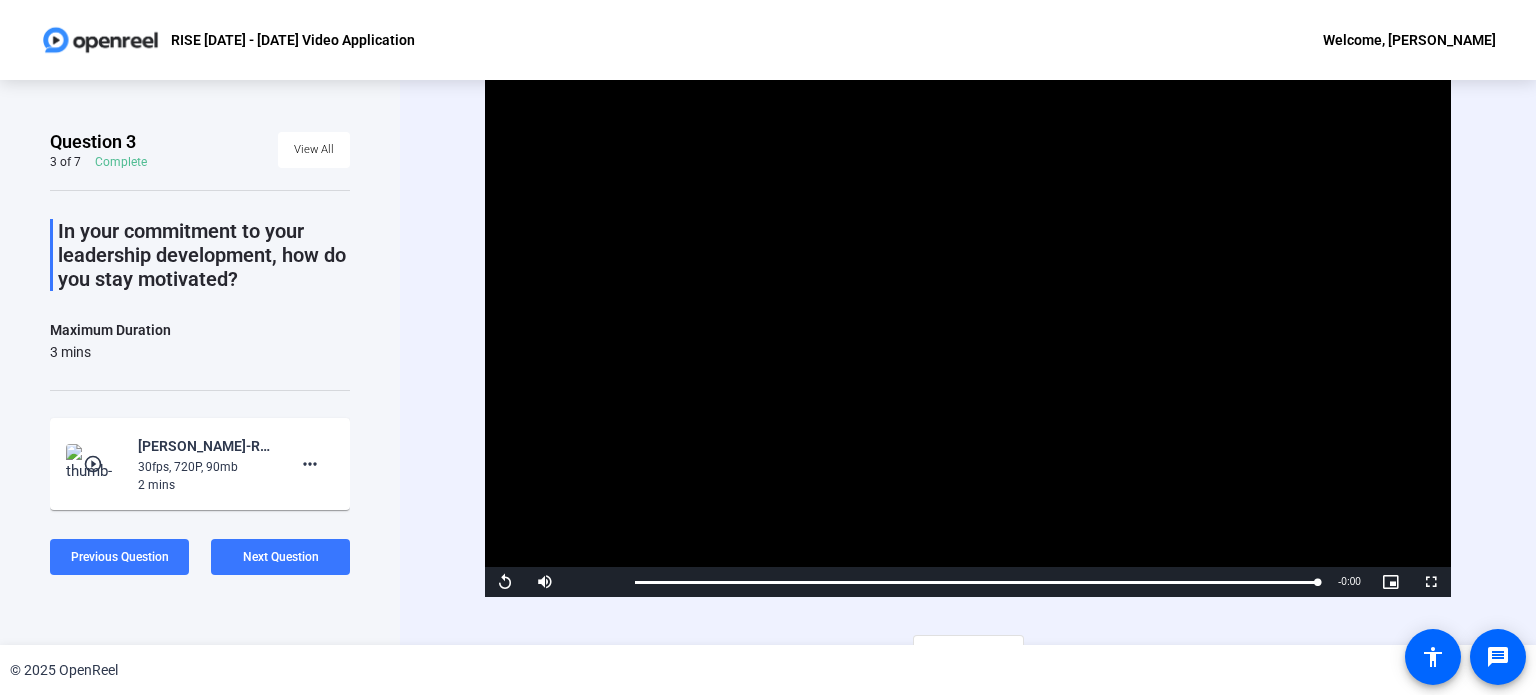 scroll, scrollTop: 29, scrollLeft: 0, axis: vertical 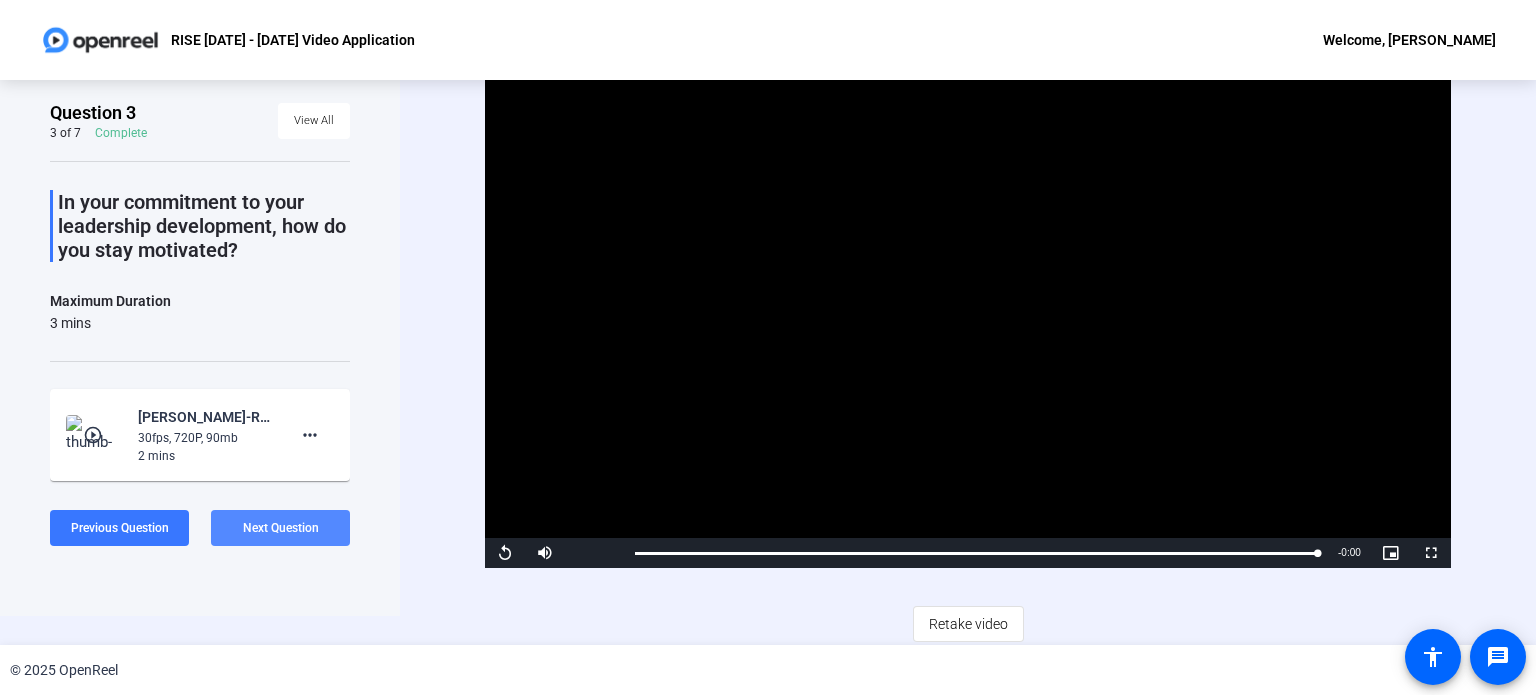 click on "Next Question" 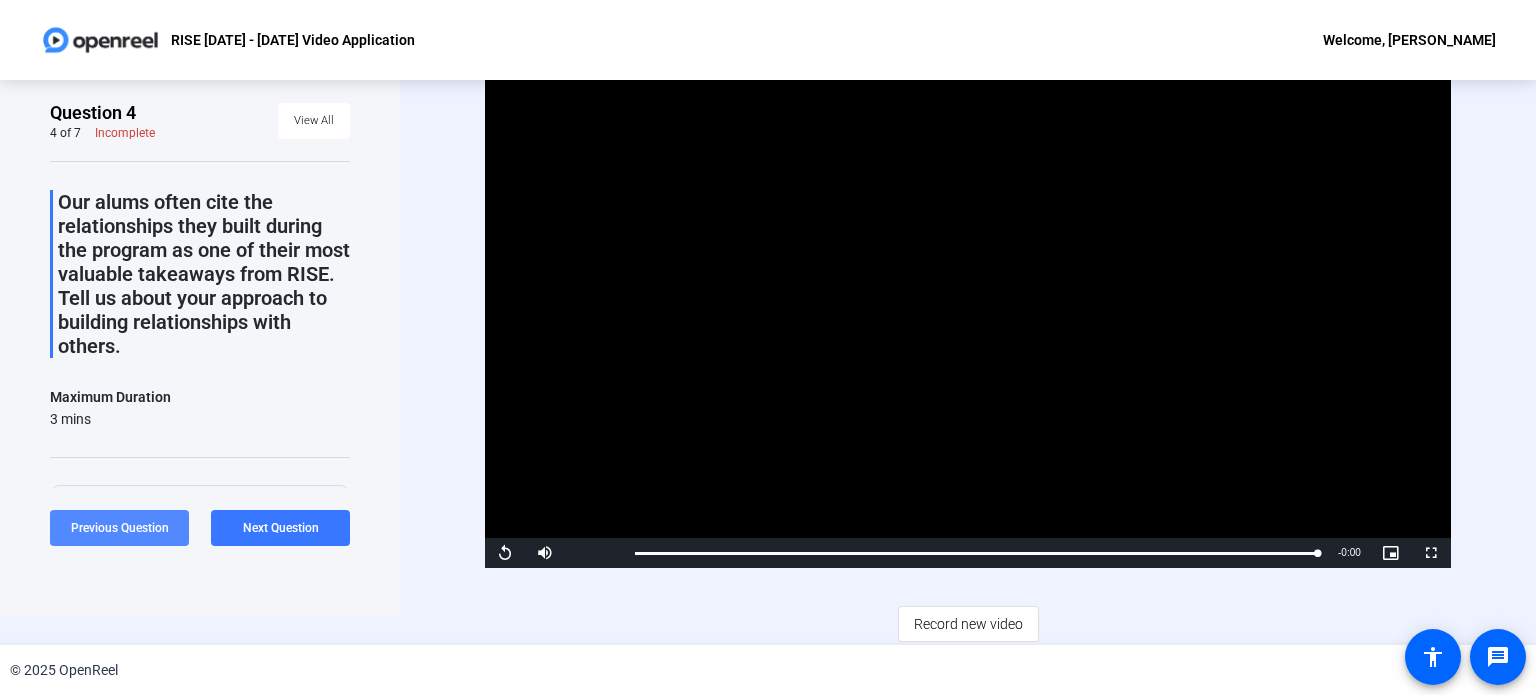 click on "Previous Question" 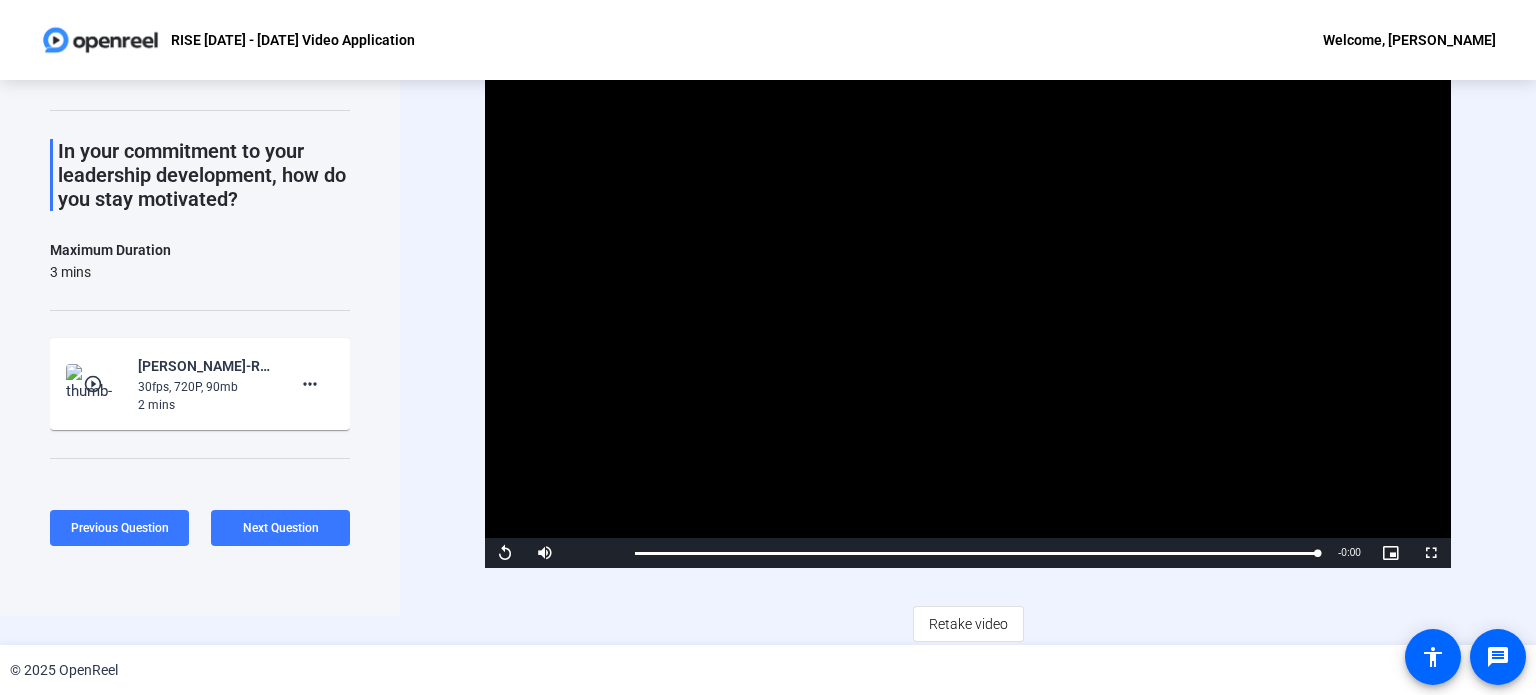 scroll, scrollTop: 54, scrollLeft: 0, axis: vertical 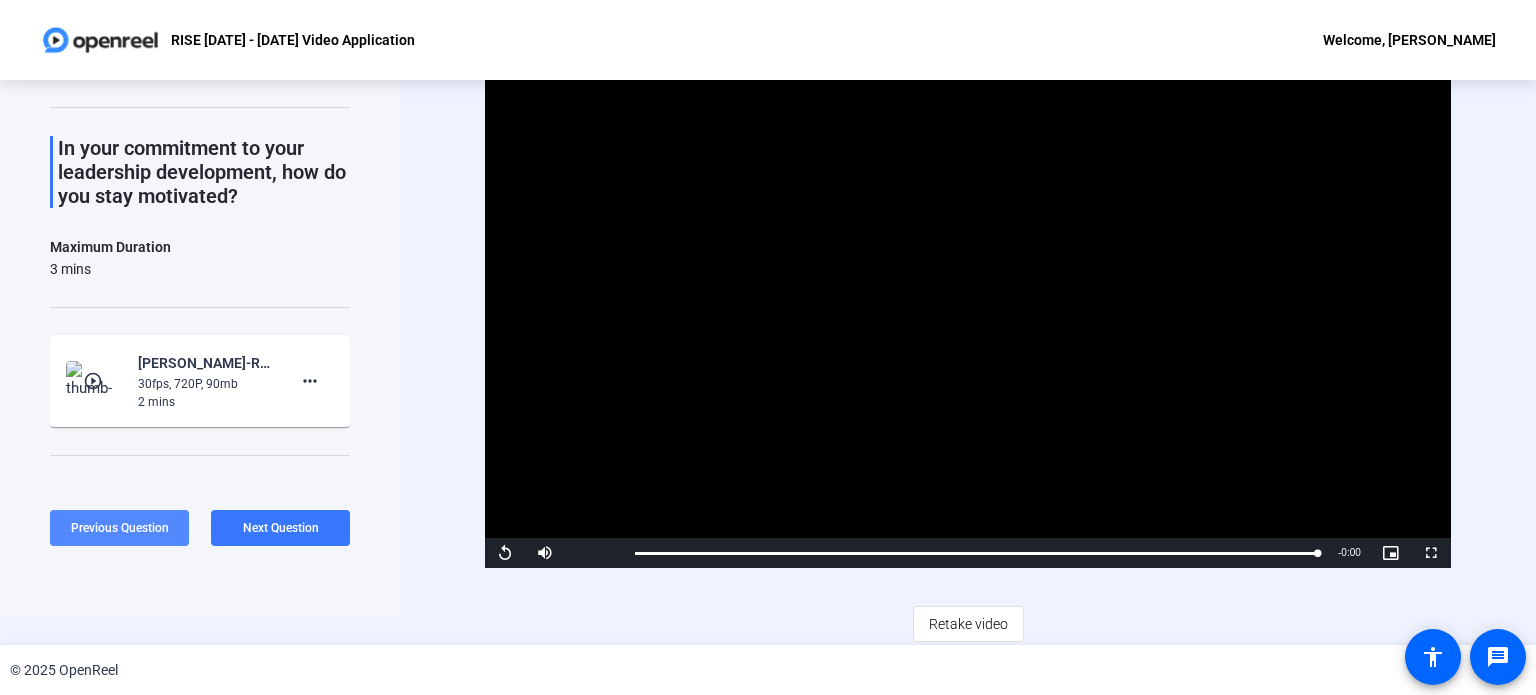 click on "Previous Question" 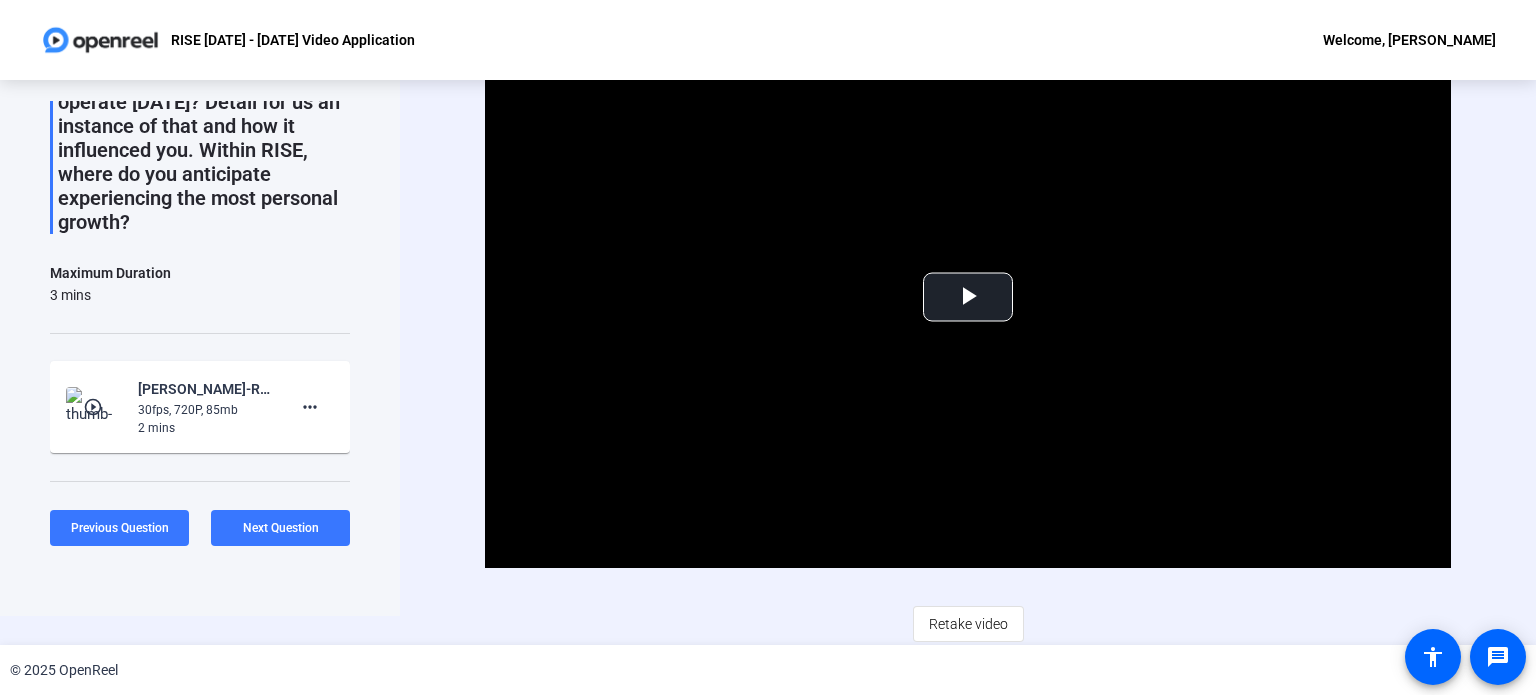 scroll, scrollTop: 236, scrollLeft: 0, axis: vertical 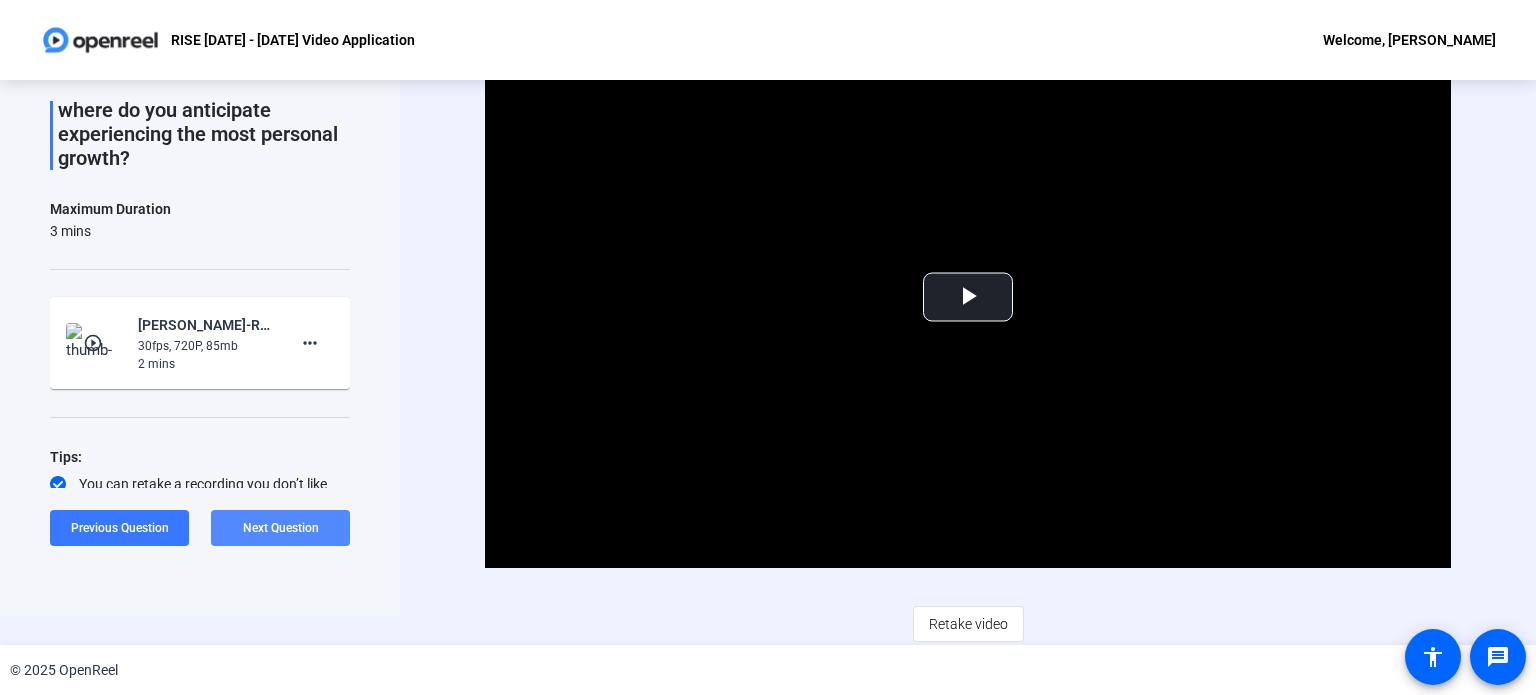 click on "Next Question" 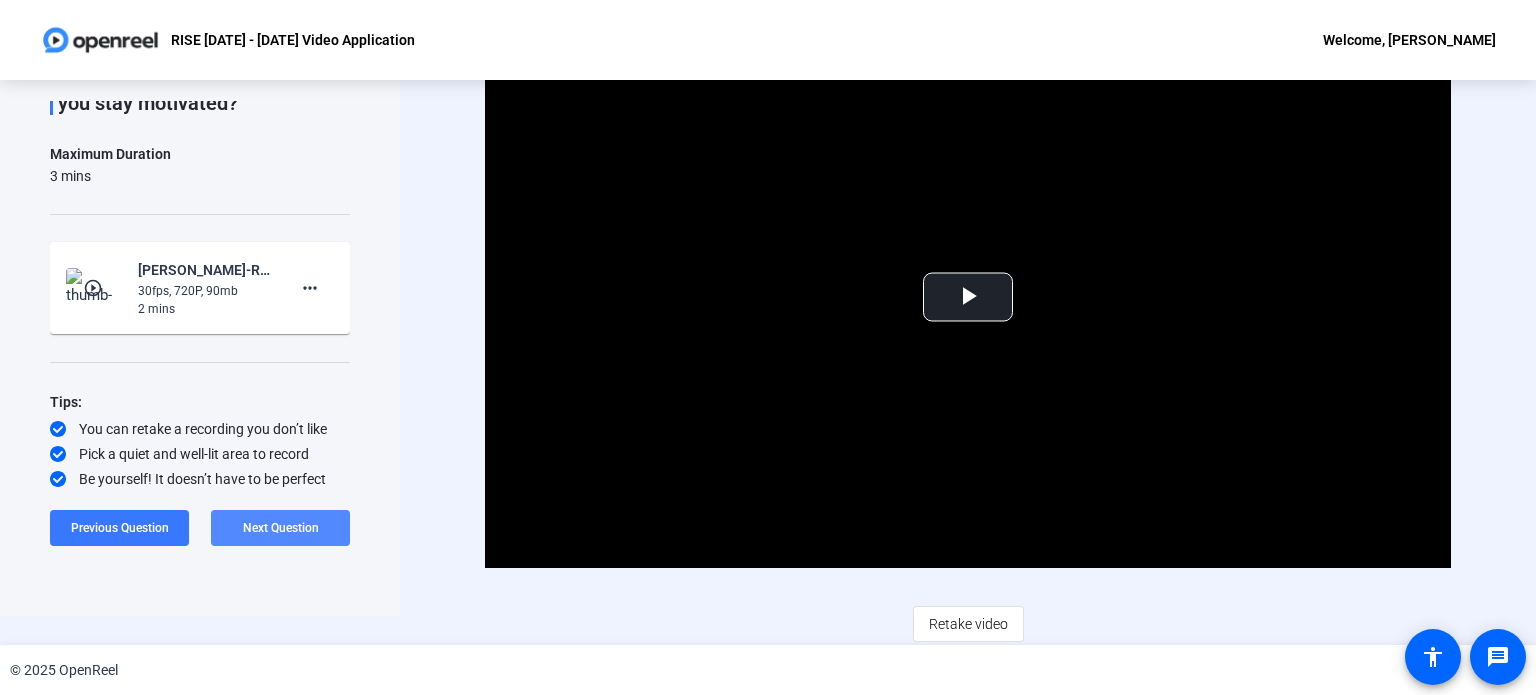 click 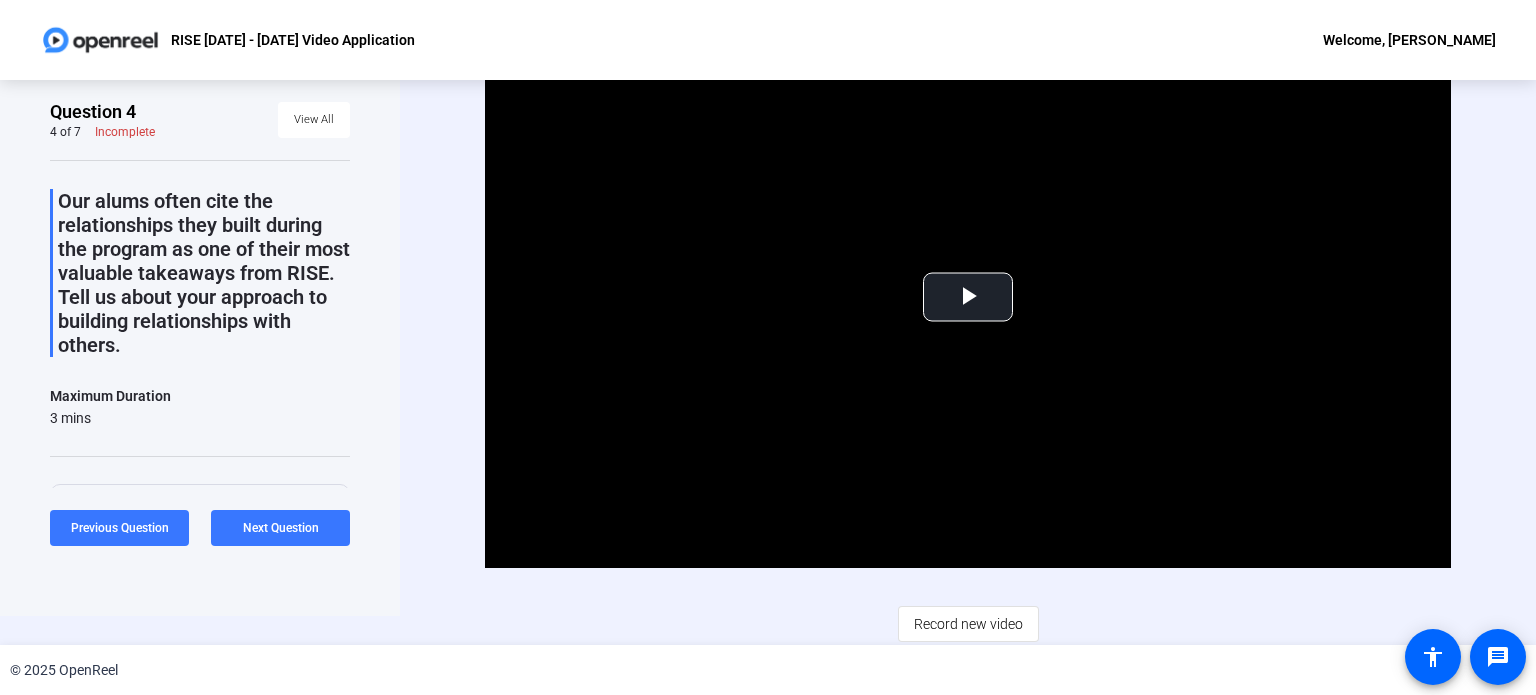 scroll, scrollTop: 0, scrollLeft: 0, axis: both 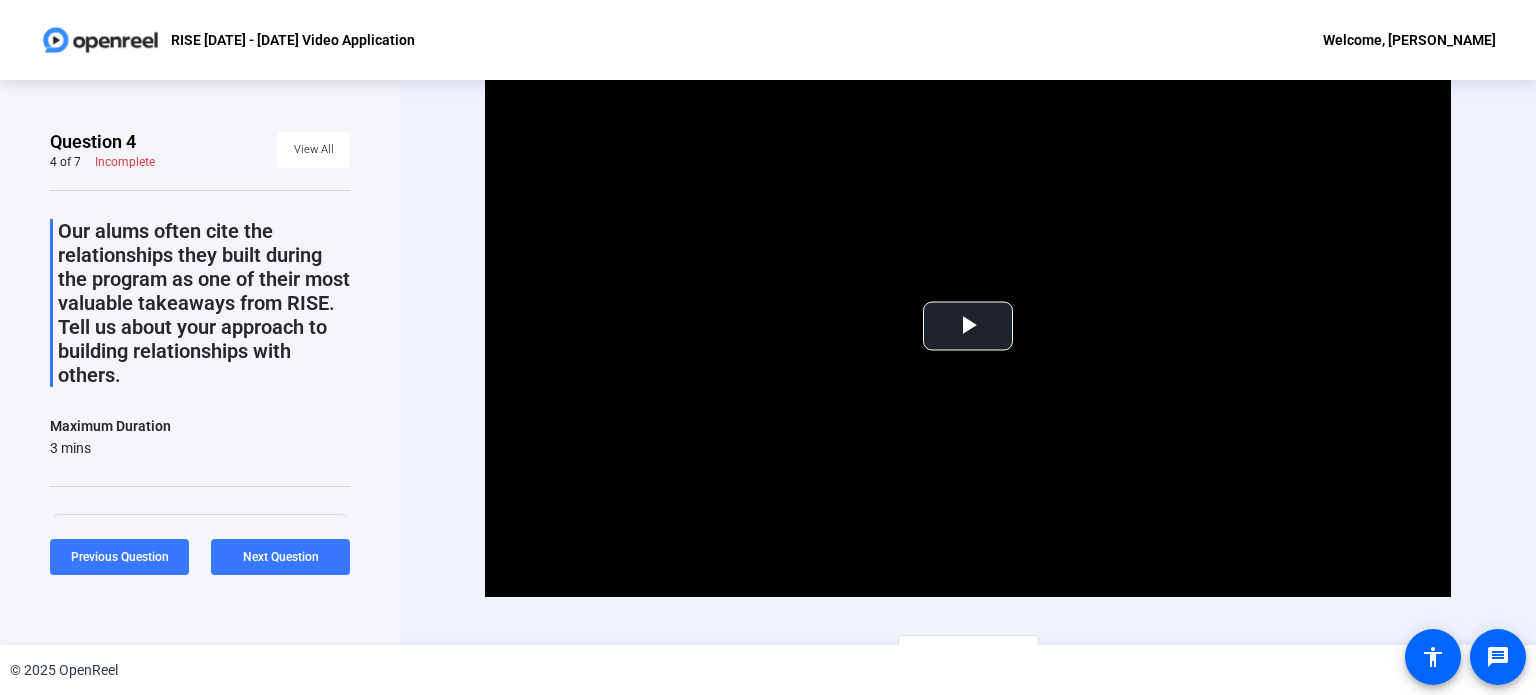 click on "Video Player is loading. Play Video Play Mute Current Time  0:00 / Duration  2:16 Loaded :  100.00% 0:00 Stream Type  LIVE Seek to live, currently behind live LIVE Remaining Time  - 2:16   1x Playback Rate Chapters Chapters Descriptions descriptions off , selected Captions captions settings , opens captions settings dialog captions off , selected Audio Track Picture-in-Picture Fullscreen This is a modal window. Beginning of dialog window. Escape will cancel and close the window. Text Color White Black [PERSON_NAME] Blue Yellow Magenta Cyan Transparency Opaque Semi-Transparent Background Color Black White [PERSON_NAME] Blue Yellow Magenta Cyan Transparency Opaque Semi-Transparent Transparent Window Color Black White [PERSON_NAME] Blue Yellow Magenta Cyan Transparency Transparent Semi-Transparent Opaque Font Size 50% 75% 100% 125% 150% 175% 200% 300% 400% Text Edge Style None Raised Depressed Uniform Dropshadow Font Family Proportional Sans-Serif Monospace Sans-Serif Proportional Serif Monospace Serif Casual Script" 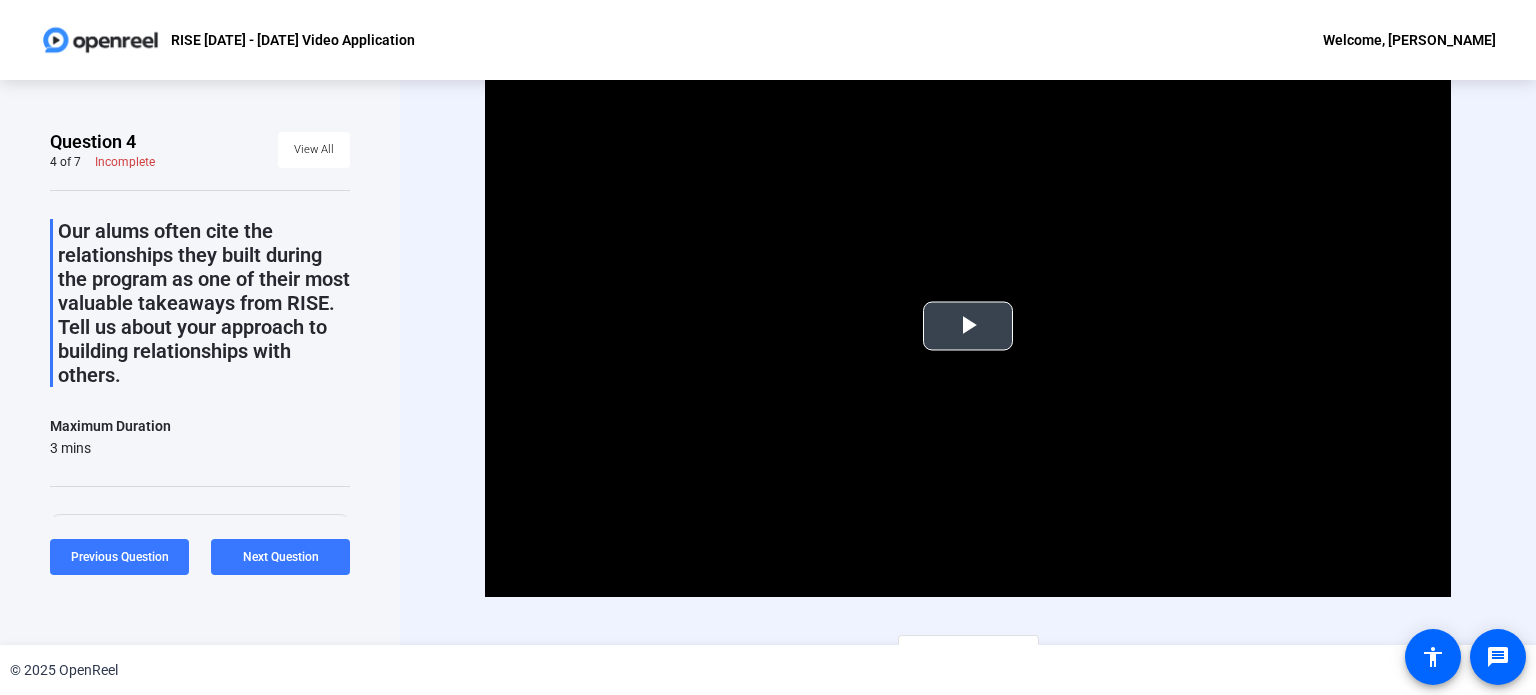 scroll, scrollTop: 29, scrollLeft: 0, axis: vertical 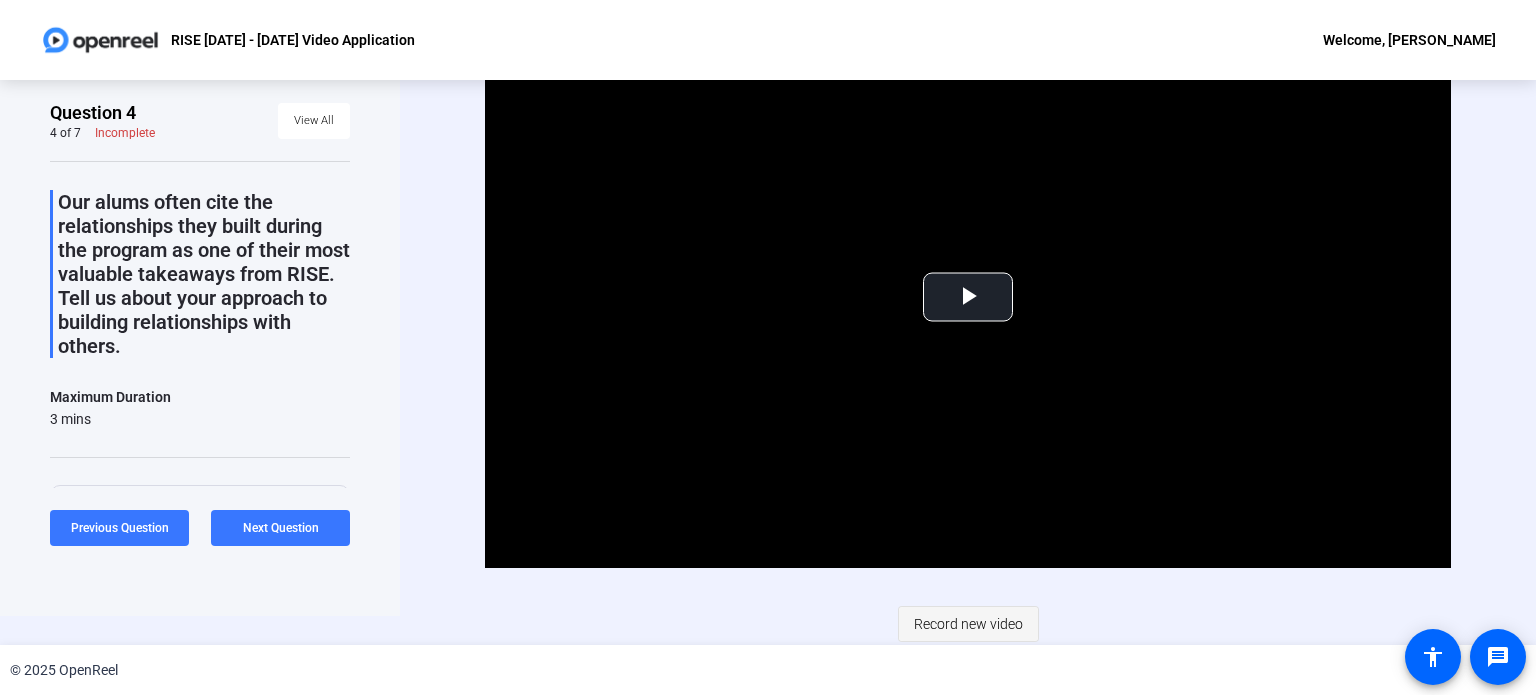 click on "Record new video" 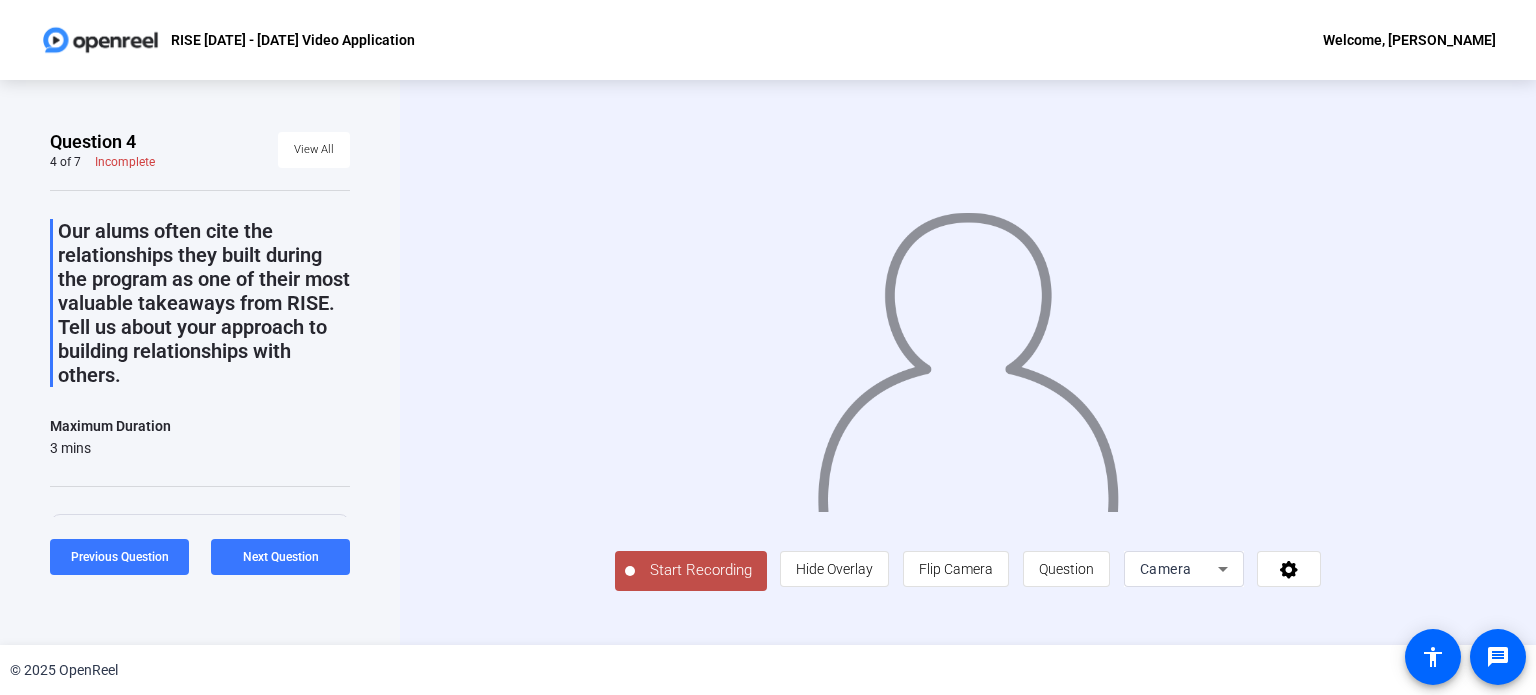 scroll, scrollTop: 3, scrollLeft: 0, axis: vertical 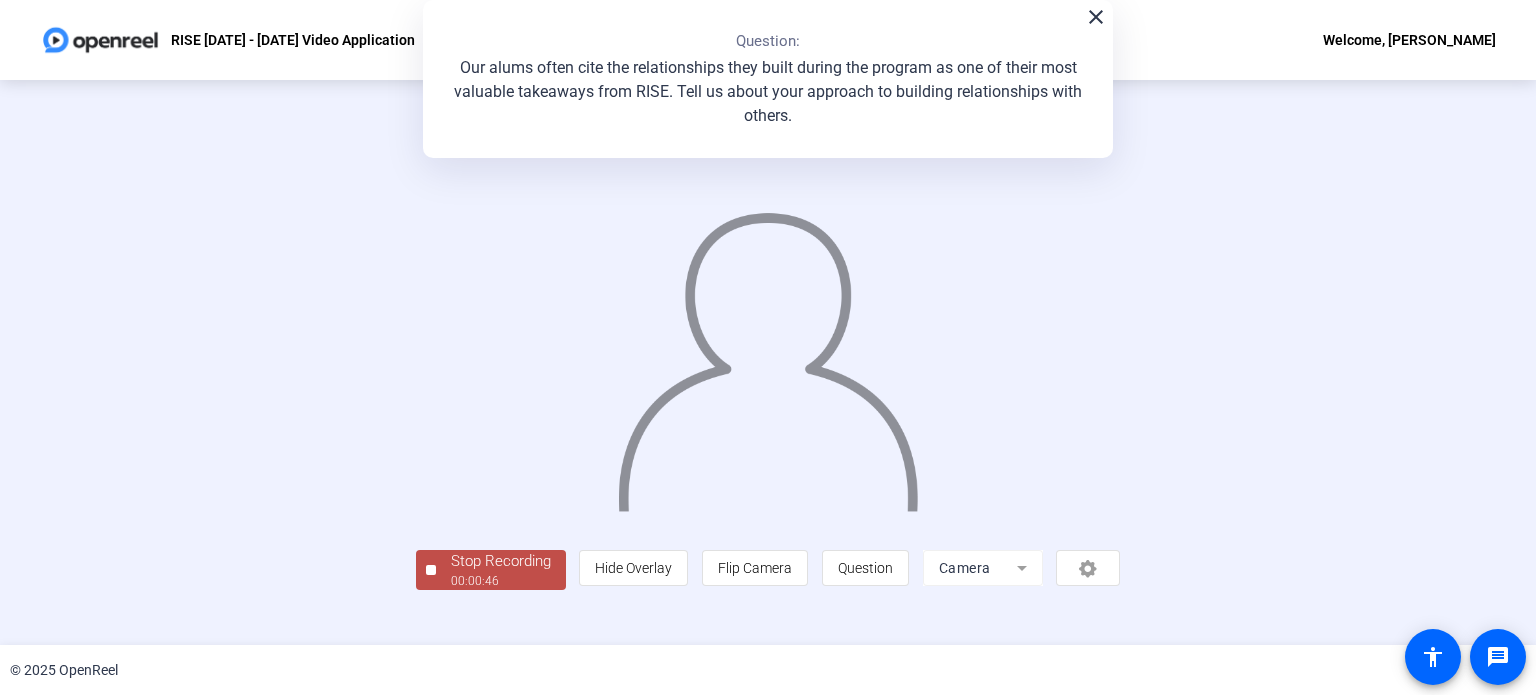 click on "00:00:46" 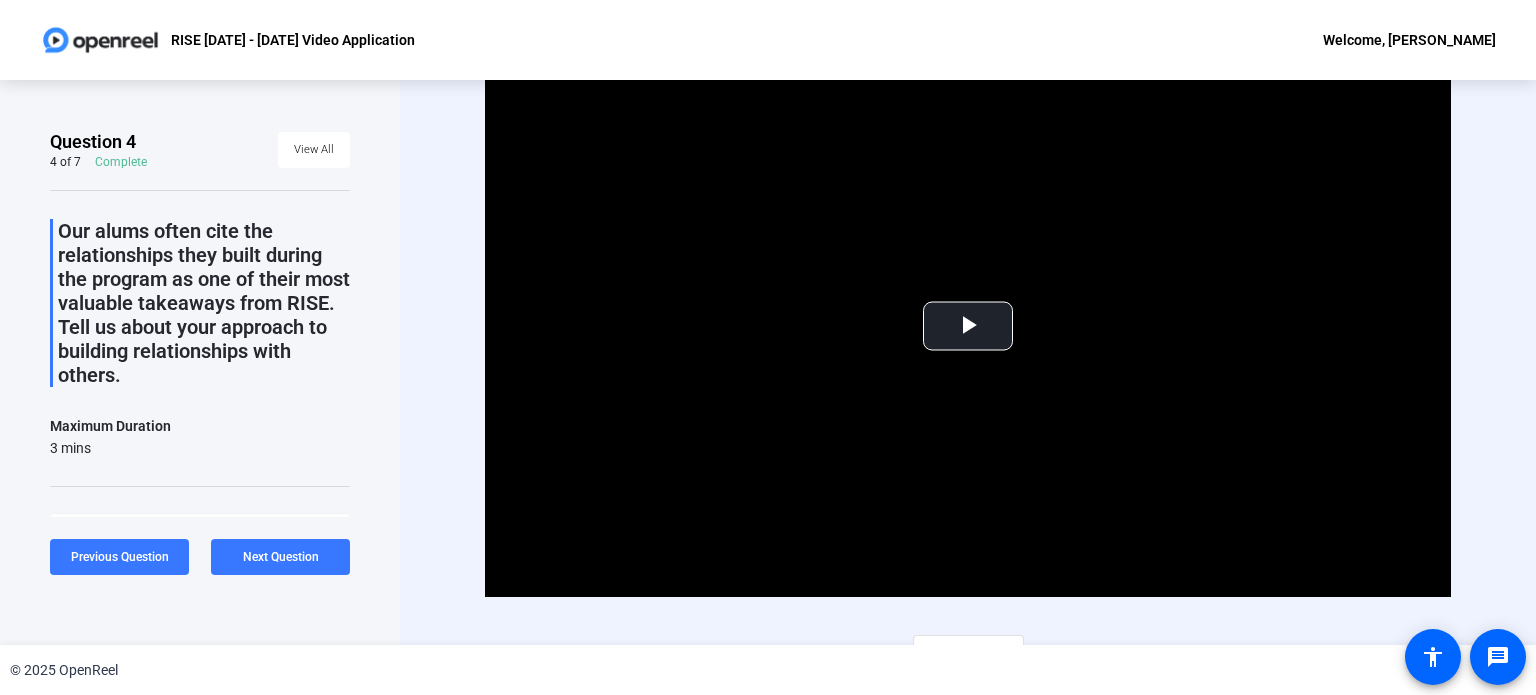 scroll, scrollTop: 29, scrollLeft: 0, axis: vertical 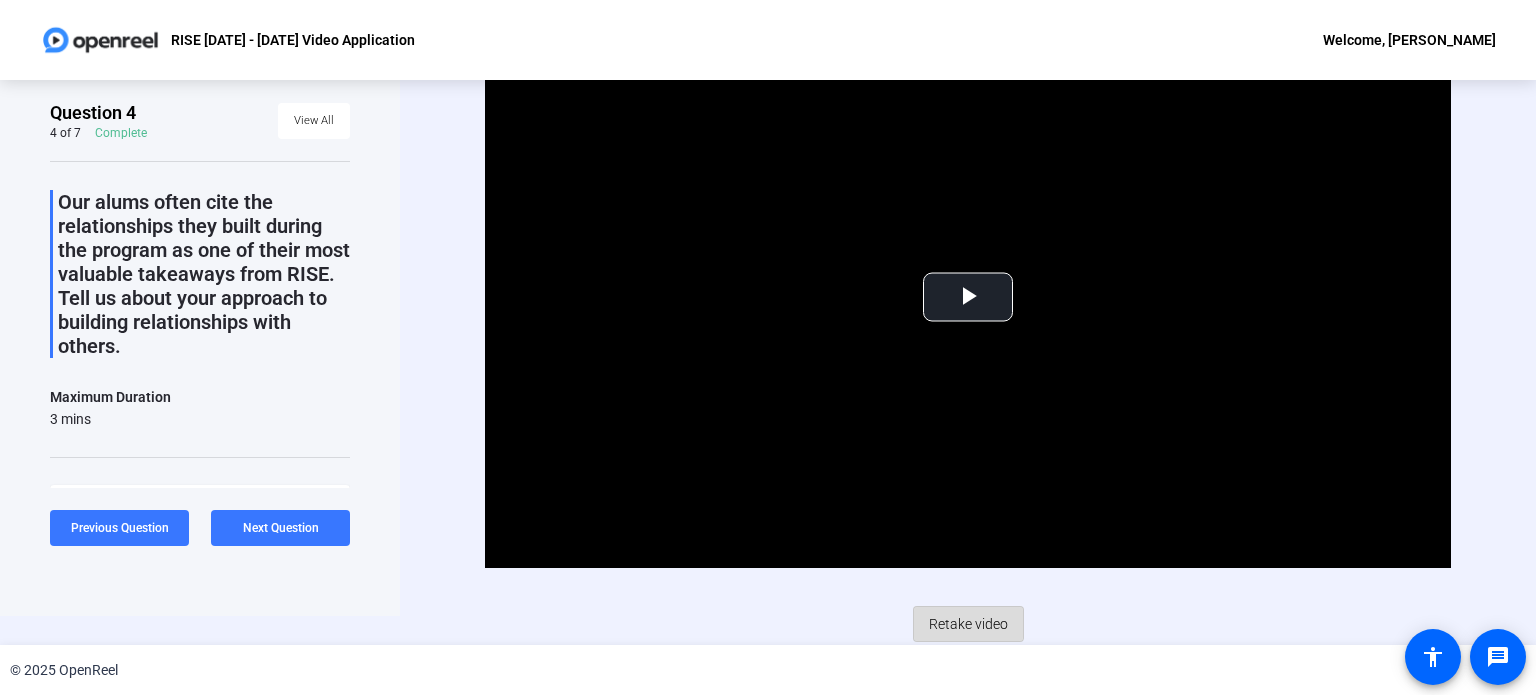 click on "Retake video" 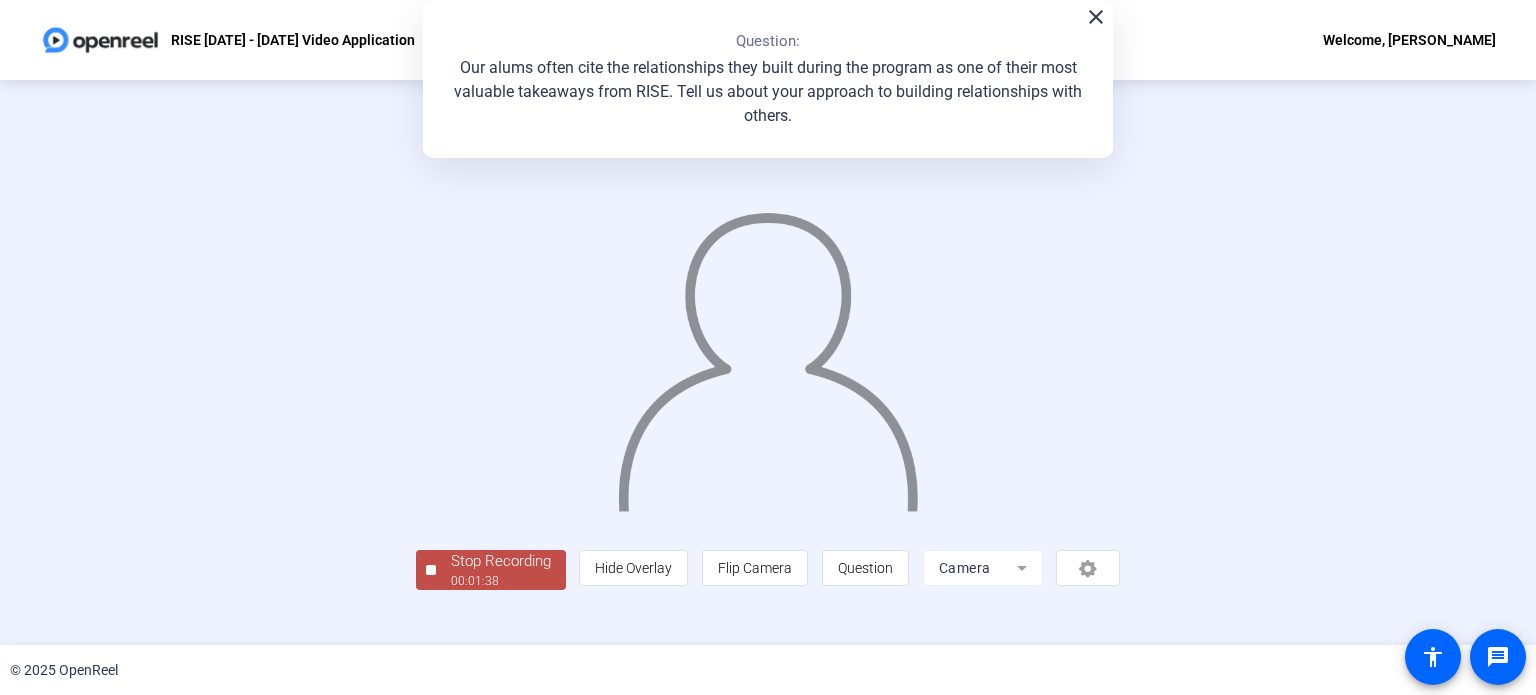 scroll, scrollTop: 77, scrollLeft: 0, axis: vertical 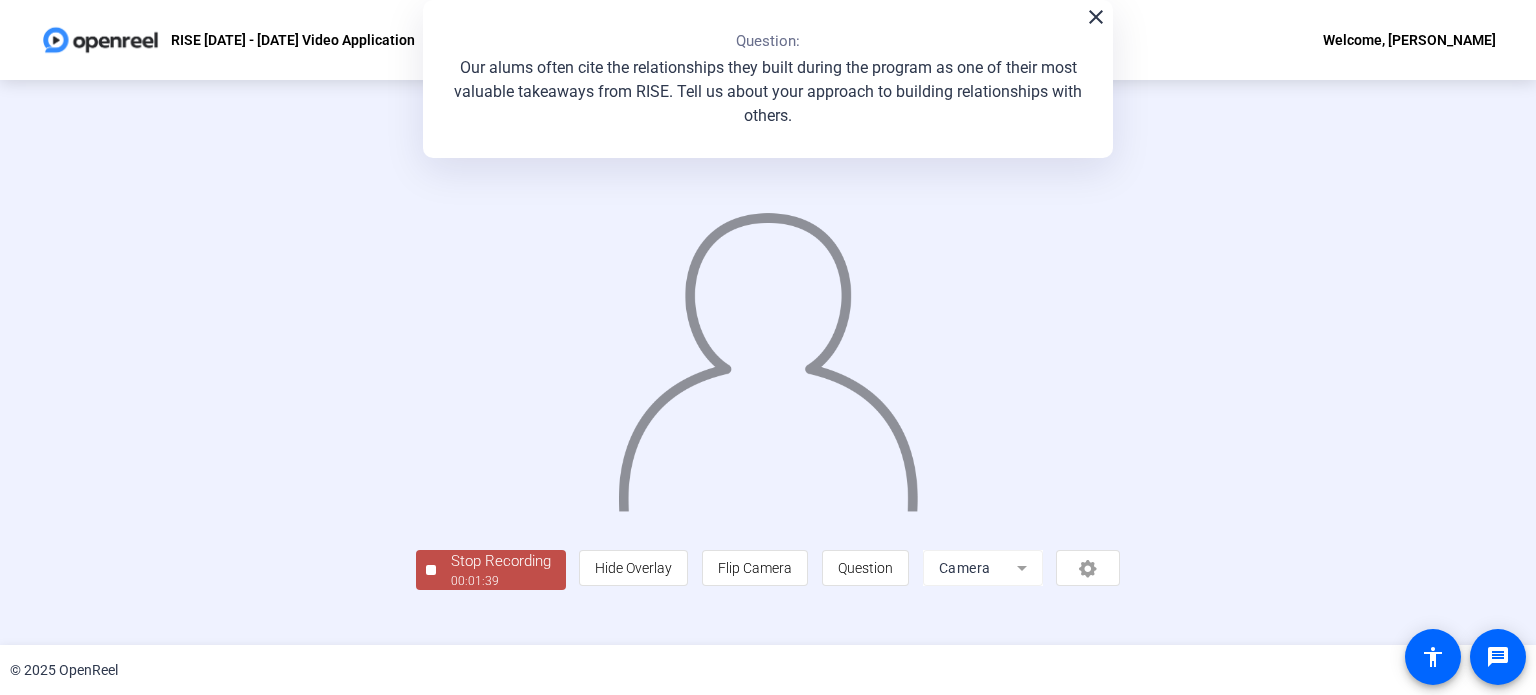 click on "00:01:39" 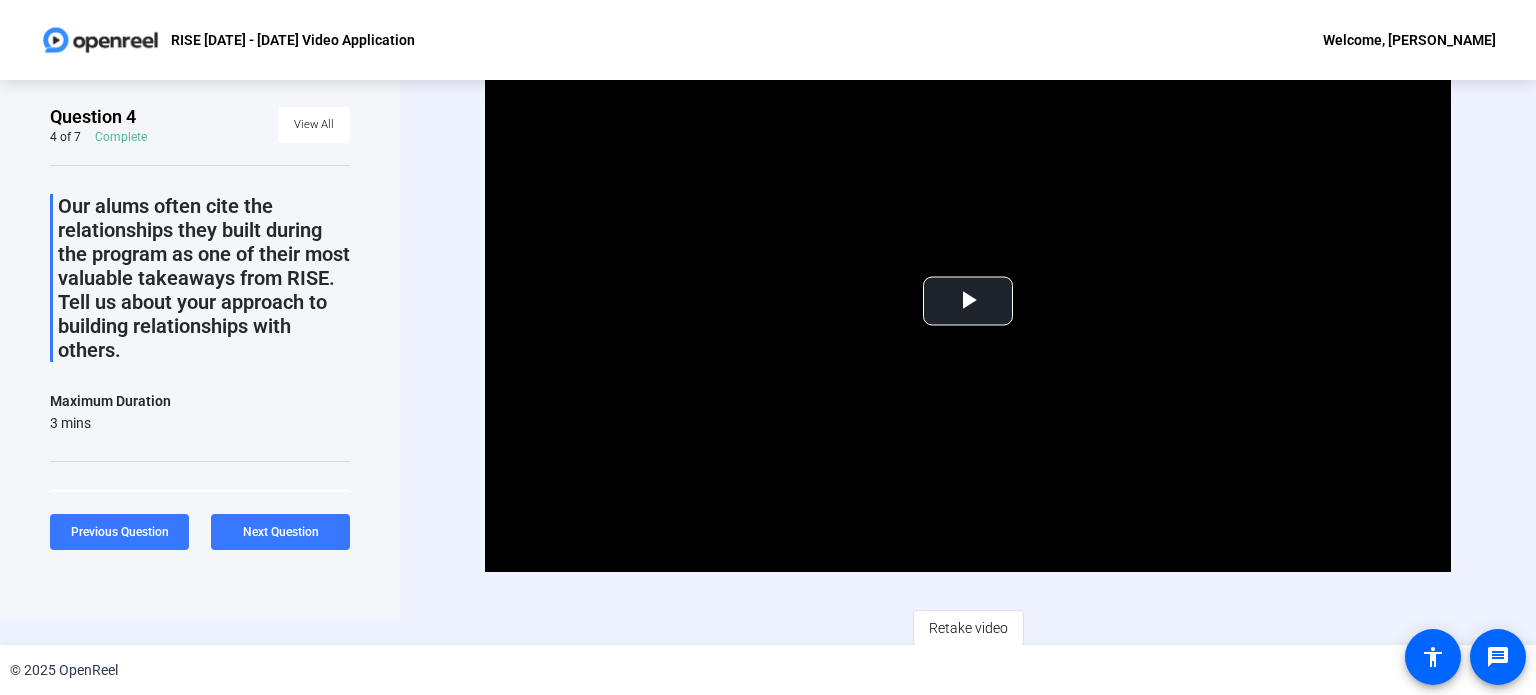 scroll, scrollTop: 26, scrollLeft: 0, axis: vertical 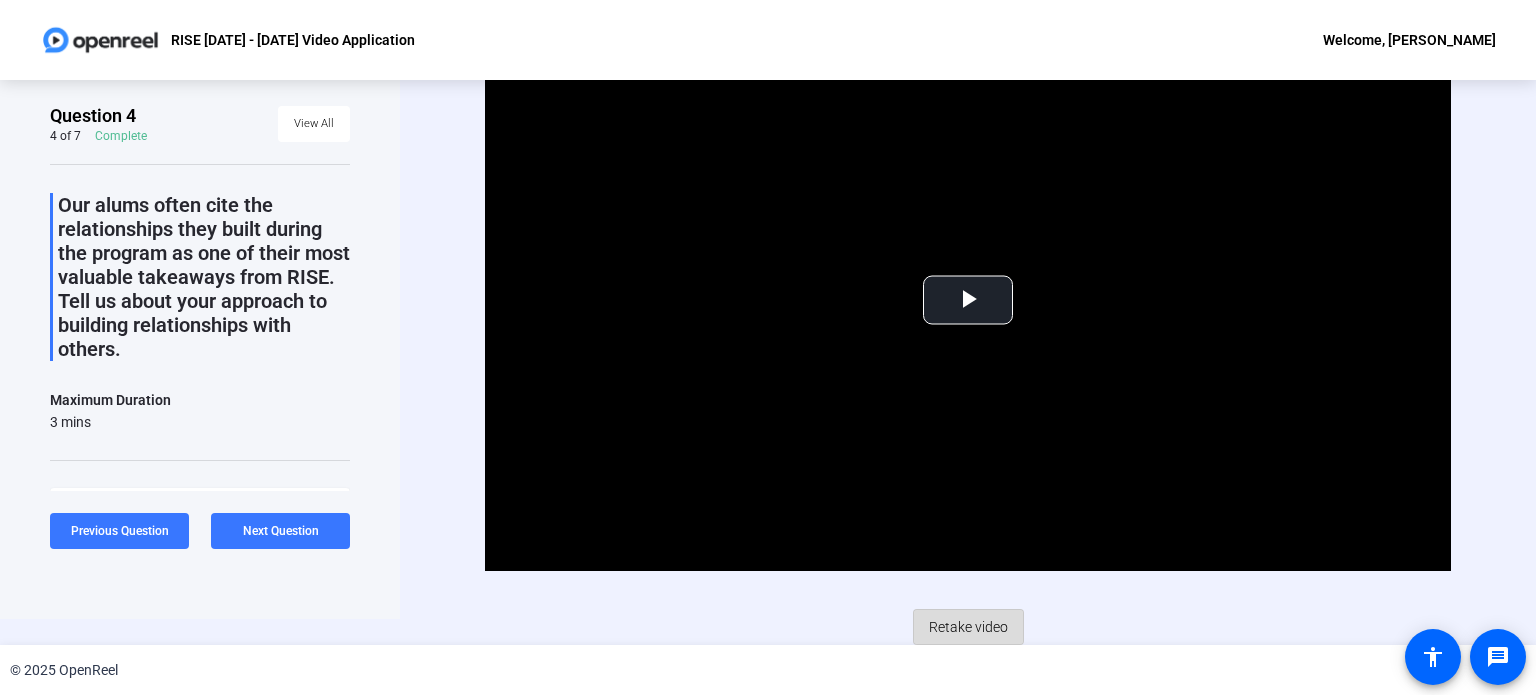 click on "Retake video" 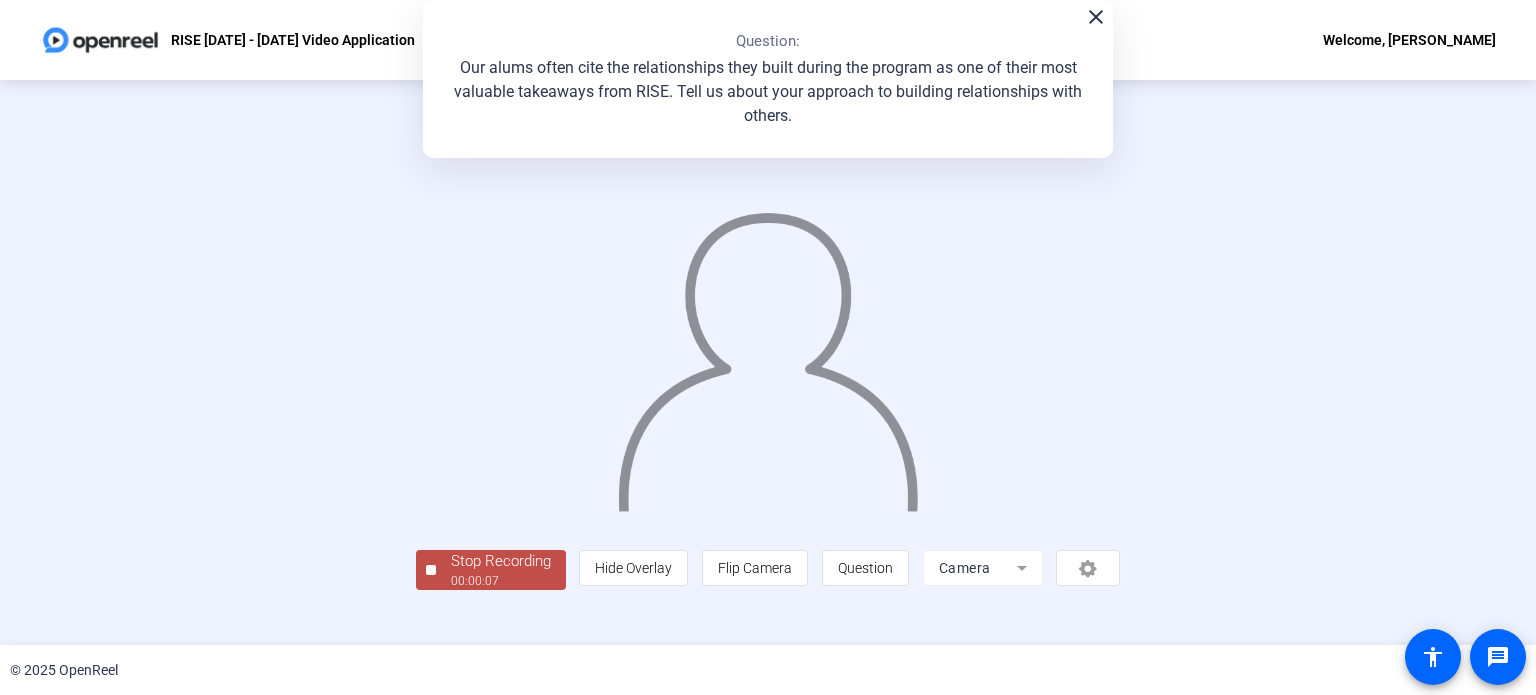scroll, scrollTop: 62, scrollLeft: 0, axis: vertical 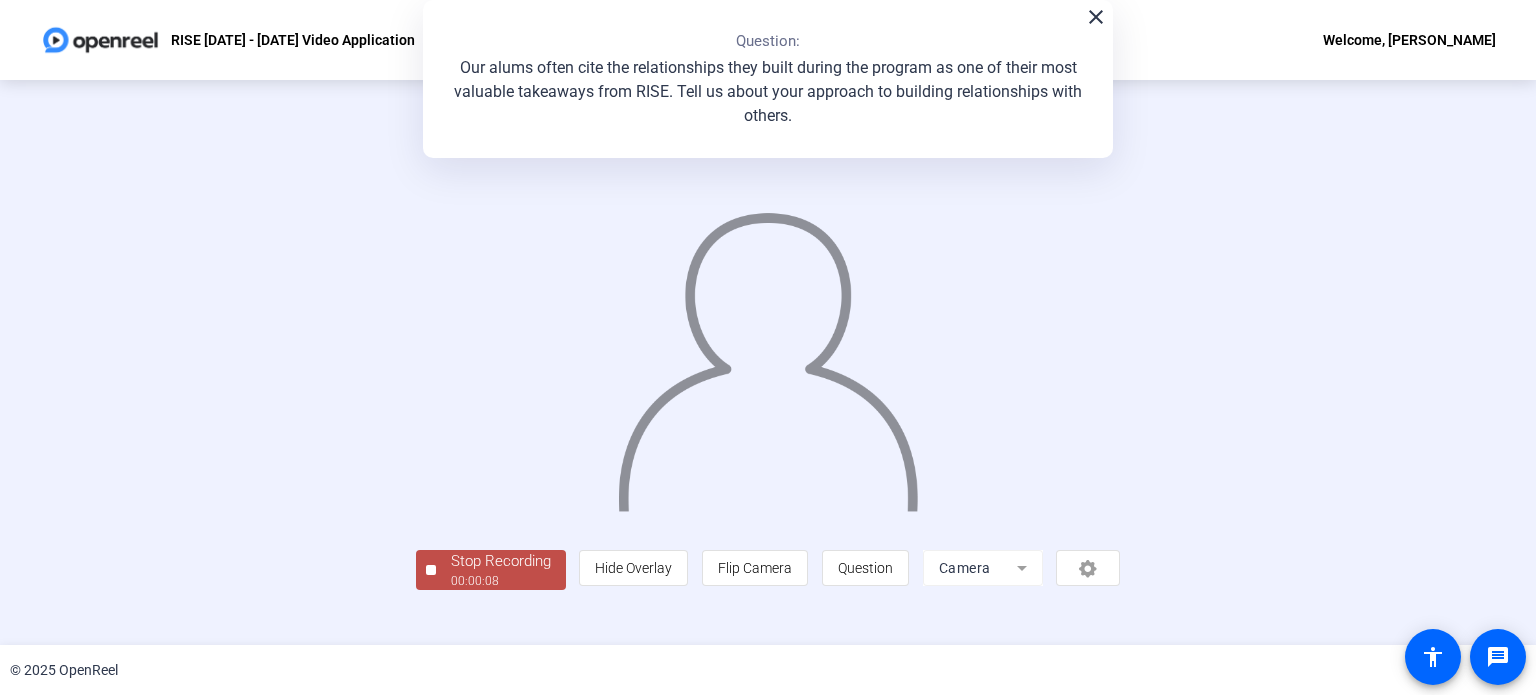 click on "00:00:08" 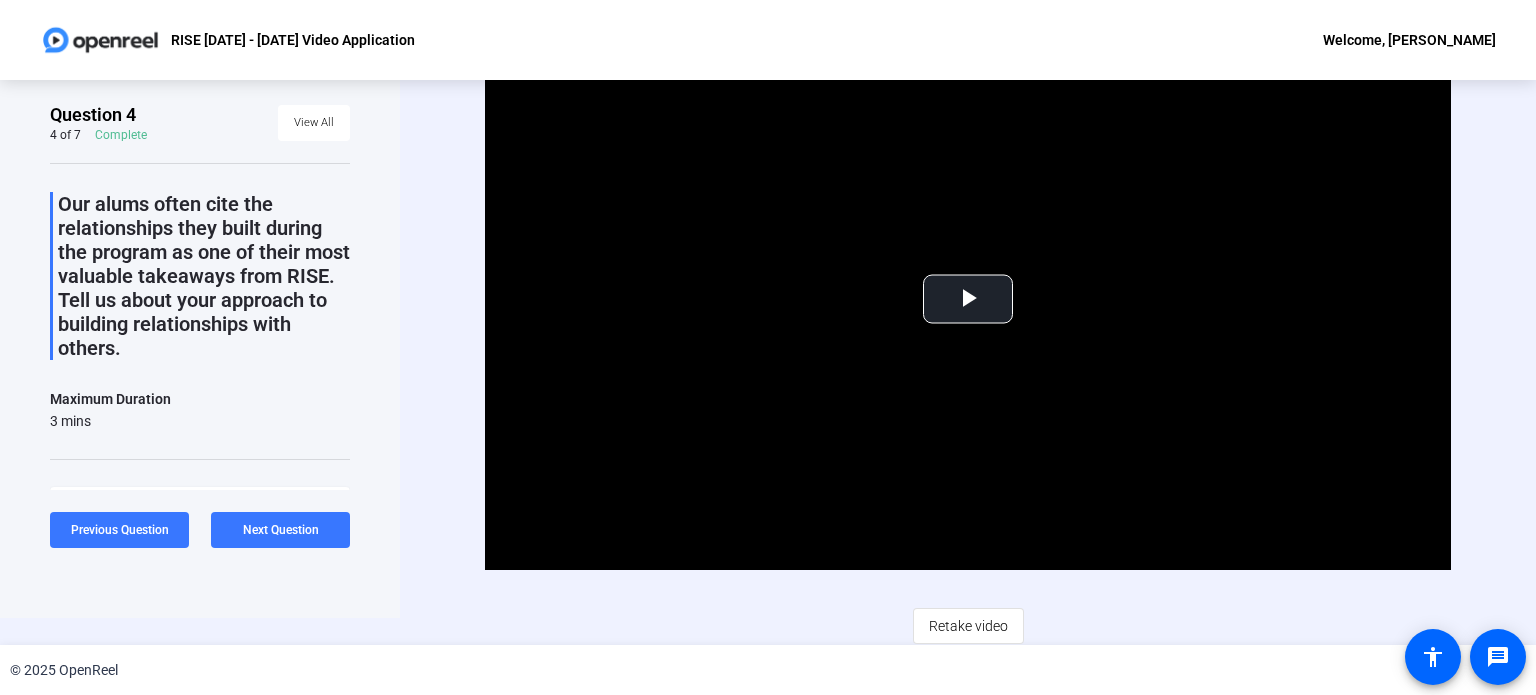 scroll, scrollTop: 28, scrollLeft: 0, axis: vertical 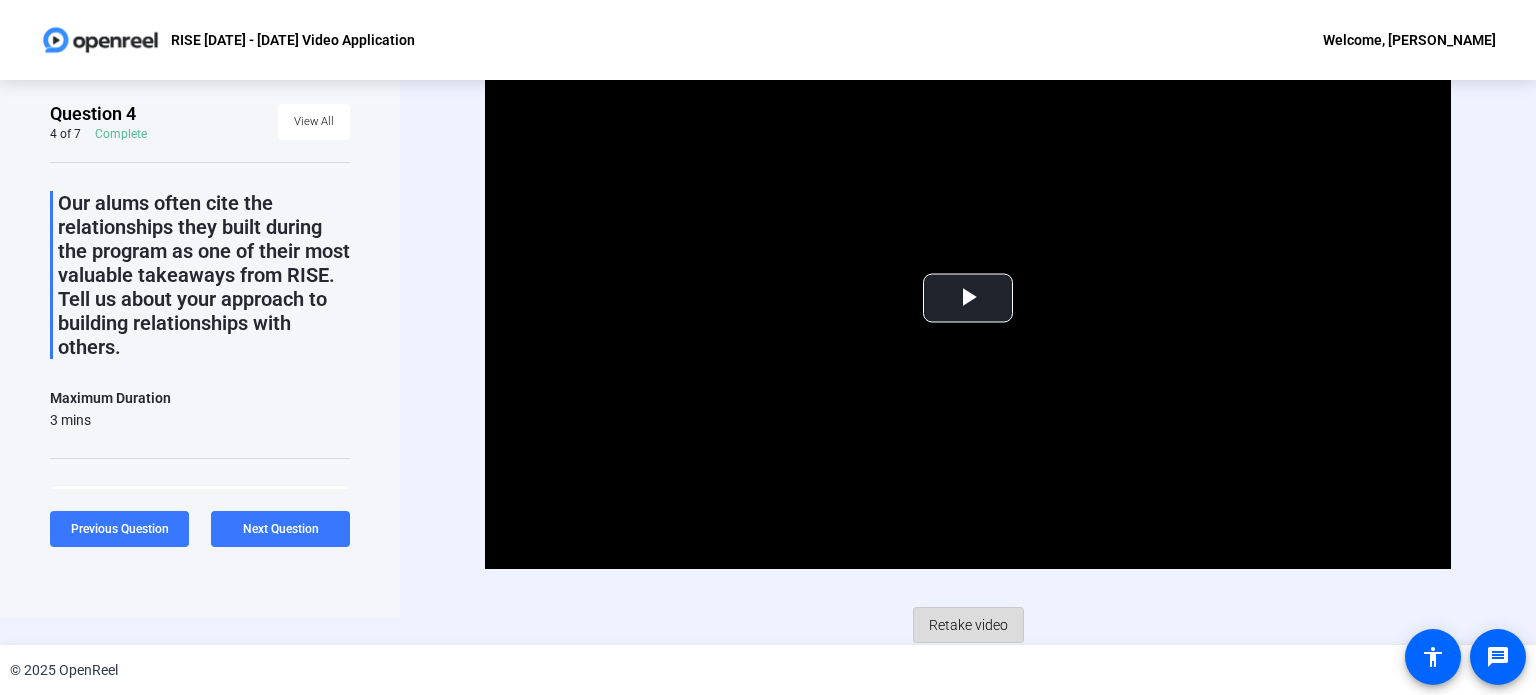 click on "Retake video" 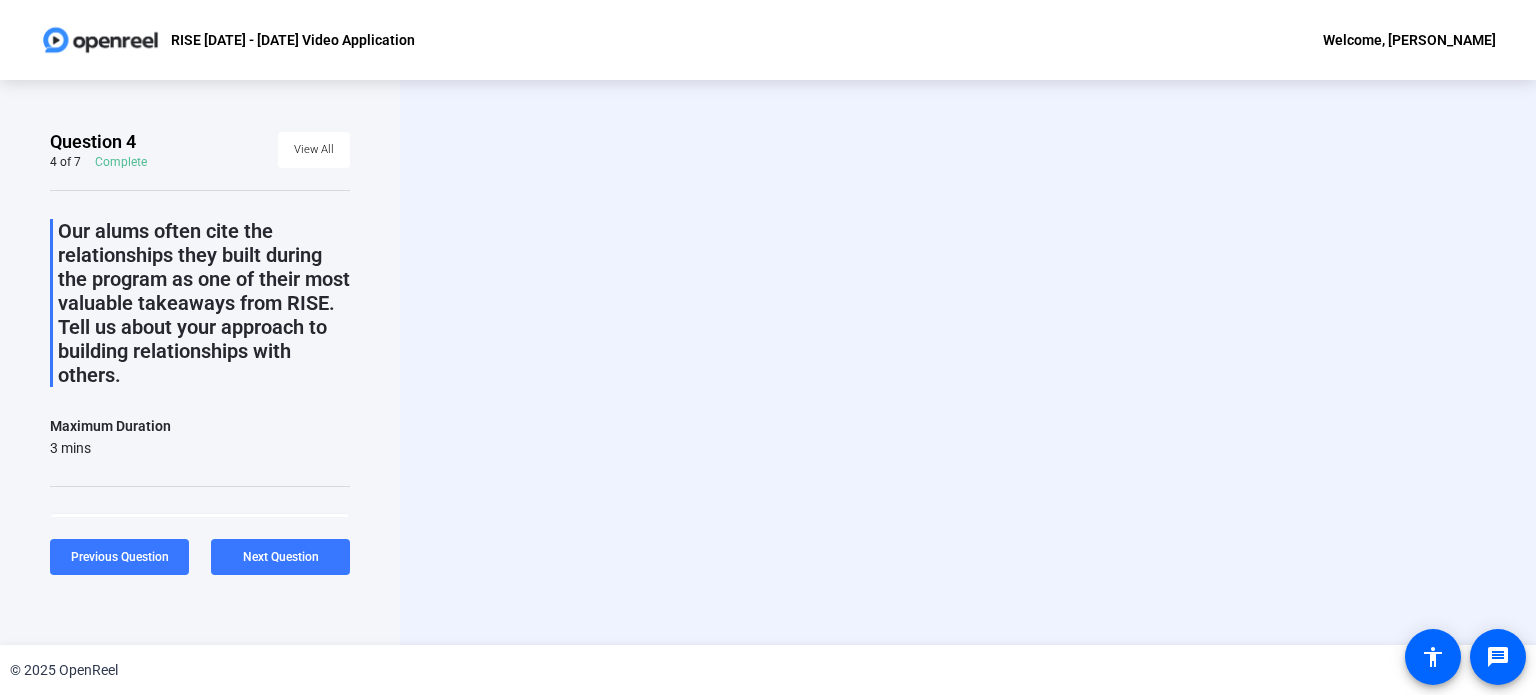 scroll, scrollTop: 0, scrollLeft: 0, axis: both 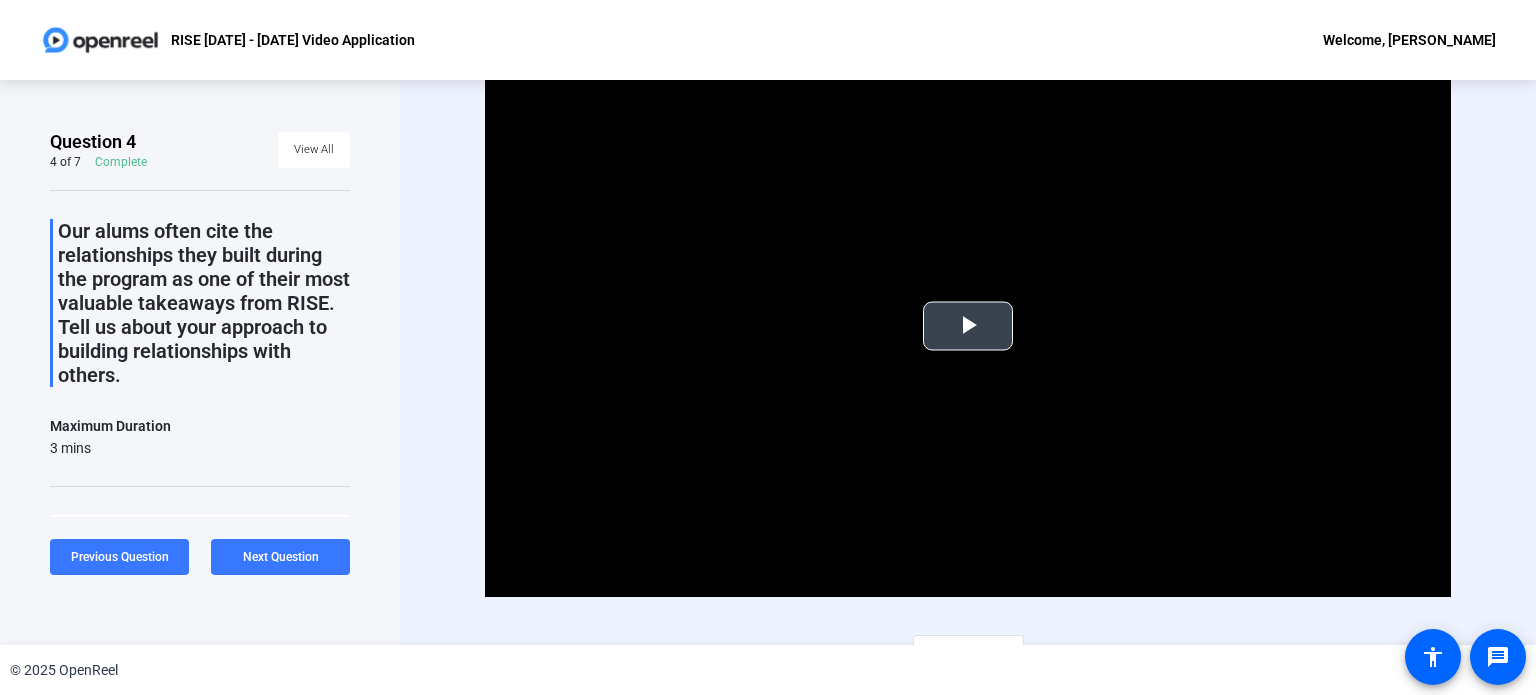 click at bounding box center [968, 326] 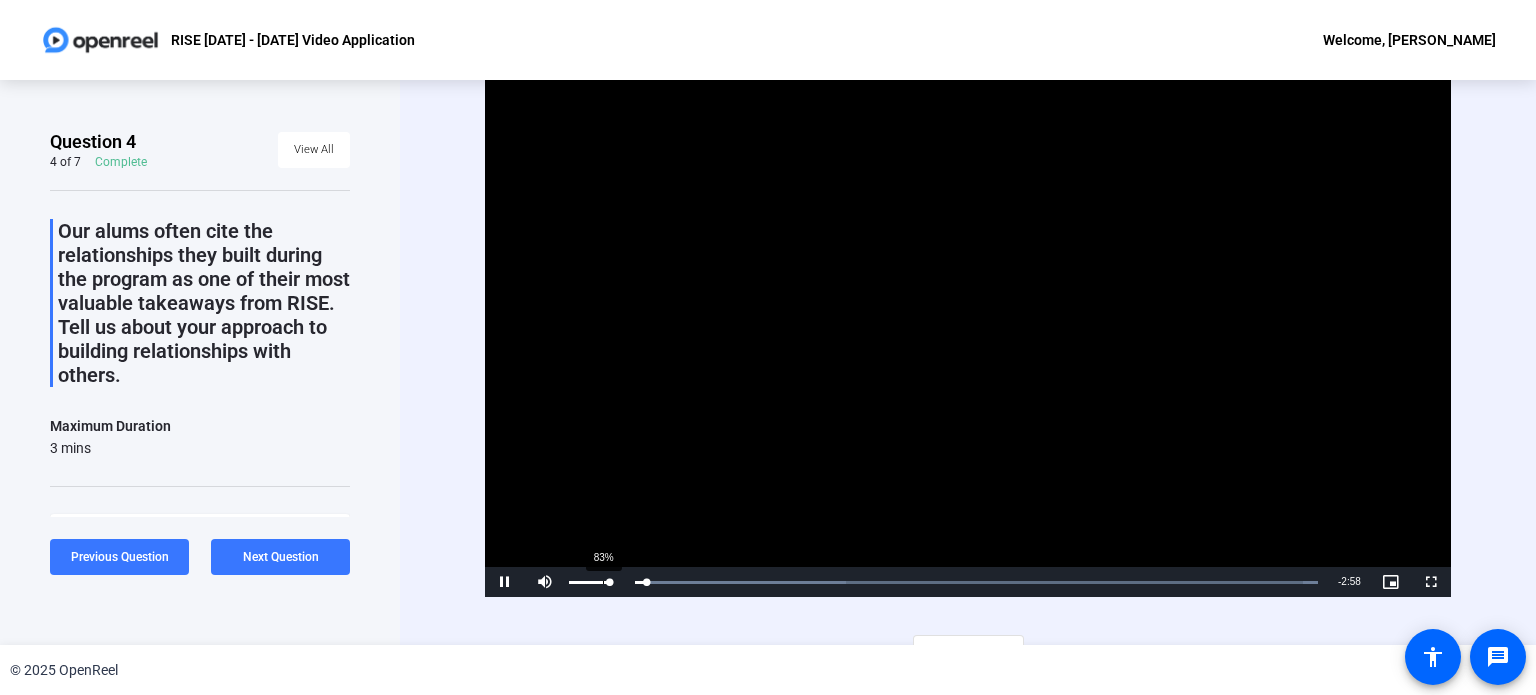 click on "83%" at bounding box center (589, 582) 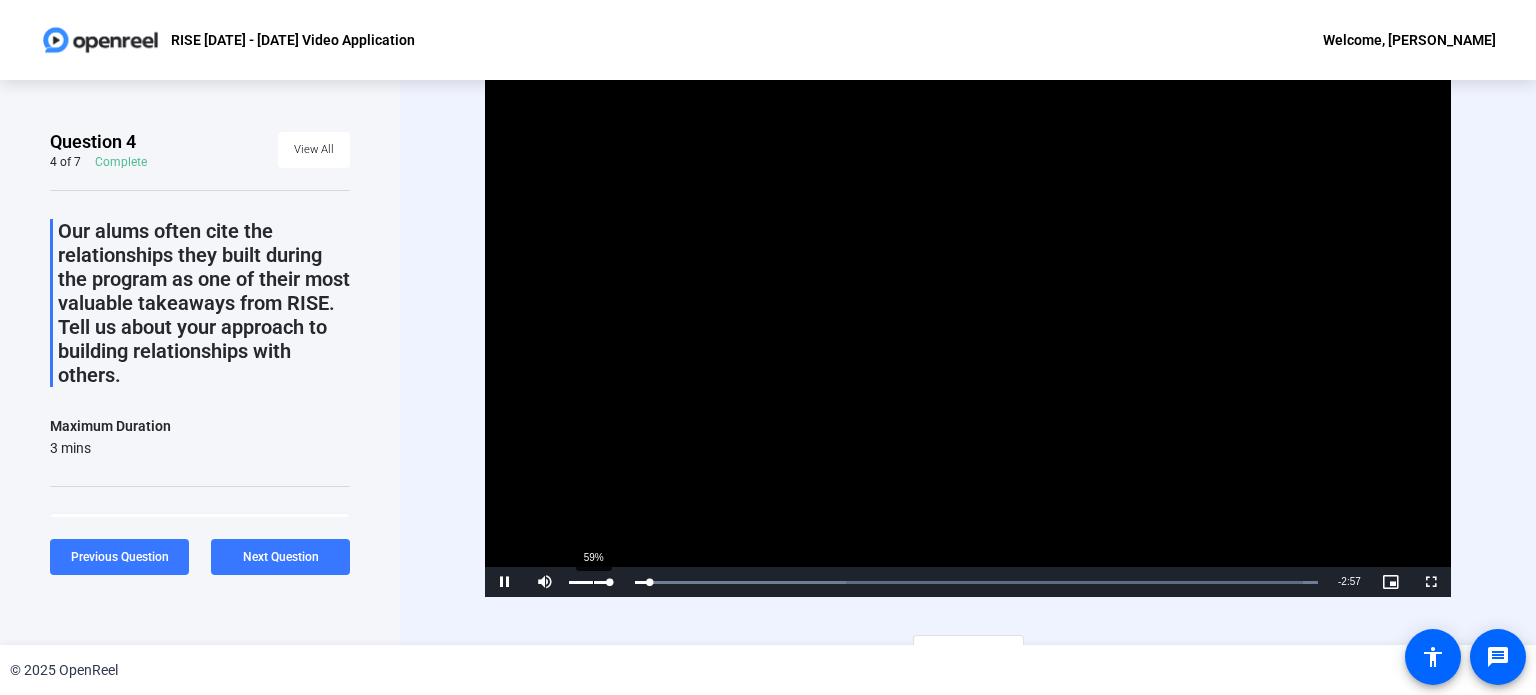click on "59%" at bounding box center [589, 582] 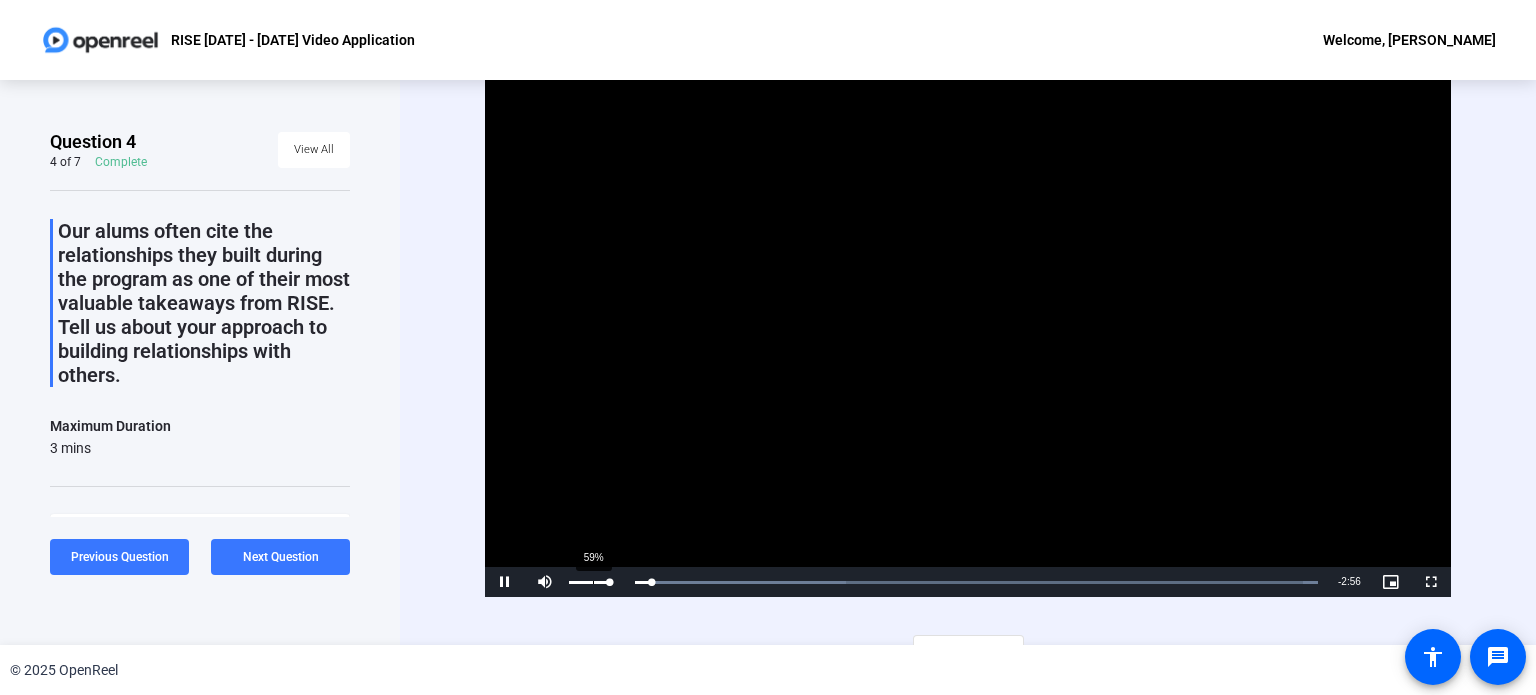 click on "59%" at bounding box center (589, 582) 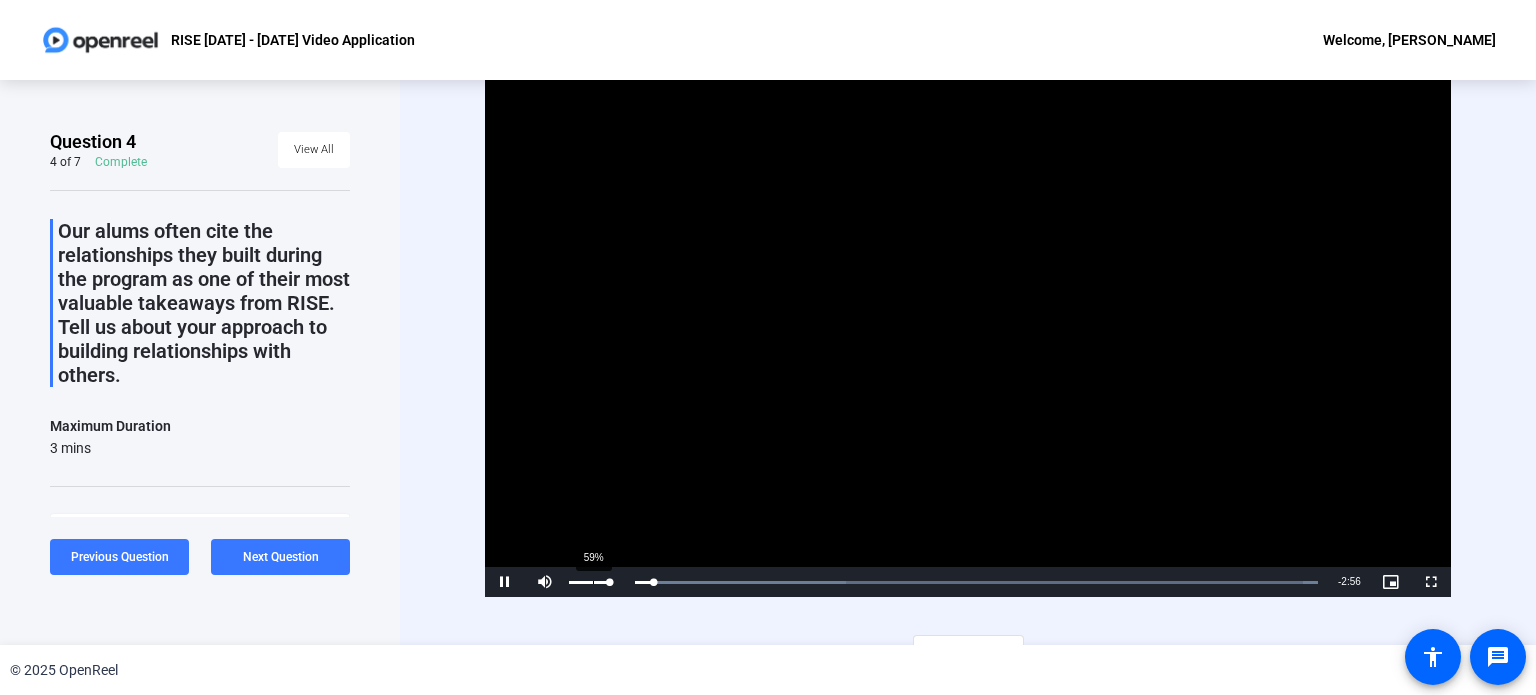 click on "59%" at bounding box center [589, 582] 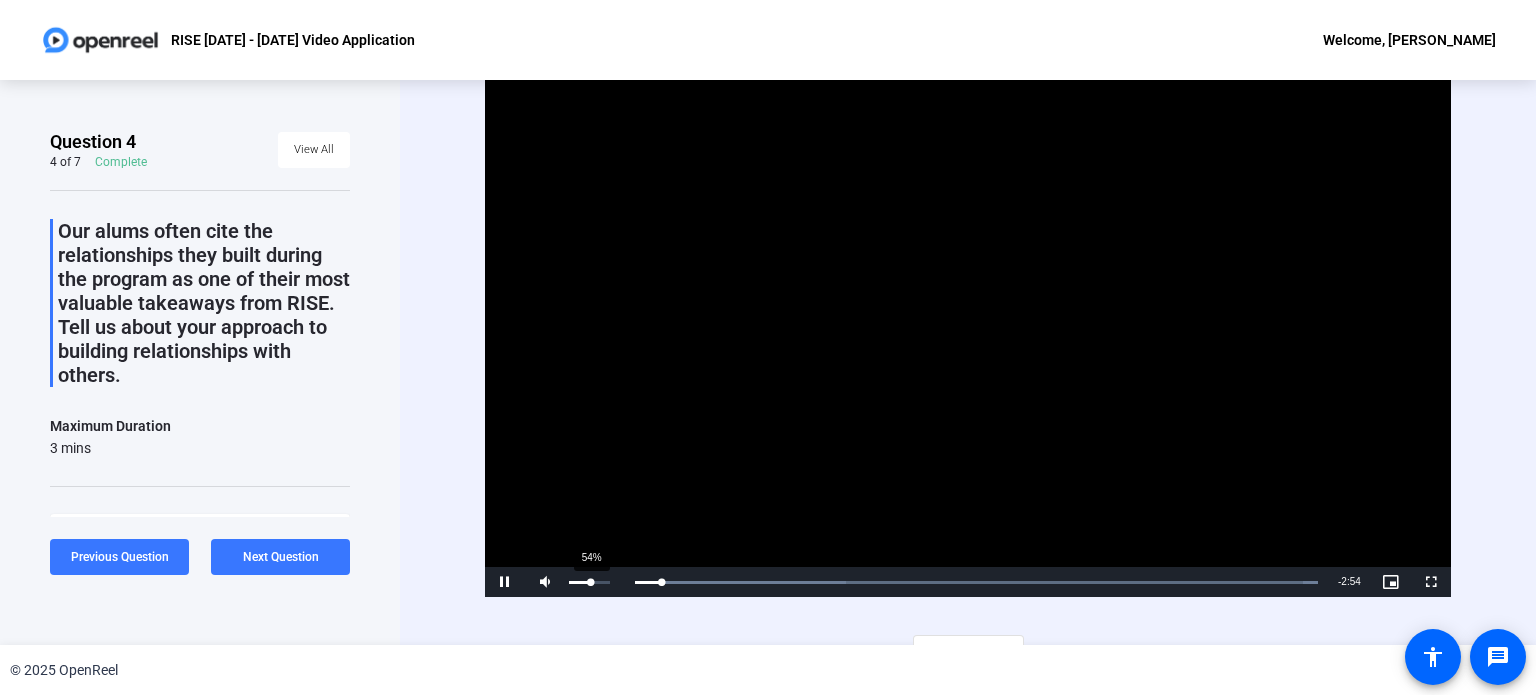 click on "54%" at bounding box center [589, 582] 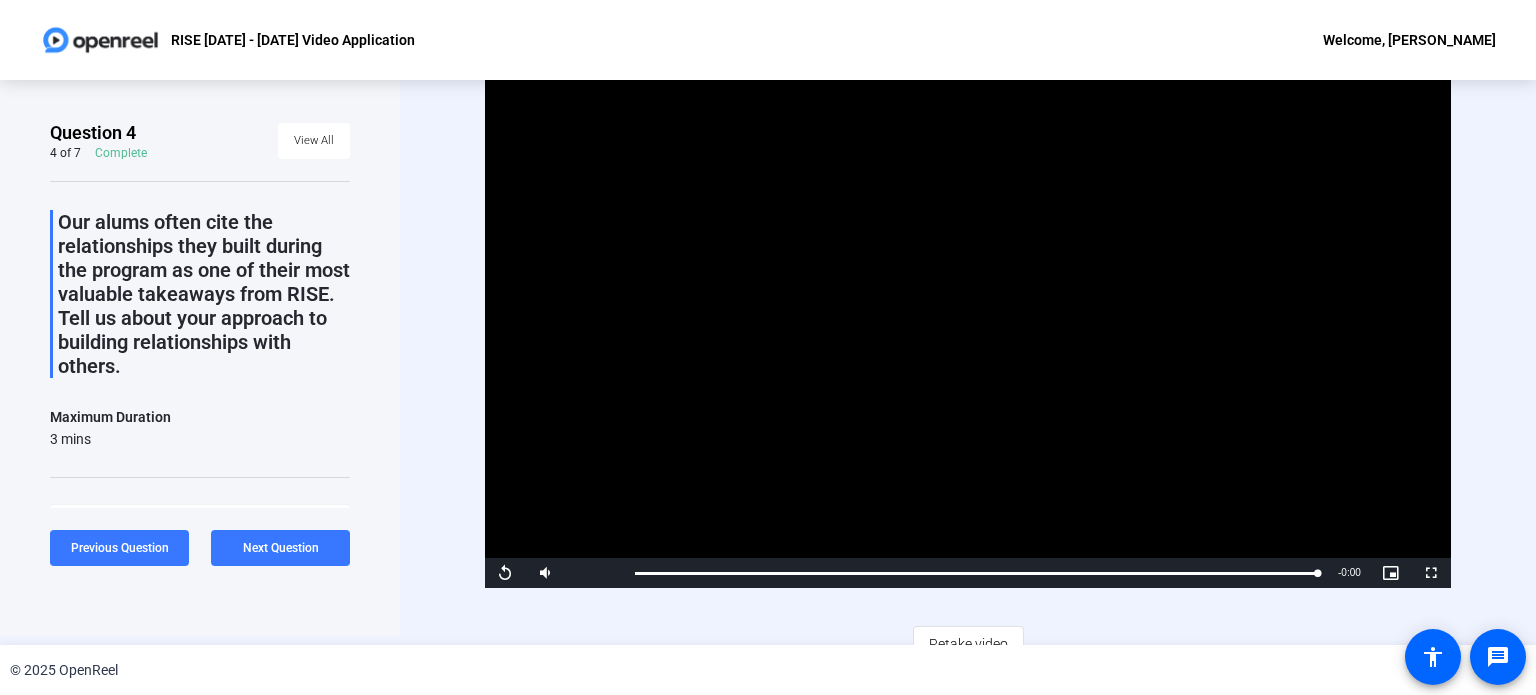 scroll, scrollTop: 20, scrollLeft: 0, axis: vertical 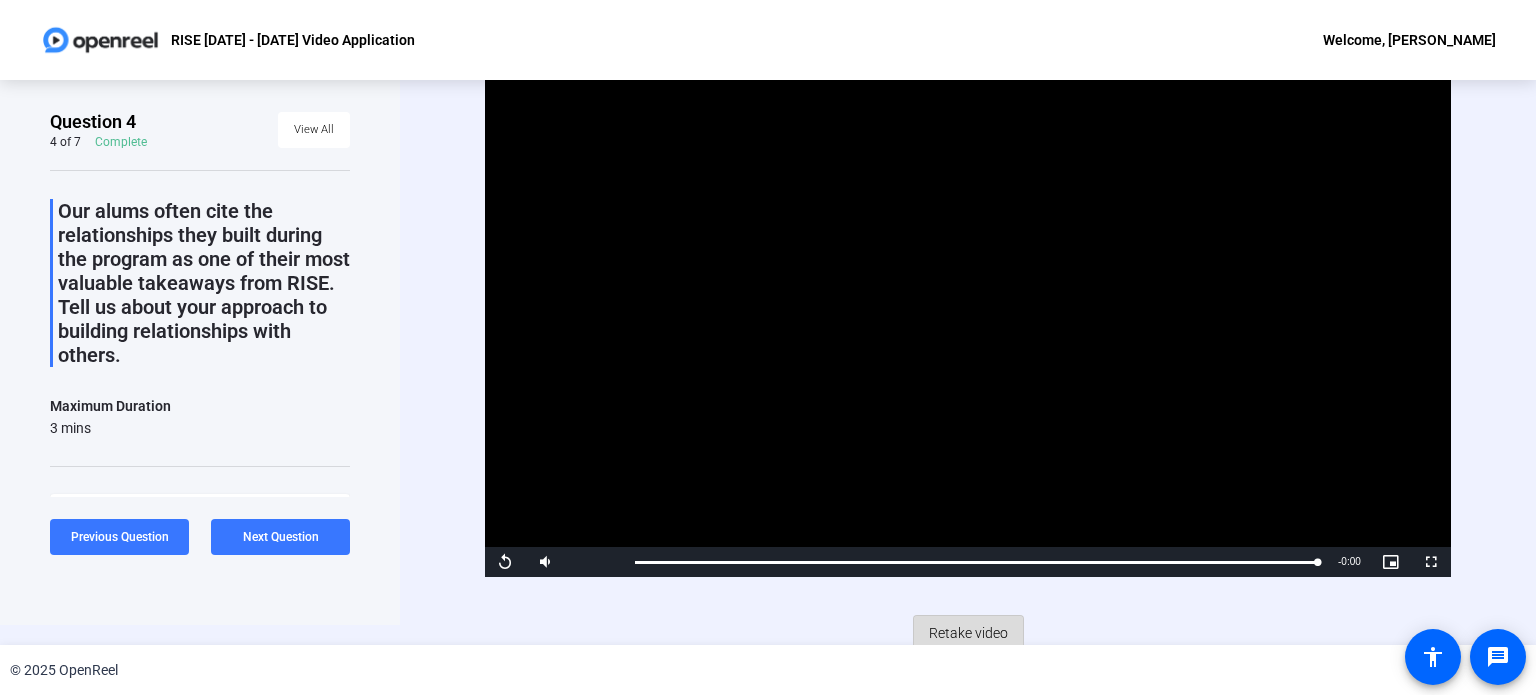 click on "Retake video" 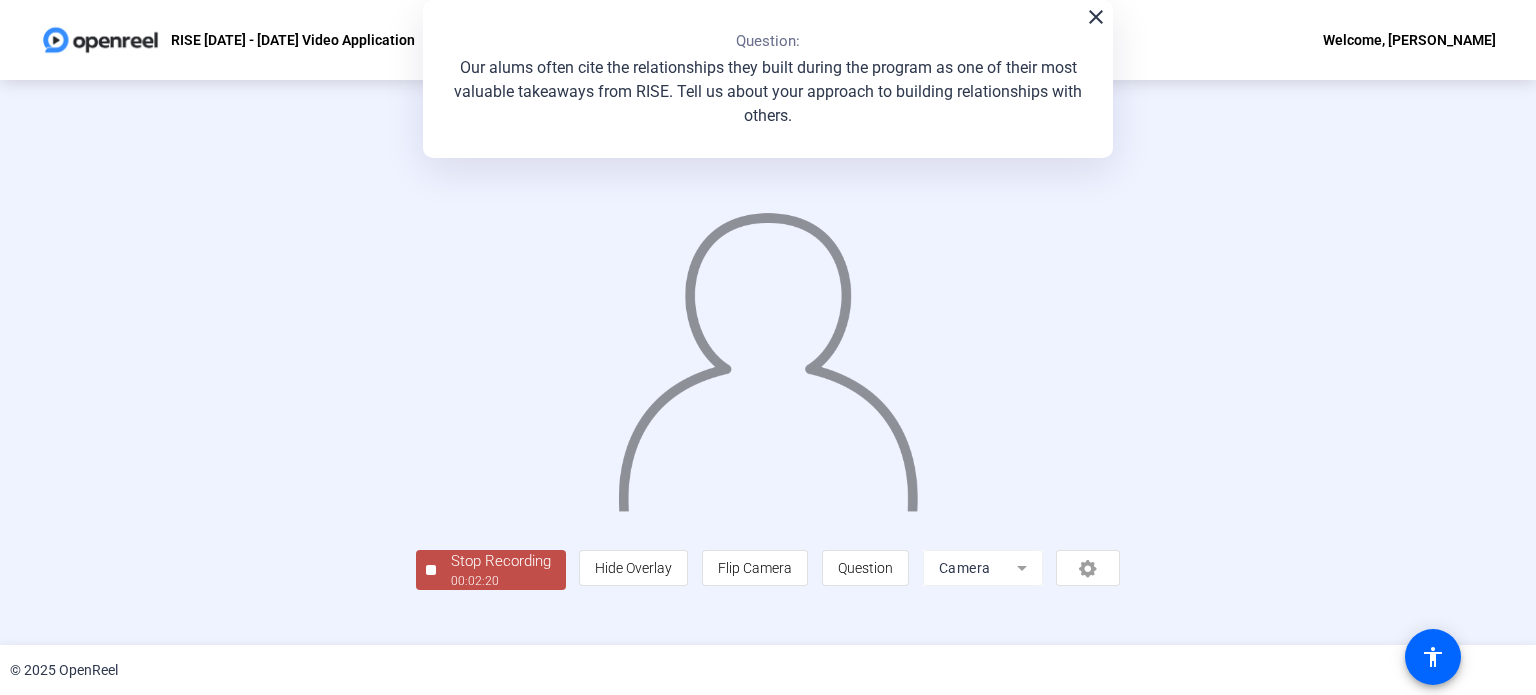 scroll, scrollTop: 77, scrollLeft: 0, axis: vertical 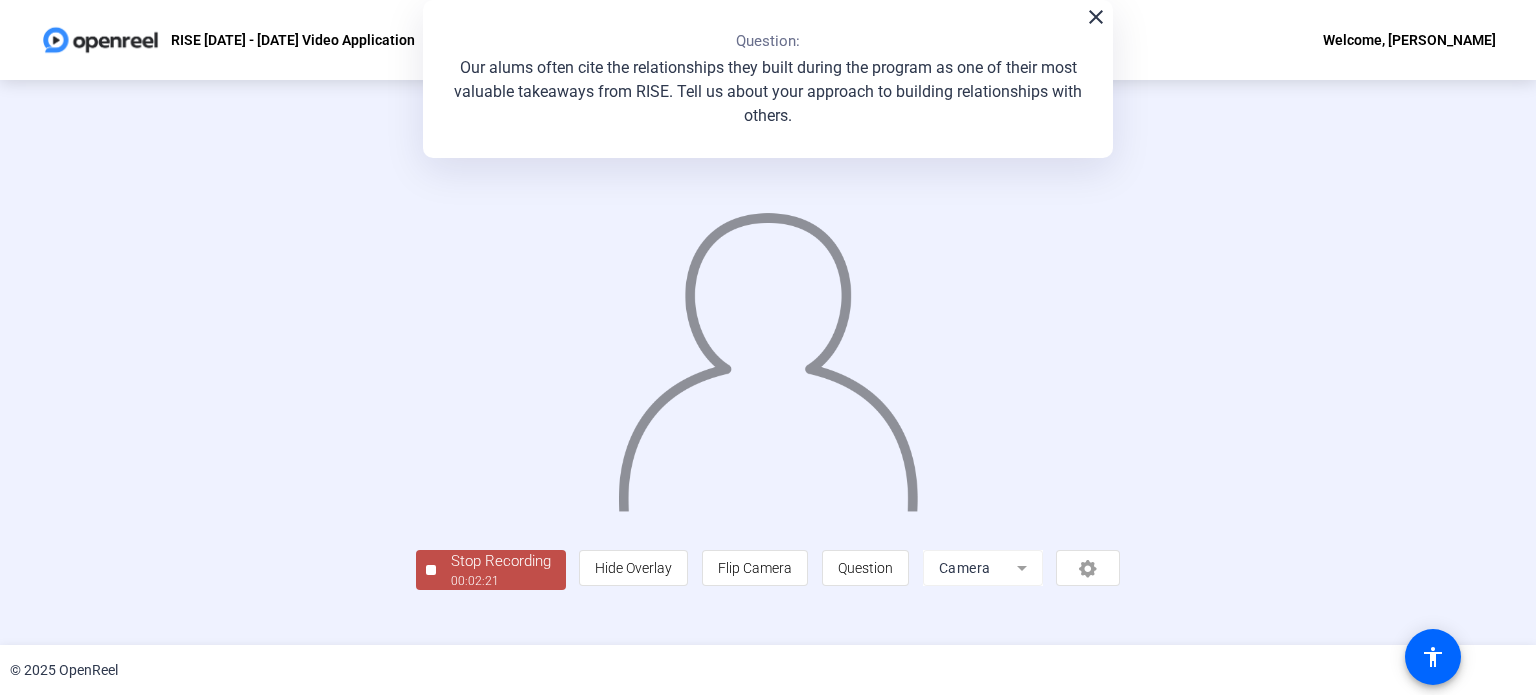 click on "00:02:21" 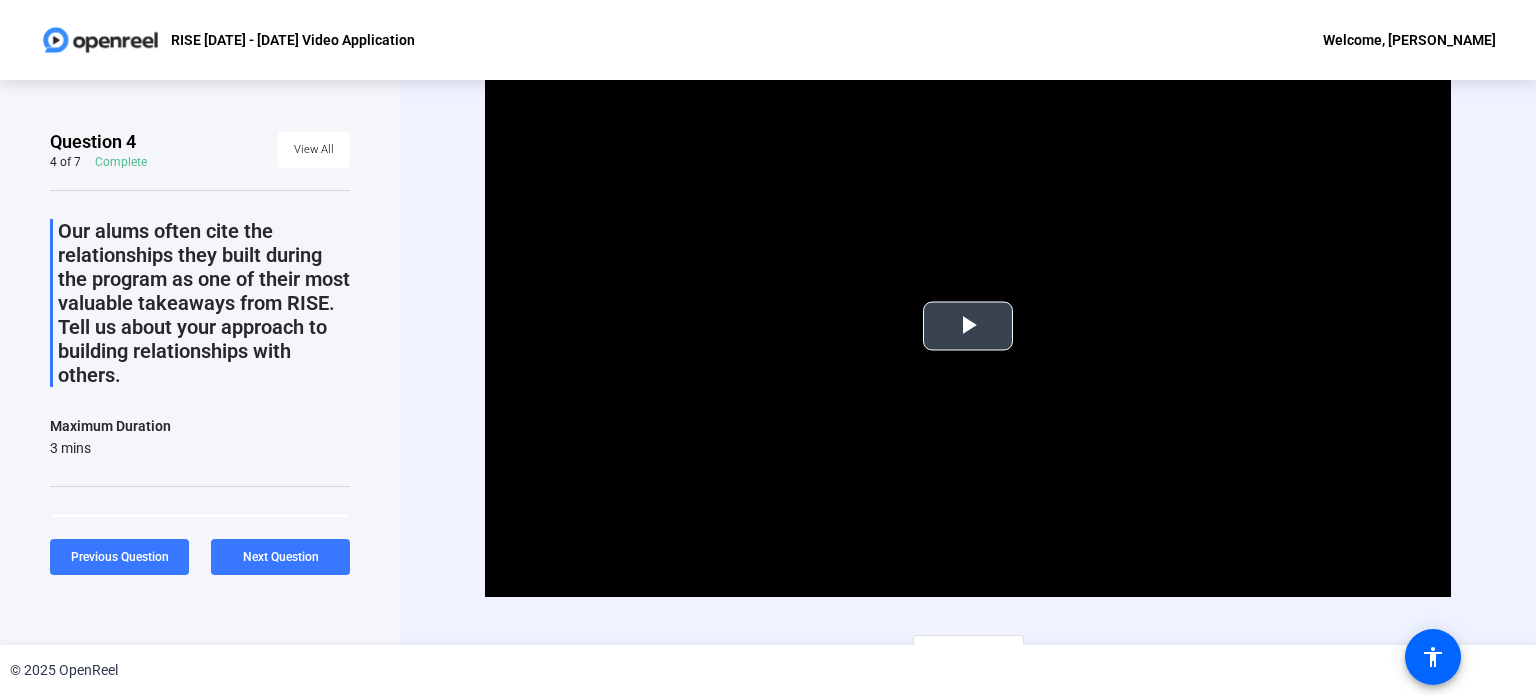 click at bounding box center [968, 326] 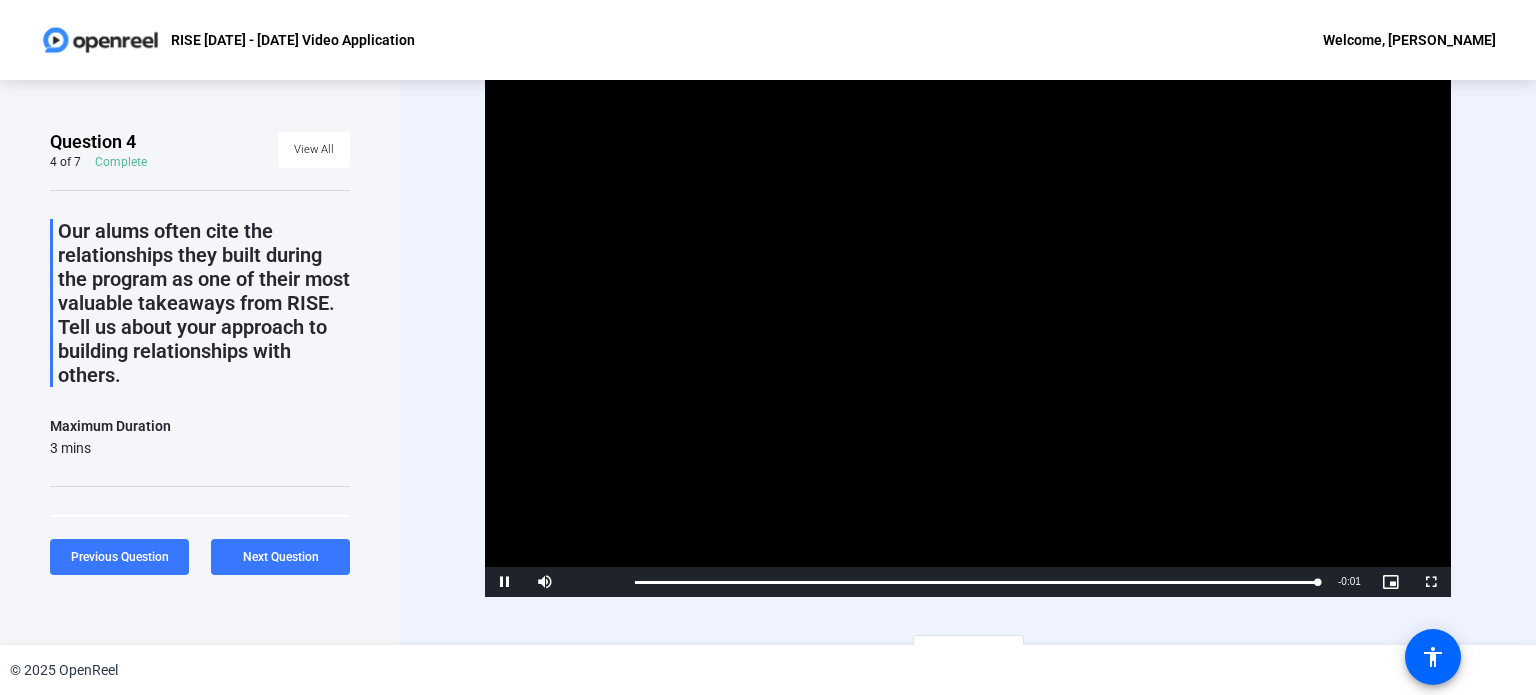 scroll, scrollTop: 29, scrollLeft: 0, axis: vertical 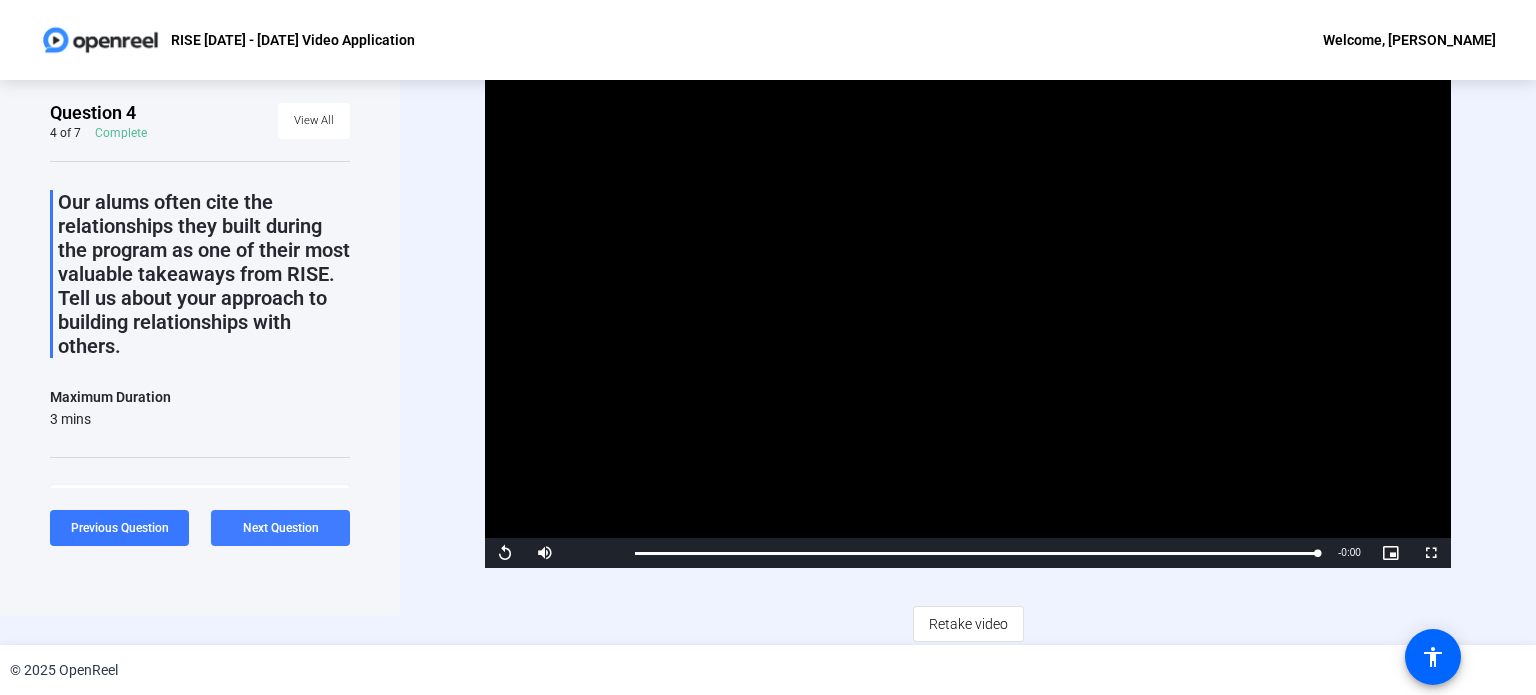click on "Next Question" 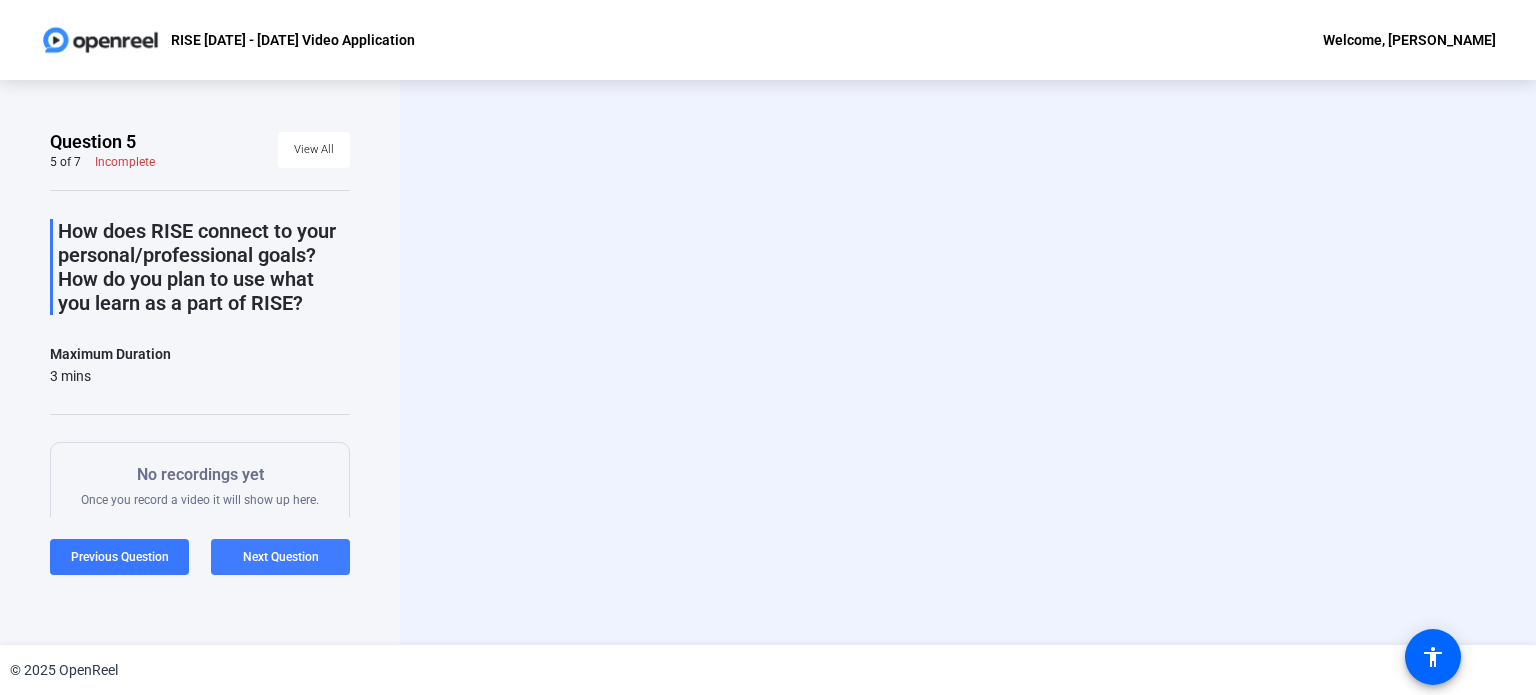scroll, scrollTop: 0, scrollLeft: 0, axis: both 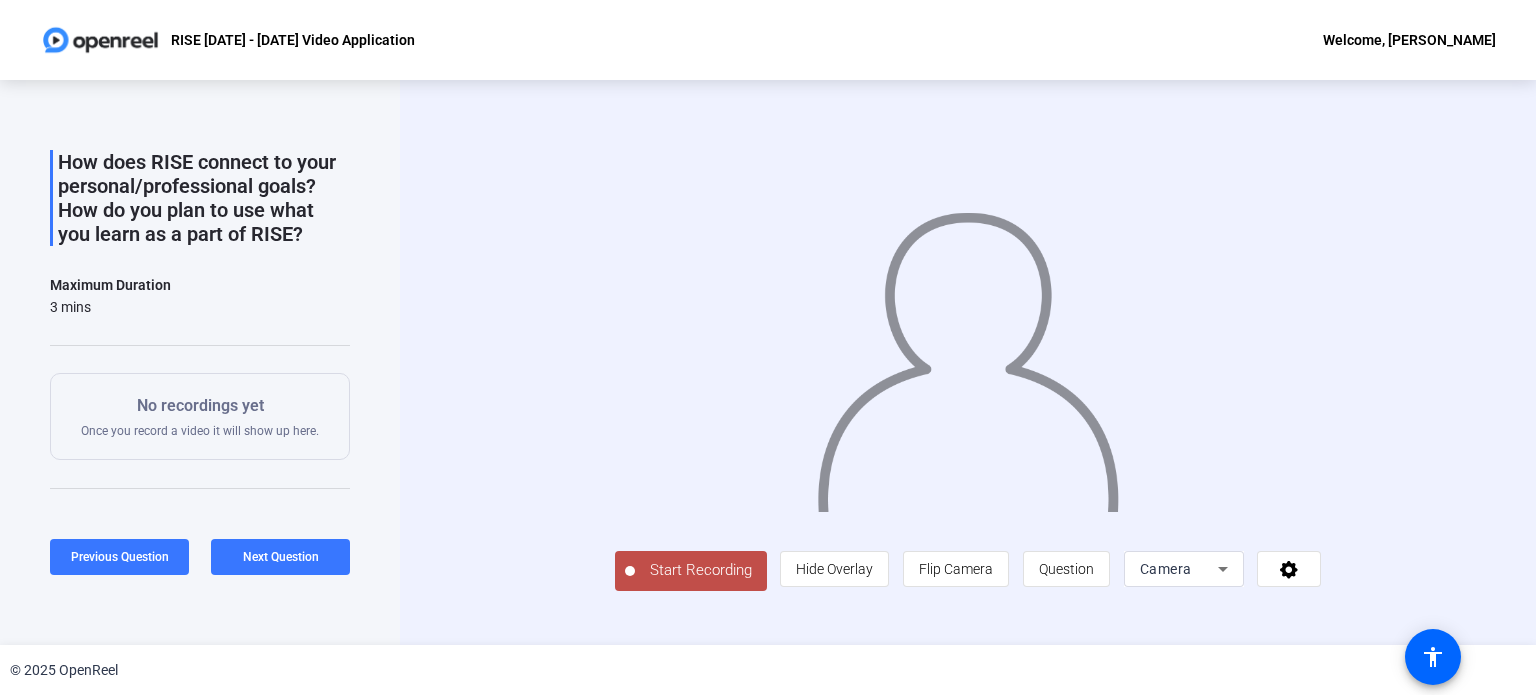 click 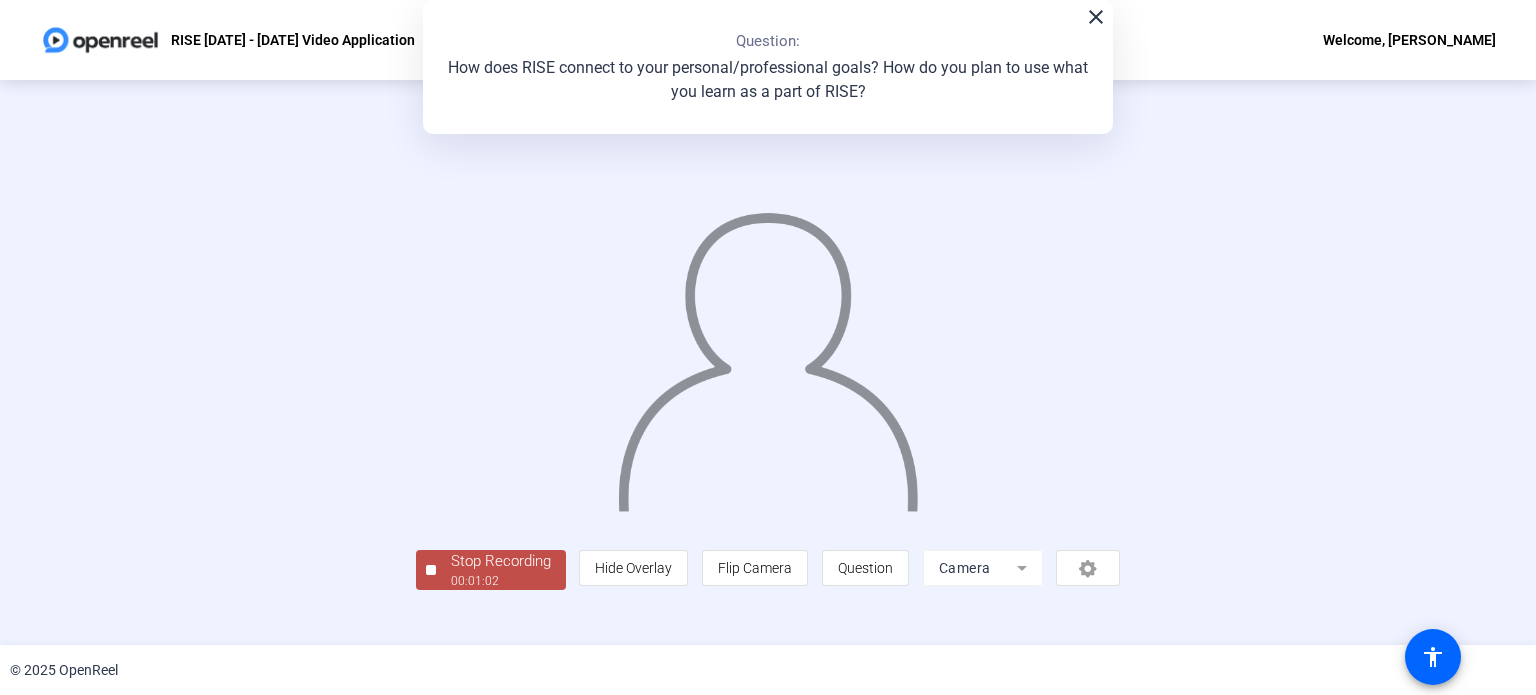 scroll, scrollTop: 77, scrollLeft: 0, axis: vertical 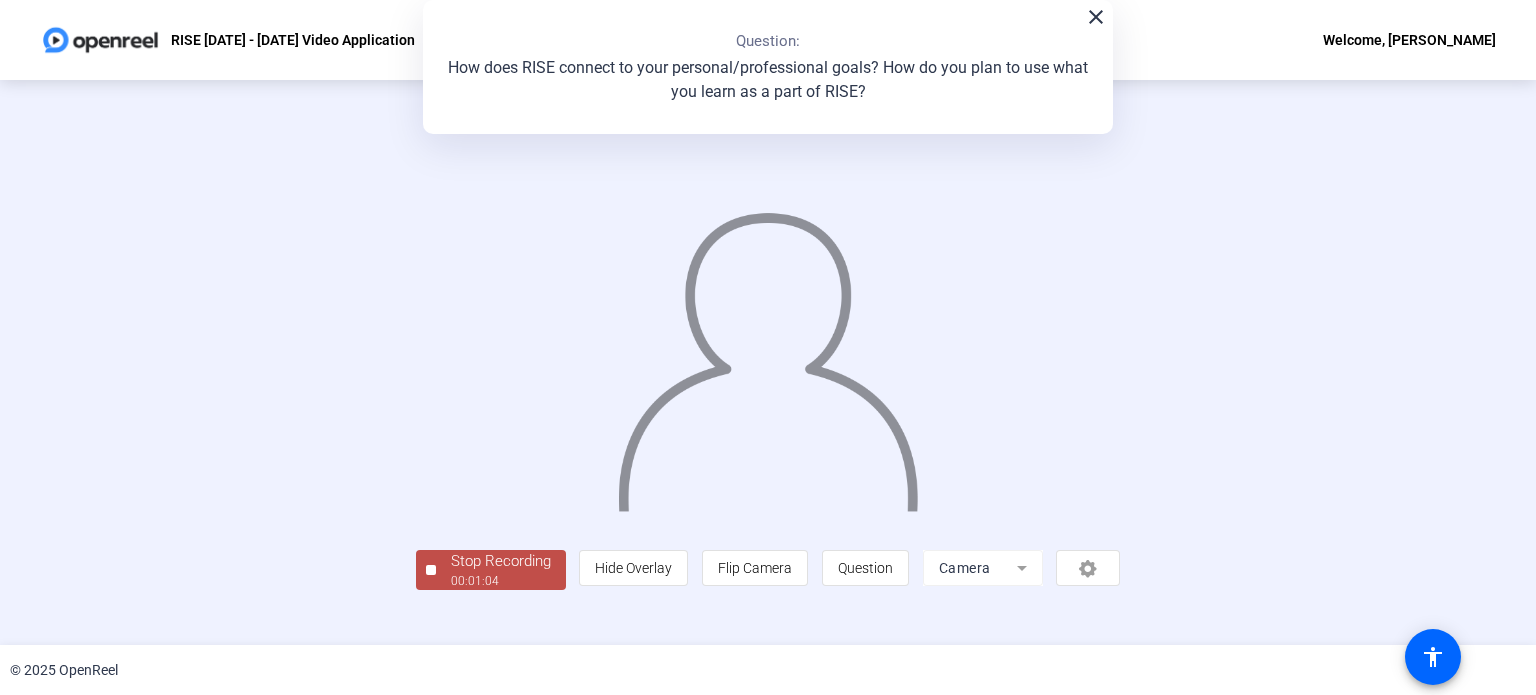 click on "00:01:04" 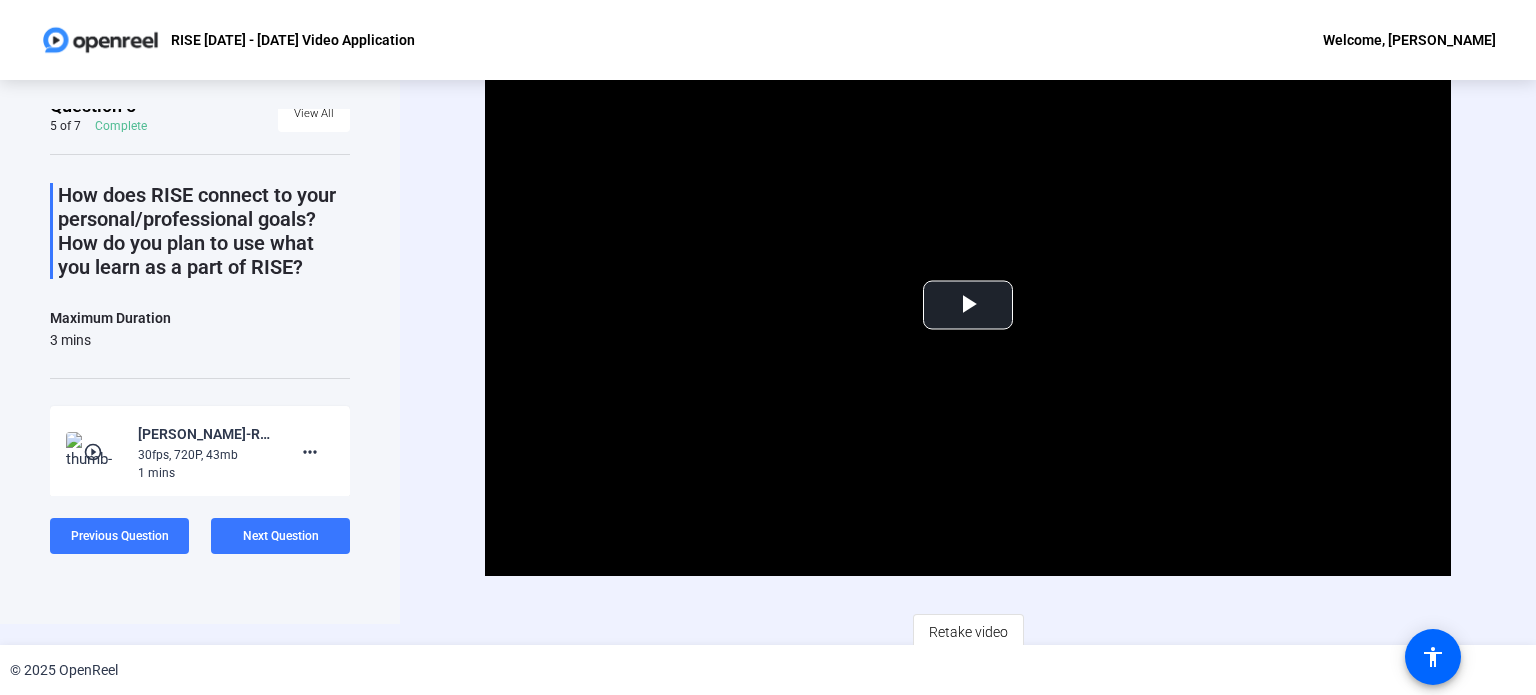scroll, scrollTop: 22, scrollLeft: 0, axis: vertical 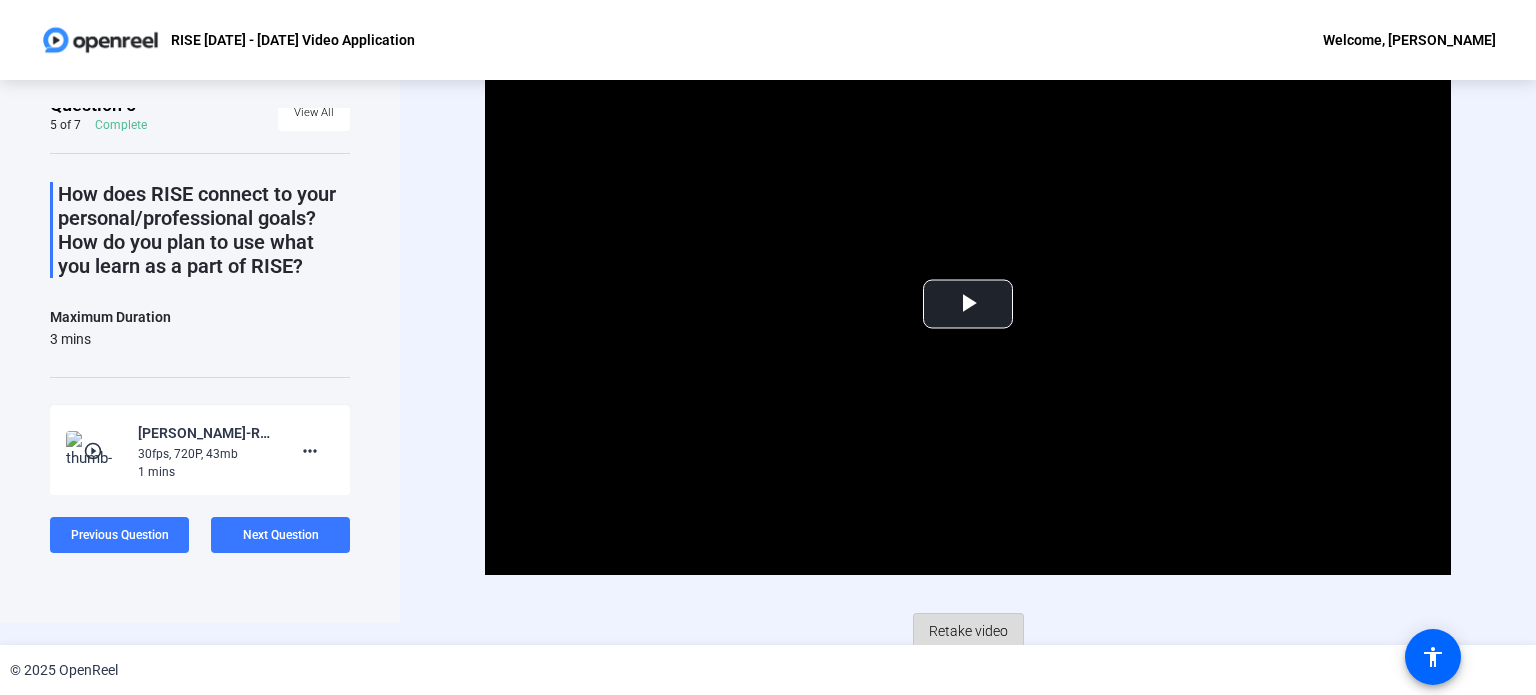 click on "Retake video" 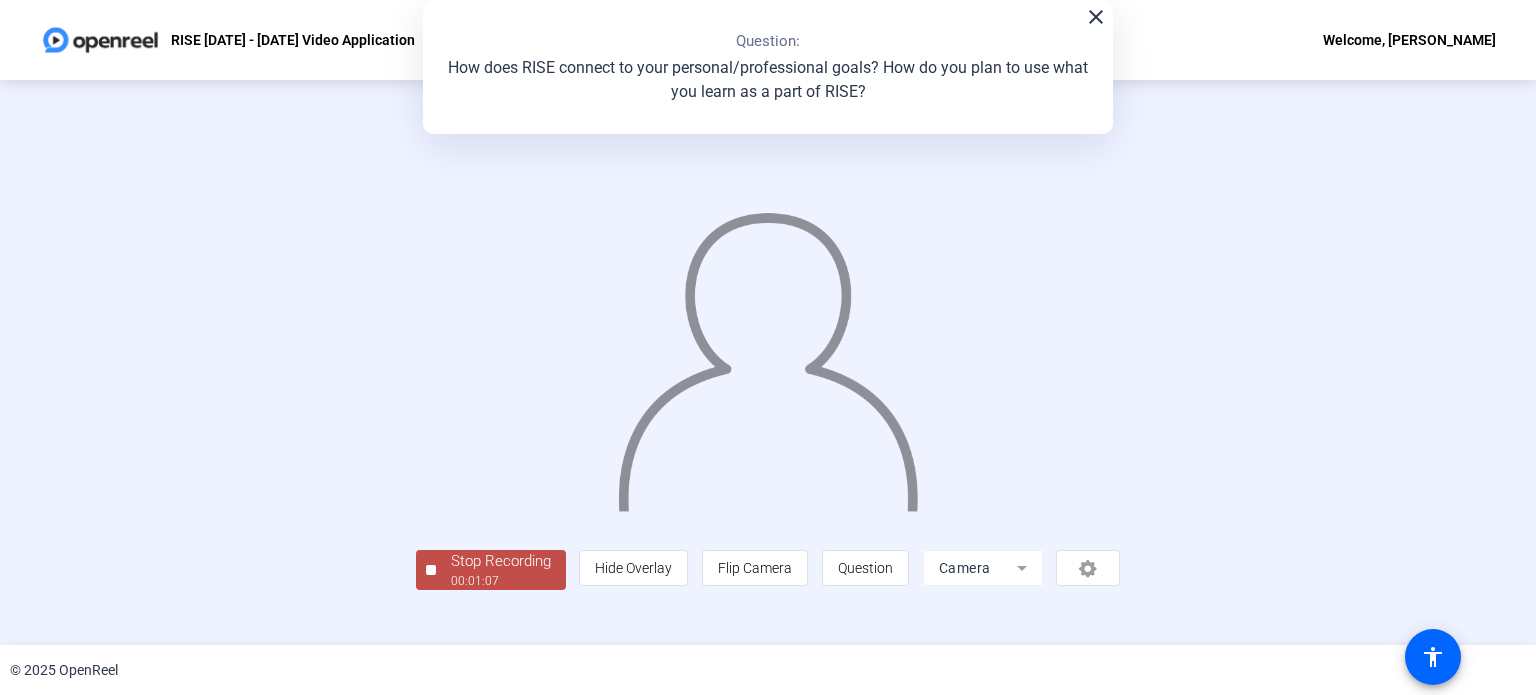 scroll, scrollTop: 77, scrollLeft: 0, axis: vertical 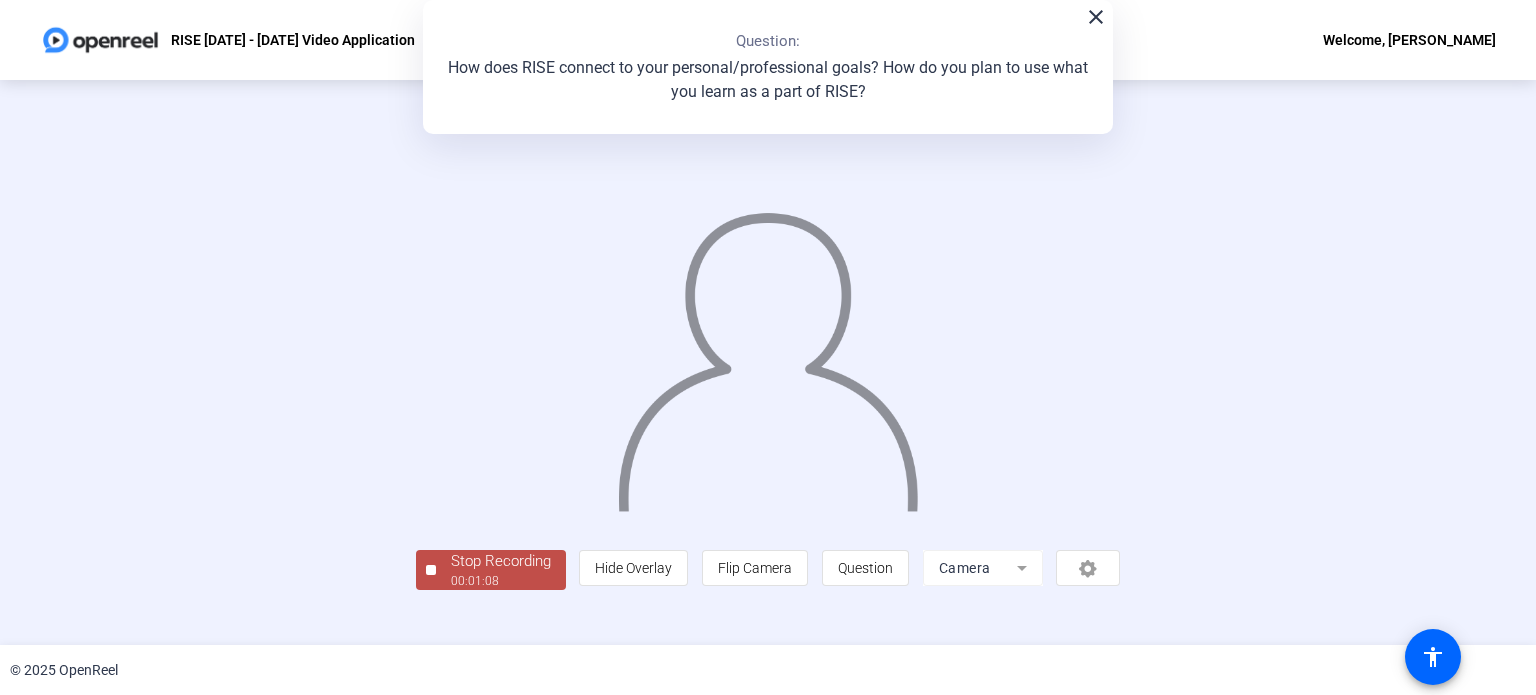 click on "Stop Recording" 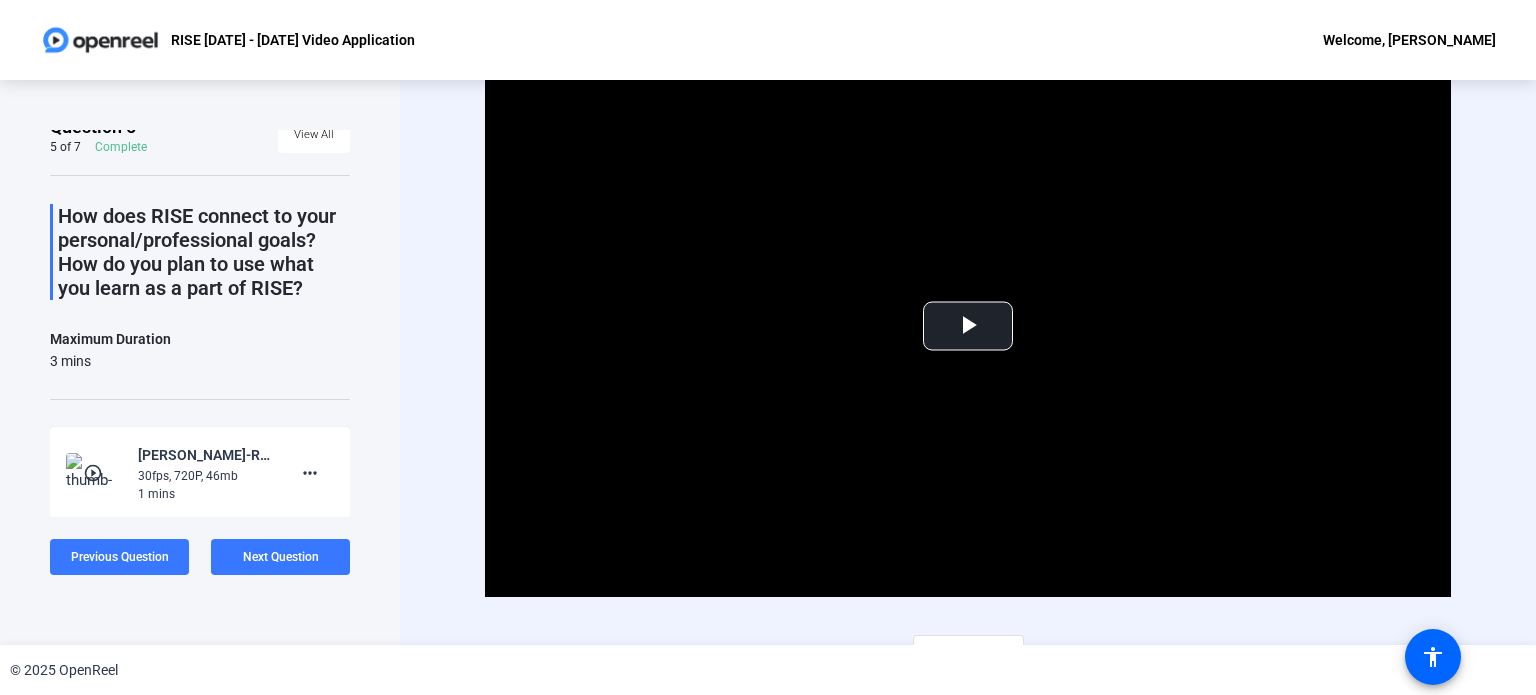 scroll, scrollTop: 29, scrollLeft: 0, axis: vertical 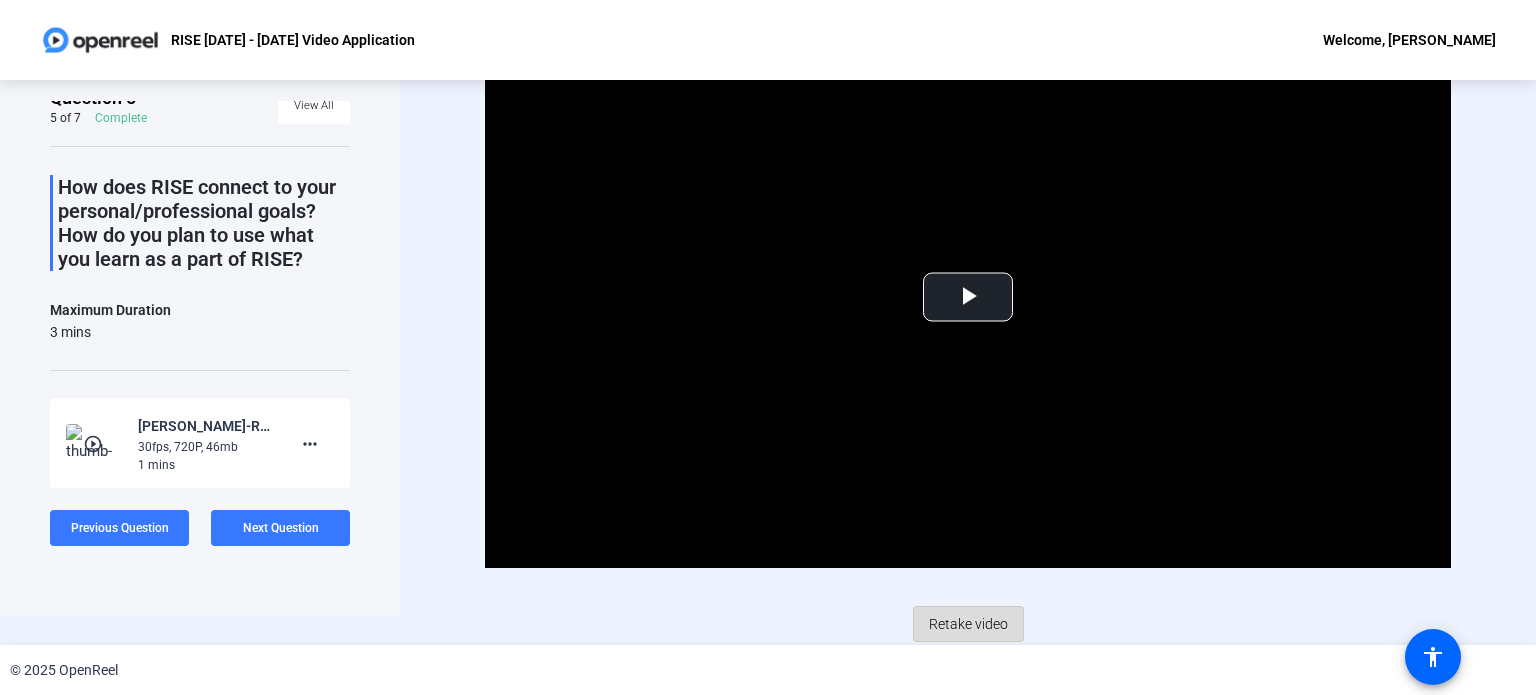 click on "Retake video" 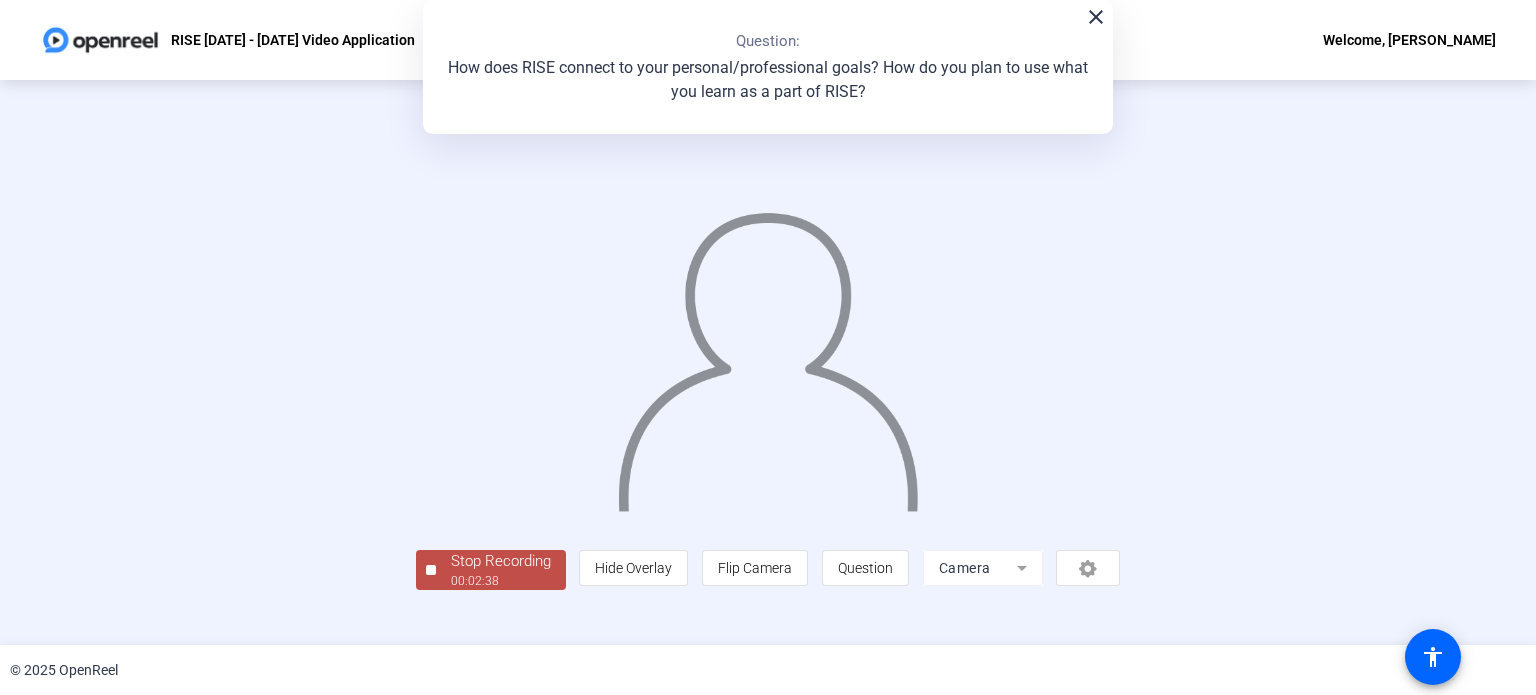 scroll, scrollTop: 77, scrollLeft: 0, axis: vertical 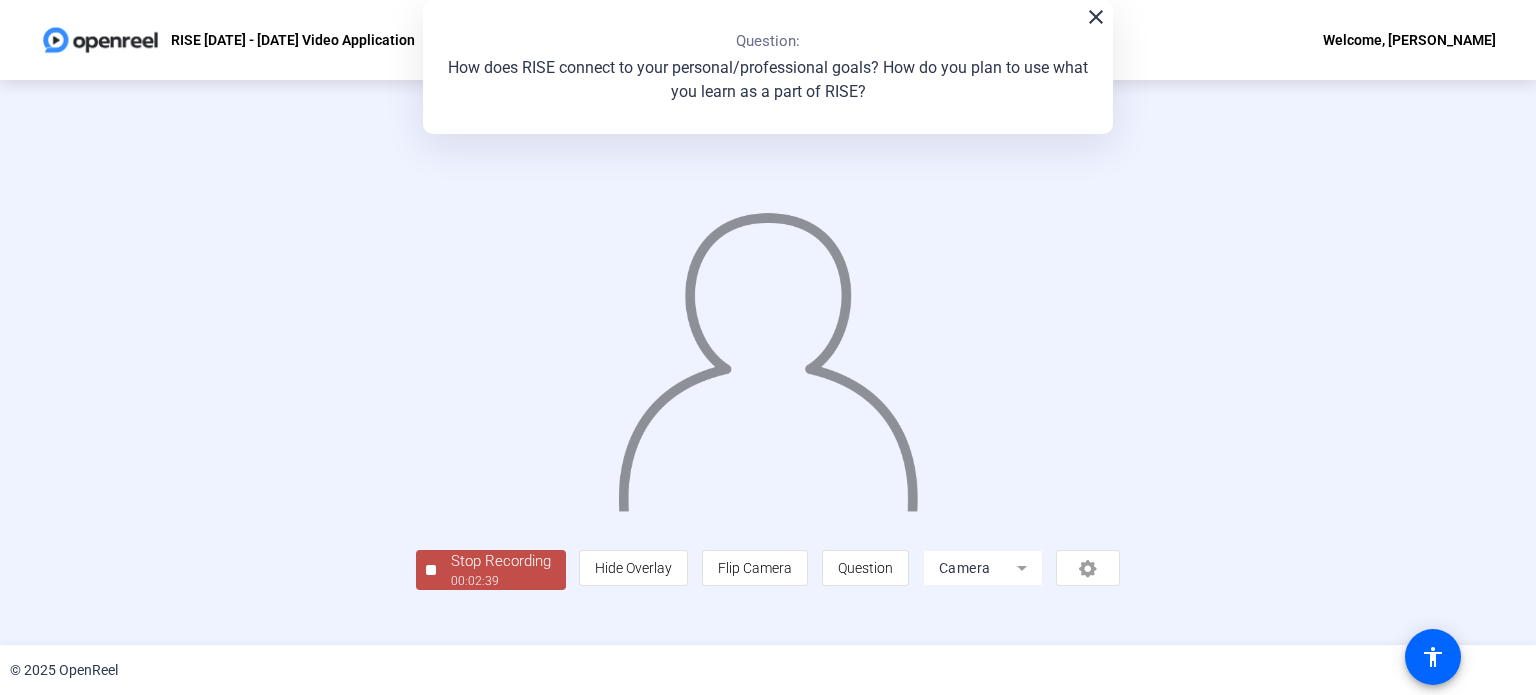 click on "00:02:39" 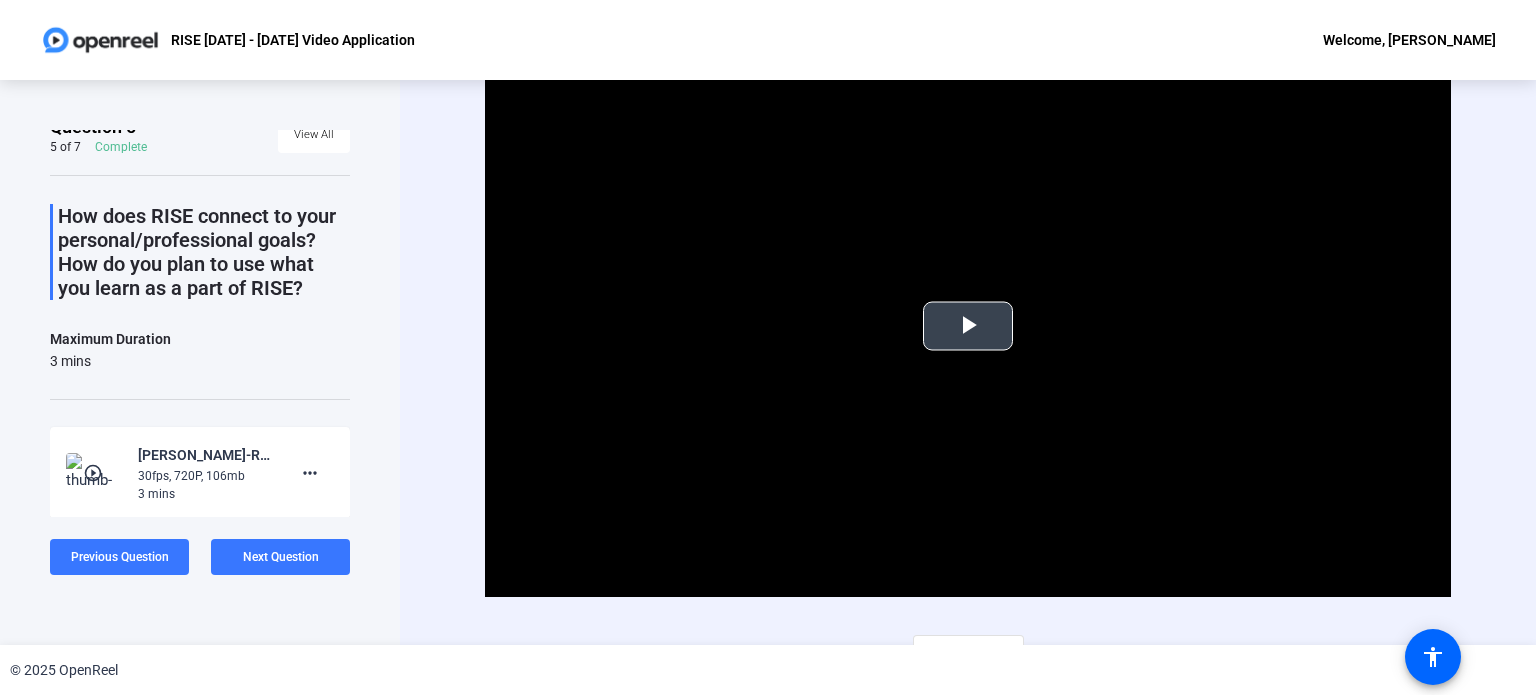 scroll, scrollTop: 29, scrollLeft: 0, axis: vertical 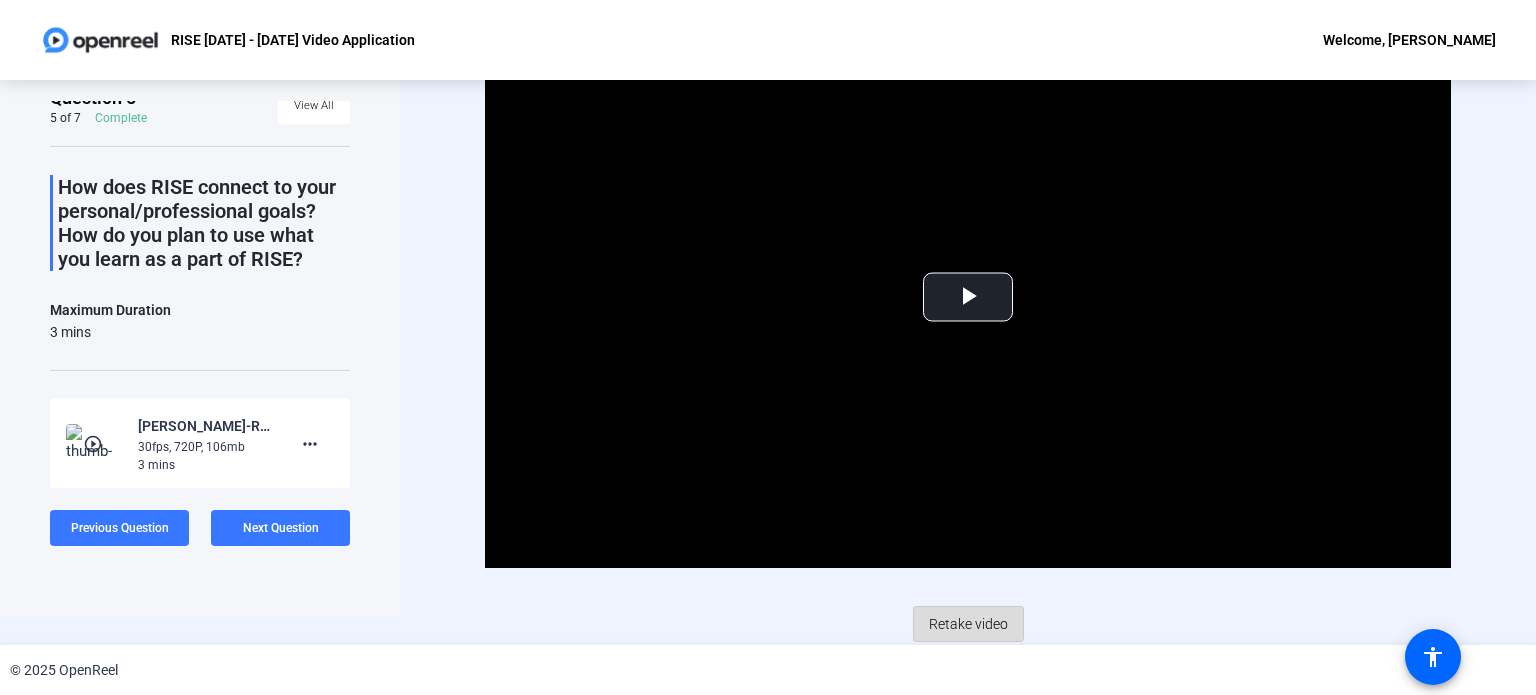 click on "Retake video" 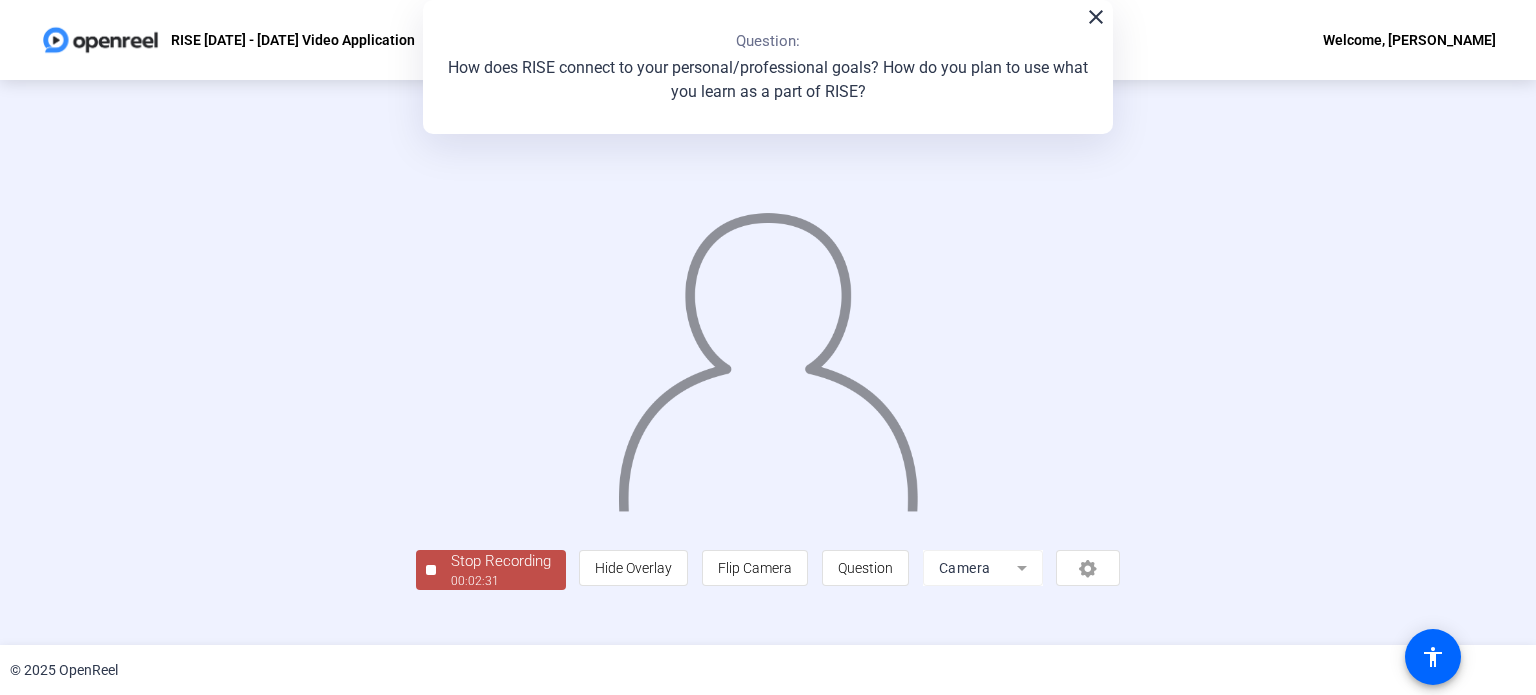 scroll, scrollTop: 77, scrollLeft: 0, axis: vertical 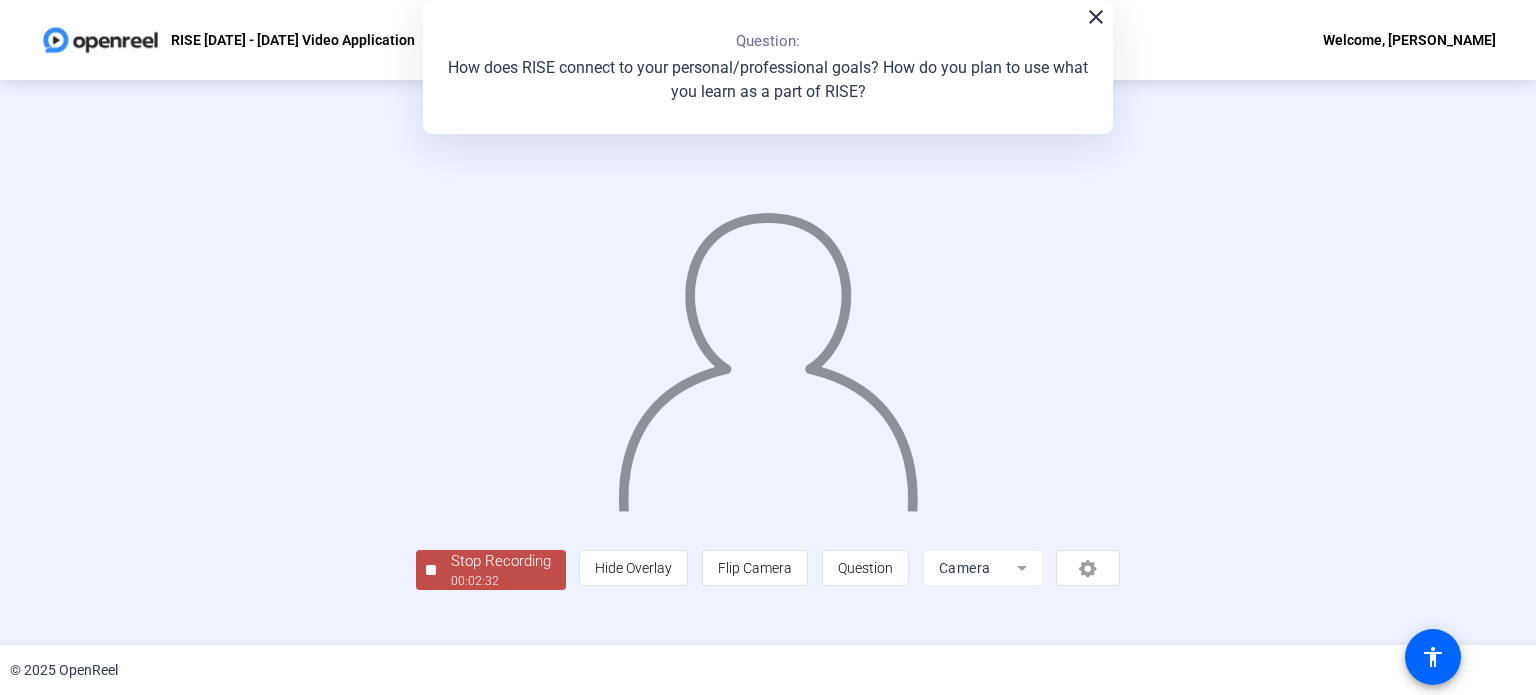 click on "Stop Recording  00:02:32" 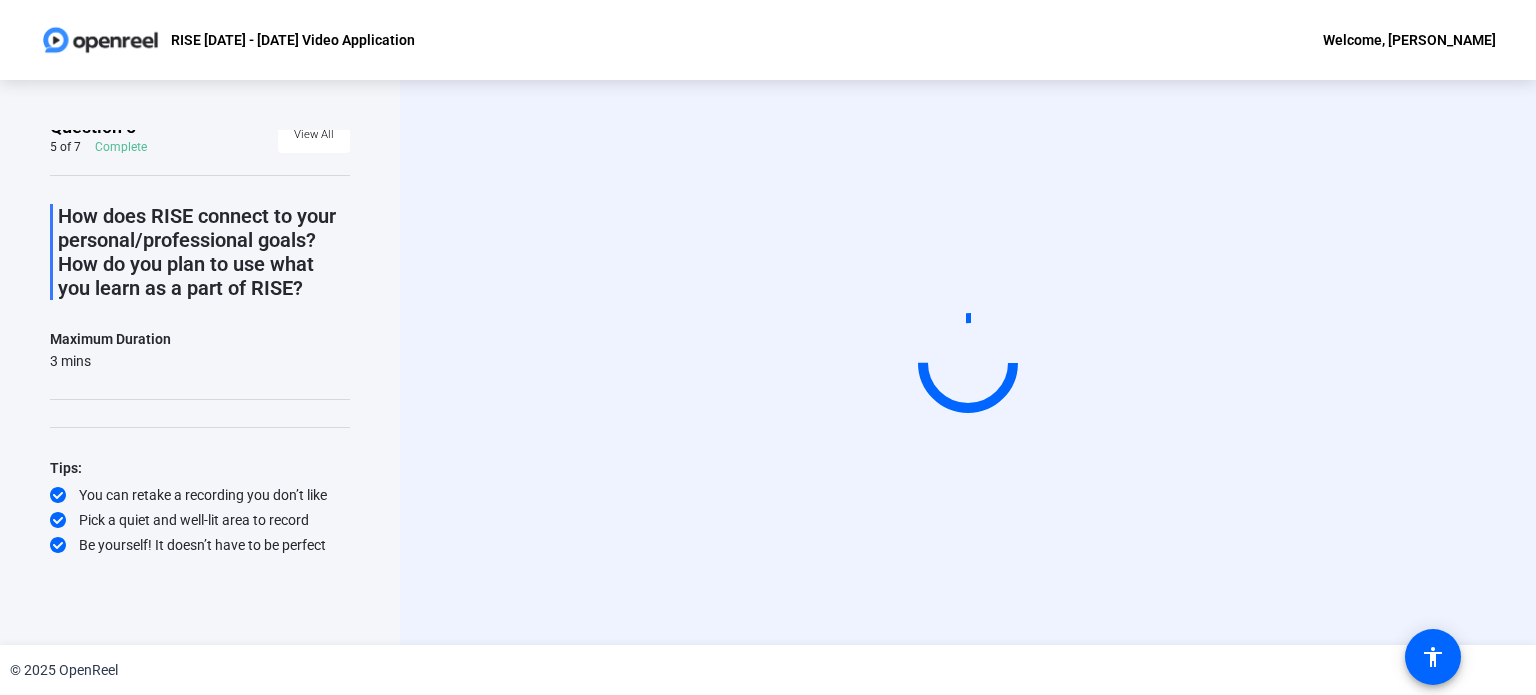 scroll, scrollTop: 0, scrollLeft: 0, axis: both 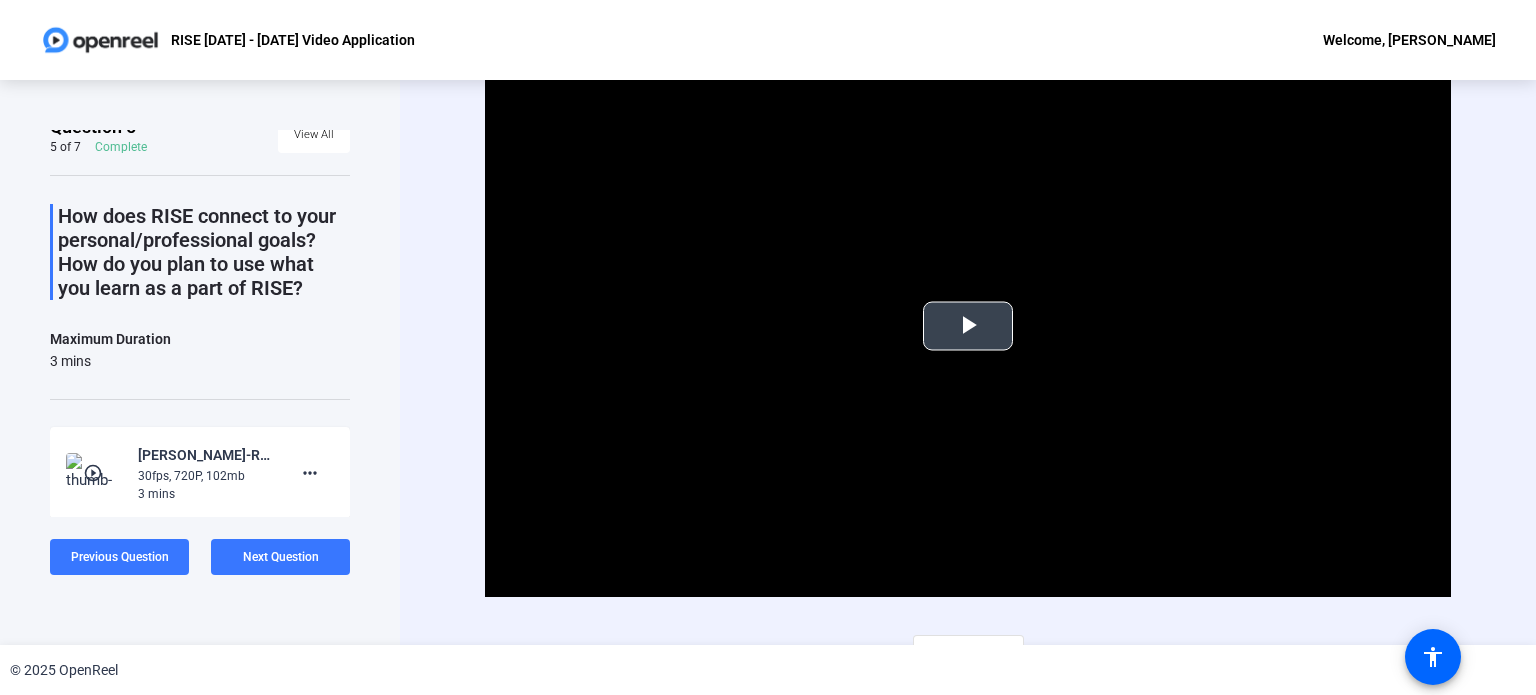 click at bounding box center [968, 326] 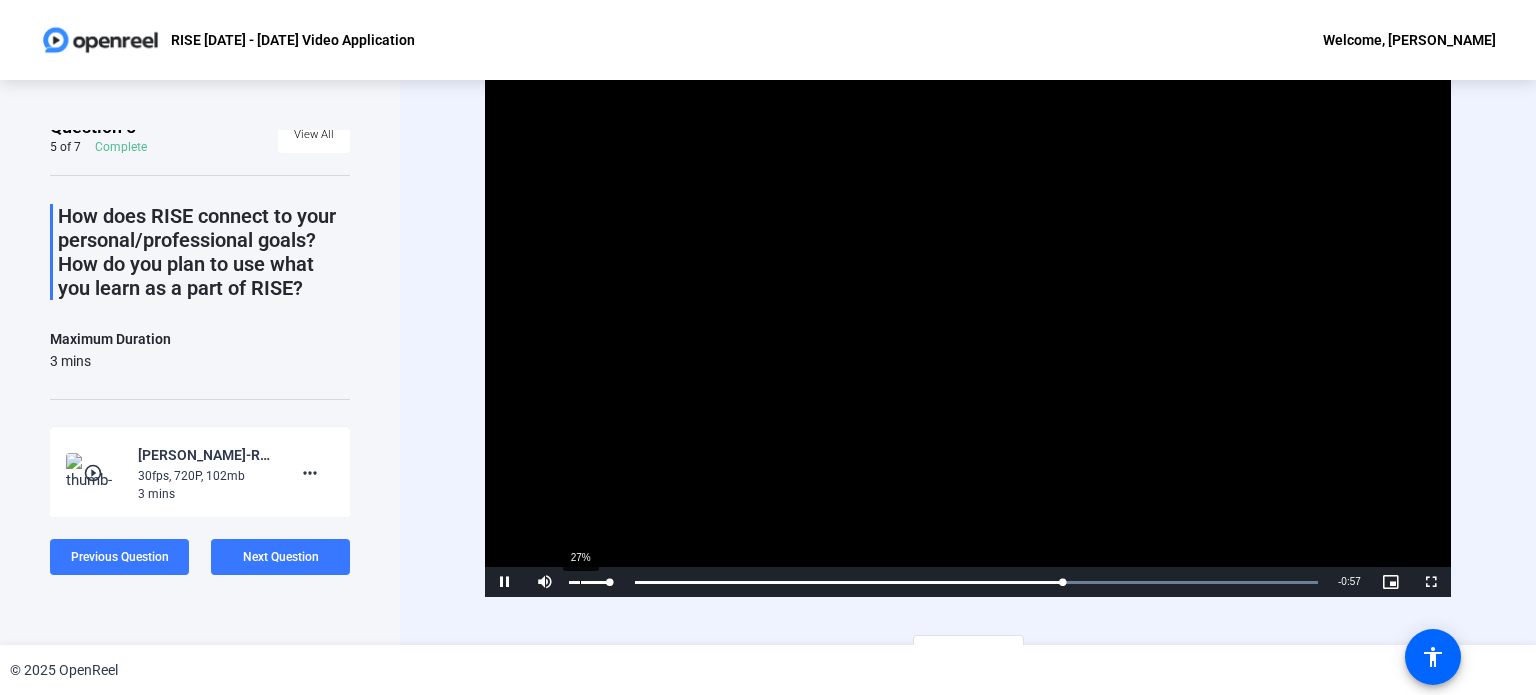 click on "27%" at bounding box center (589, 582) 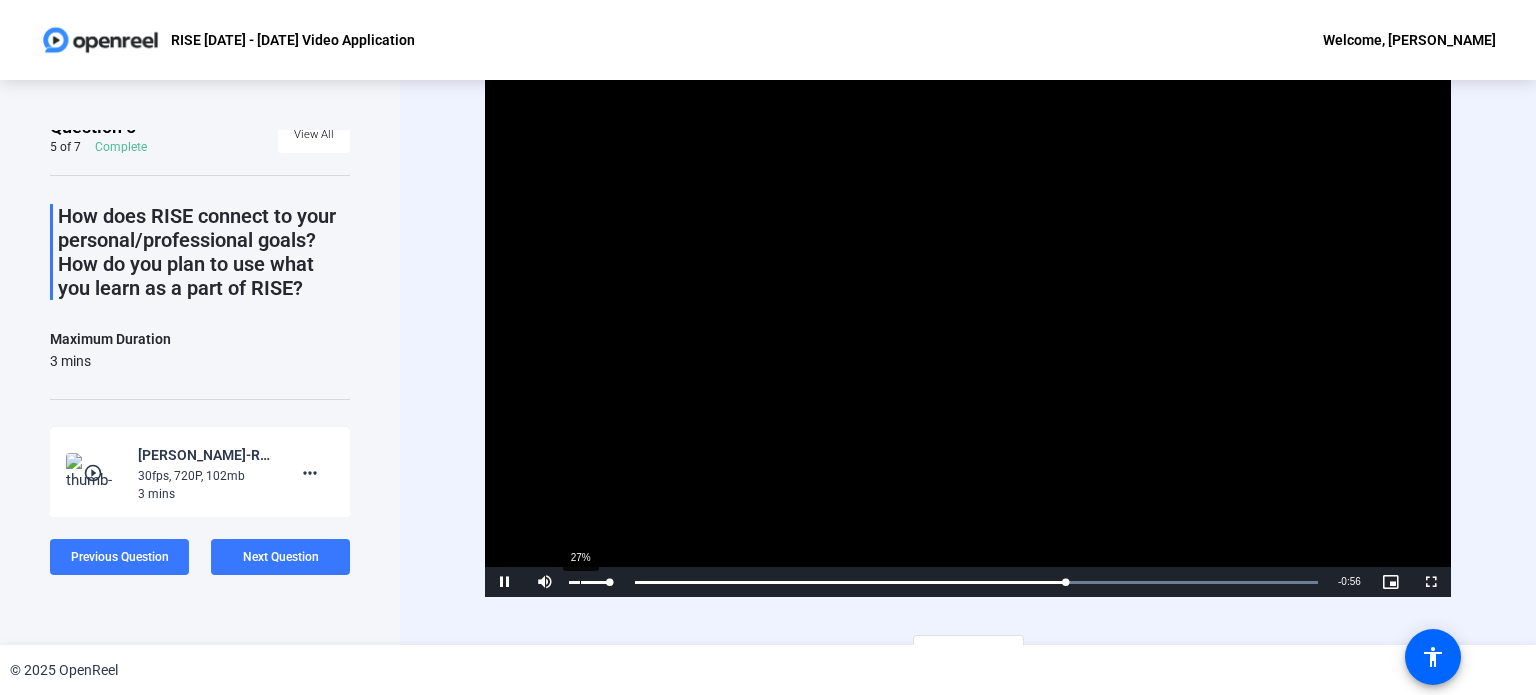 click on "27%" at bounding box center (589, 582) 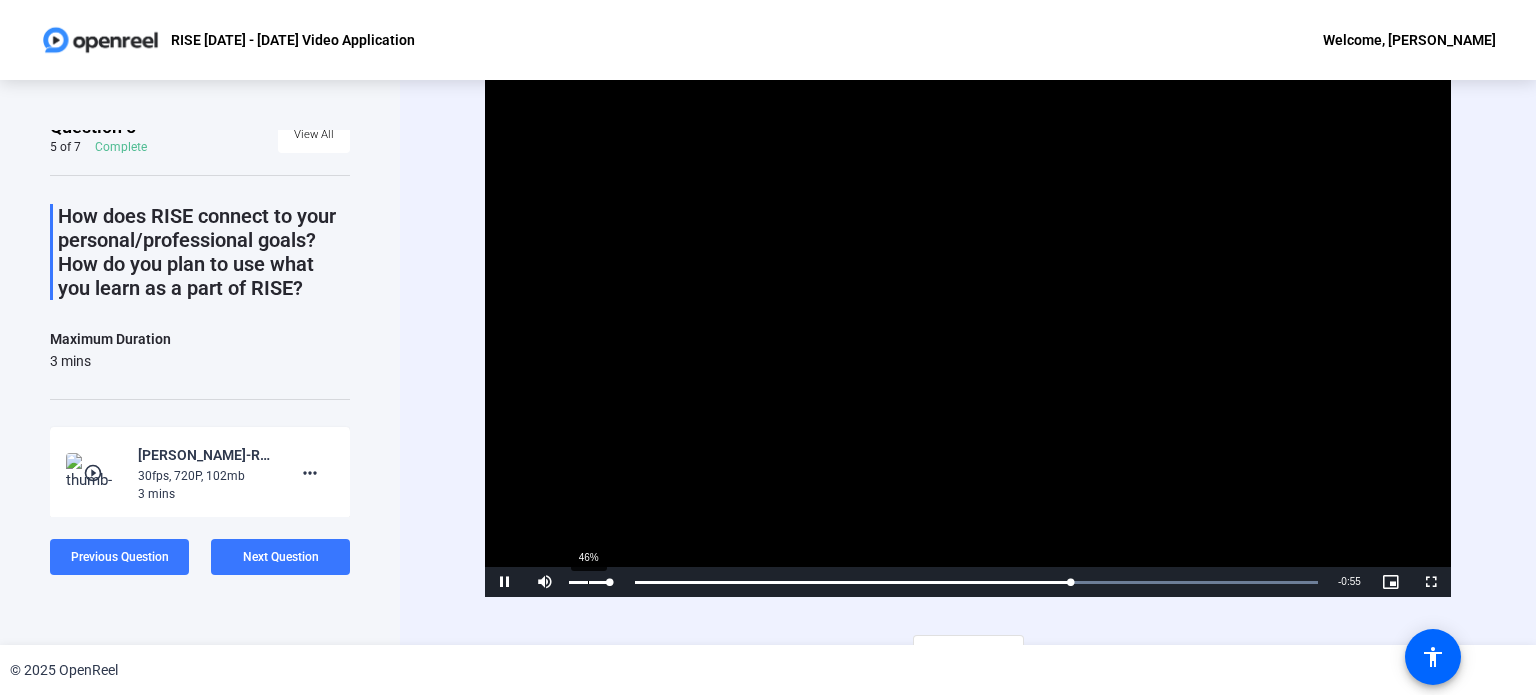 click on "46%" at bounding box center (589, 582) 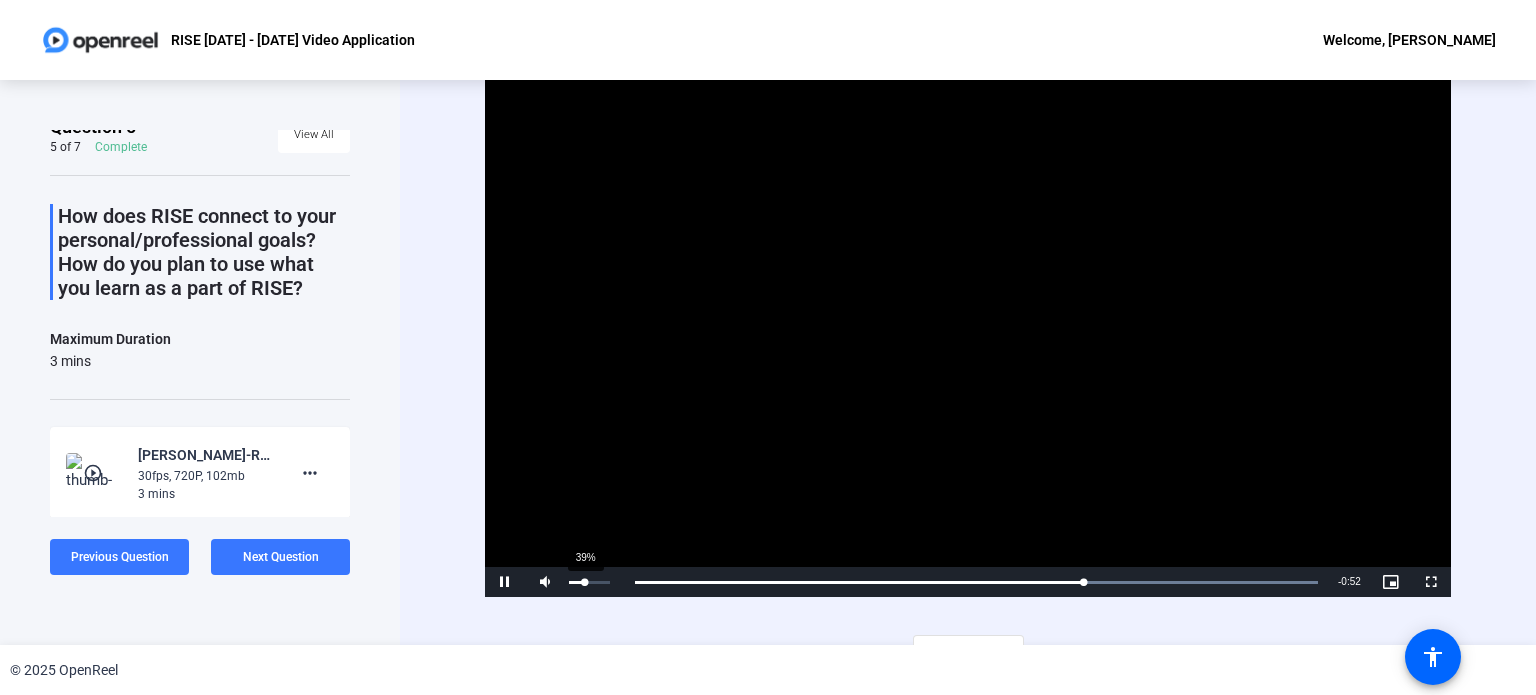 drag, startPoint x: 609, startPoint y: 583, endPoint x: 584, endPoint y: 583, distance: 25 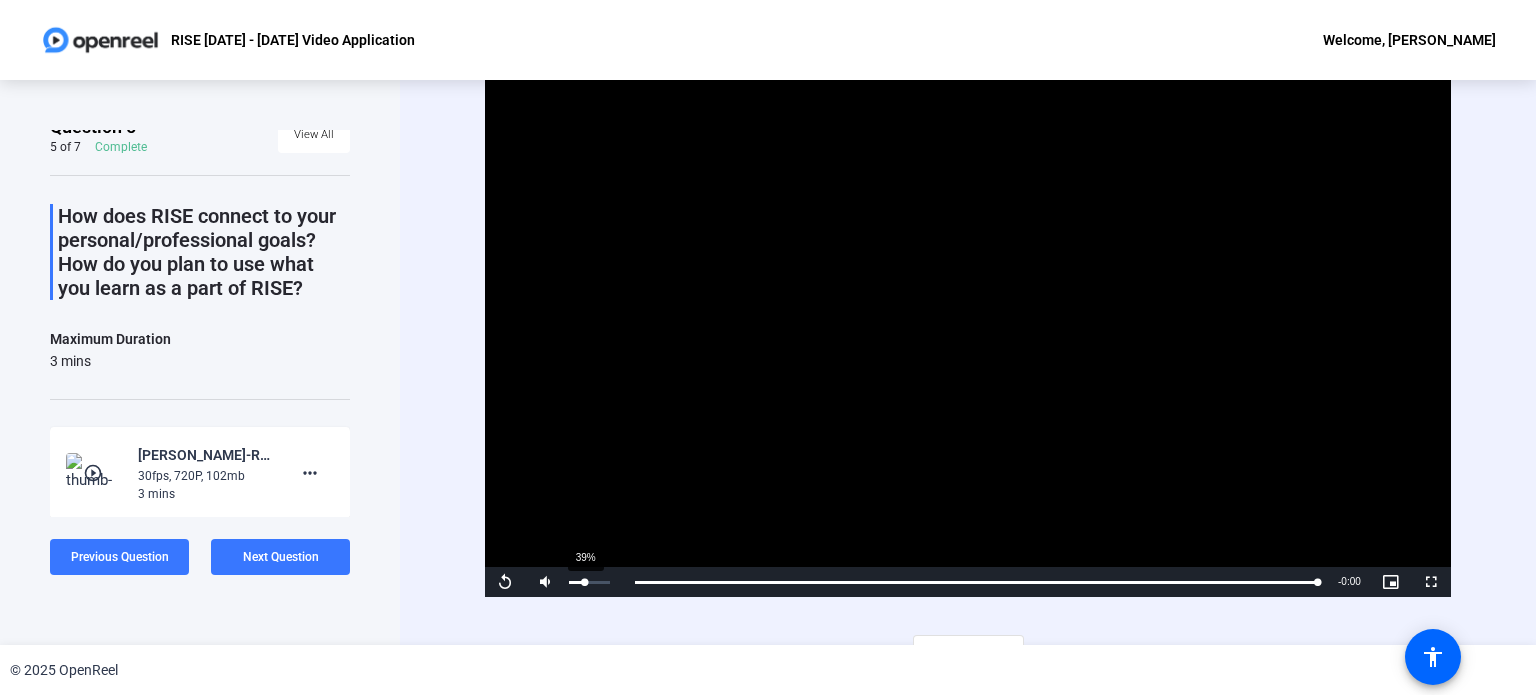 scroll, scrollTop: 29, scrollLeft: 0, axis: vertical 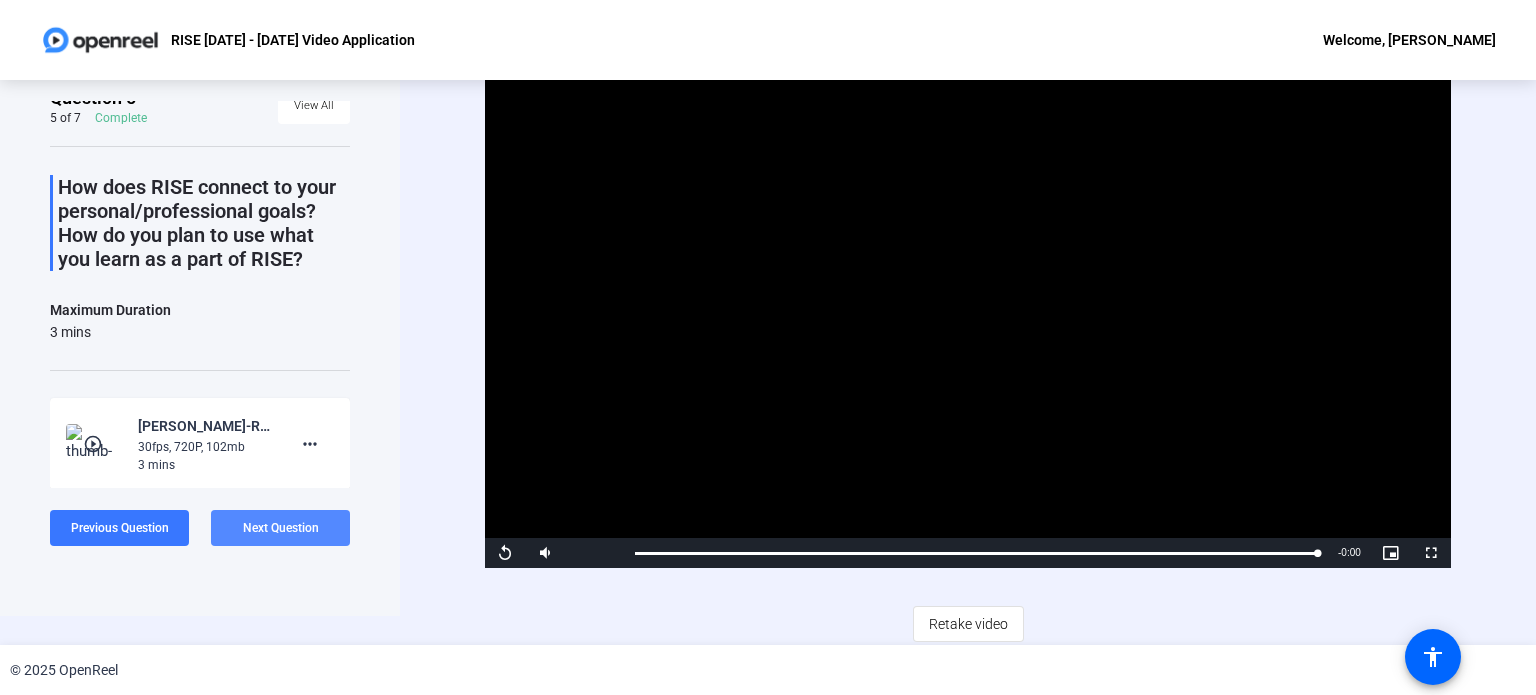 click on "Next Question" 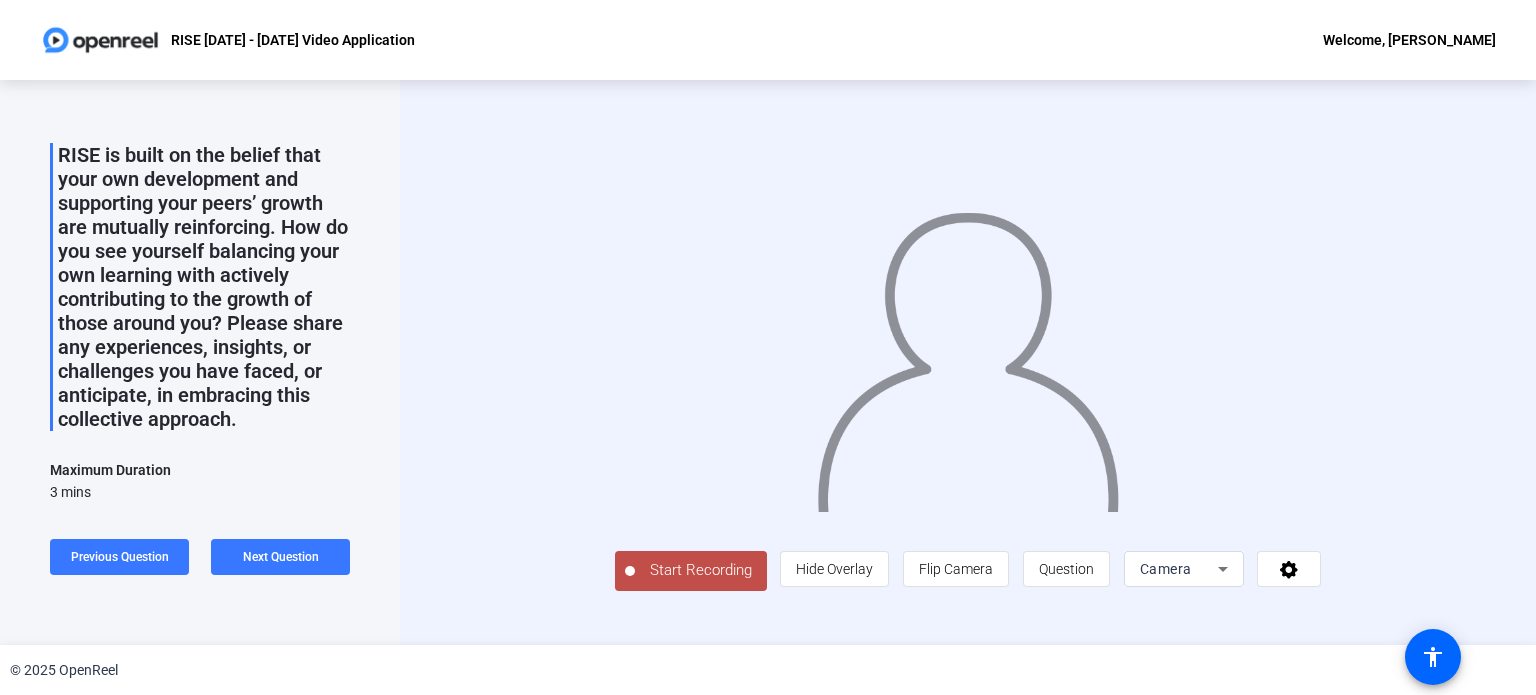 scroll, scrollTop: 77, scrollLeft: 0, axis: vertical 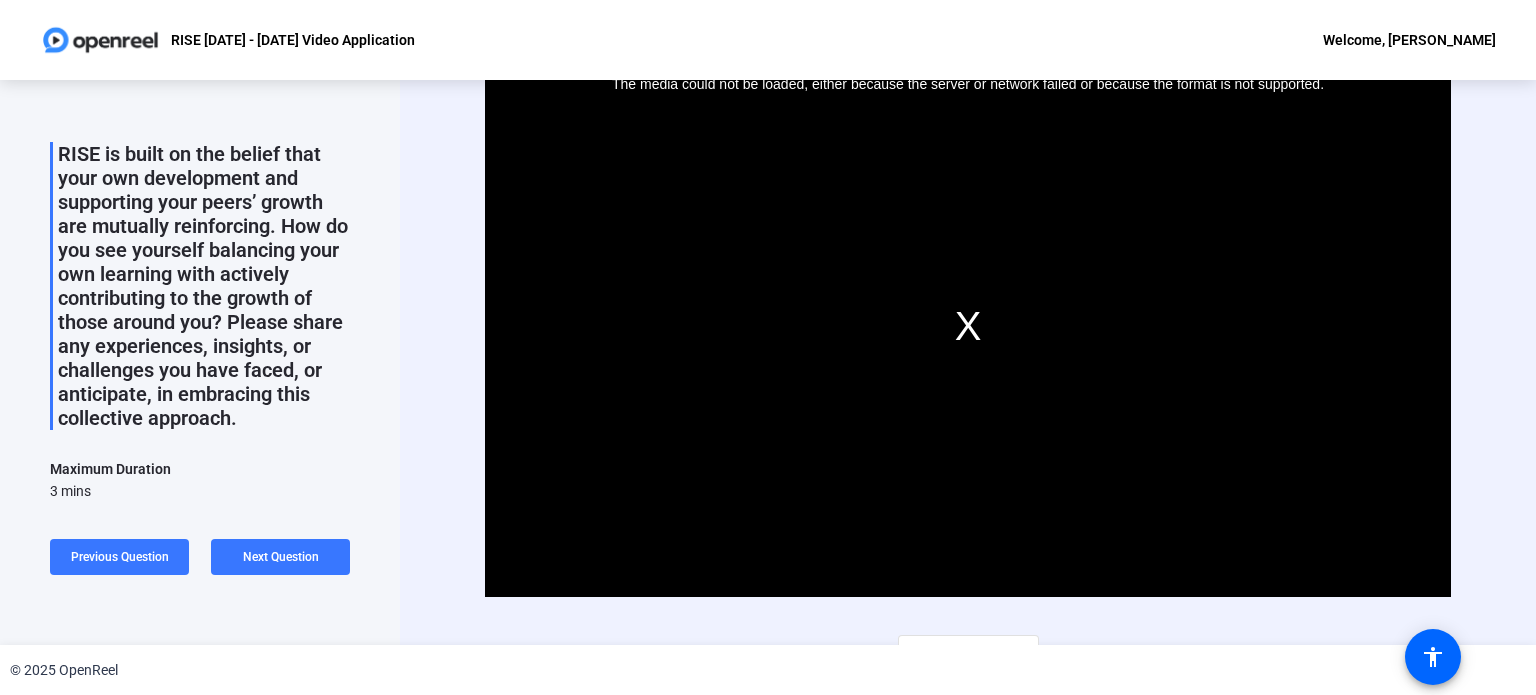 click on "The media could not be loaded, either because the server or network failed or because the format is not supported." at bounding box center [968, 325] 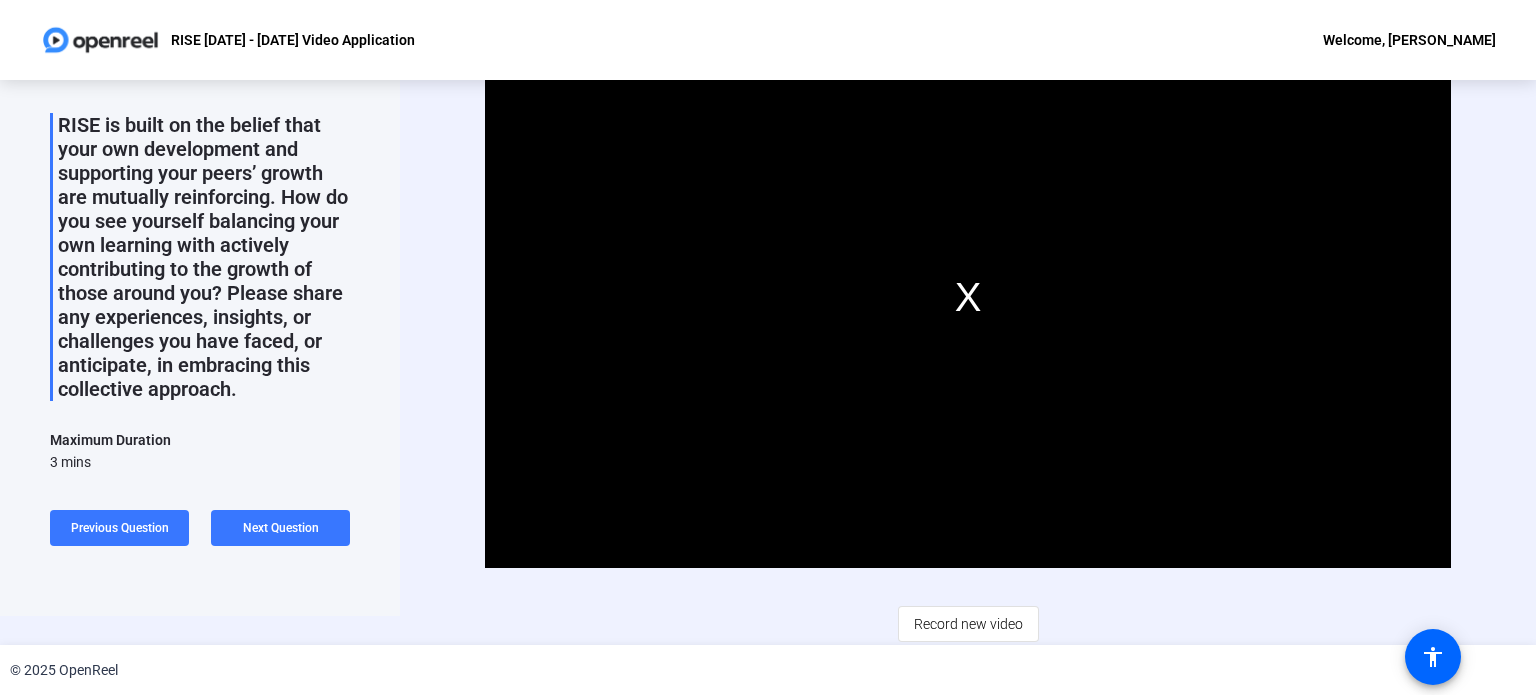 scroll, scrollTop: 0, scrollLeft: 0, axis: both 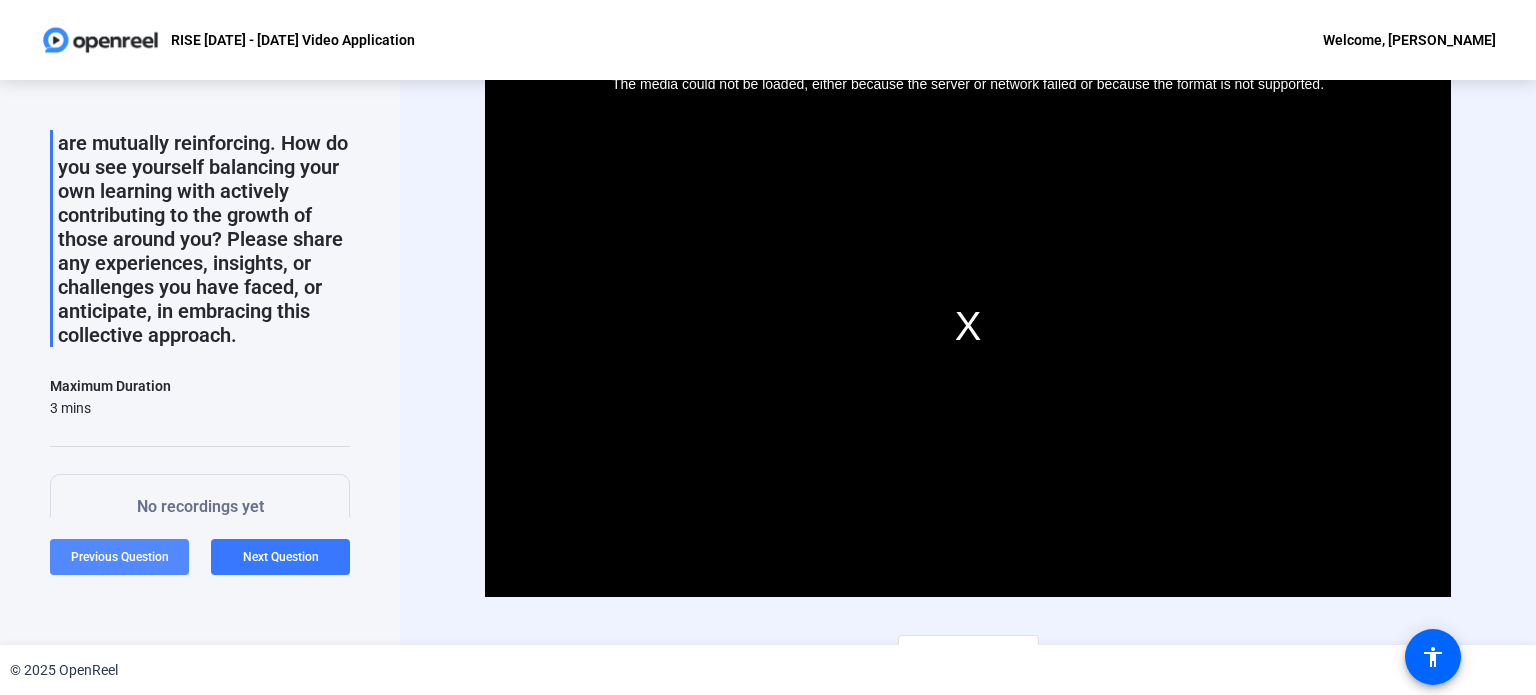 click on "Previous Question" 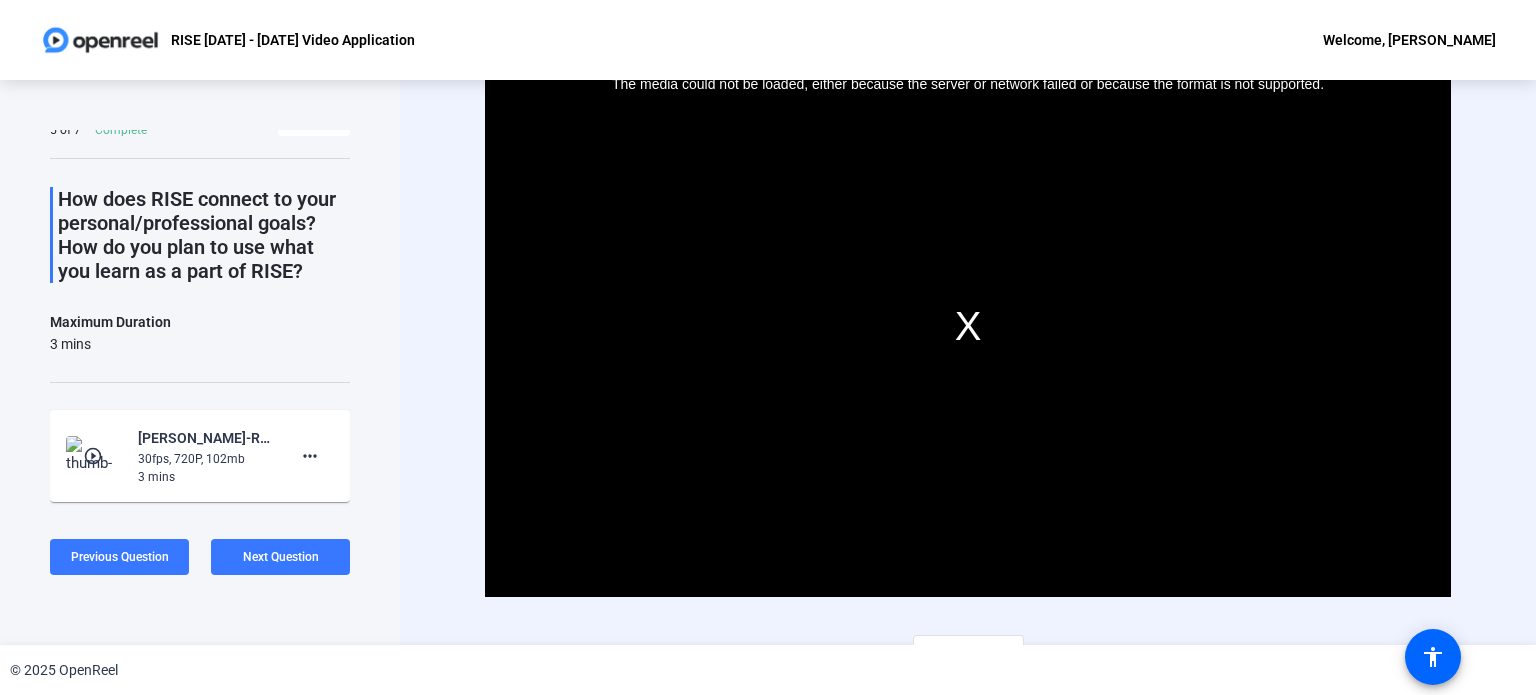 scroll, scrollTop: 0, scrollLeft: 0, axis: both 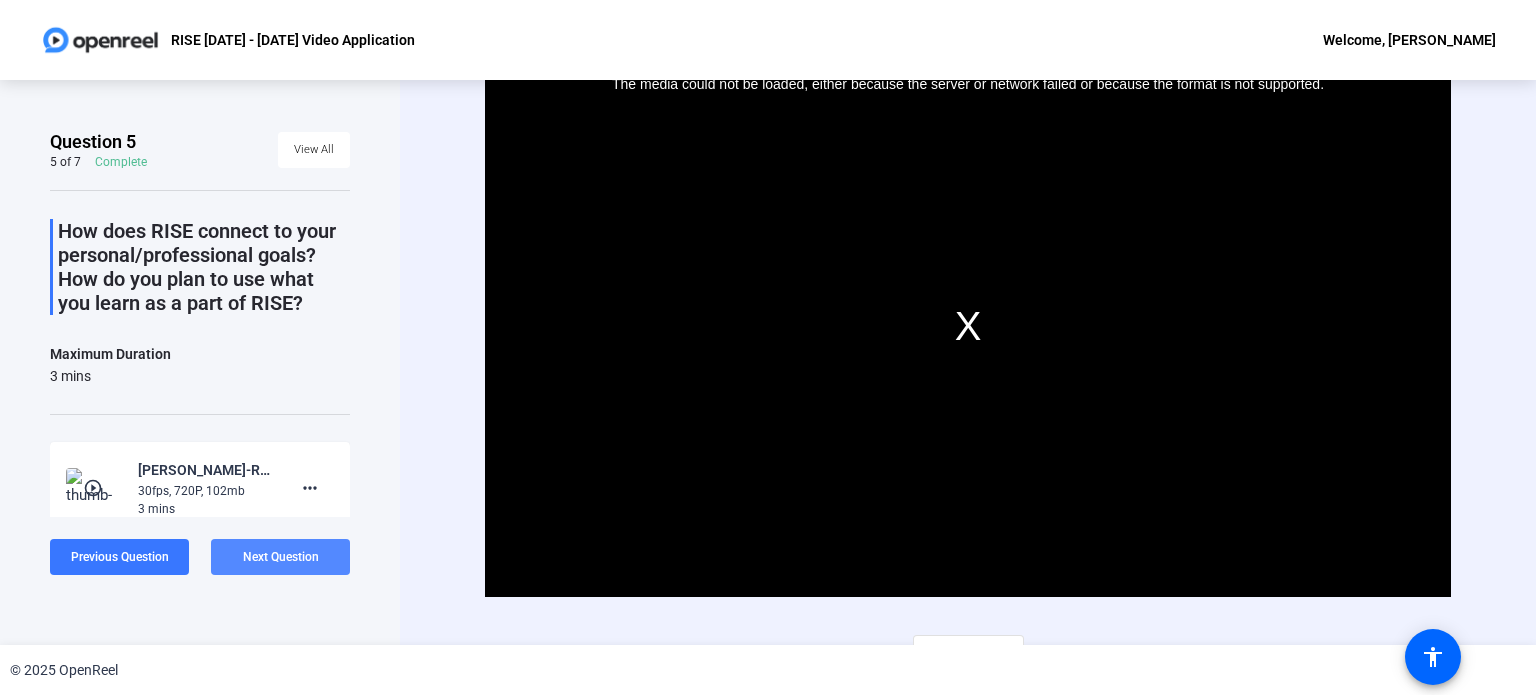 click 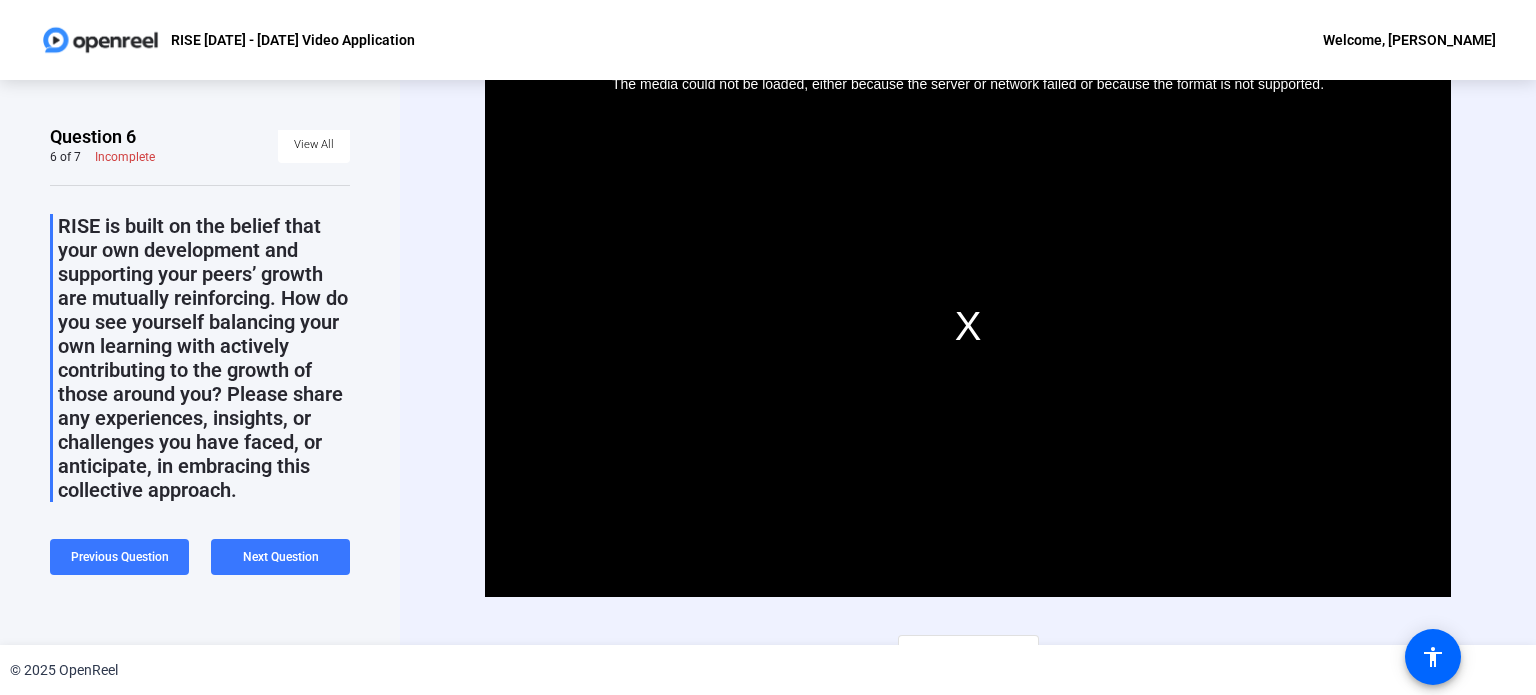 scroll, scrollTop: 0, scrollLeft: 0, axis: both 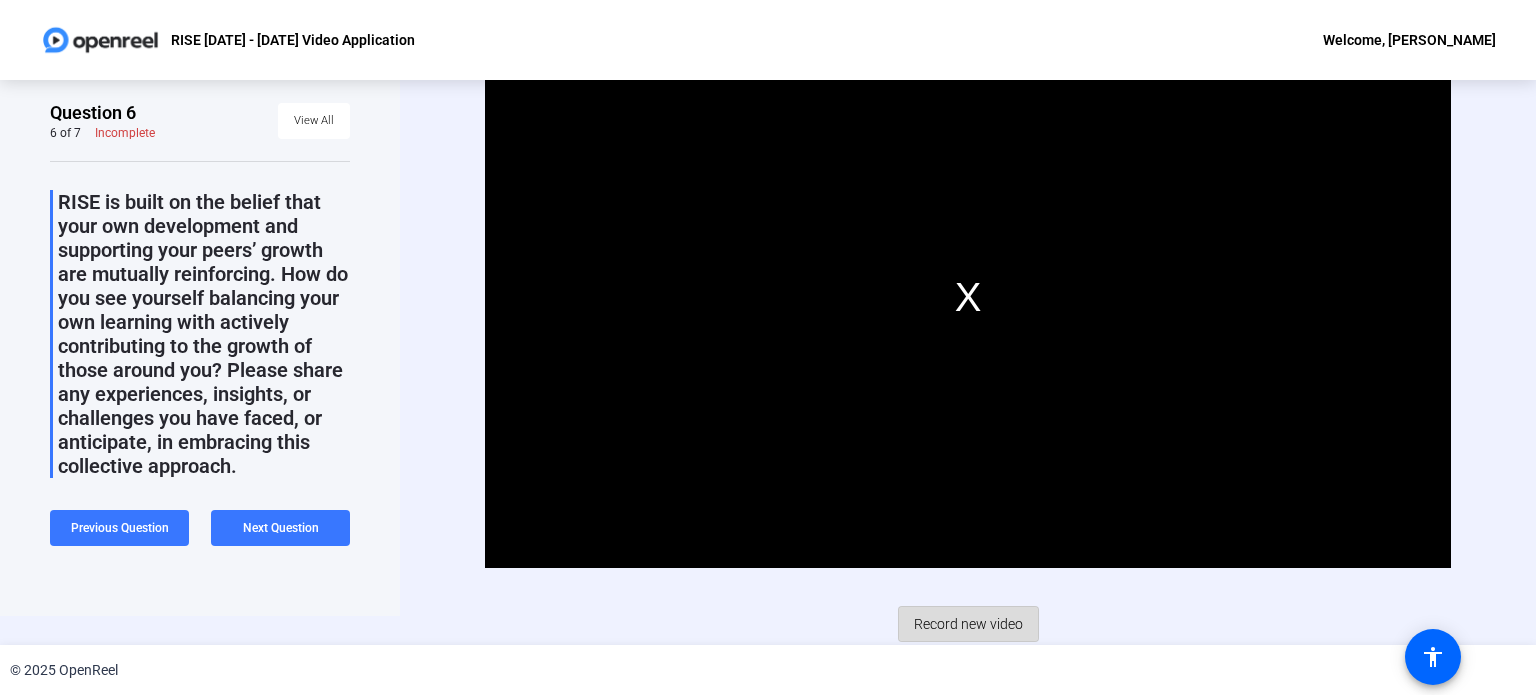 click on "Record new video" 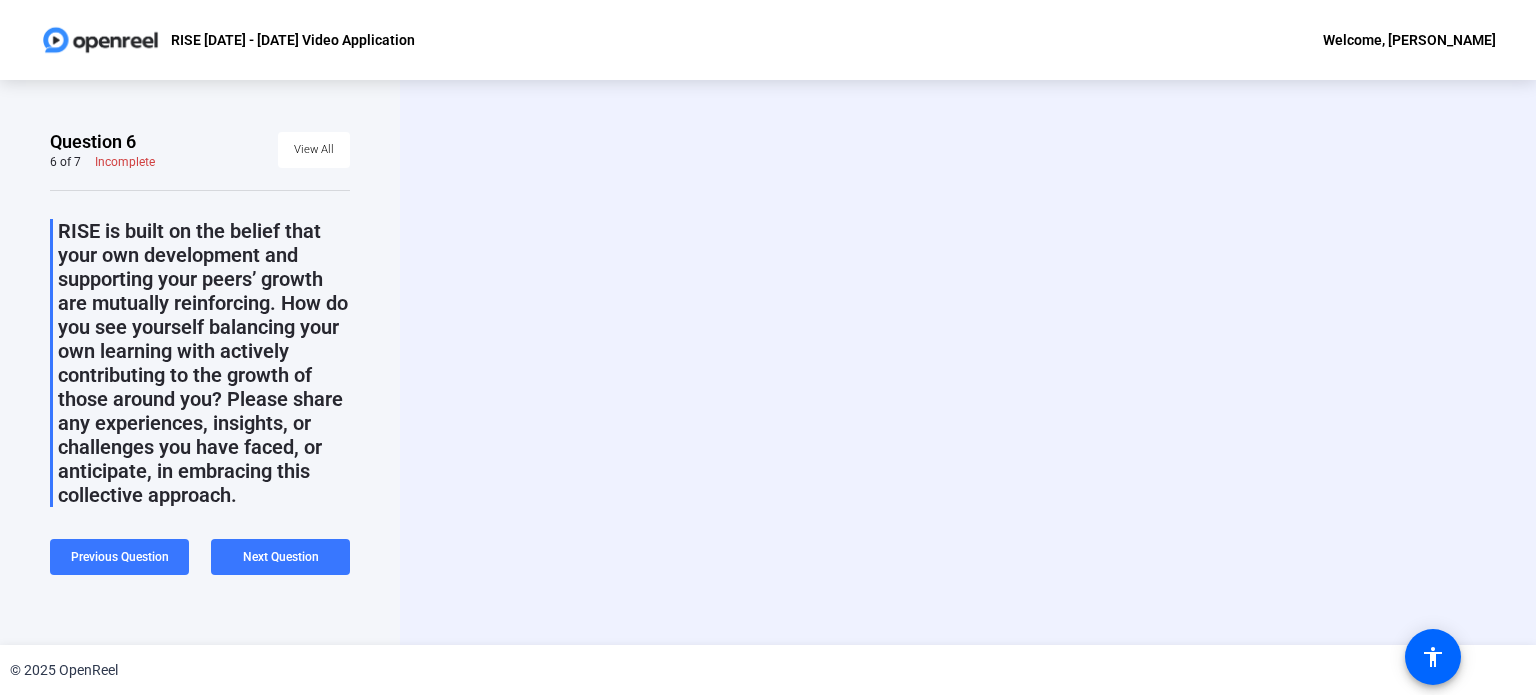 scroll, scrollTop: 0, scrollLeft: 0, axis: both 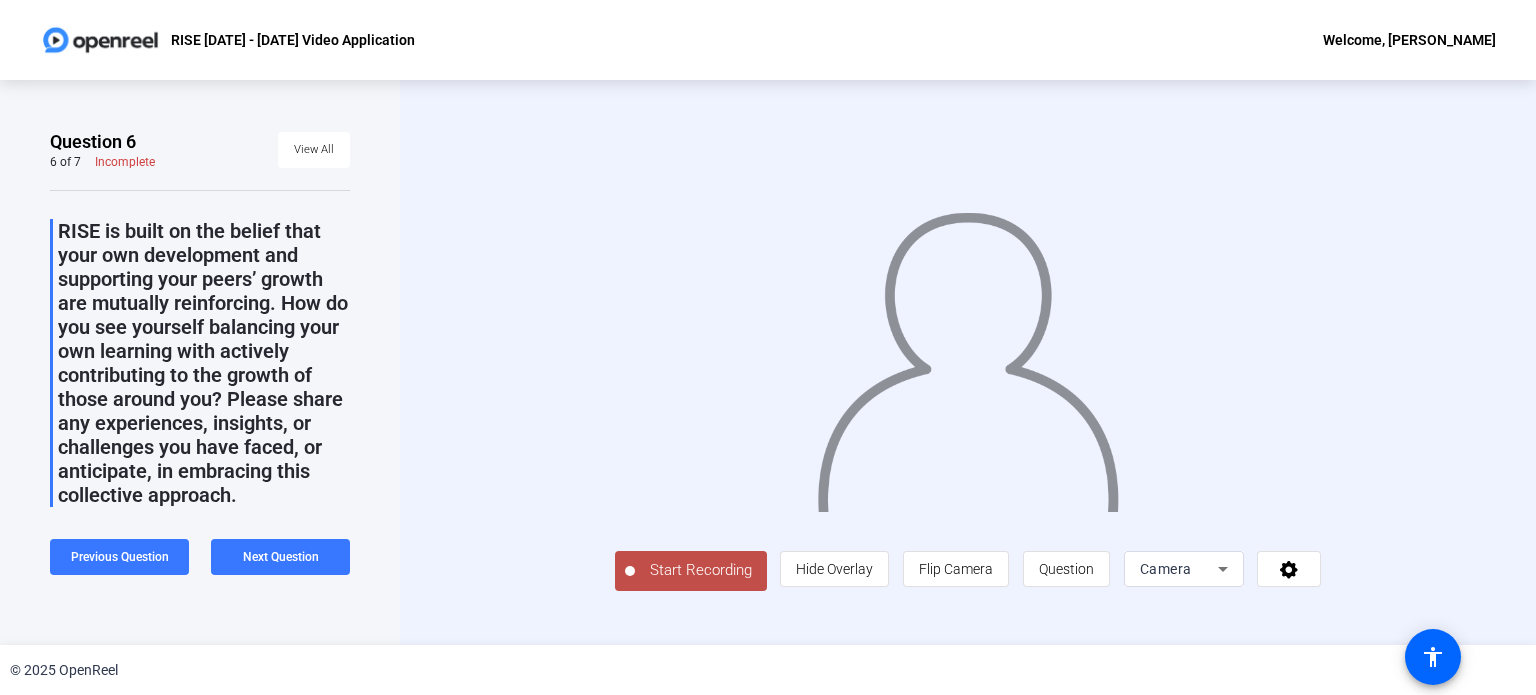 click 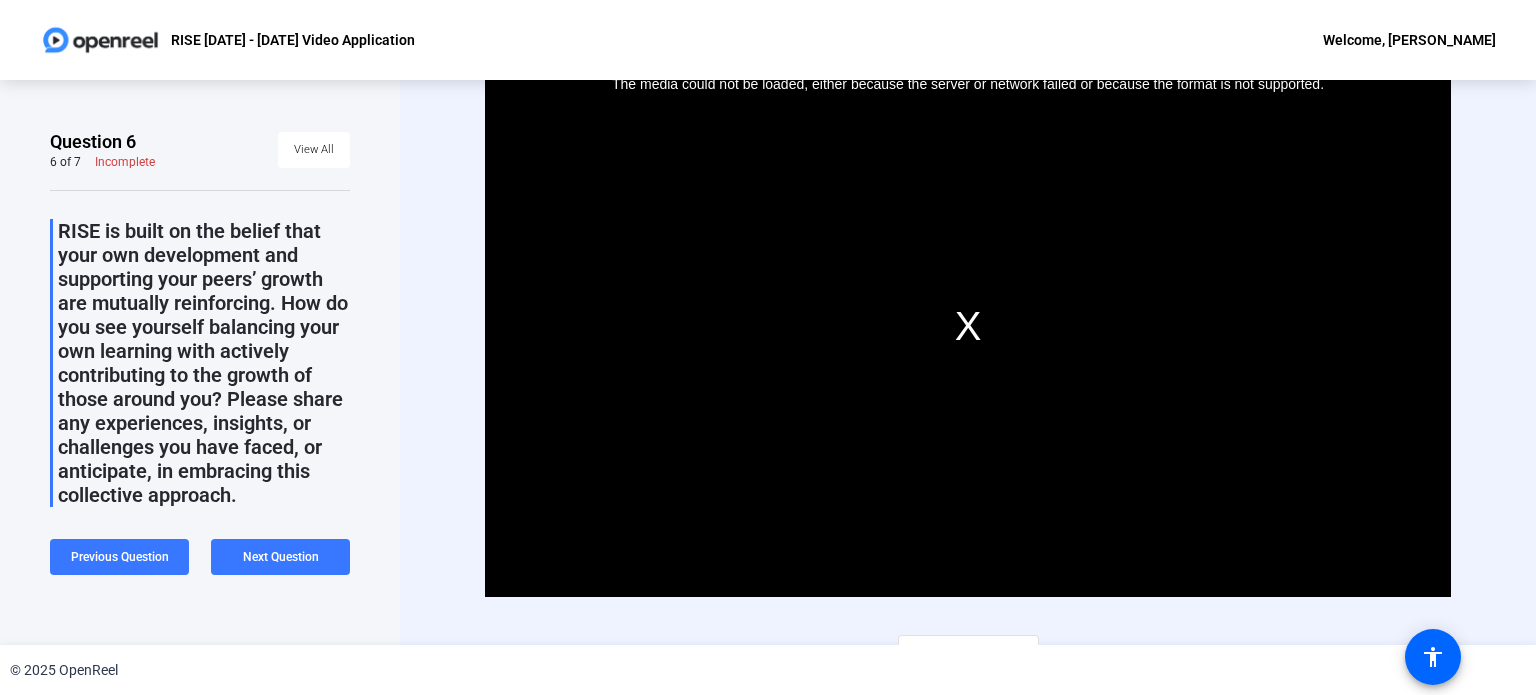 scroll, scrollTop: 29, scrollLeft: 0, axis: vertical 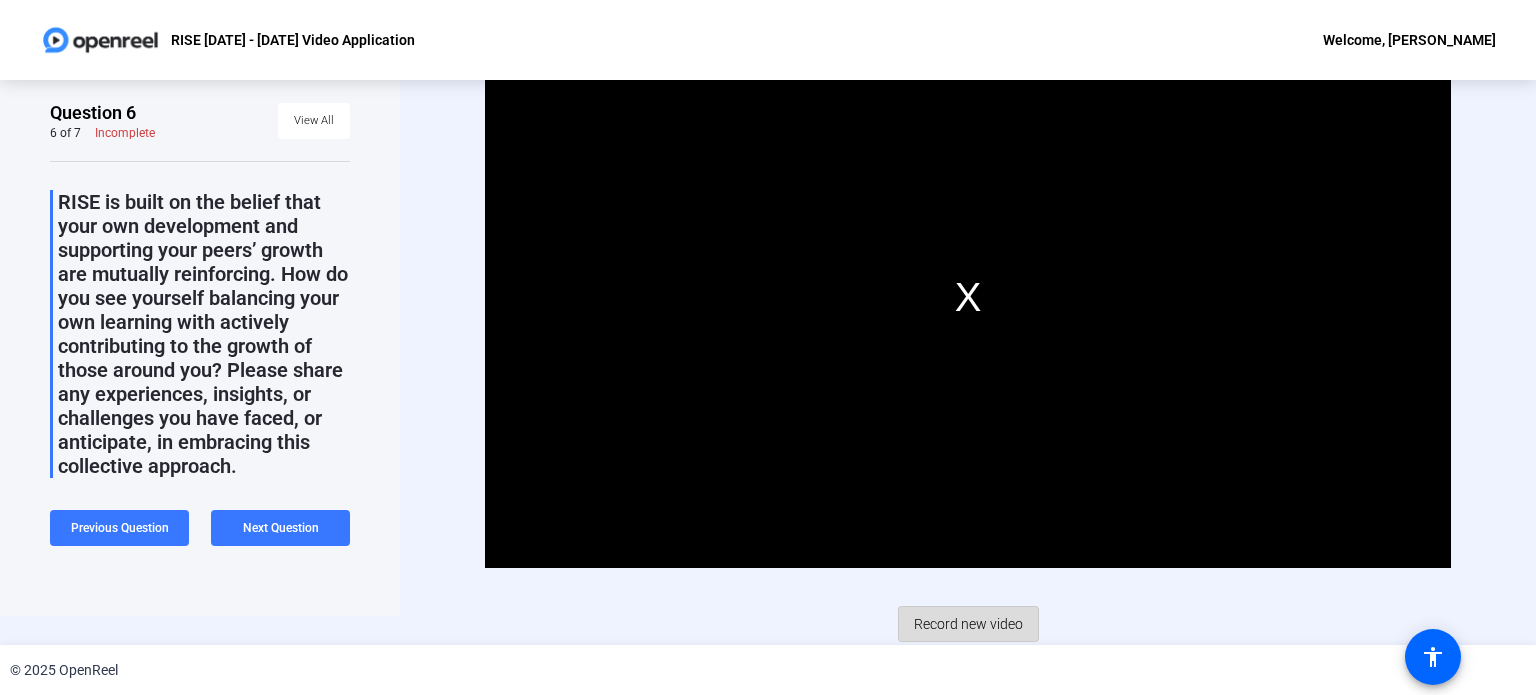 click on "Record new video" 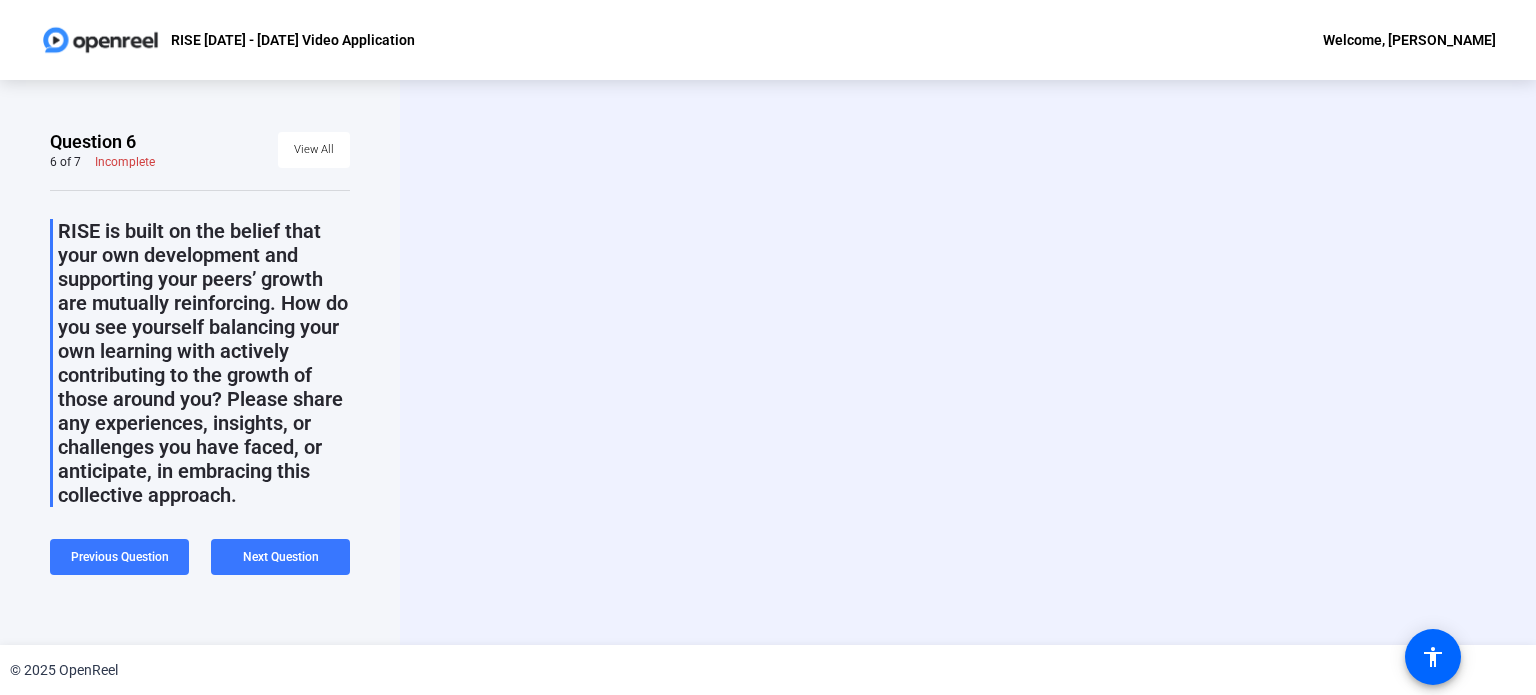 scroll, scrollTop: 0, scrollLeft: 0, axis: both 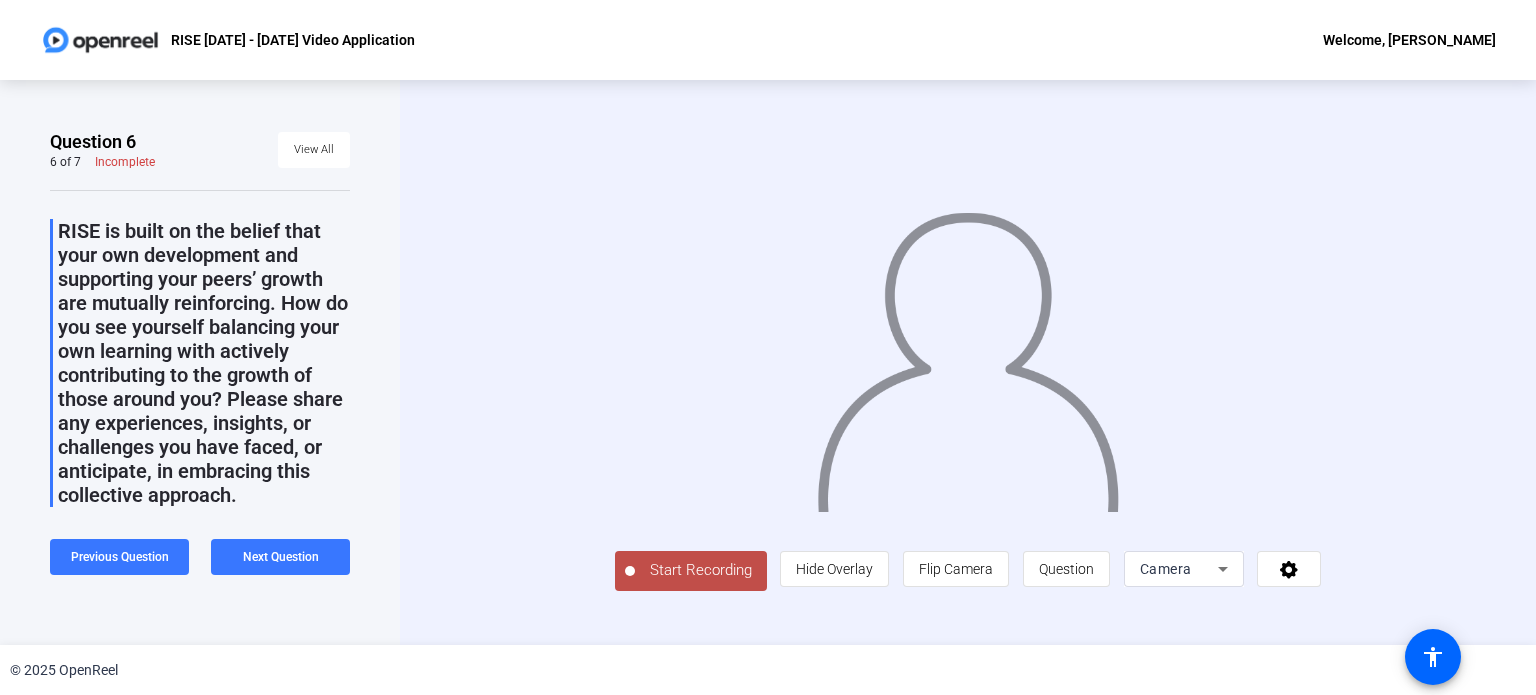 click on "Start Recording" 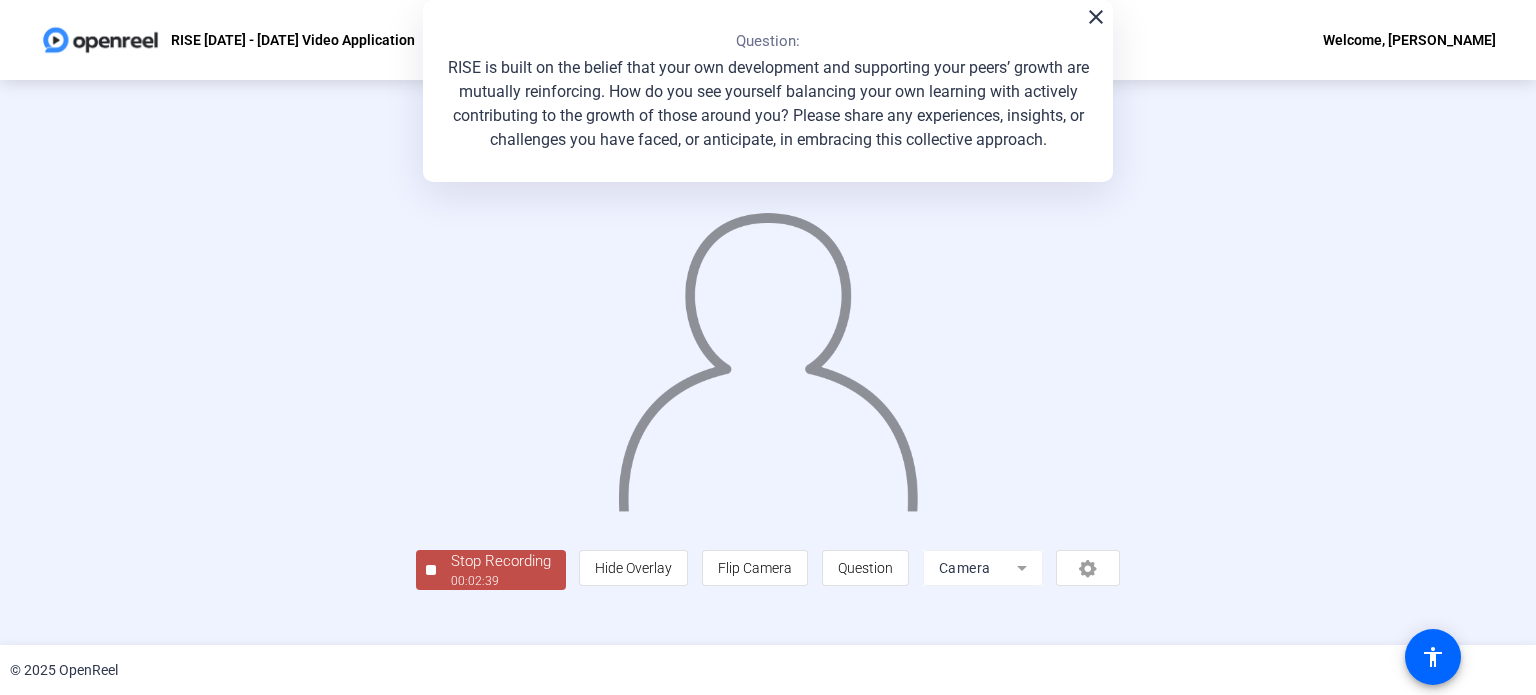 scroll, scrollTop: 70, scrollLeft: 0, axis: vertical 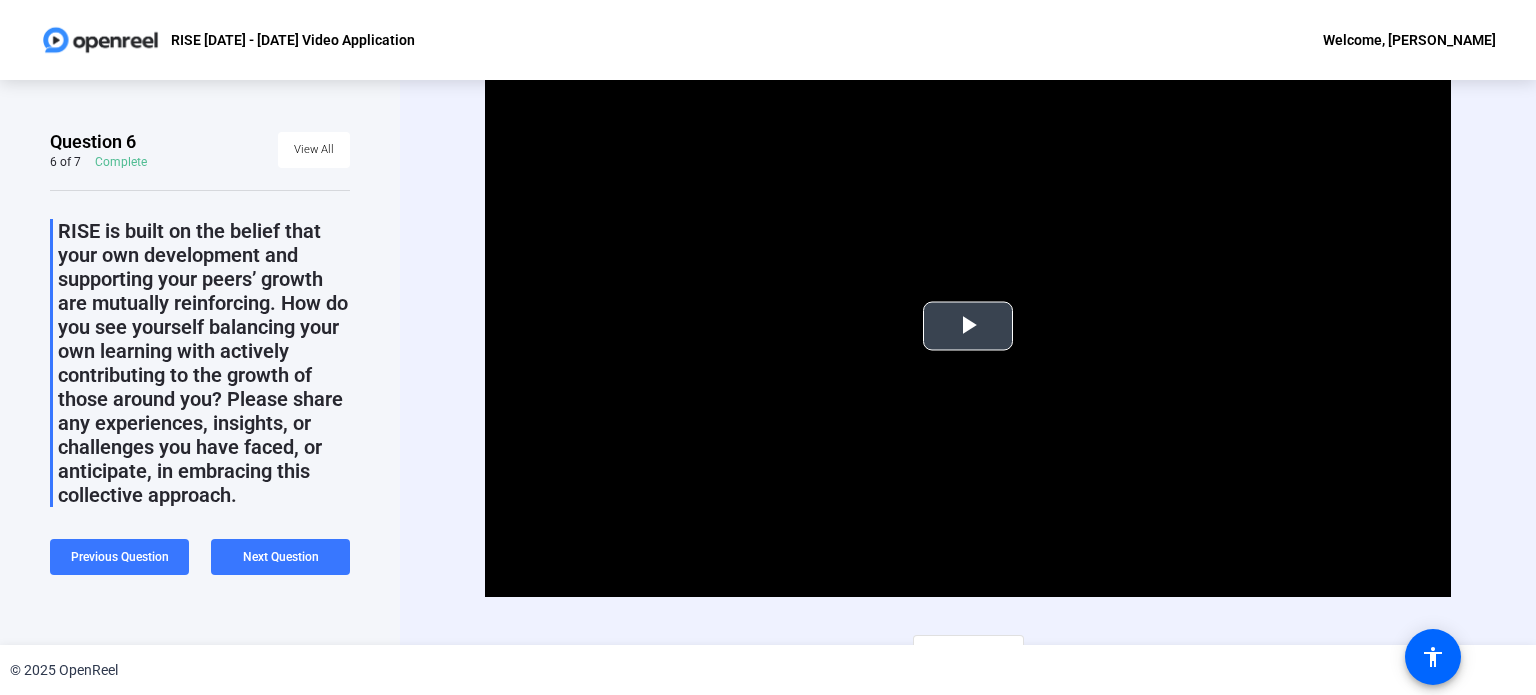 click at bounding box center [968, 326] 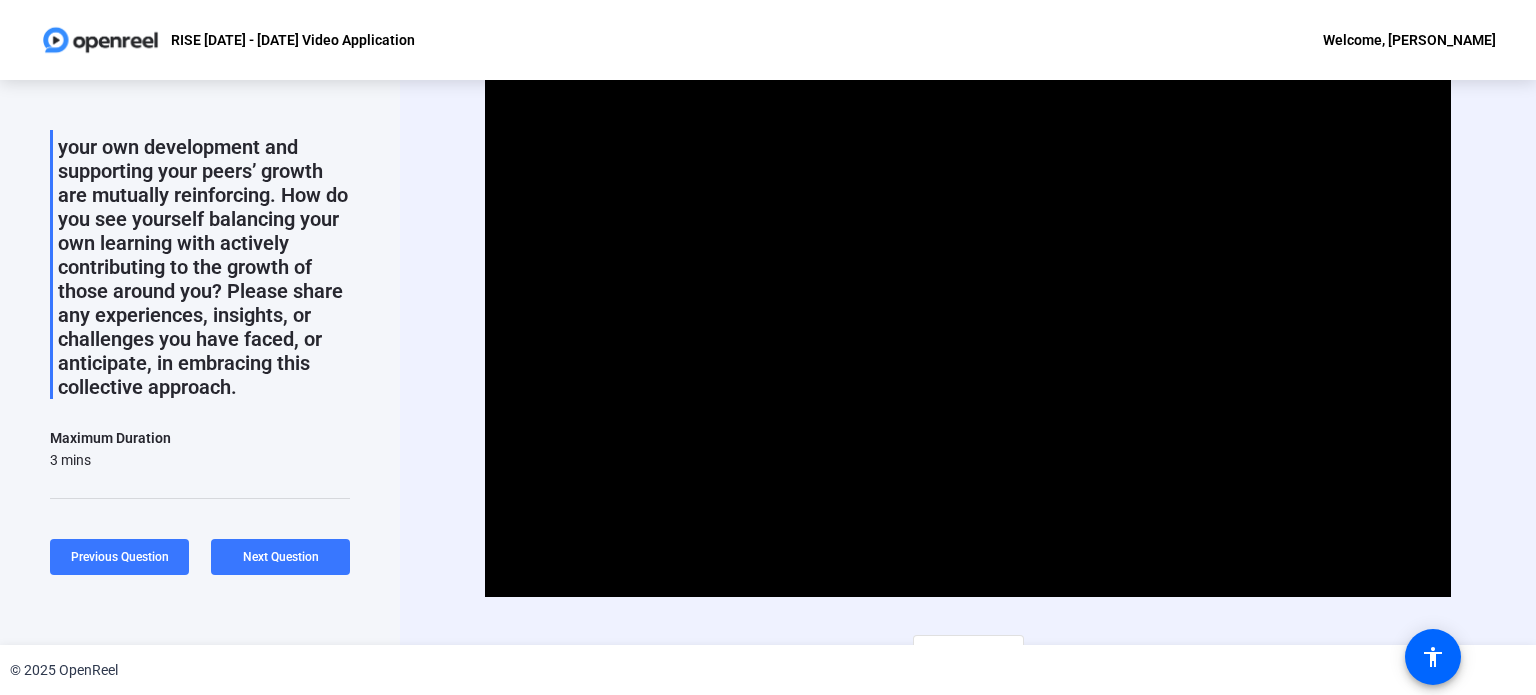 scroll, scrollTop: 0, scrollLeft: 0, axis: both 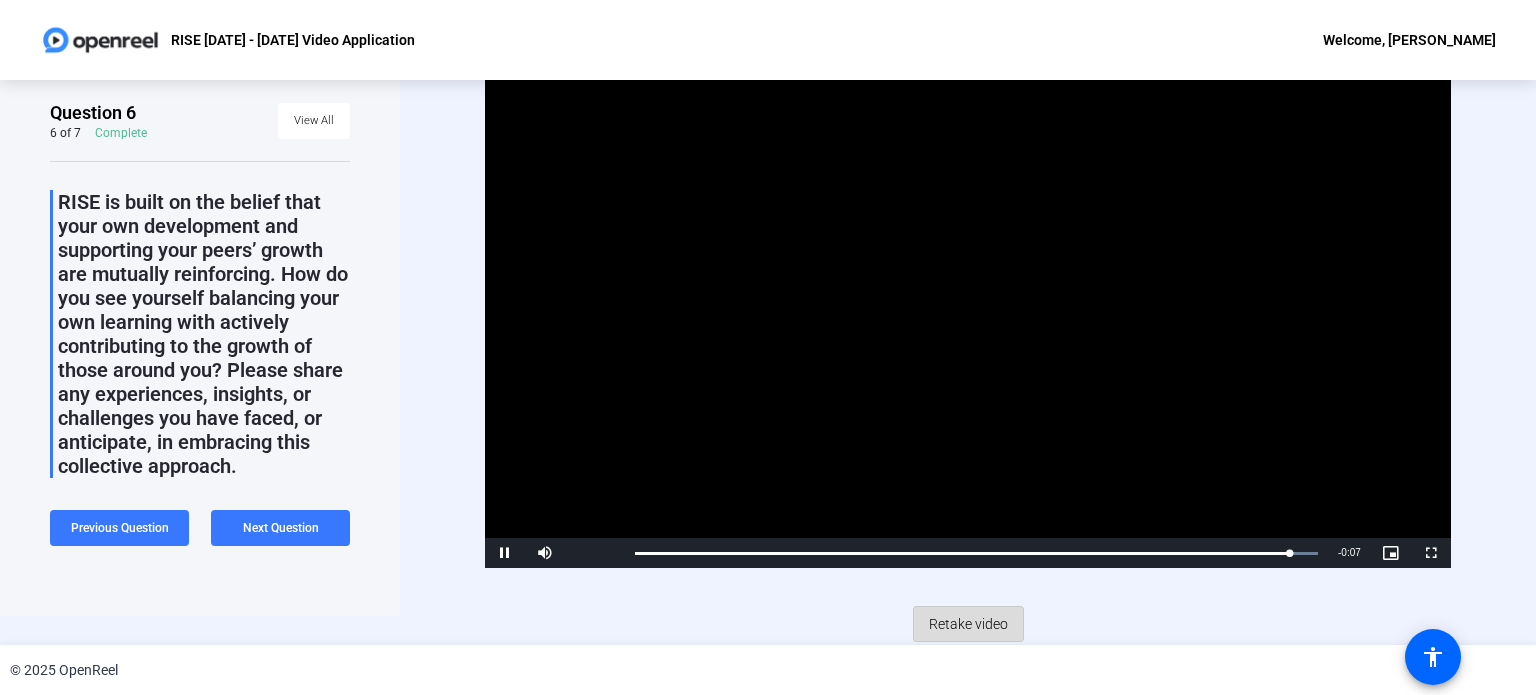 click on "Retake video" 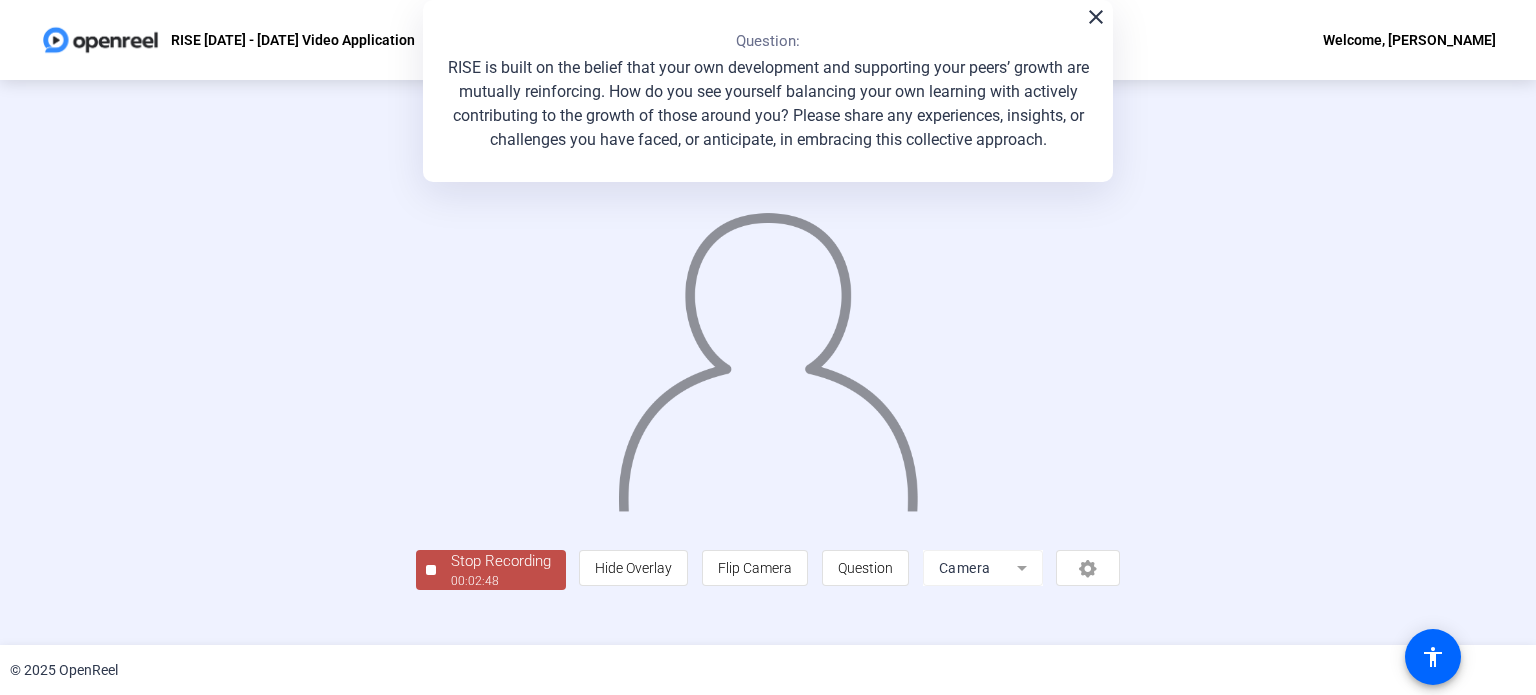scroll, scrollTop: 77, scrollLeft: 0, axis: vertical 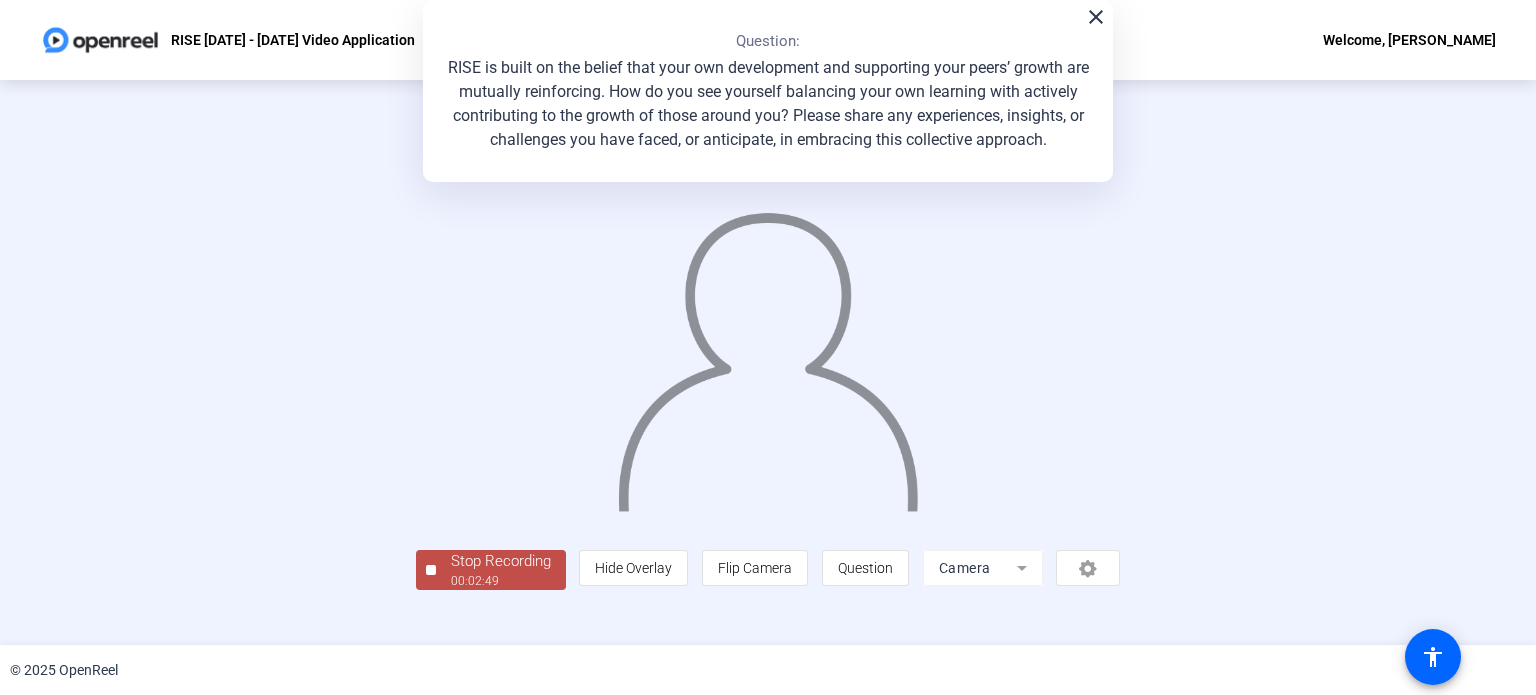 click on "Stop Recording" 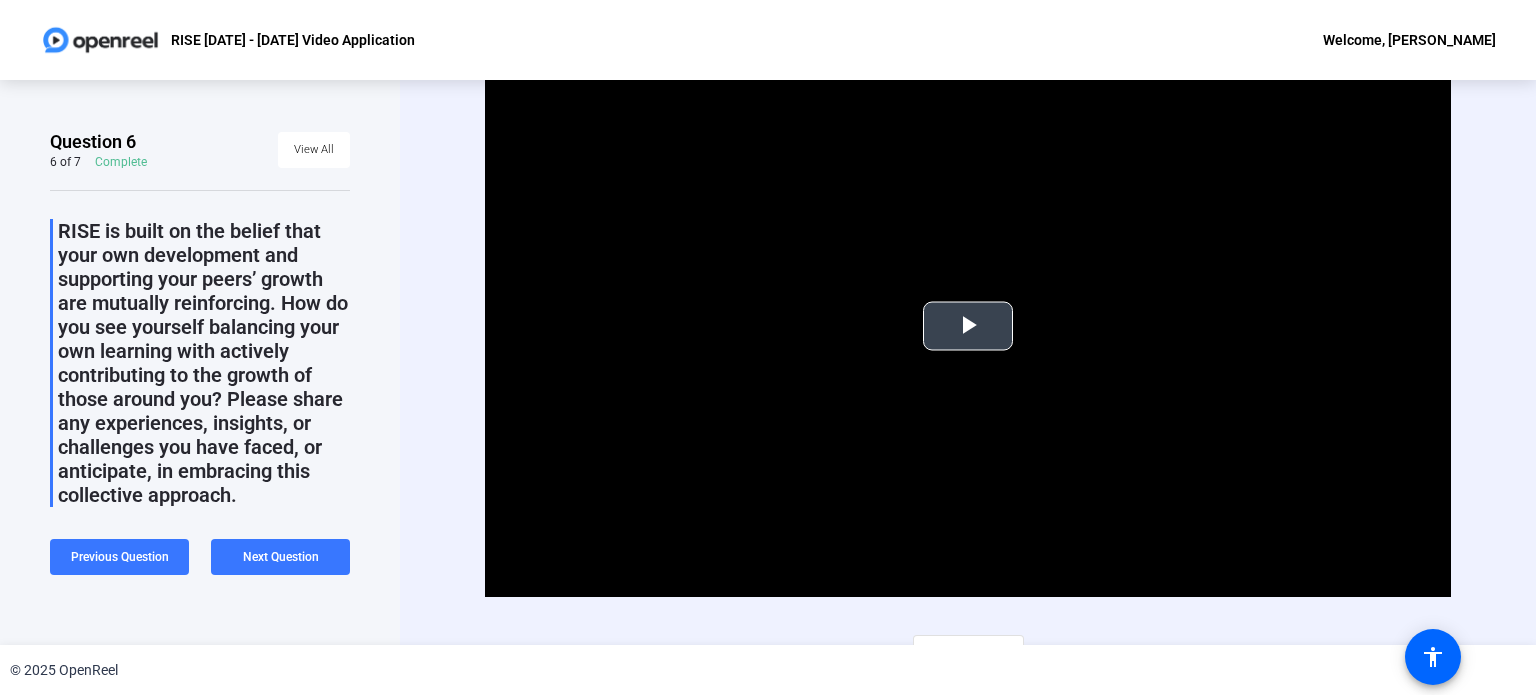 click at bounding box center (968, 326) 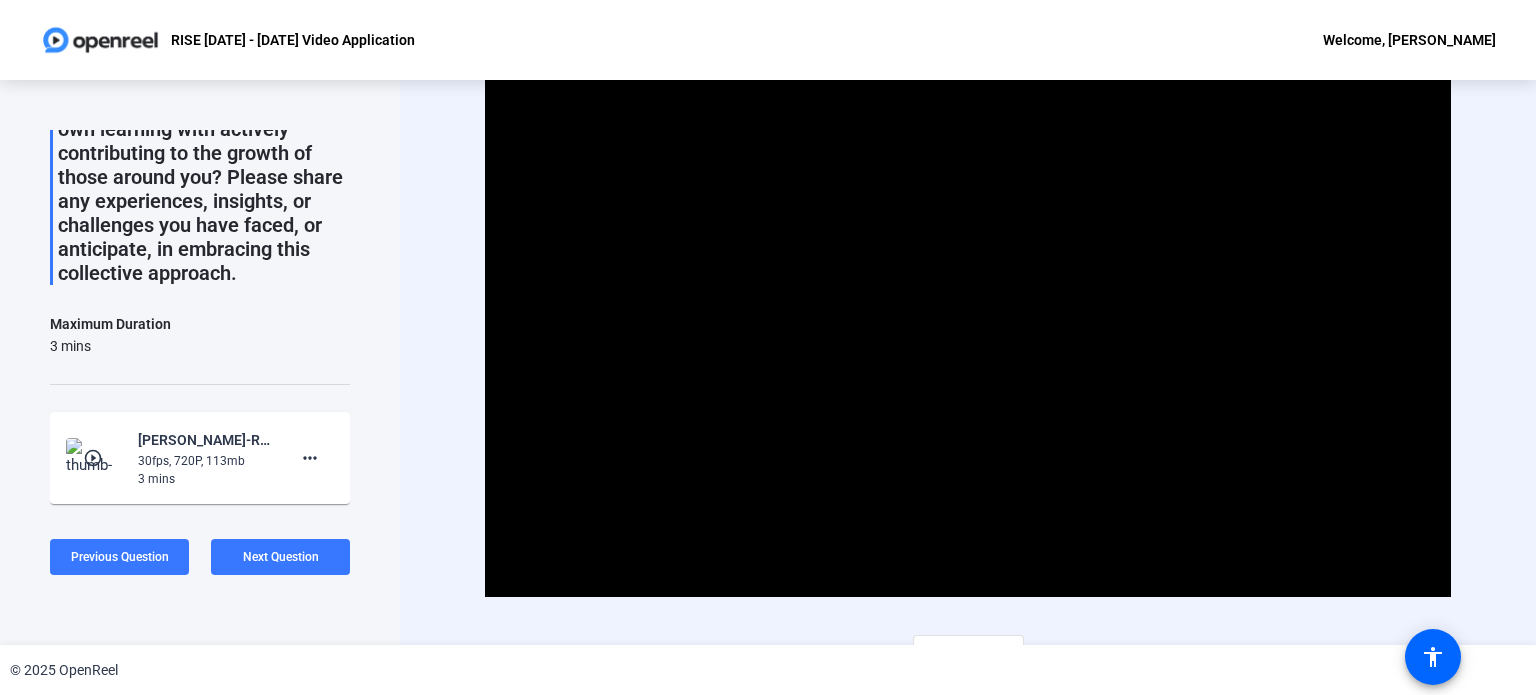 scroll, scrollTop: 387, scrollLeft: 0, axis: vertical 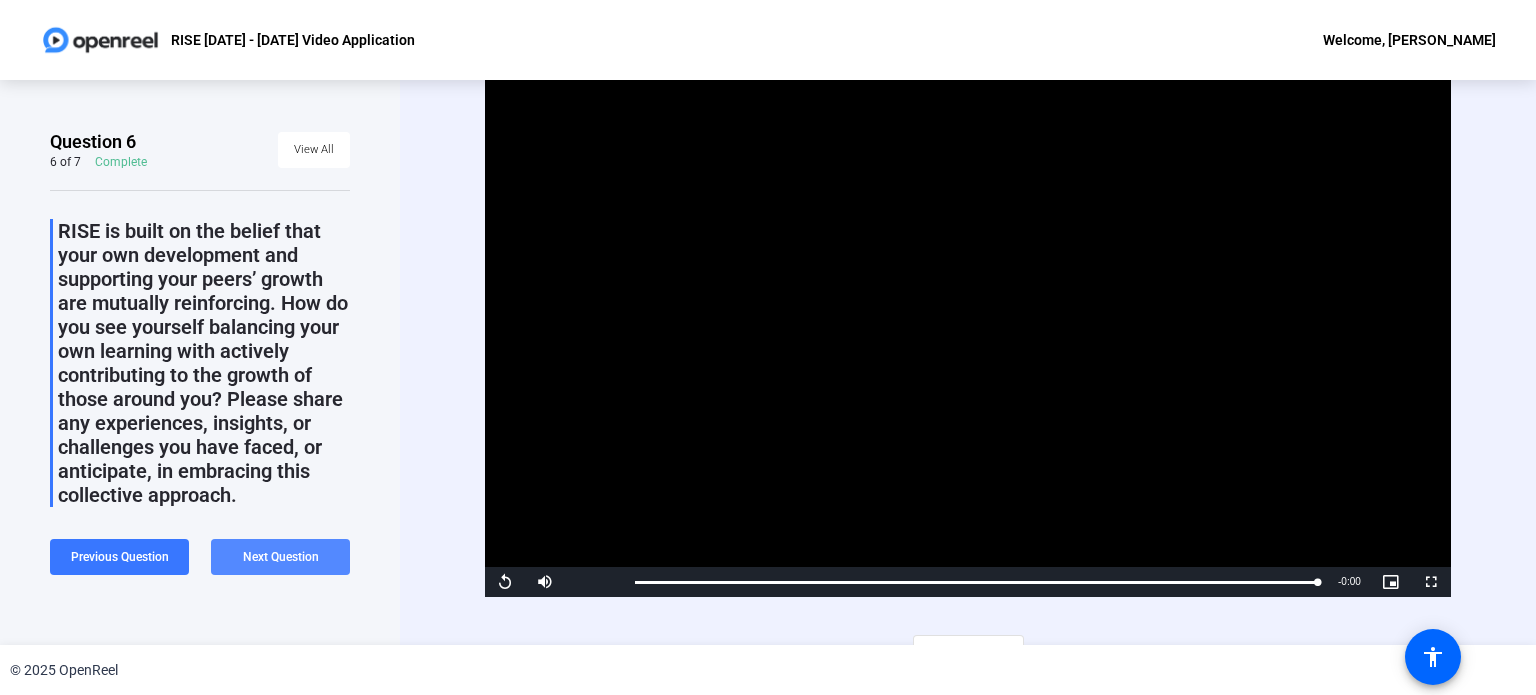 click on "Next Question" 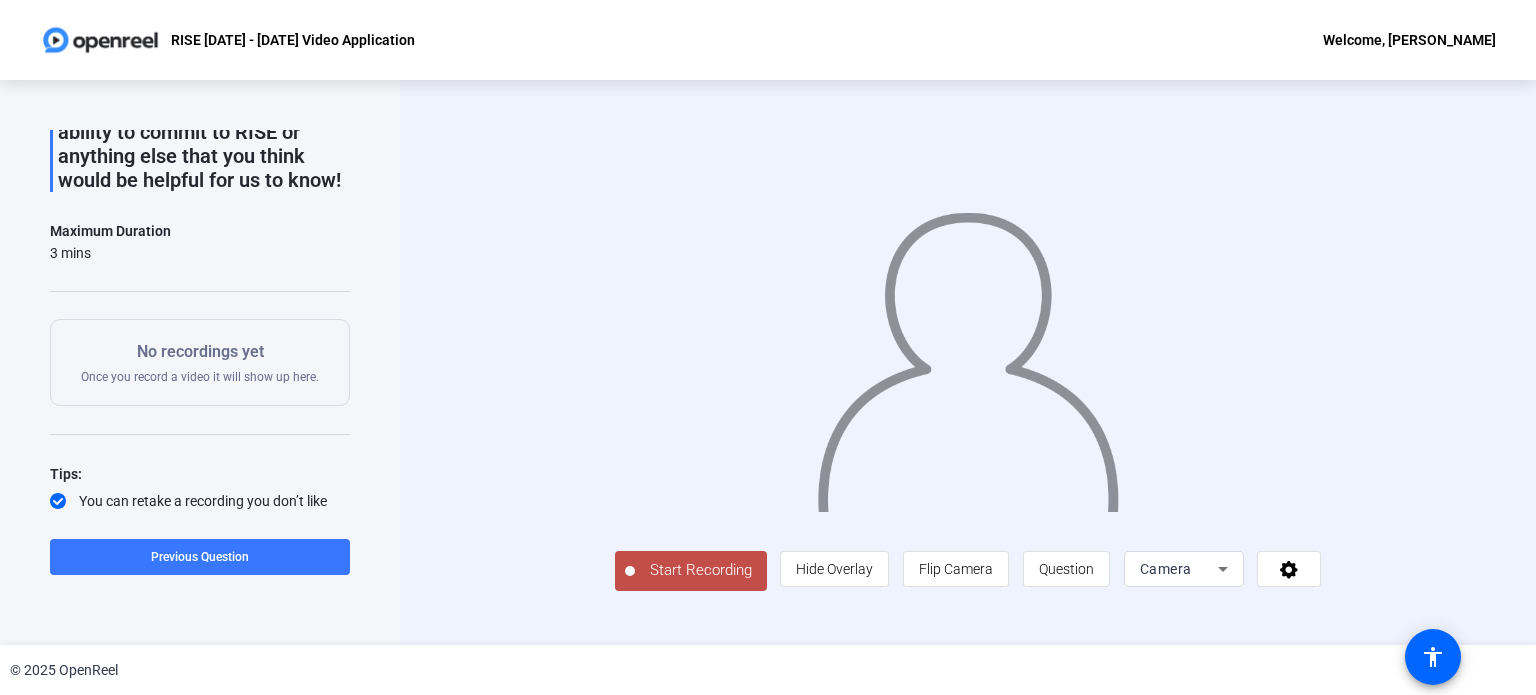 scroll, scrollTop: 214, scrollLeft: 0, axis: vertical 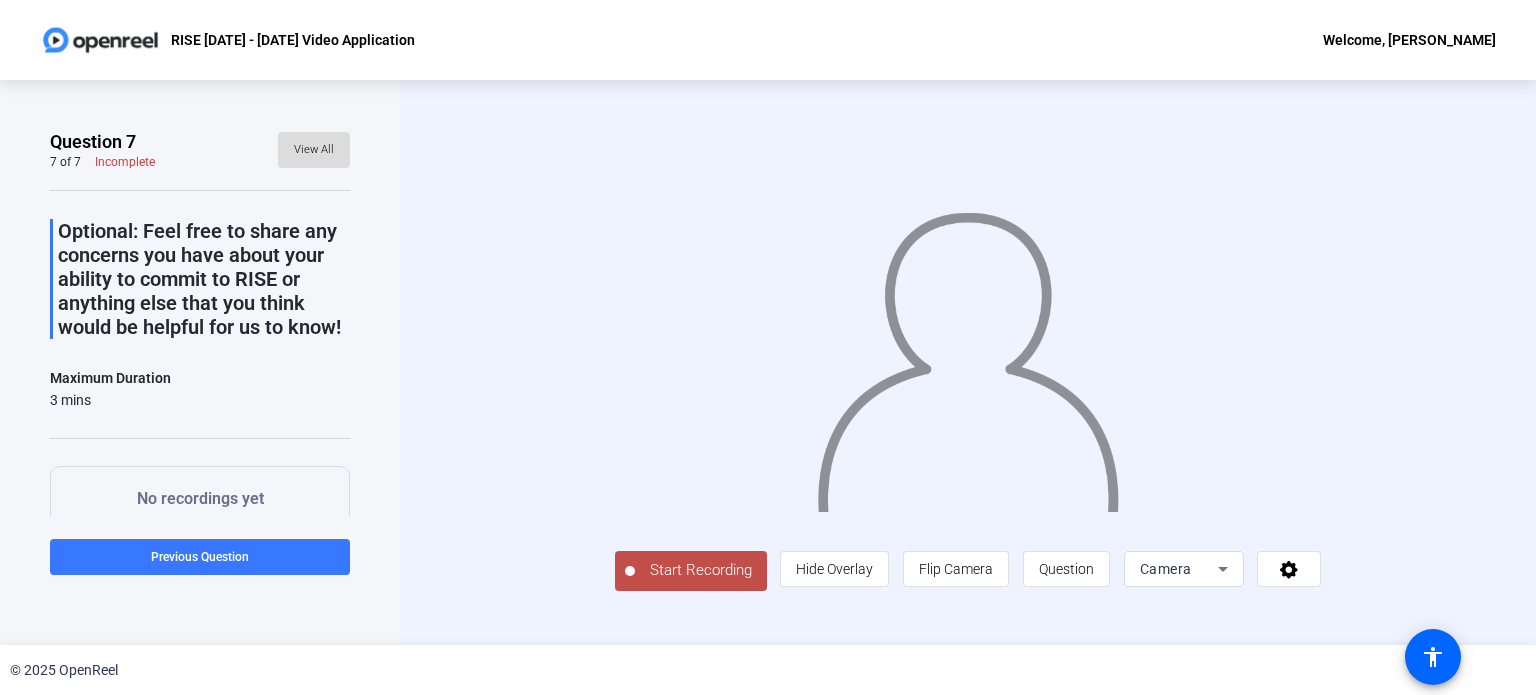 click on "View All" 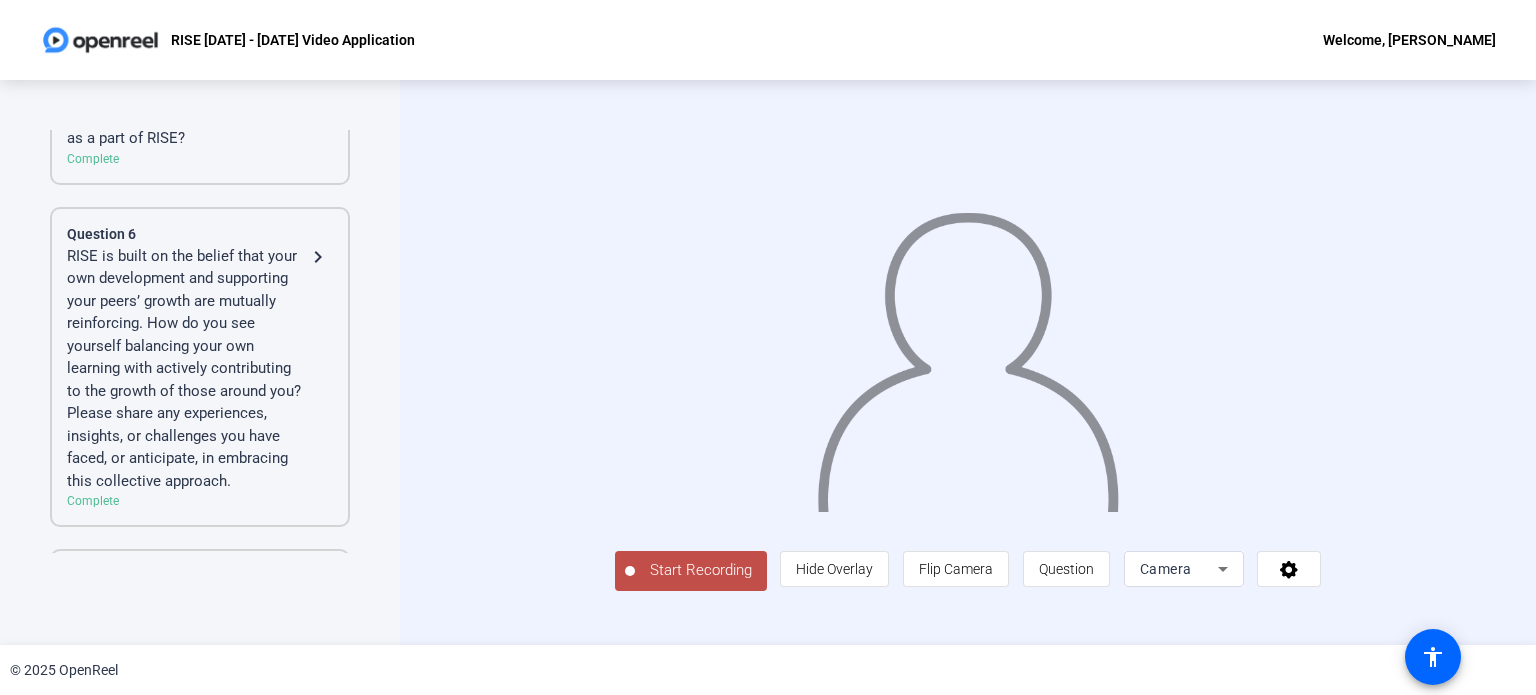 scroll, scrollTop: 1279, scrollLeft: 0, axis: vertical 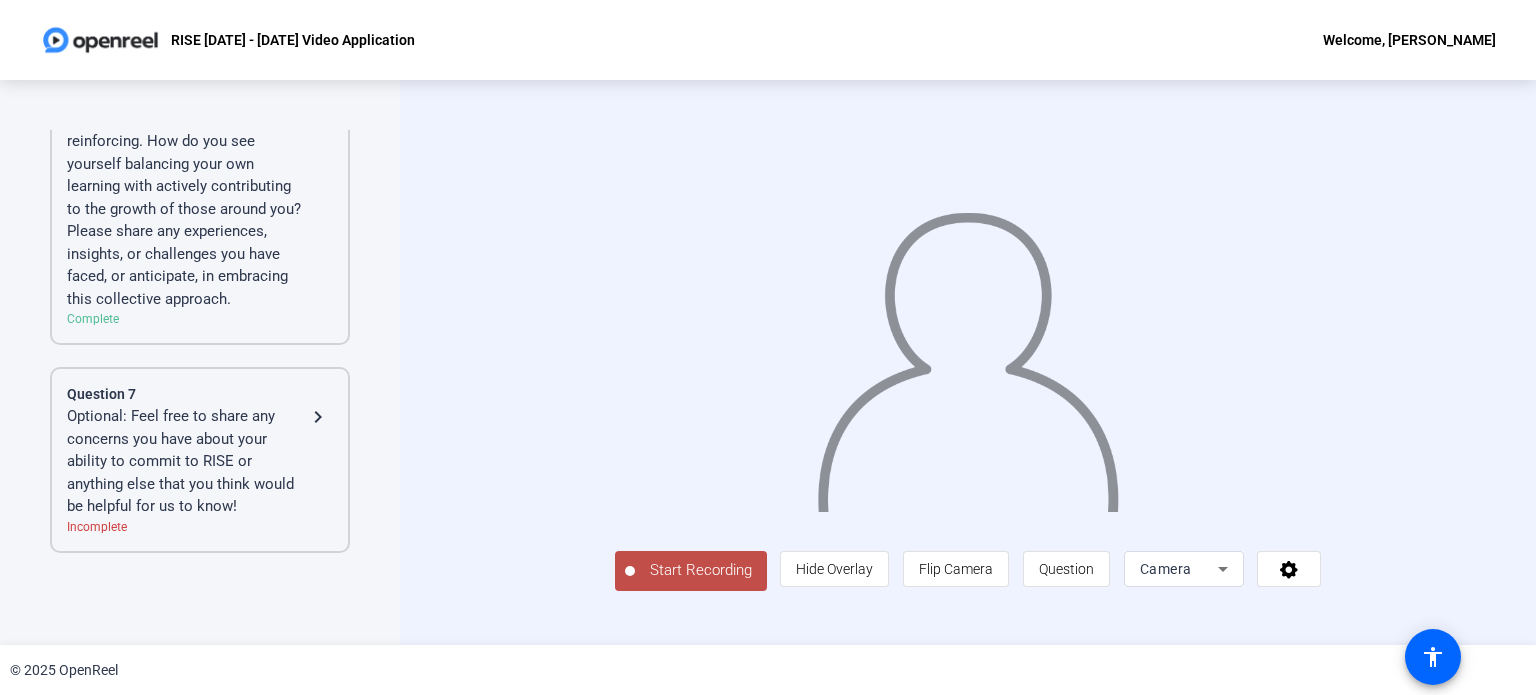click on "Optional: Feel free to share any concerns you have about your ability to commit to RISE or anything else that you think would be helpful for us to know!" 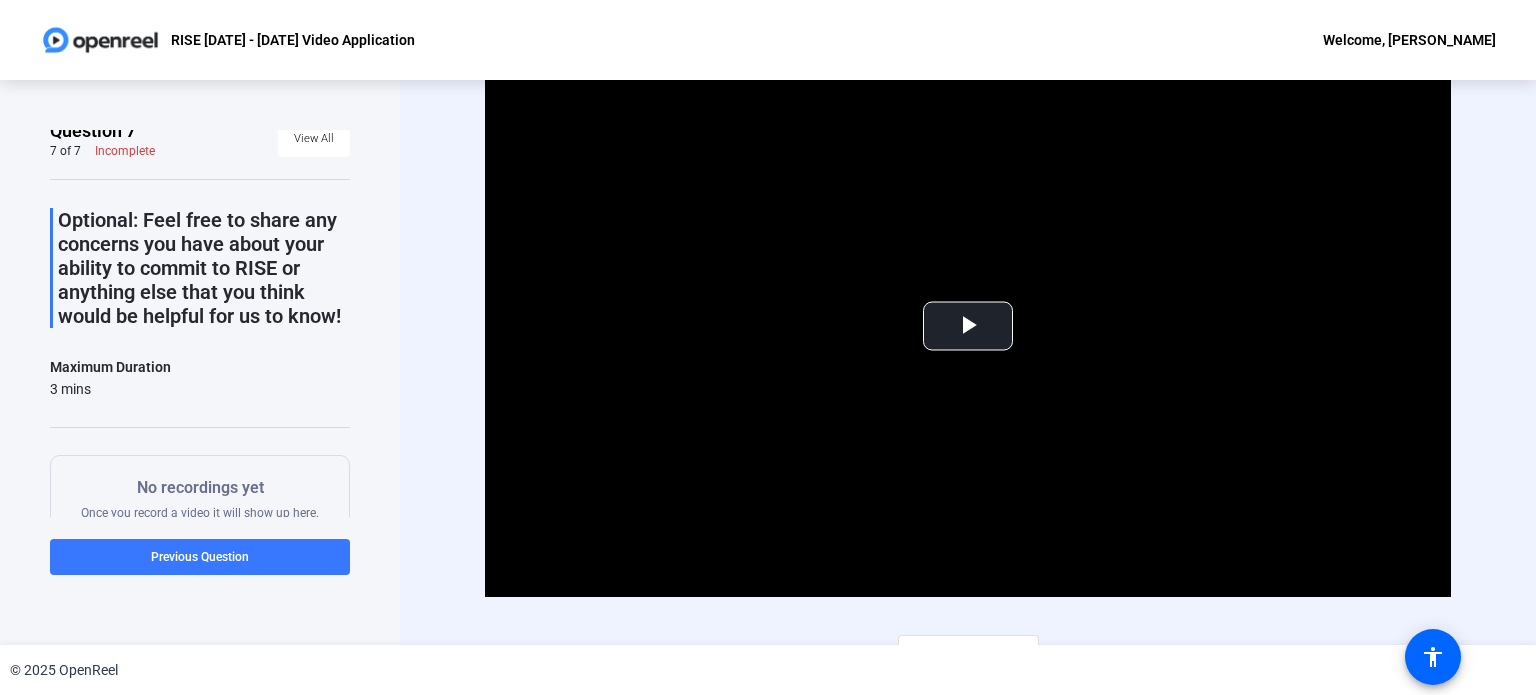 scroll, scrollTop: 12, scrollLeft: 0, axis: vertical 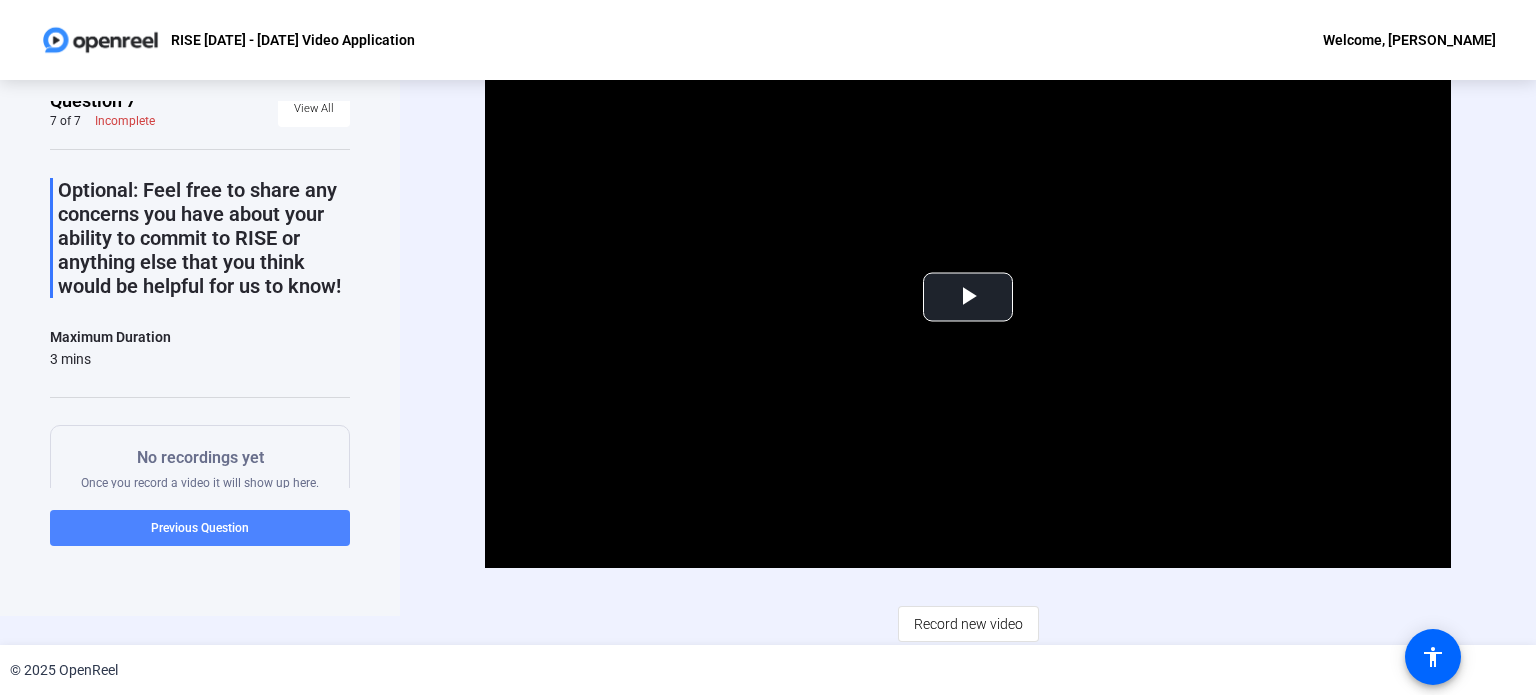 click on "Previous Question" 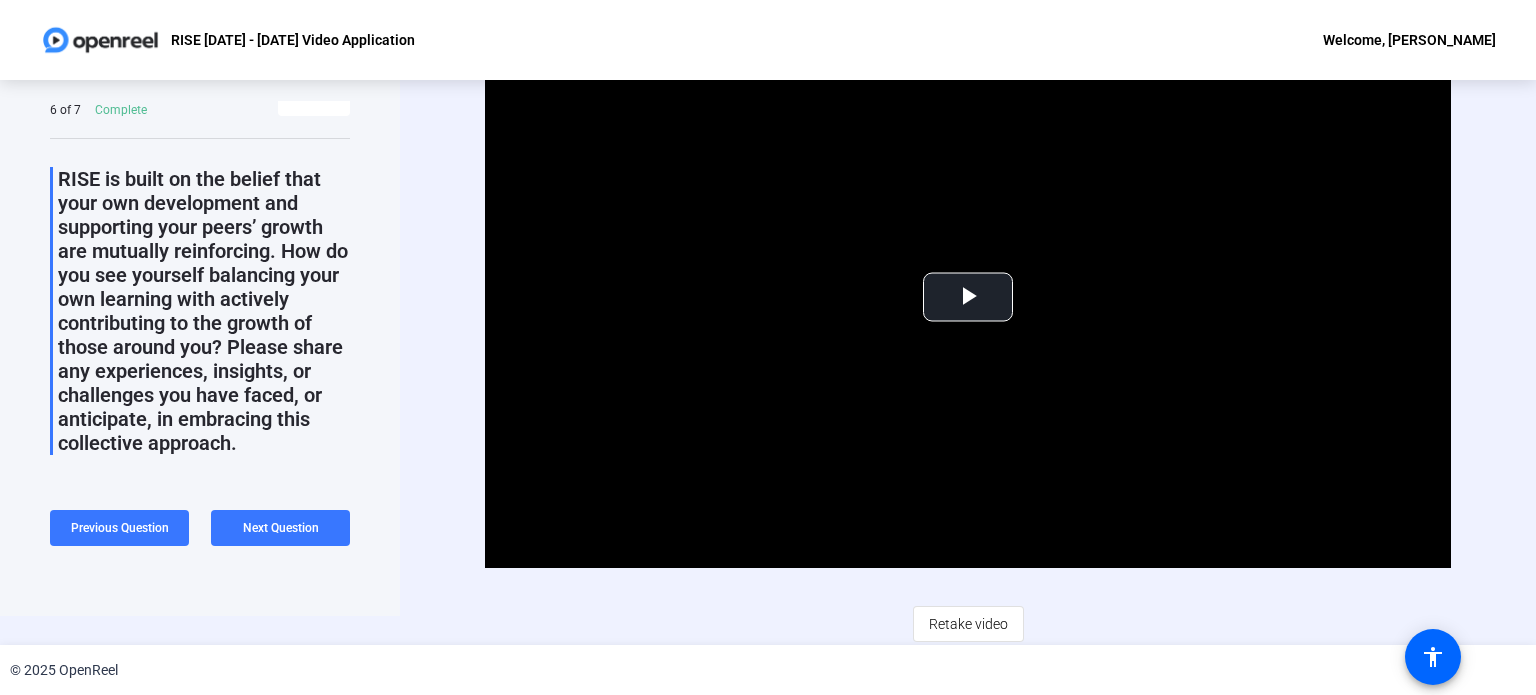 scroll, scrollTop: 0, scrollLeft: 0, axis: both 